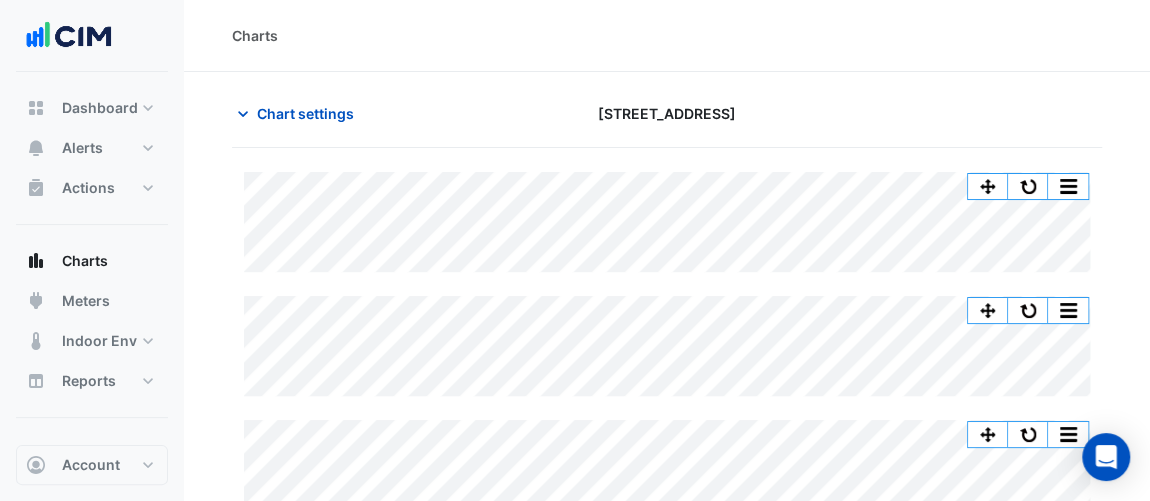 scroll, scrollTop: 41, scrollLeft: 0, axis: vertical 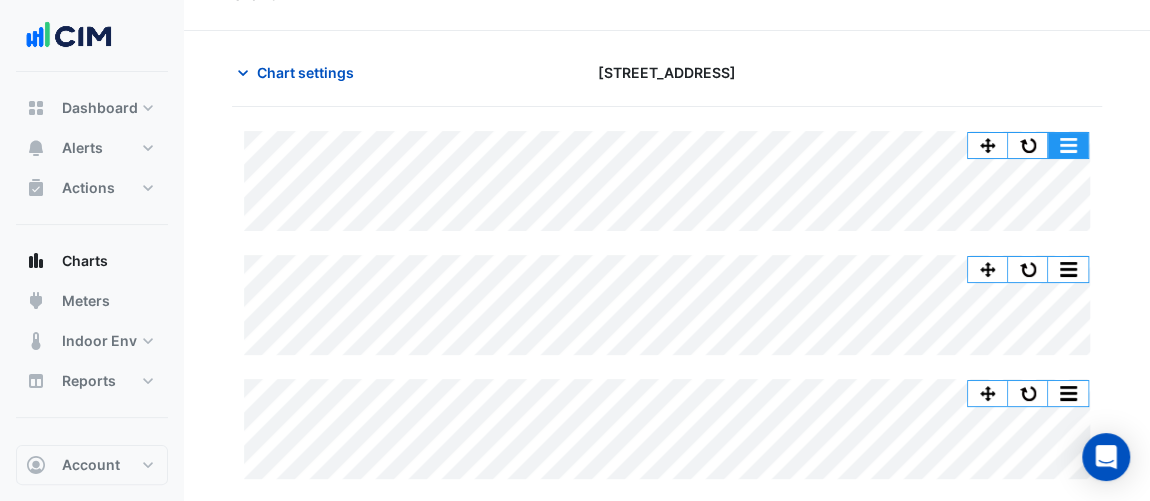 click 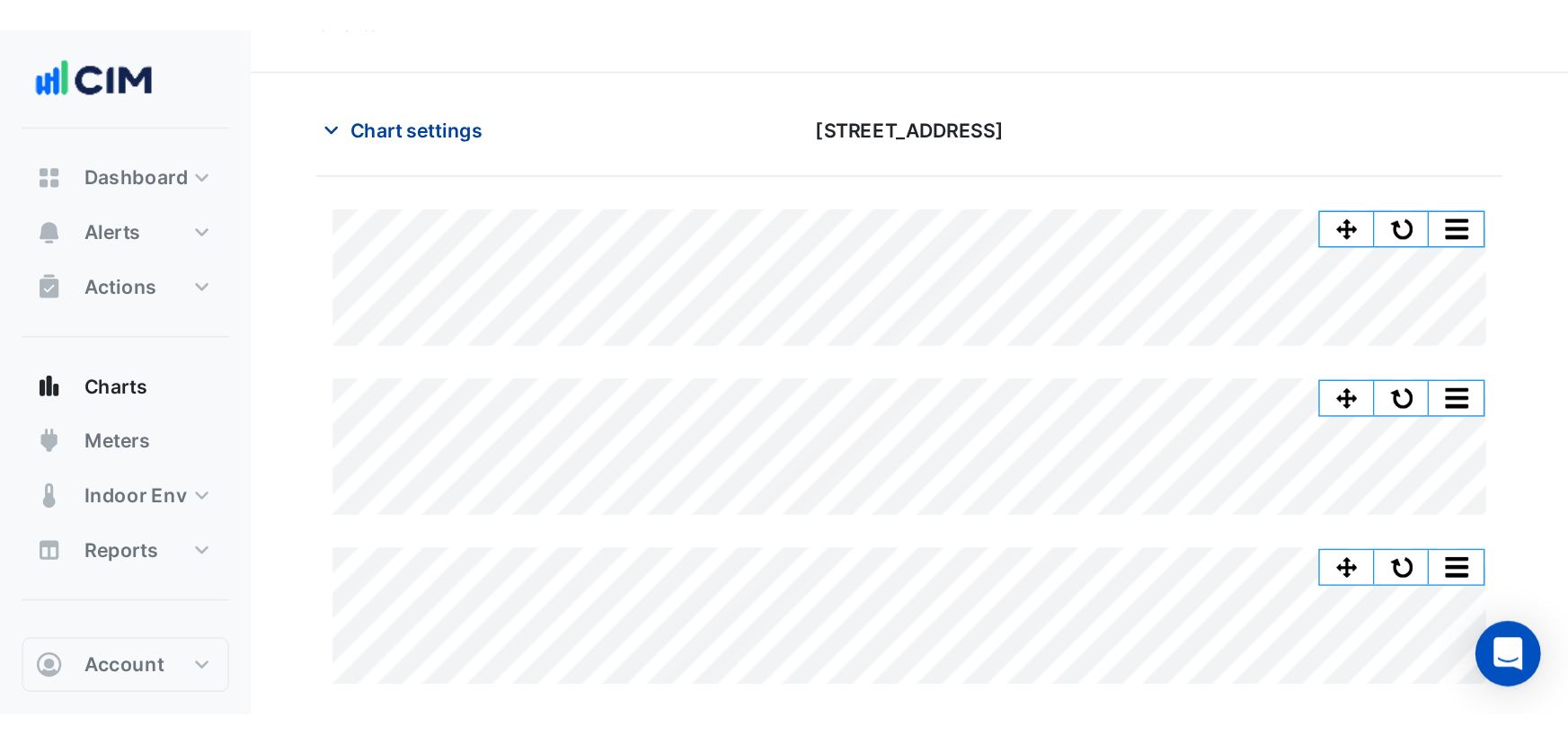 scroll, scrollTop: 0, scrollLeft: 0, axis: both 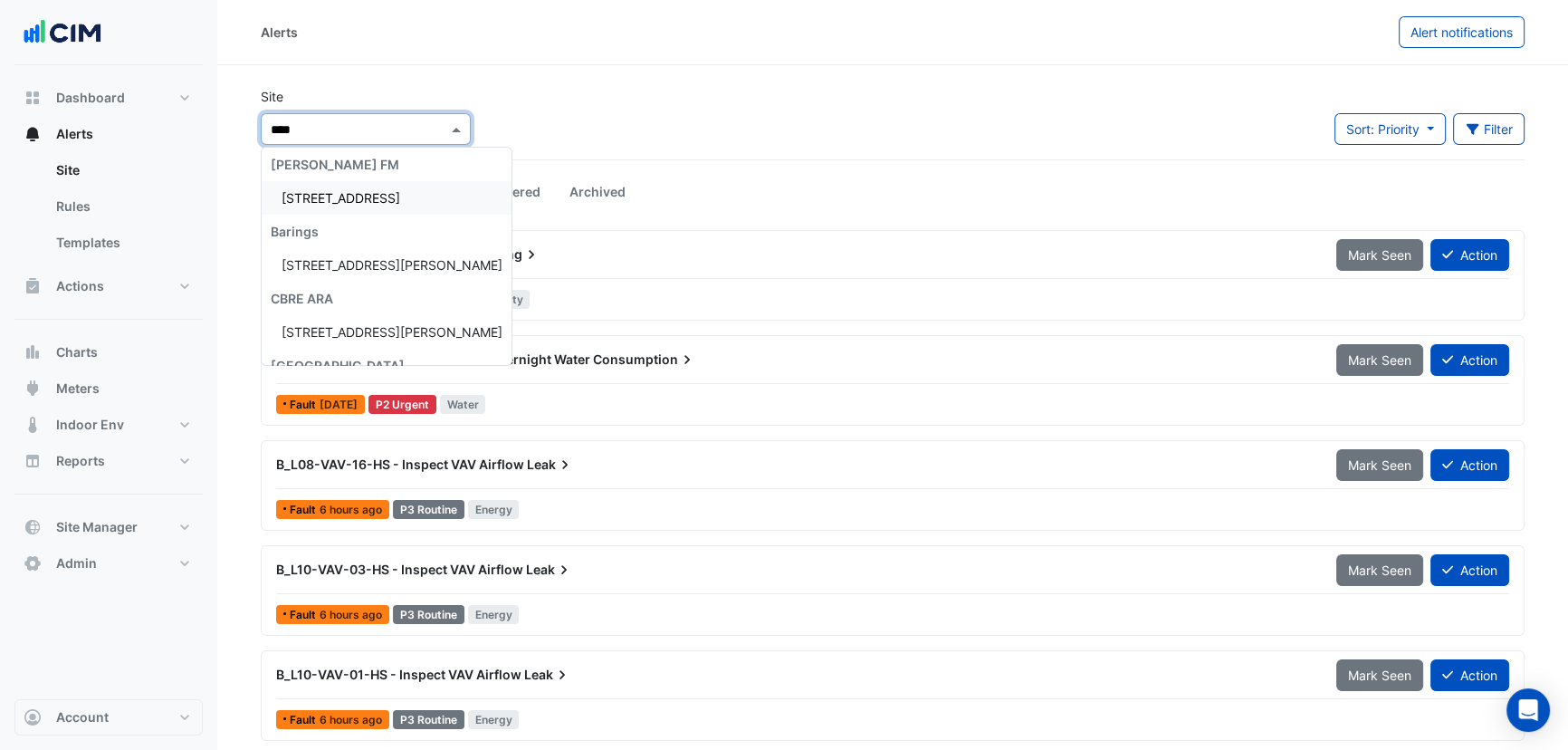 type on "*****" 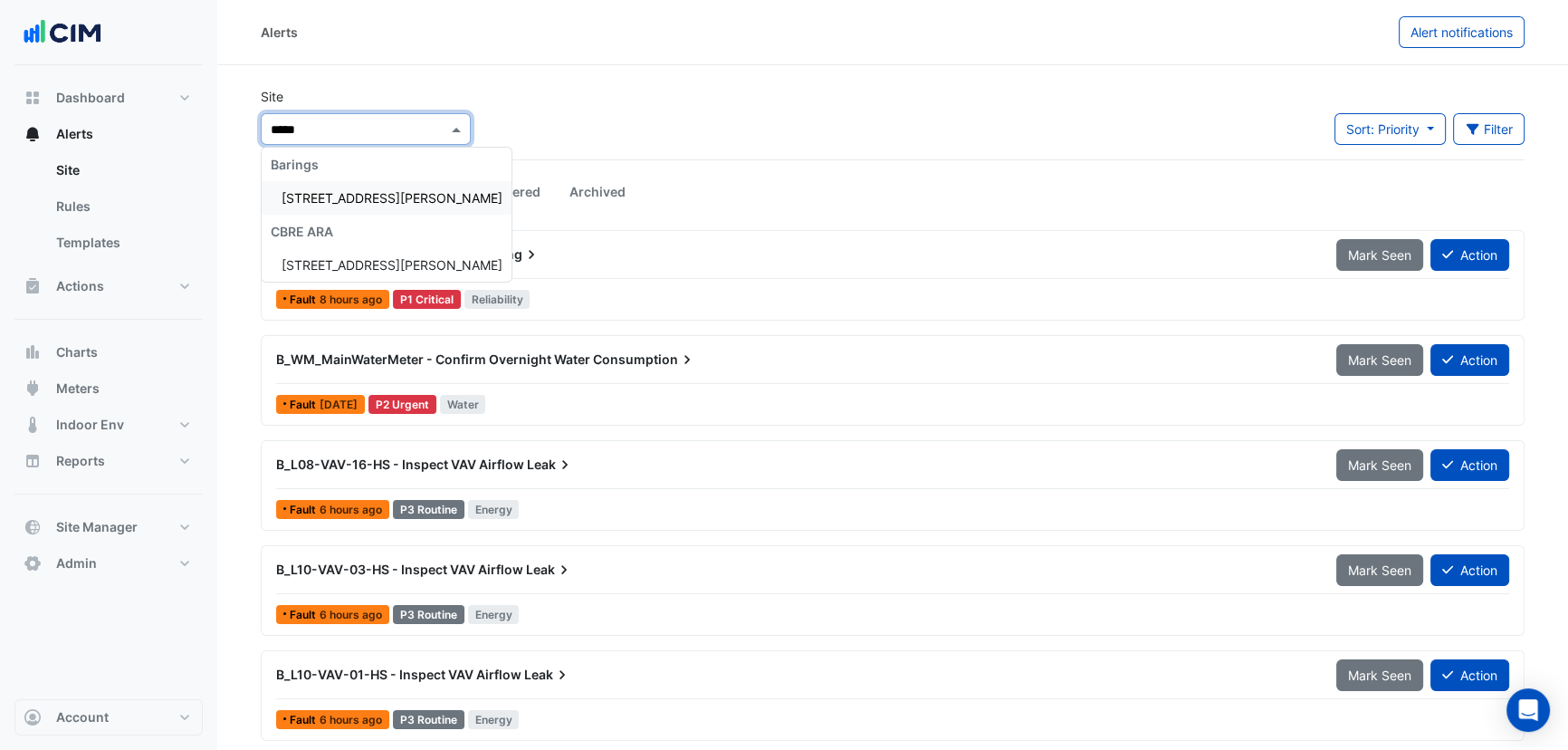 type 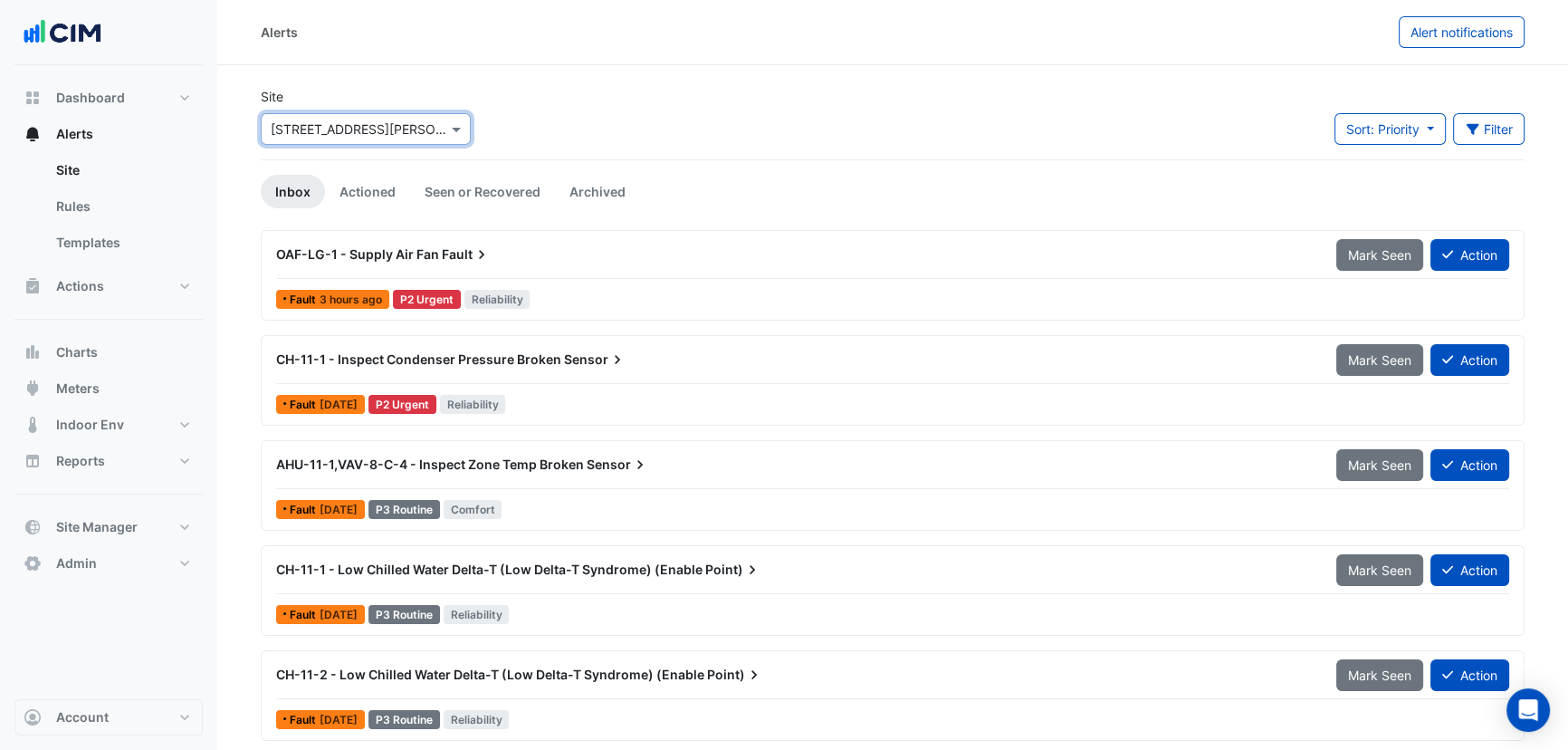 scroll, scrollTop: 3, scrollLeft: 0, axis: vertical 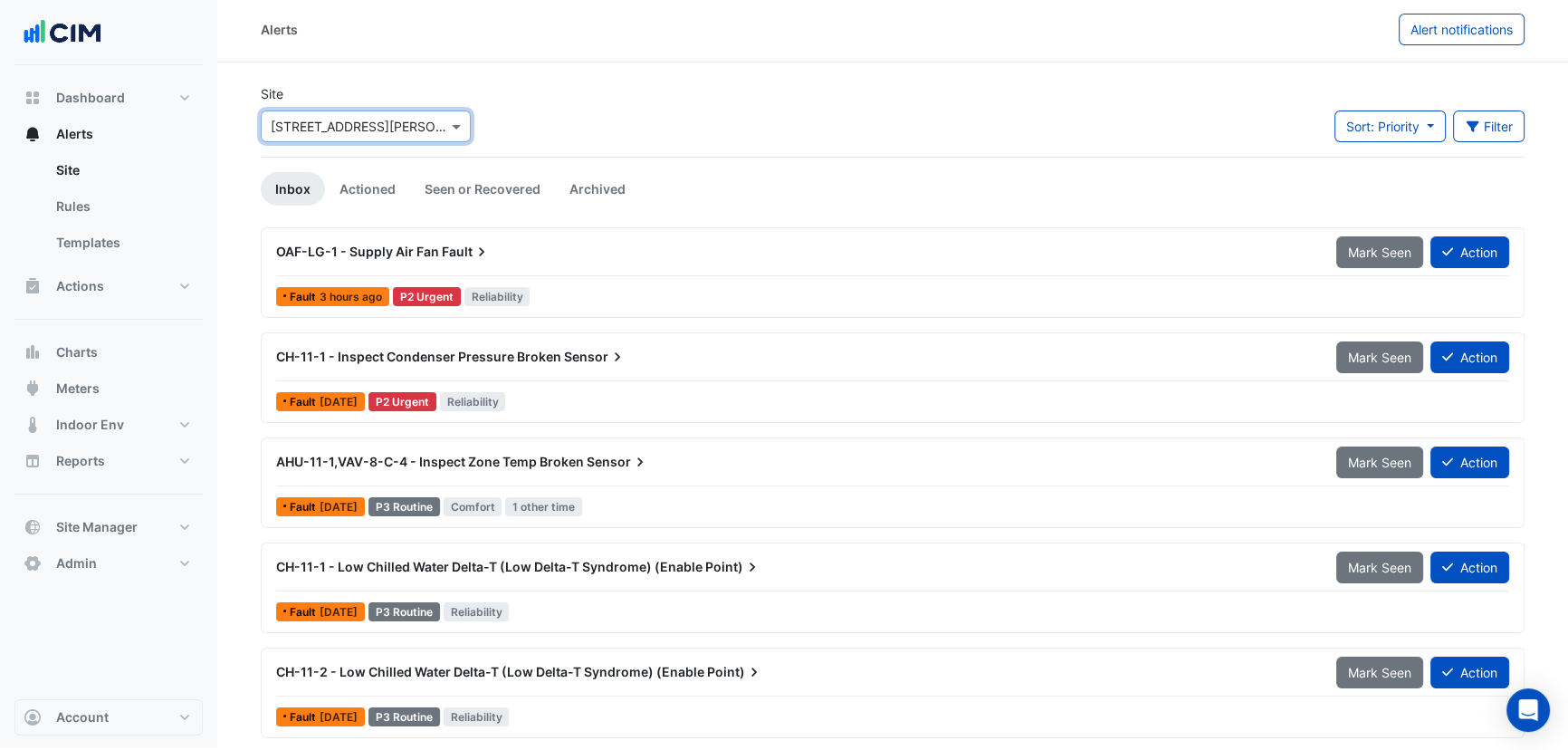 click on "CH-11-1 - Low Chilled Water Delta-T (Low Delta-T Syndrome) (Enable
Point)" at bounding box center [795, 567] 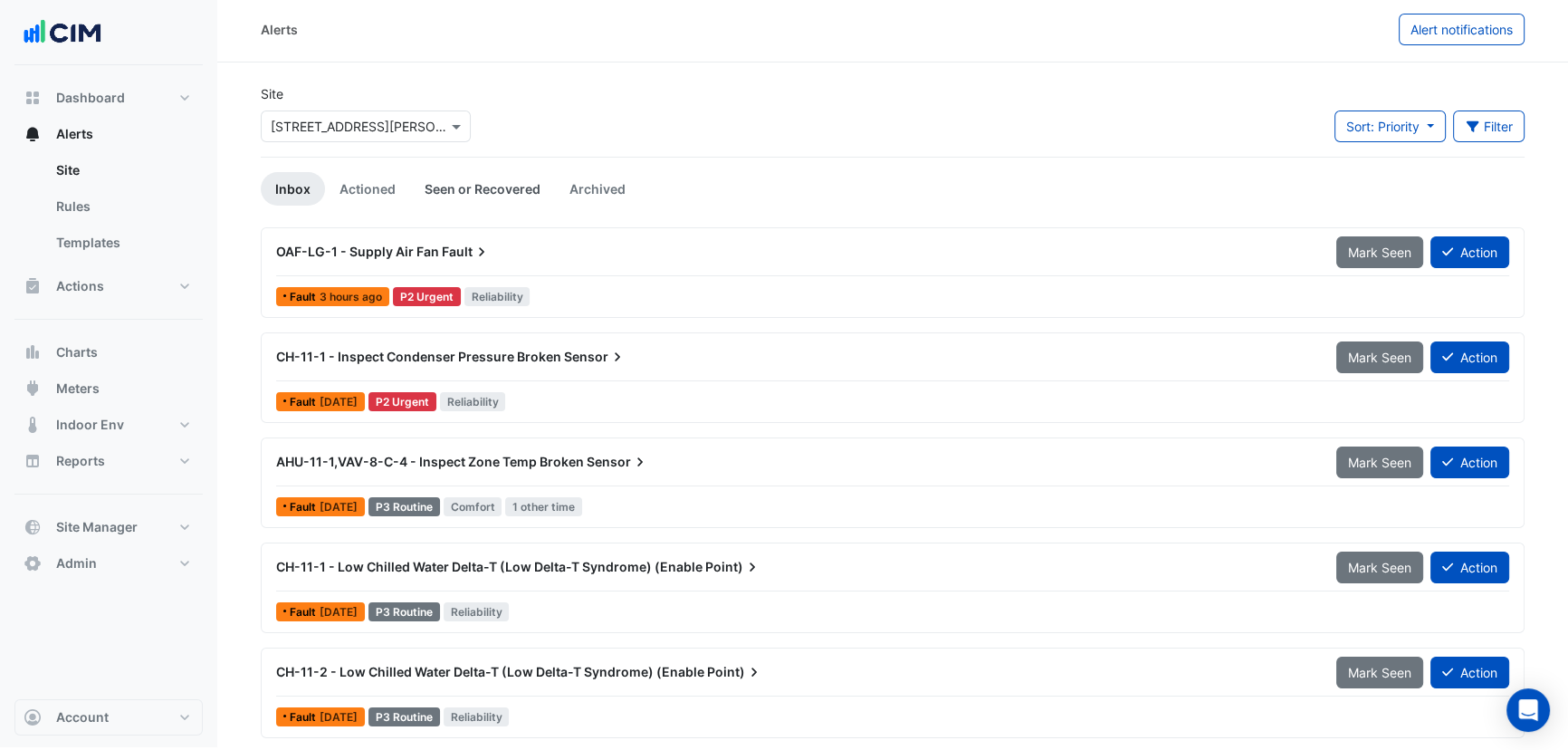 click on "Seen or Recovered" at bounding box center [483, 188] 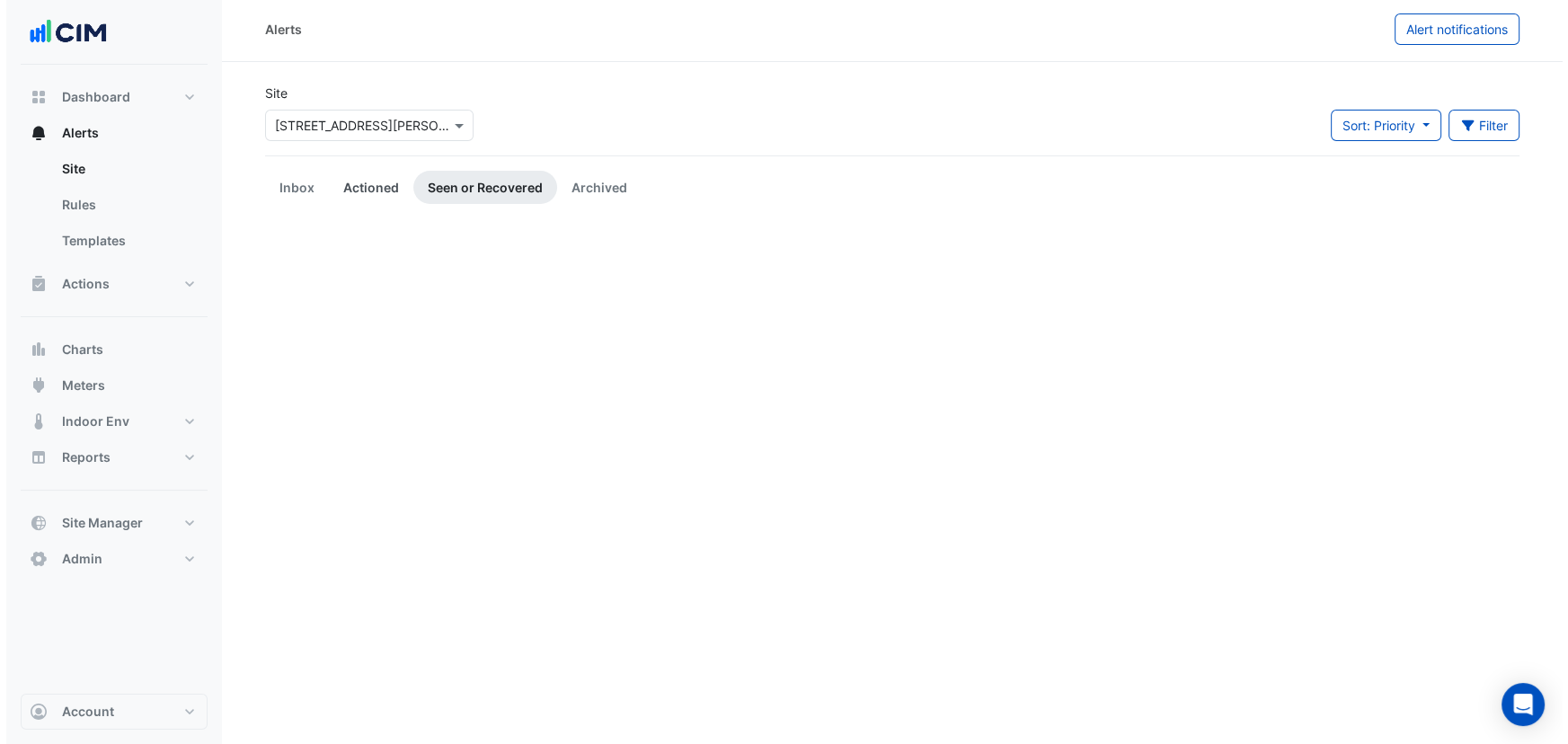scroll, scrollTop: 0, scrollLeft: 0, axis: both 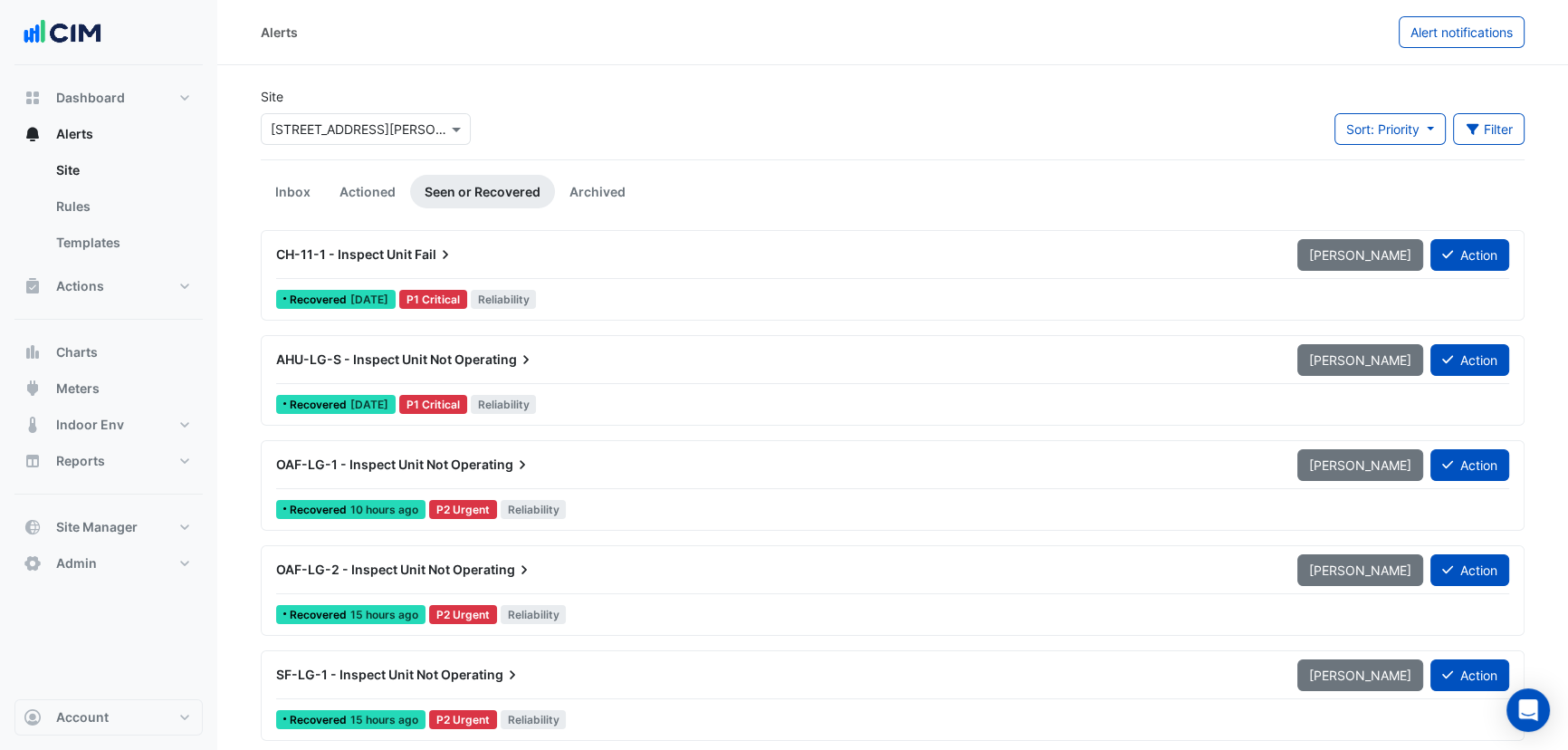 click on "CH-11-1 - Inspect Unit
Fail" at bounding box center [776, 255] 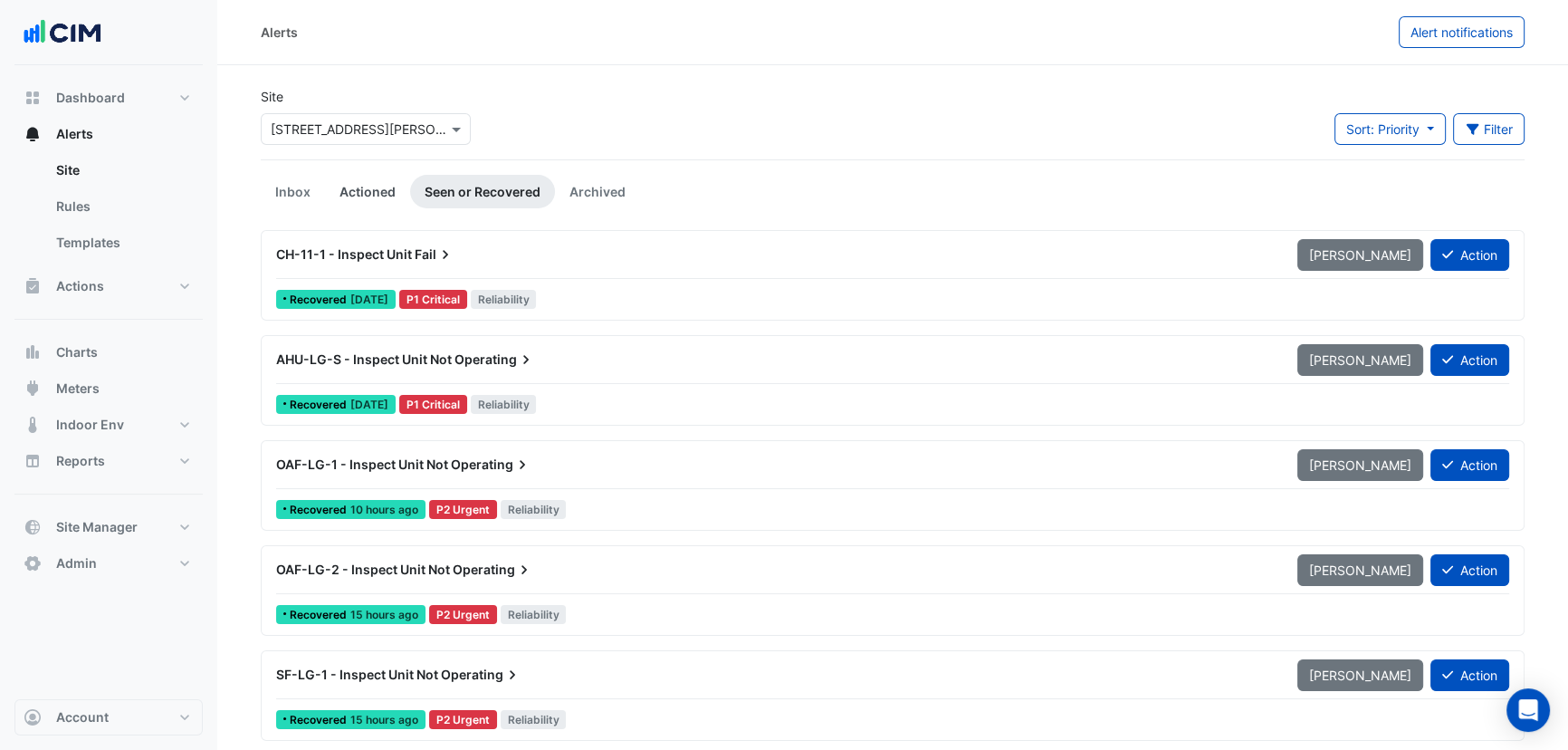 click on "Actioned" at bounding box center [368, 191] 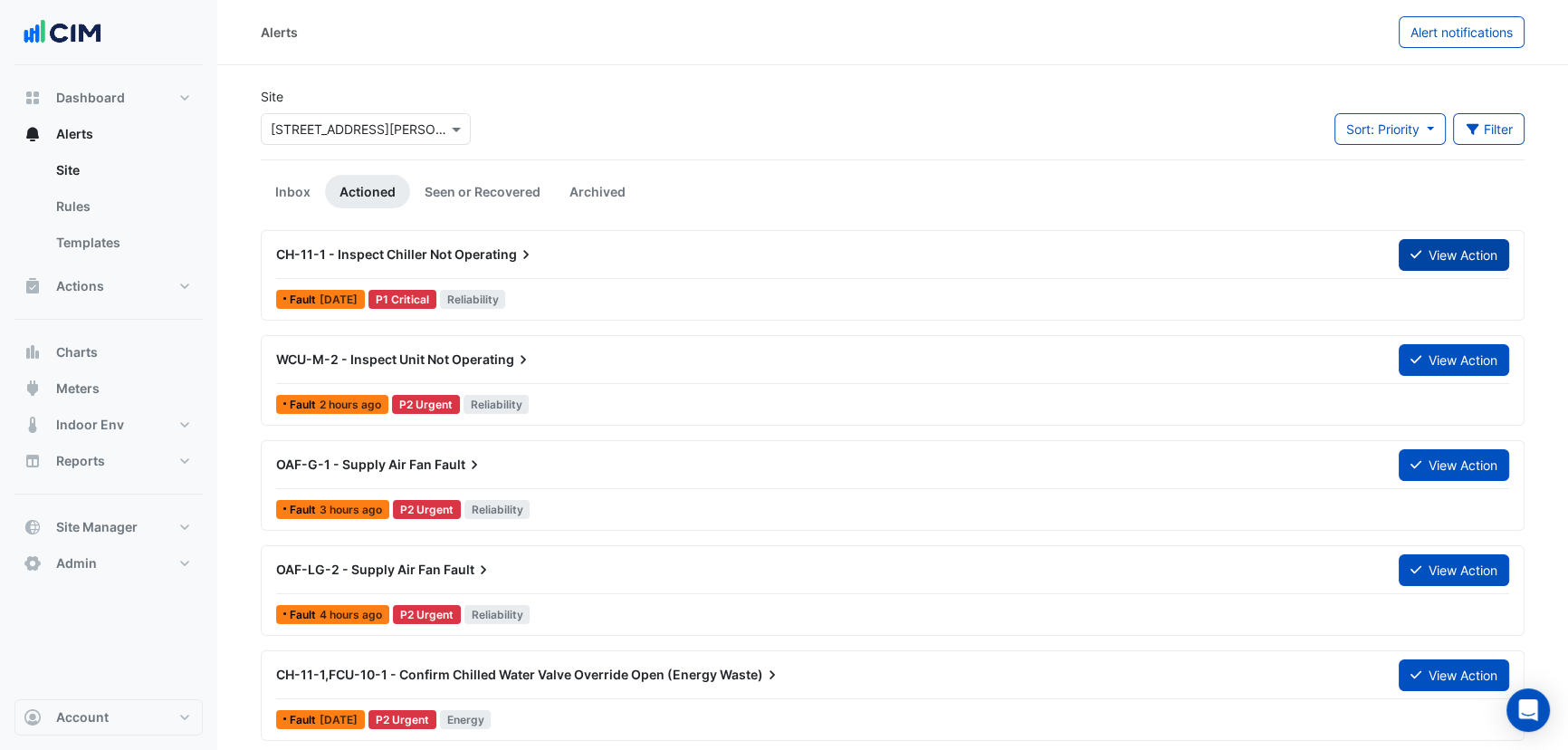 click on "View Action" at bounding box center (1454, 255) 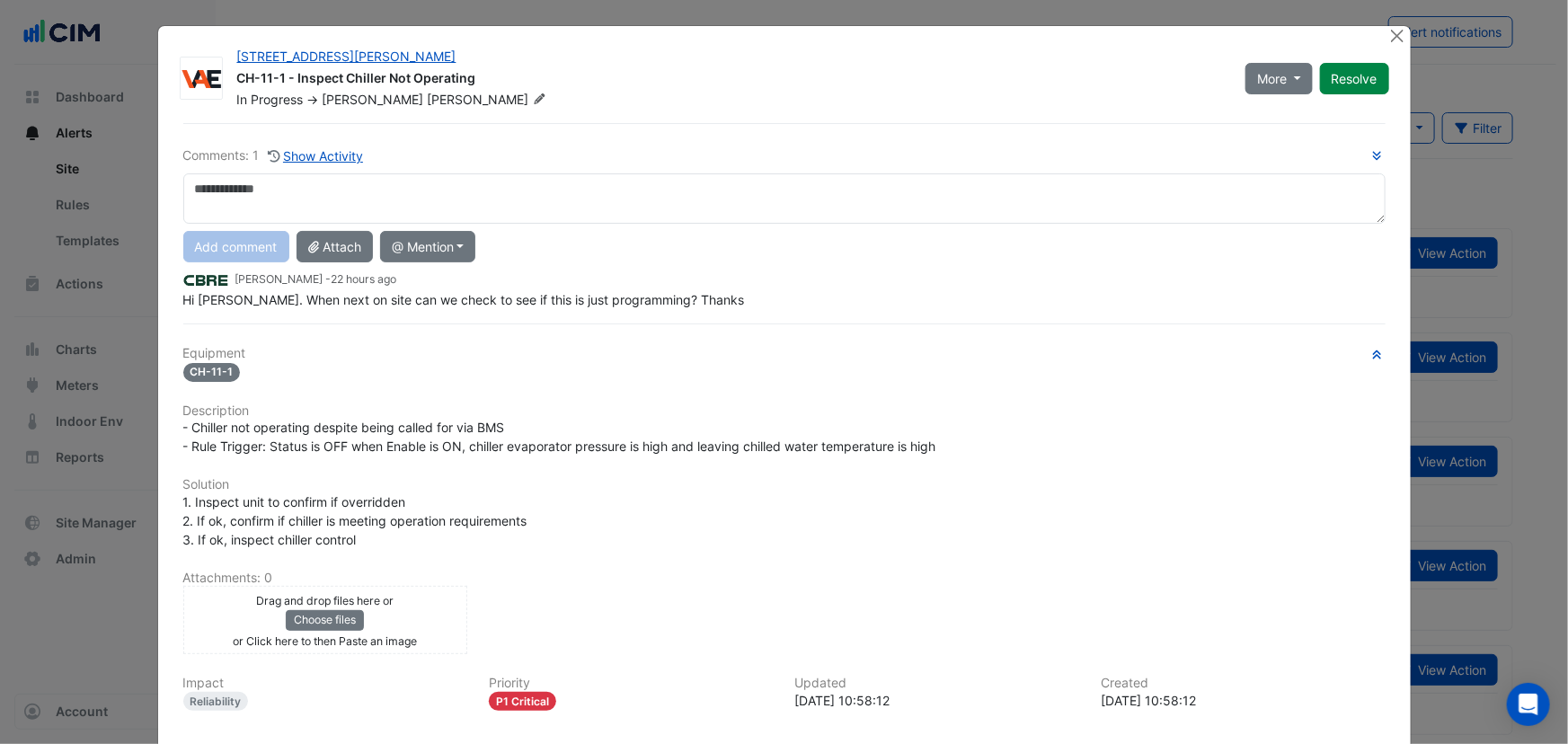 click on "Hi Wayne. When next on site can we check to see if this is just programming? Thanks" 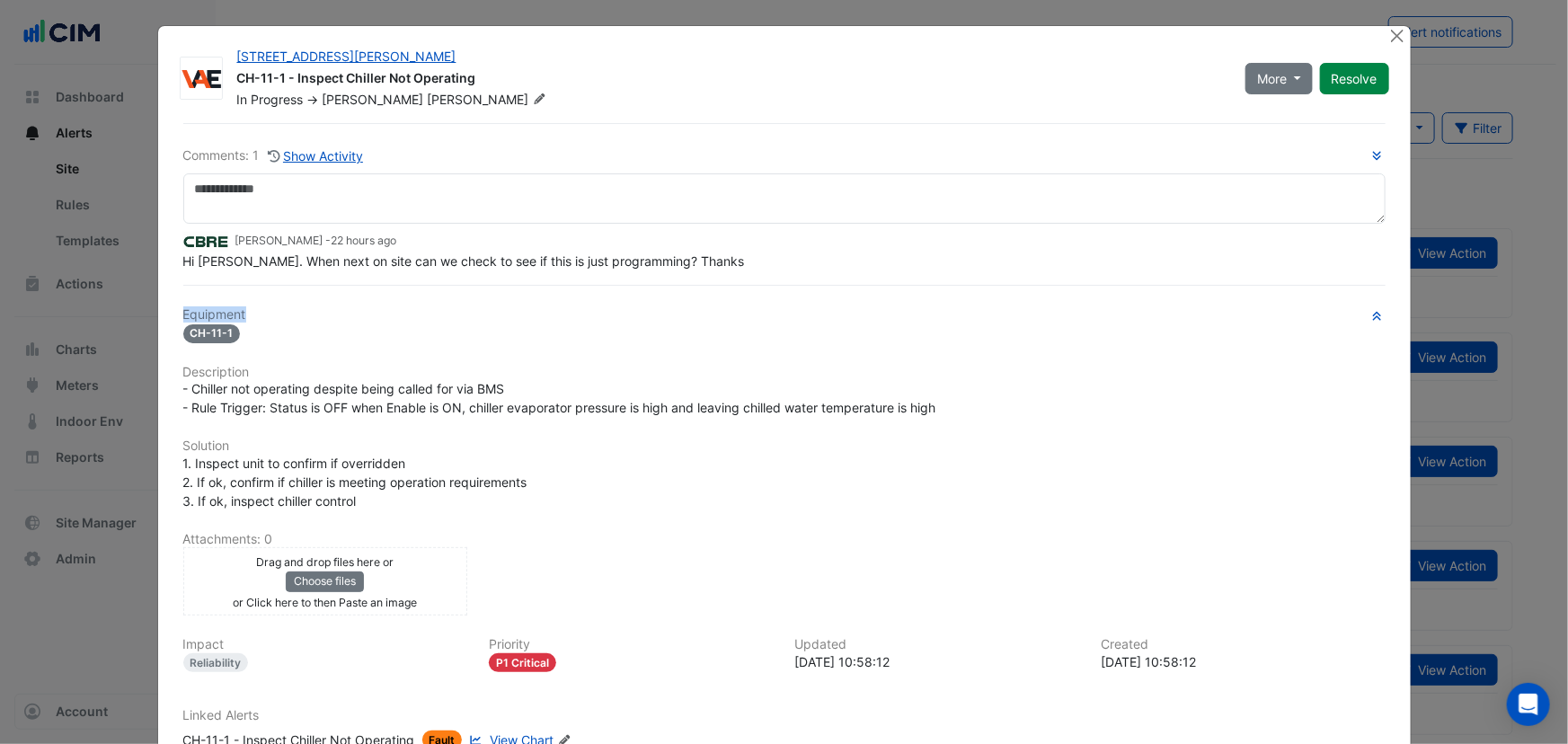 click on "Comments: 1
Show Activity
Marc De Szell -
22 hours ago
Hi Wayne. When next on site can we check to see if this is just programming? Thanks
Equipment
CH-11-1
Description
Solution" 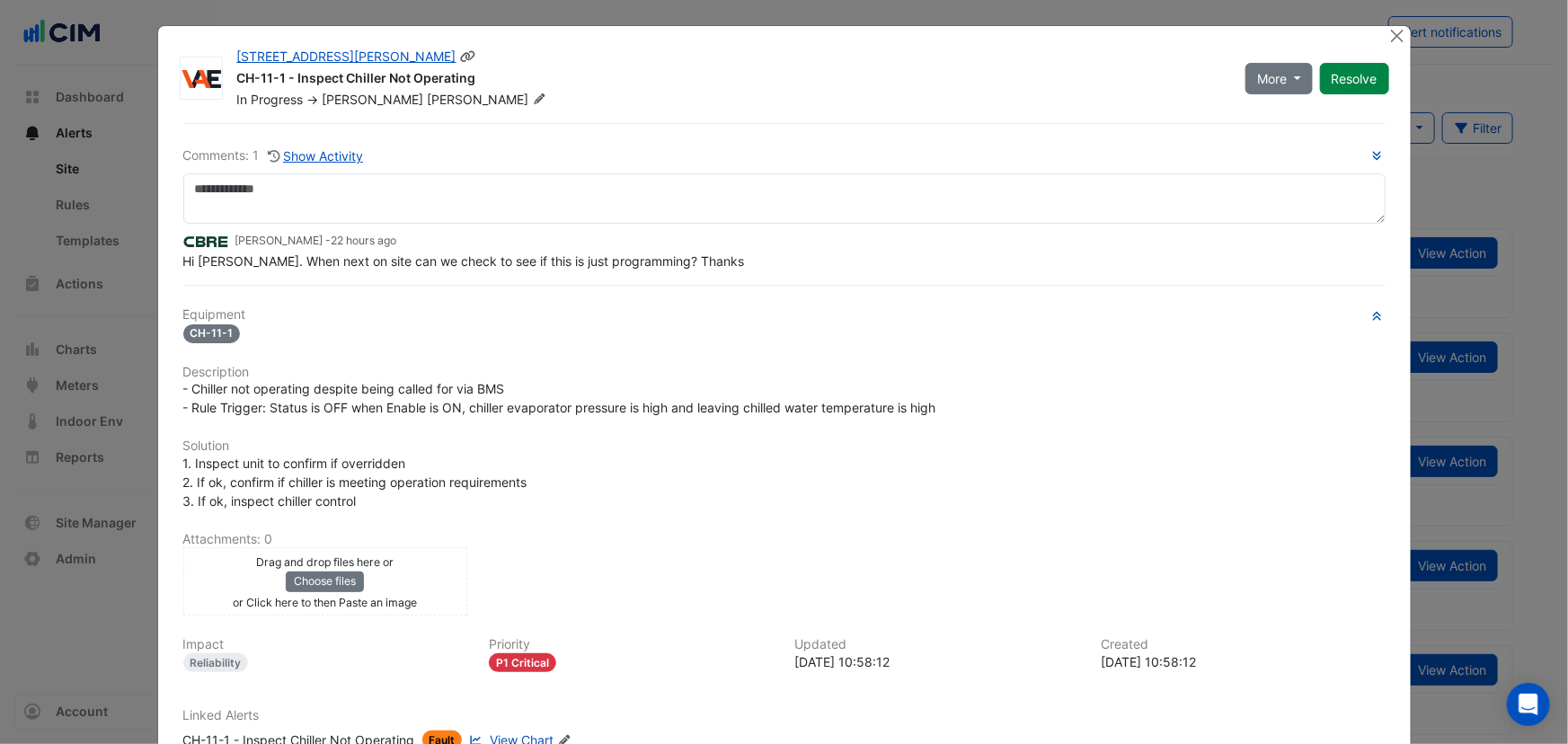 click 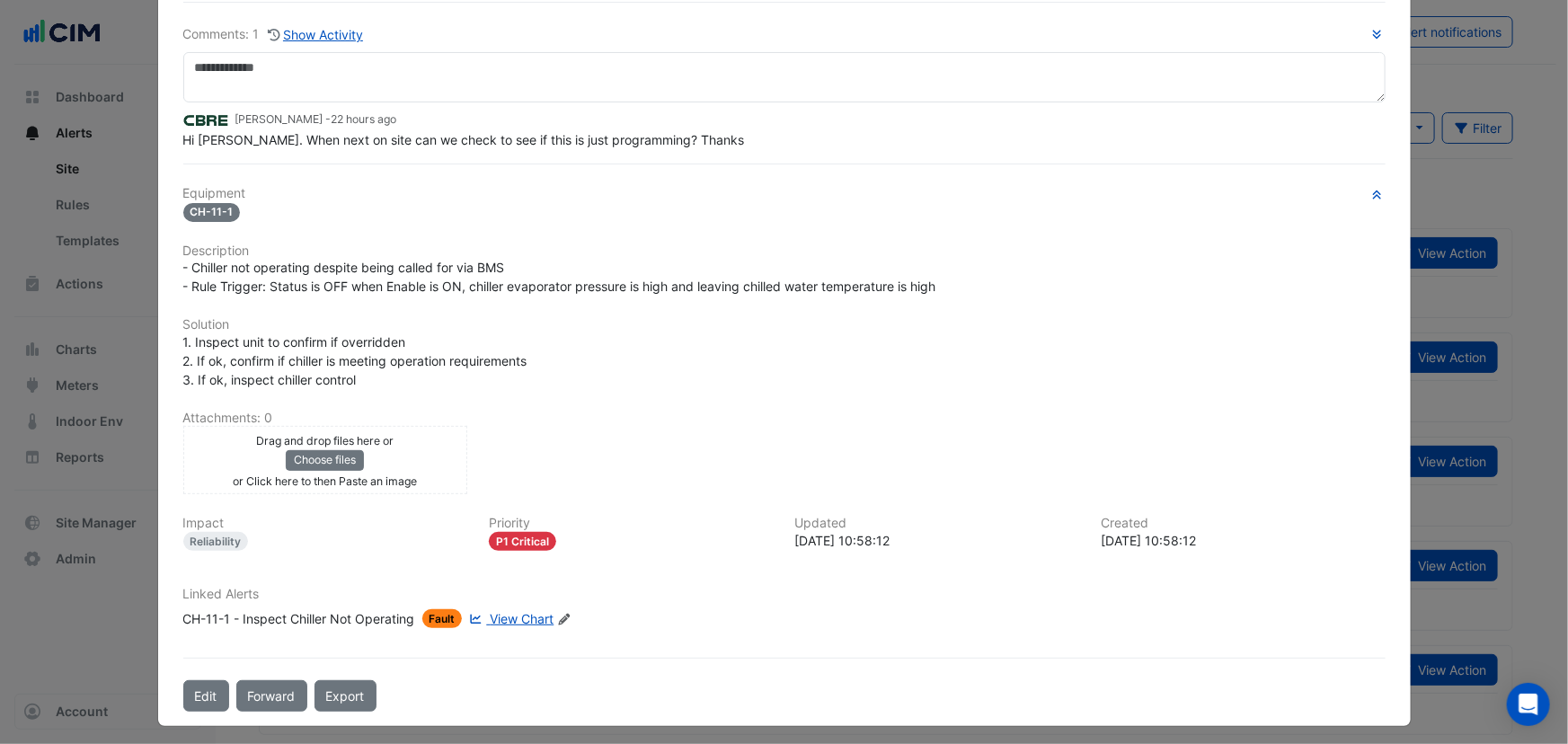 scroll, scrollTop: 124, scrollLeft: 0, axis: vertical 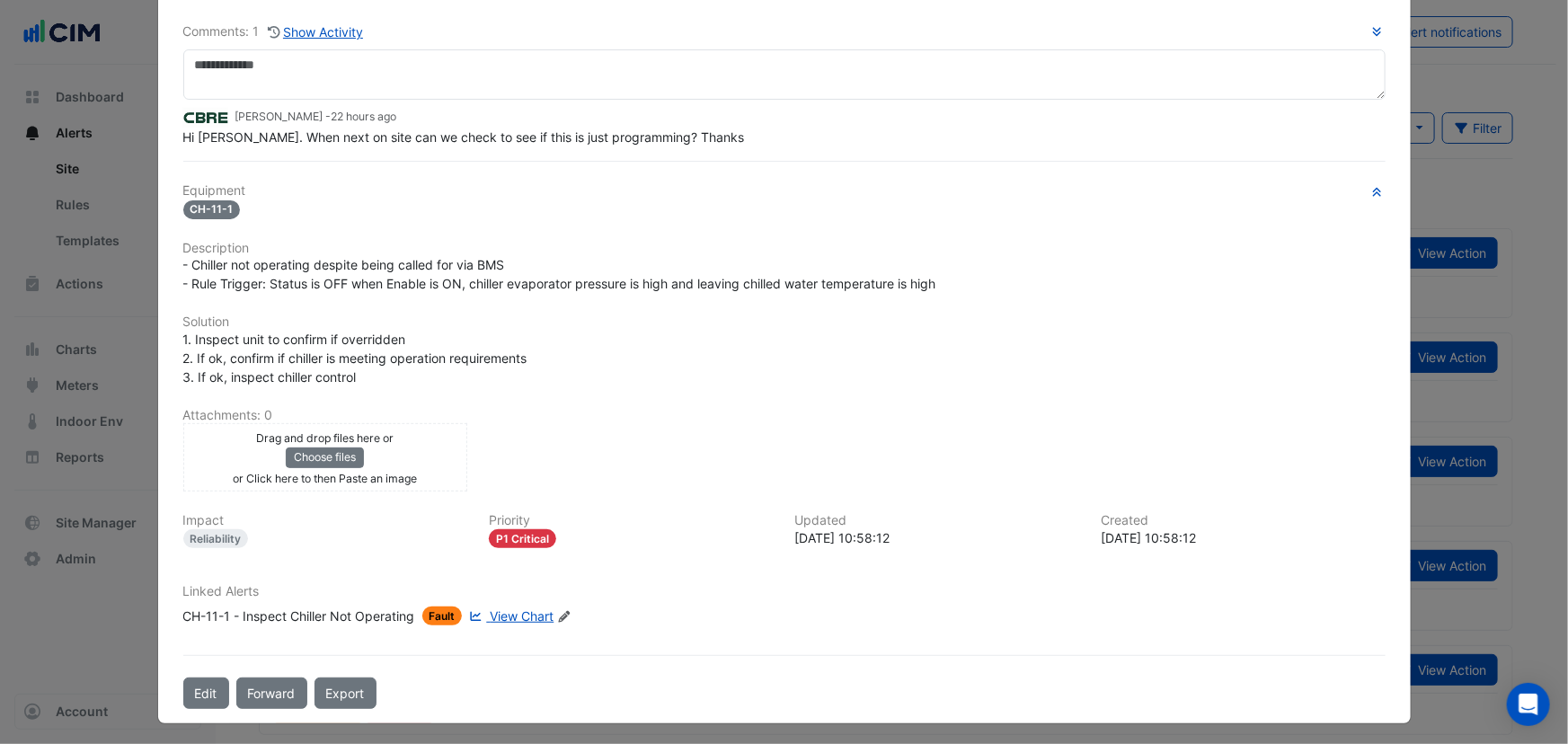 click on "Edit Linked Alerts" 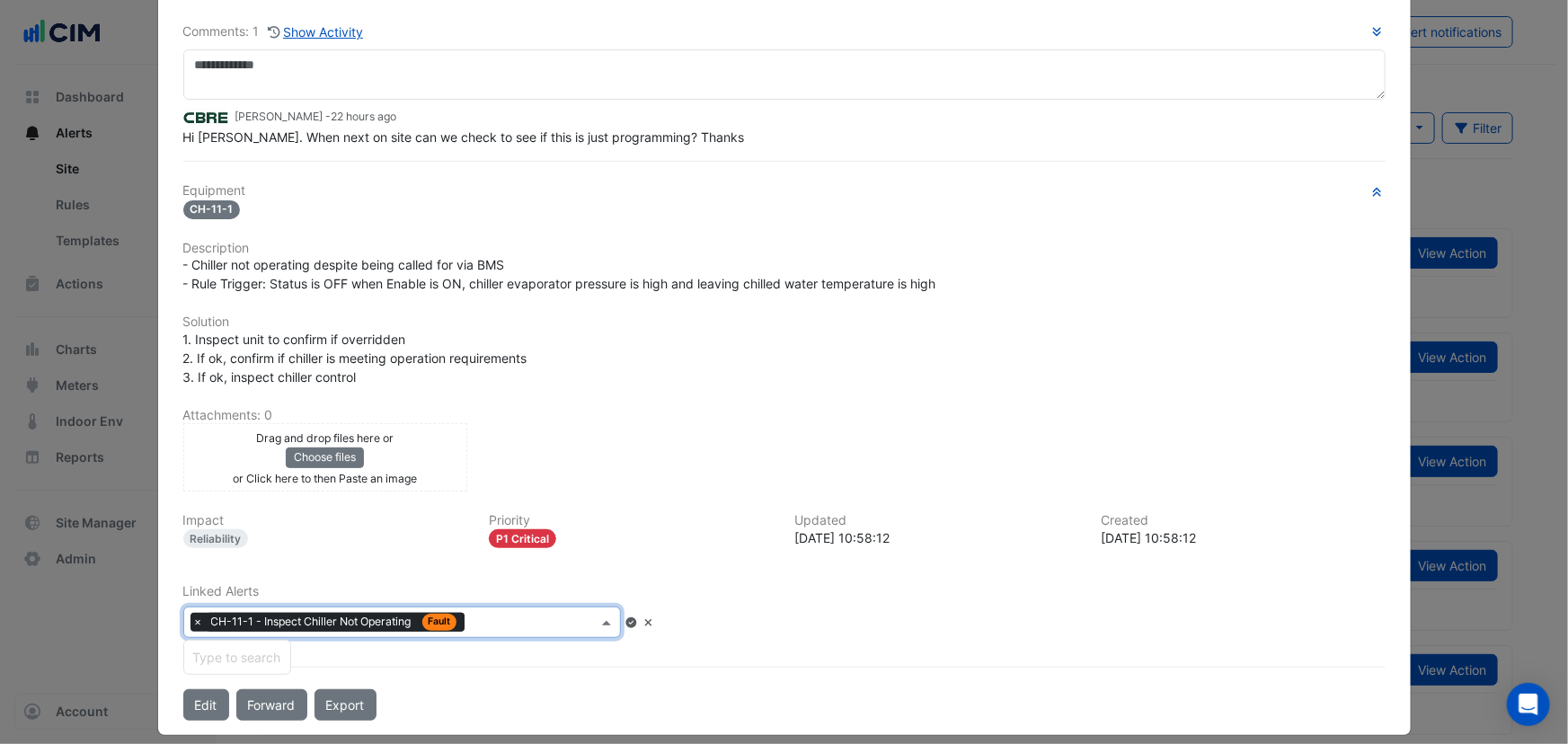 click 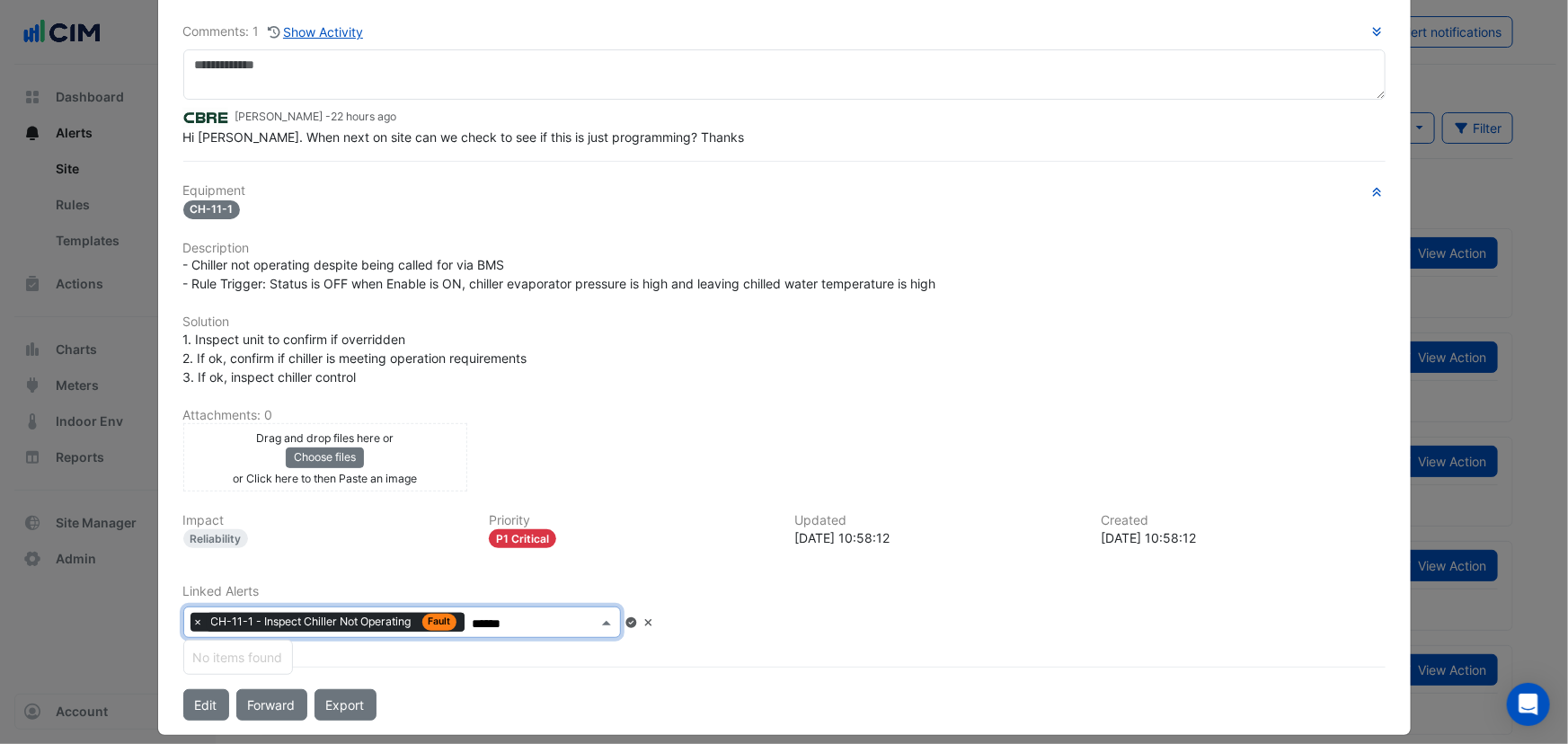 type on "*******" 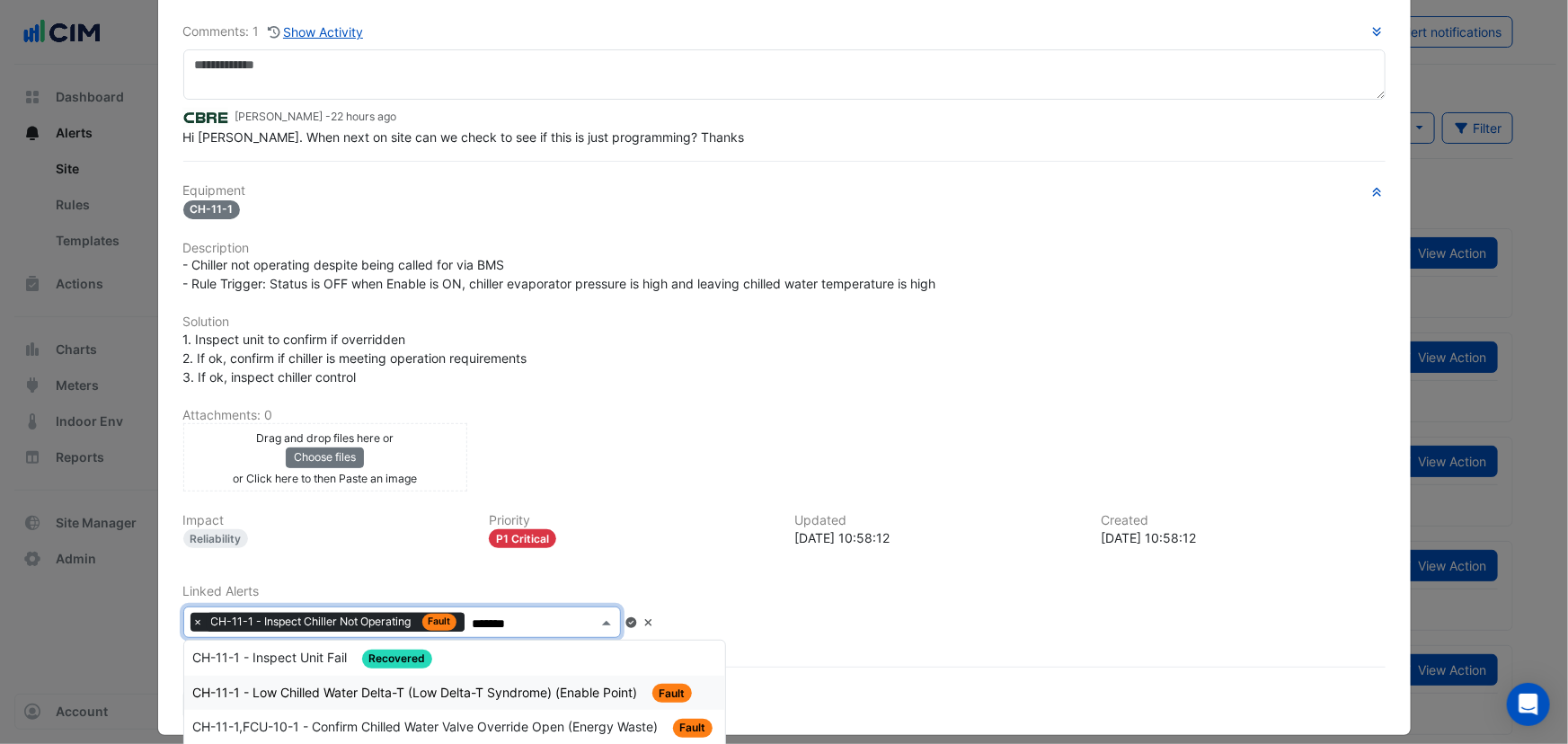 click on "CH-11-1 - Low Chilled Water Delta-T (Low Delta-T Syndrome) (Enable Point)" at bounding box center [417, 692] 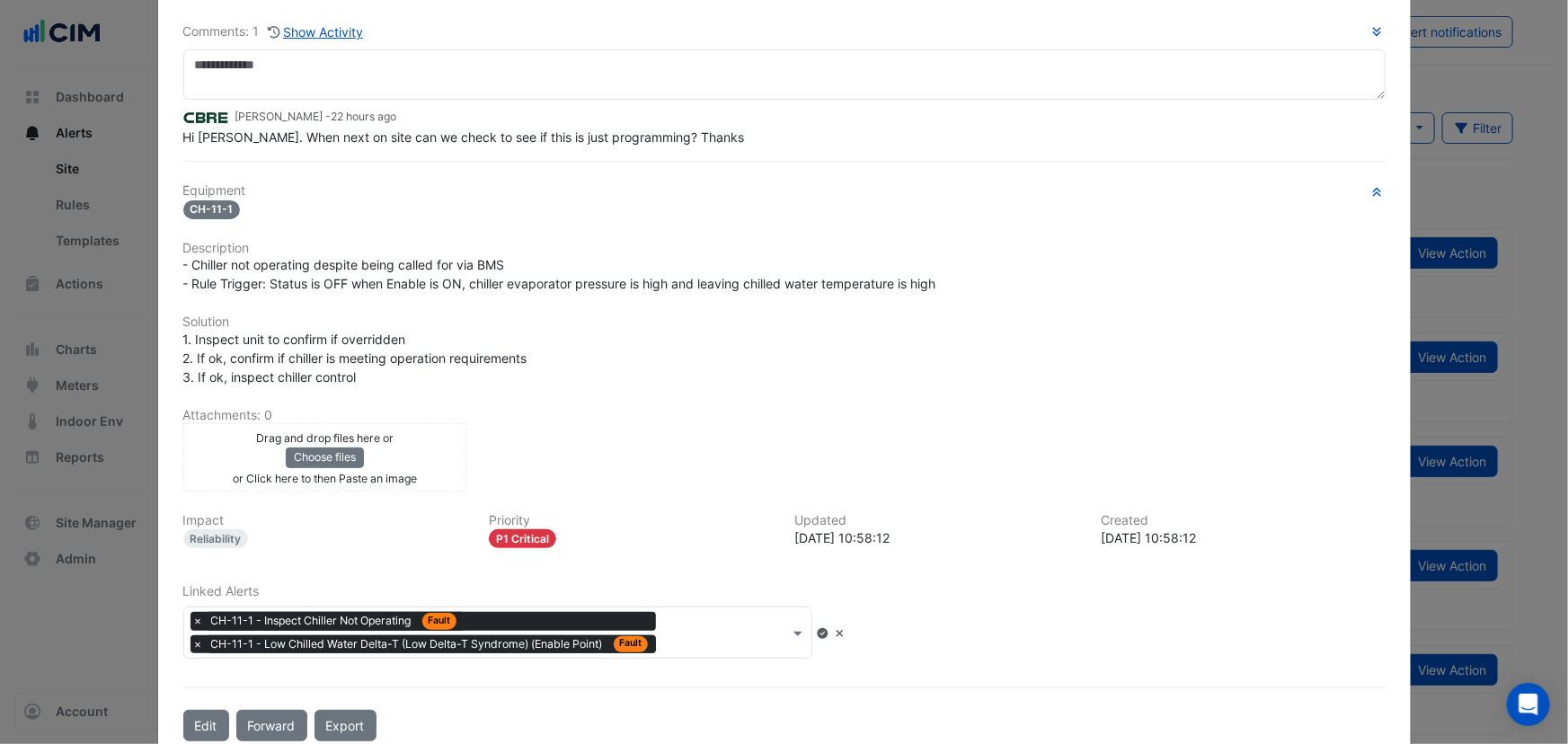 click 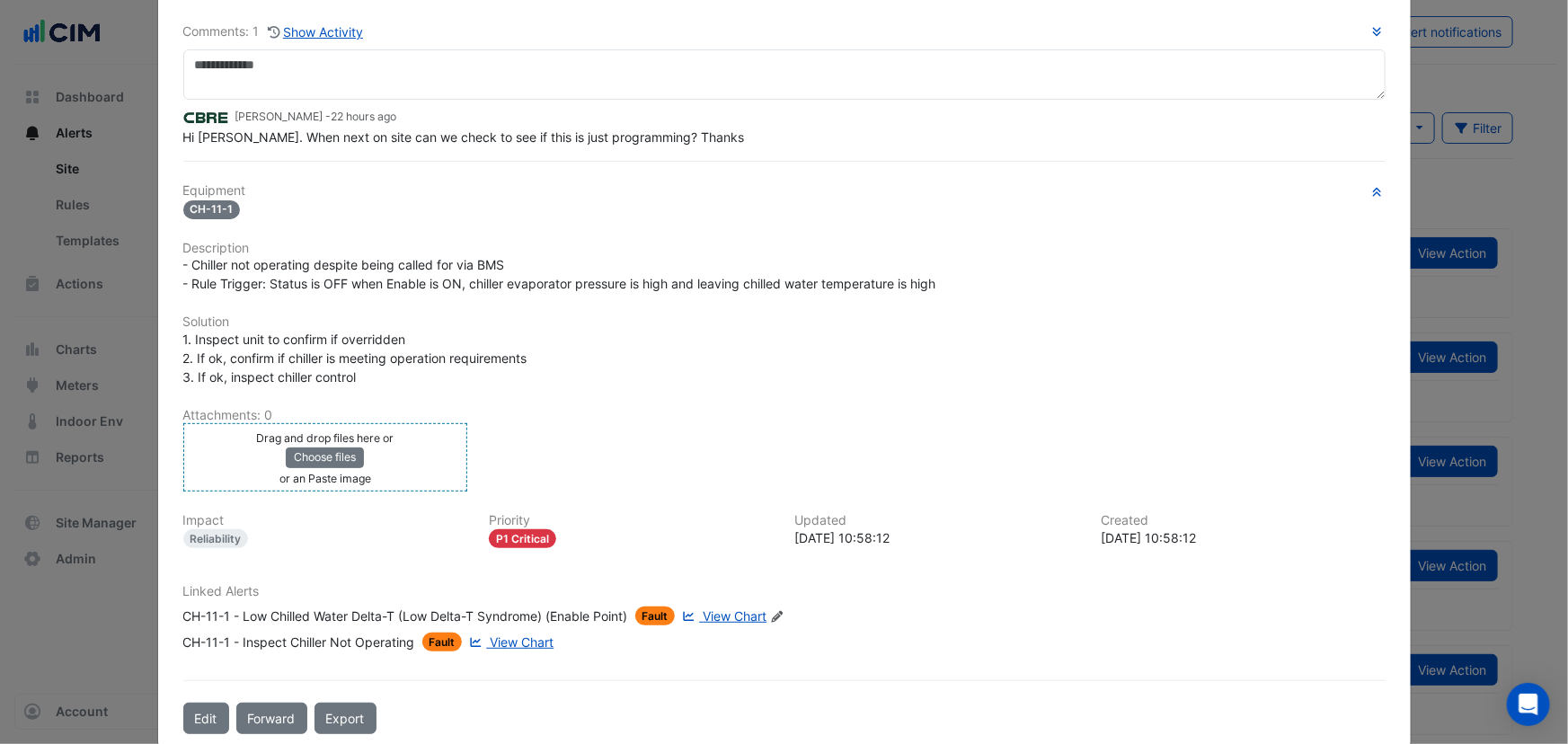 click on "Drag and drop files here or
Choose files
or an Paste image" 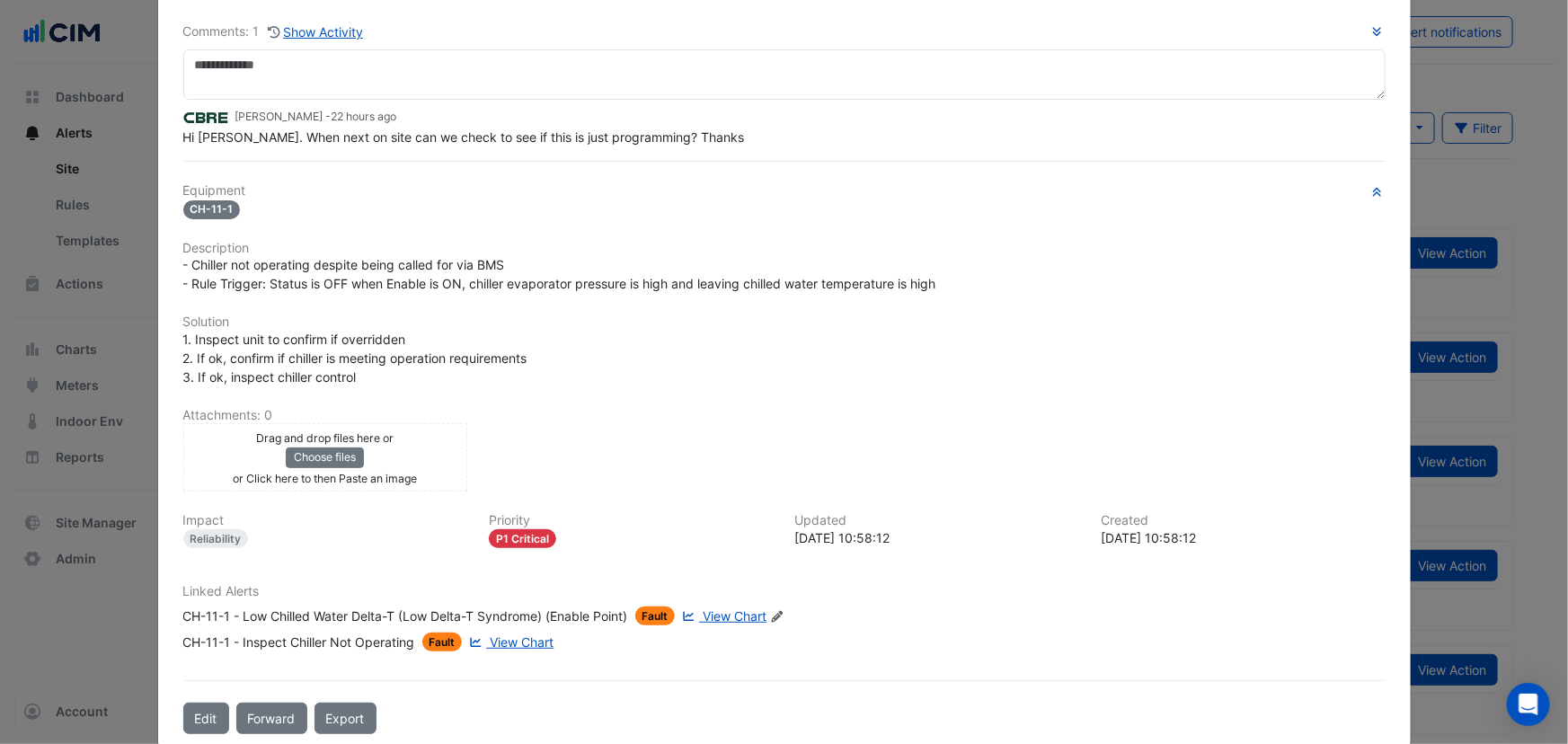 click on "Drag and drop files here or
Choose files
or Click here to then Paste an image" 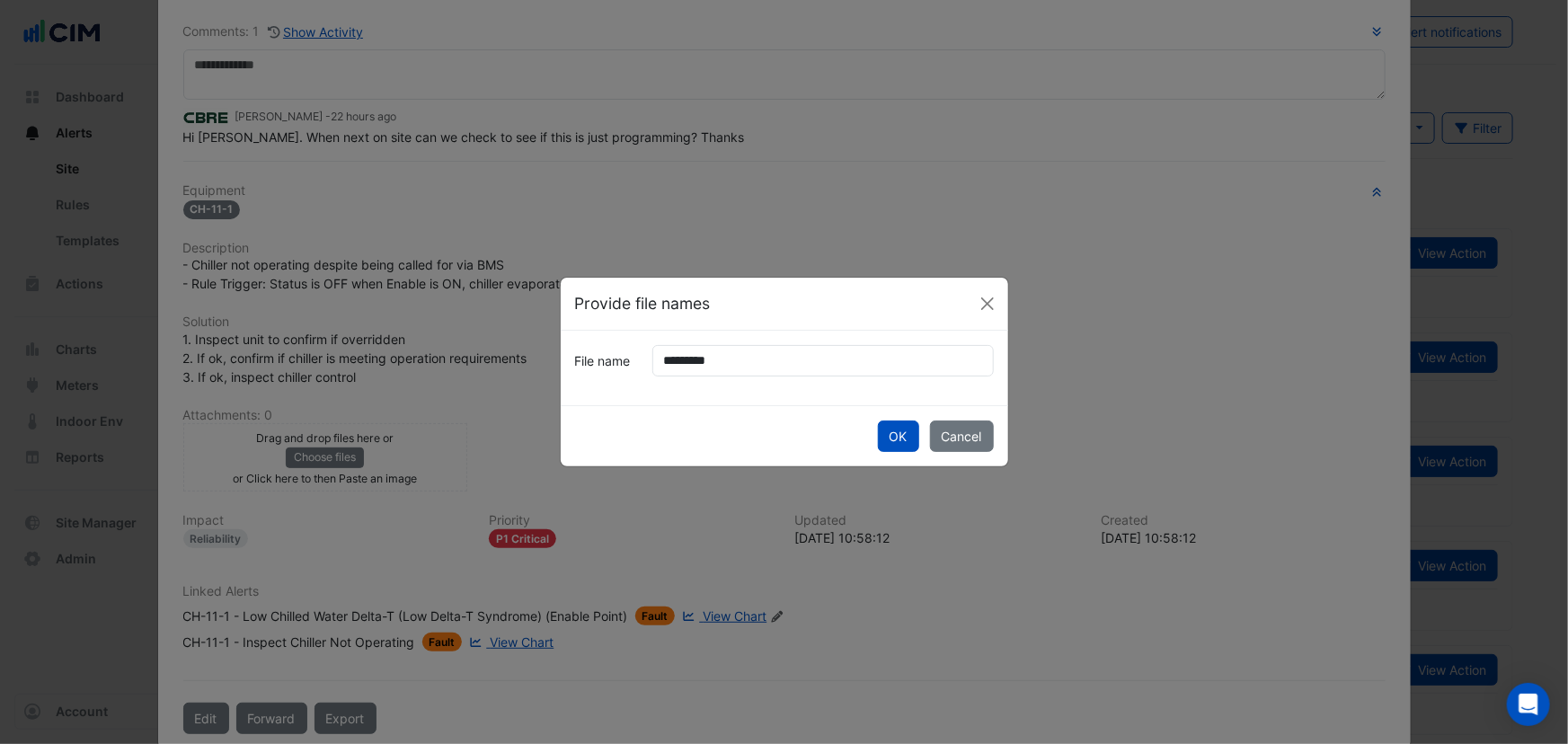 type 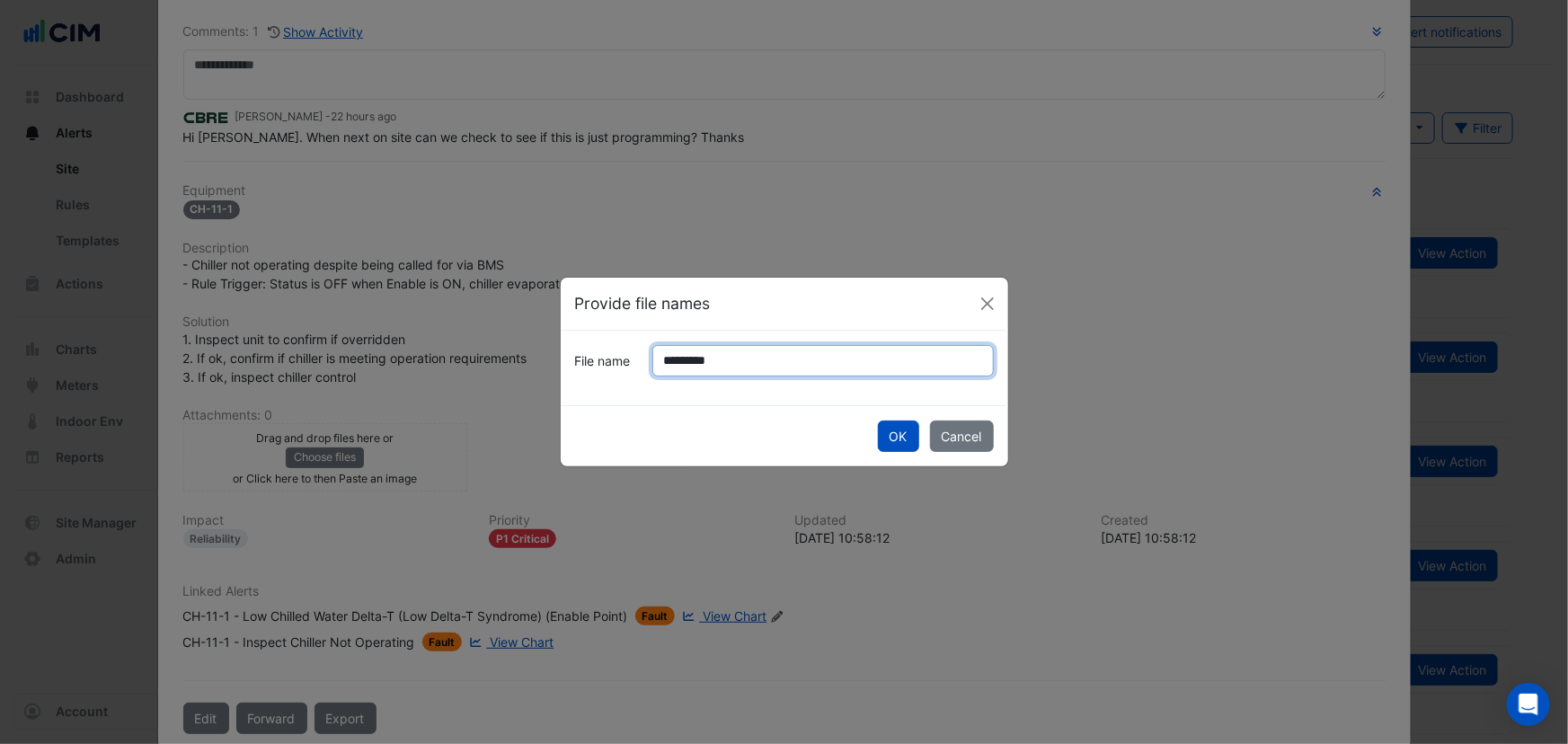 click on "*********" at bounding box center (823, 360) 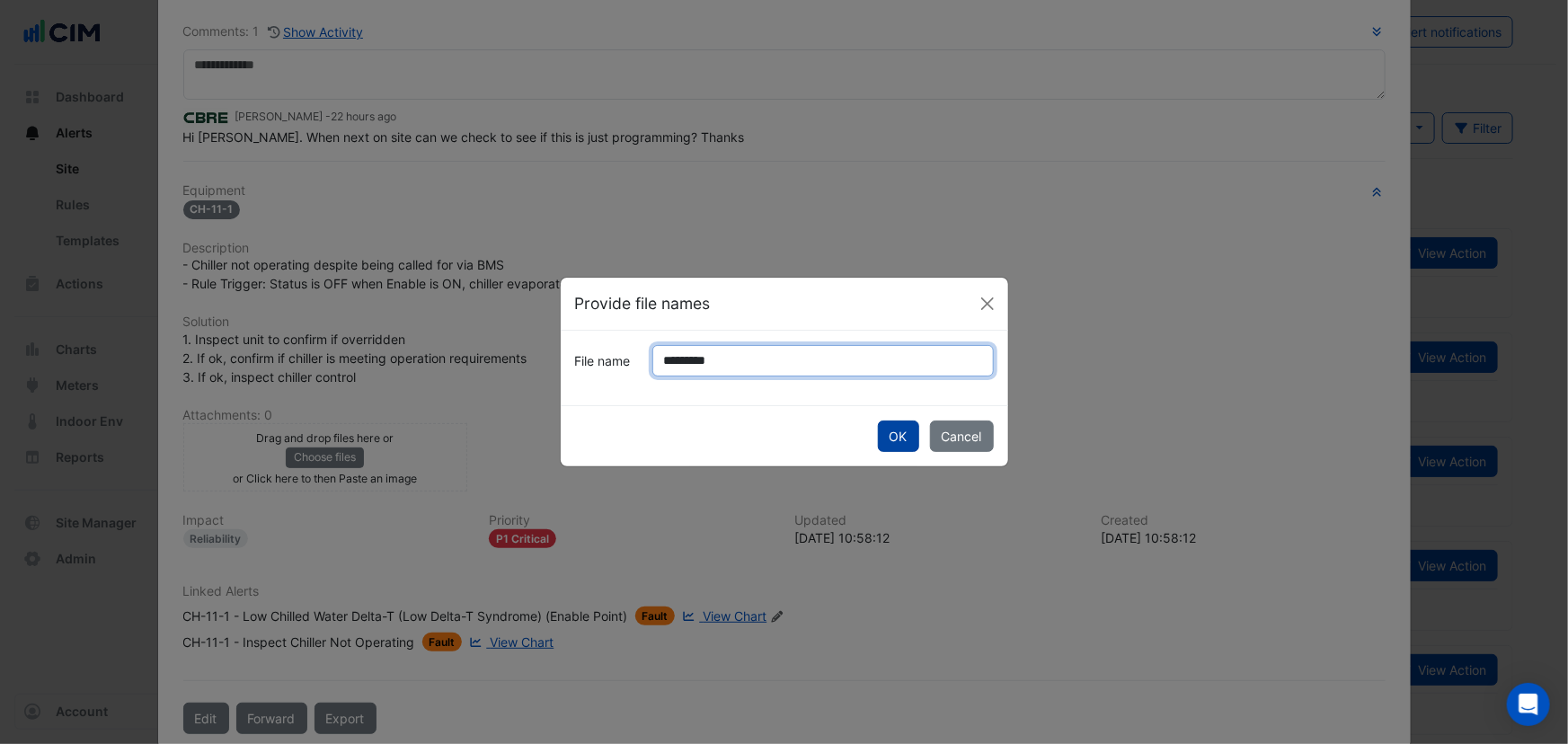 type on "*********" 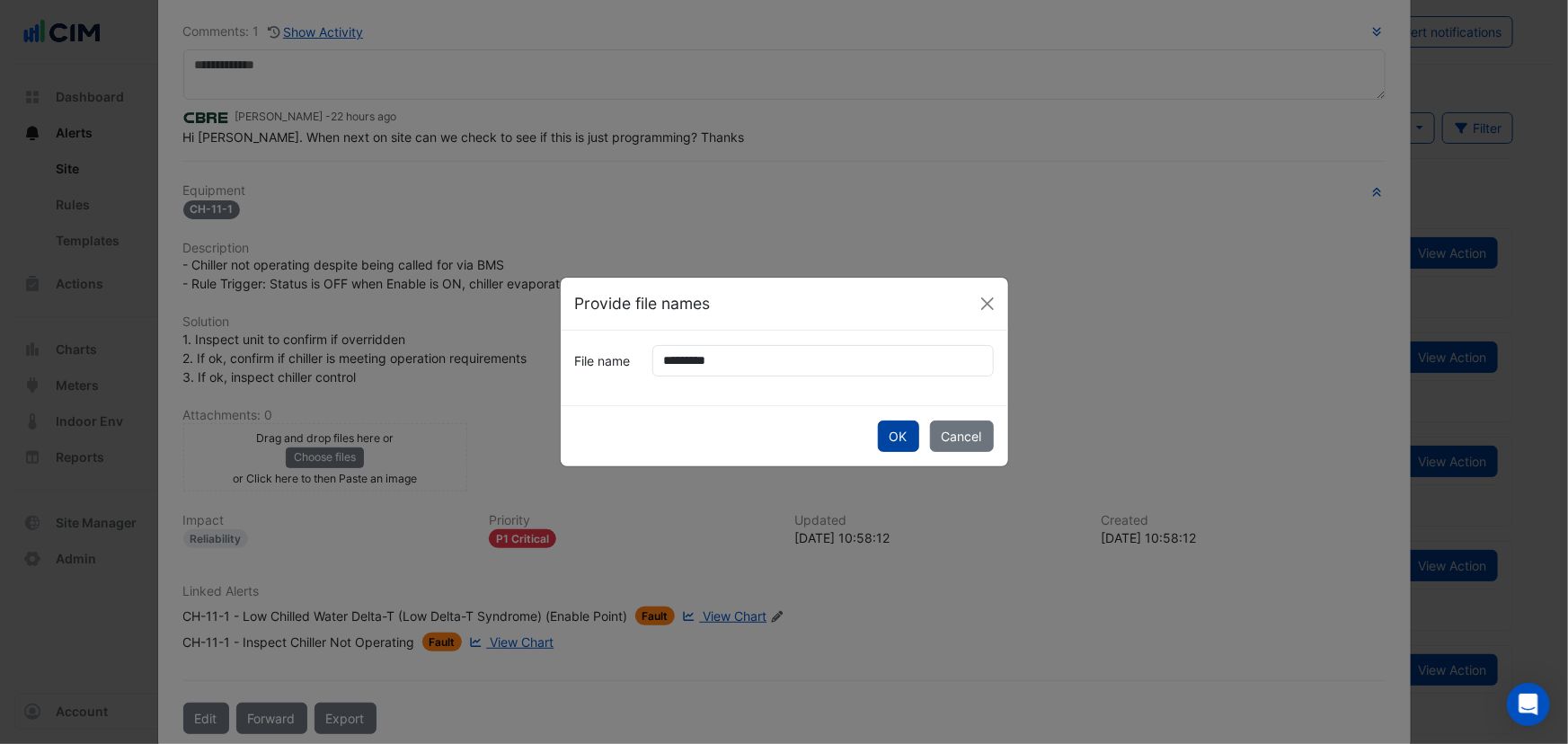 click on "OK" 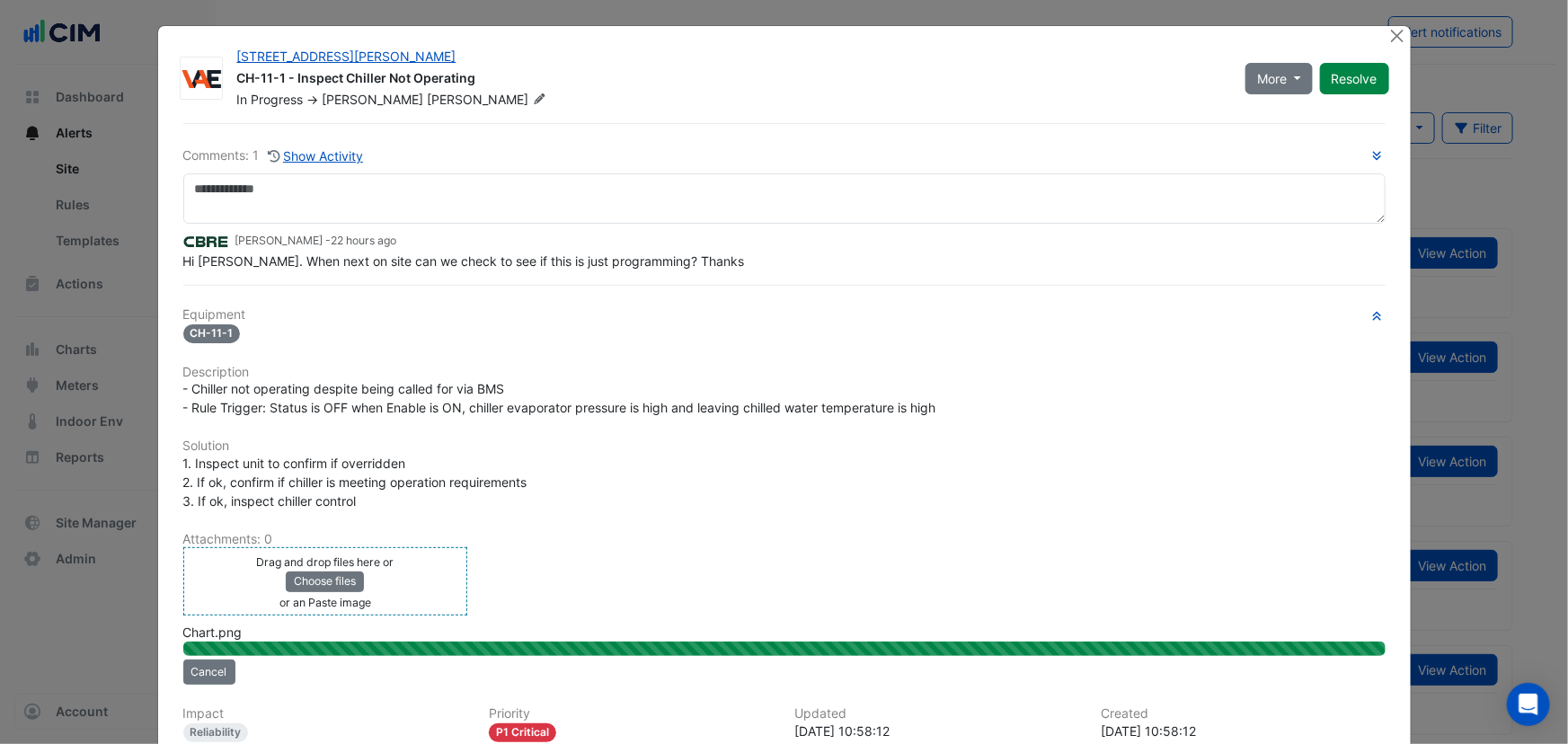 scroll, scrollTop: 0, scrollLeft: 0, axis: both 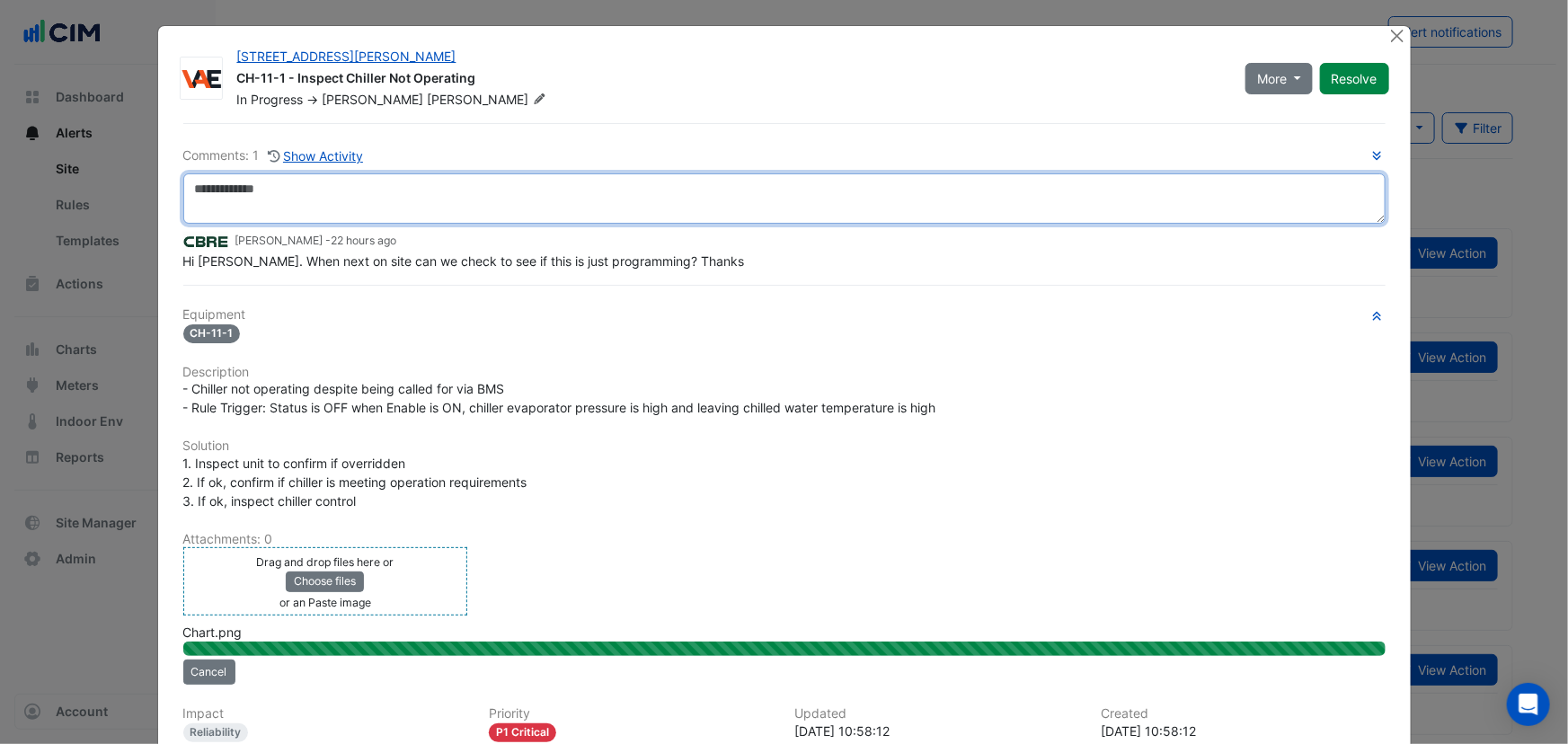 click at bounding box center (784, 199) 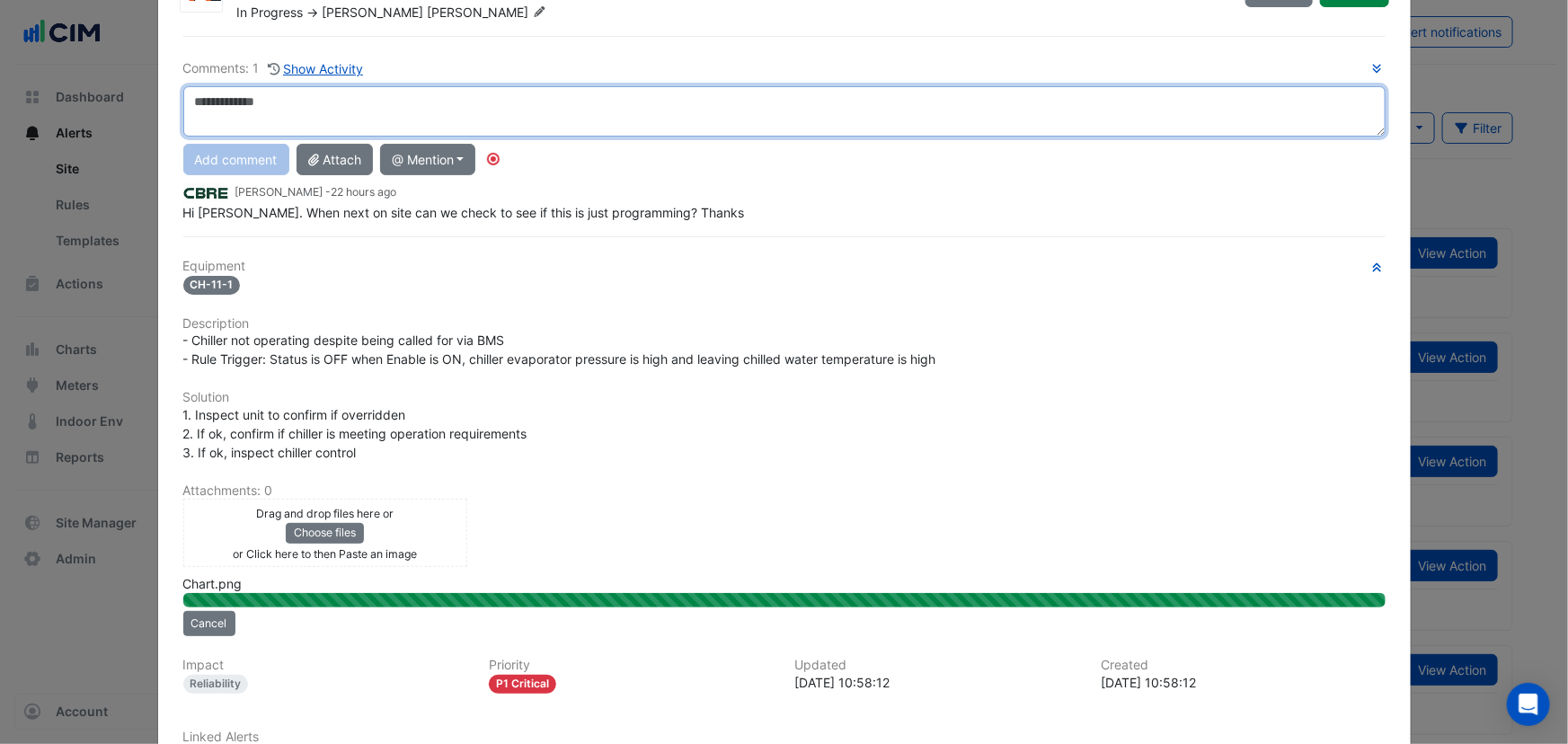 scroll, scrollTop: 199, scrollLeft: 0, axis: vertical 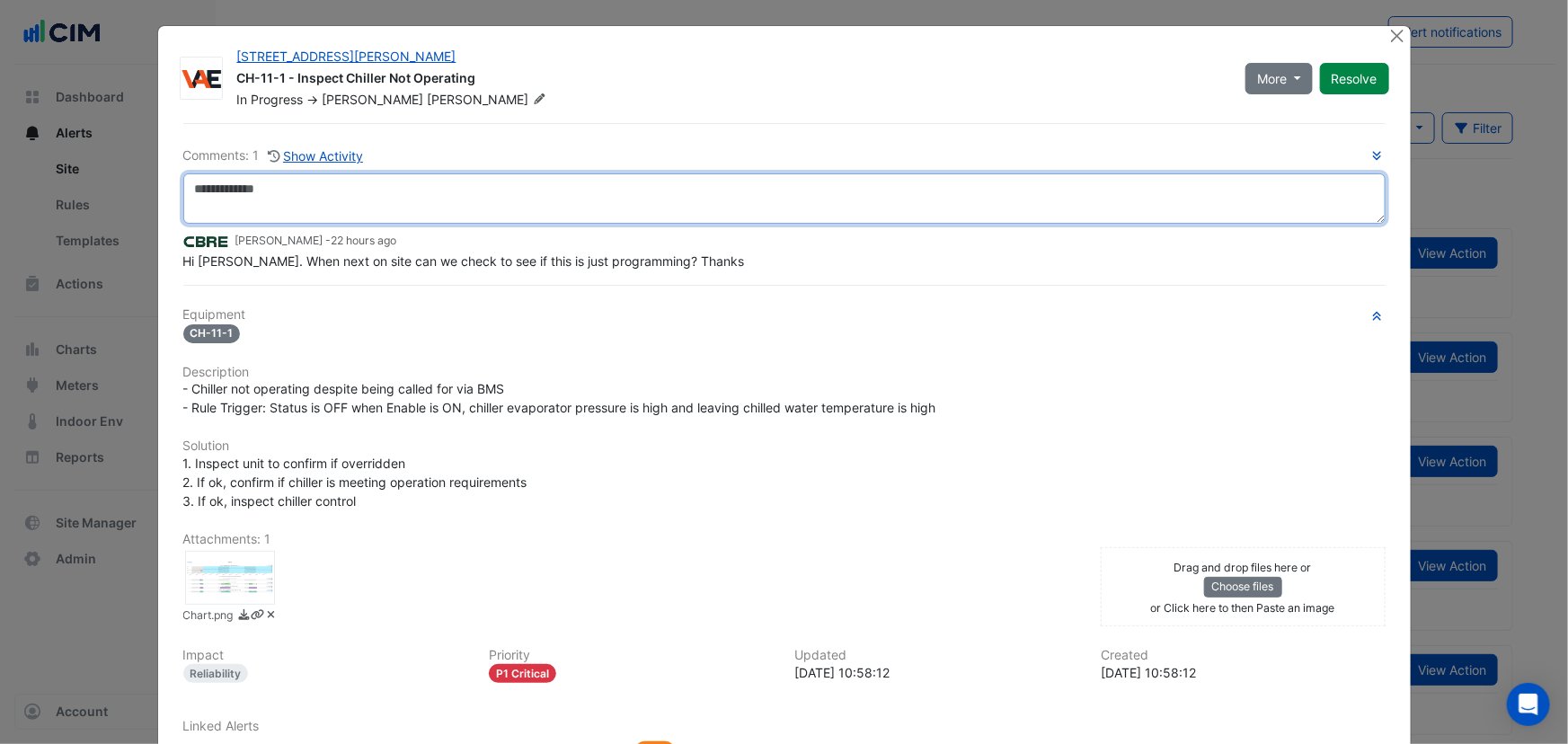 click at bounding box center (784, 199) 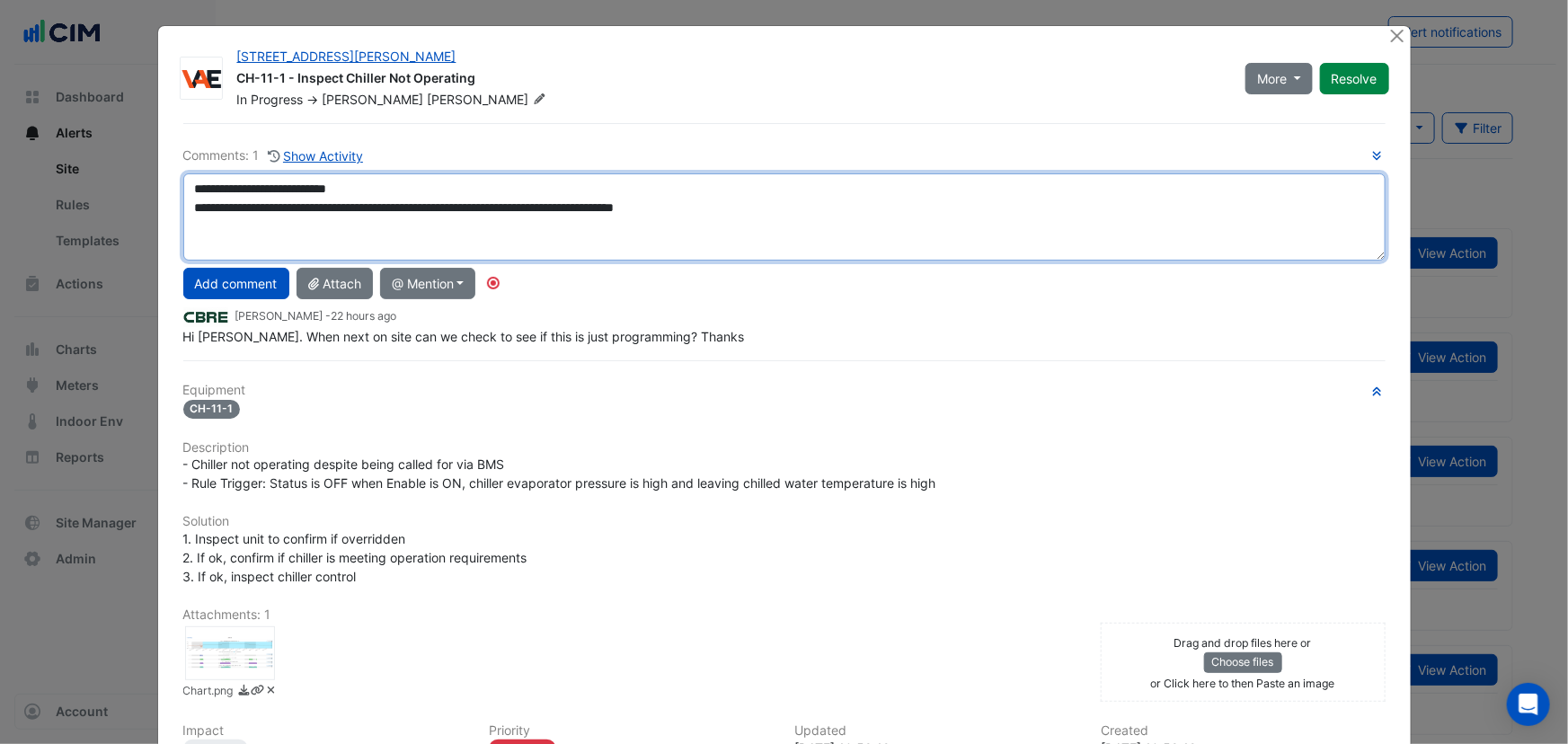drag, startPoint x: 1374, startPoint y: 215, endPoint x: 1370, endPoint y: 252, distance: 37.215588 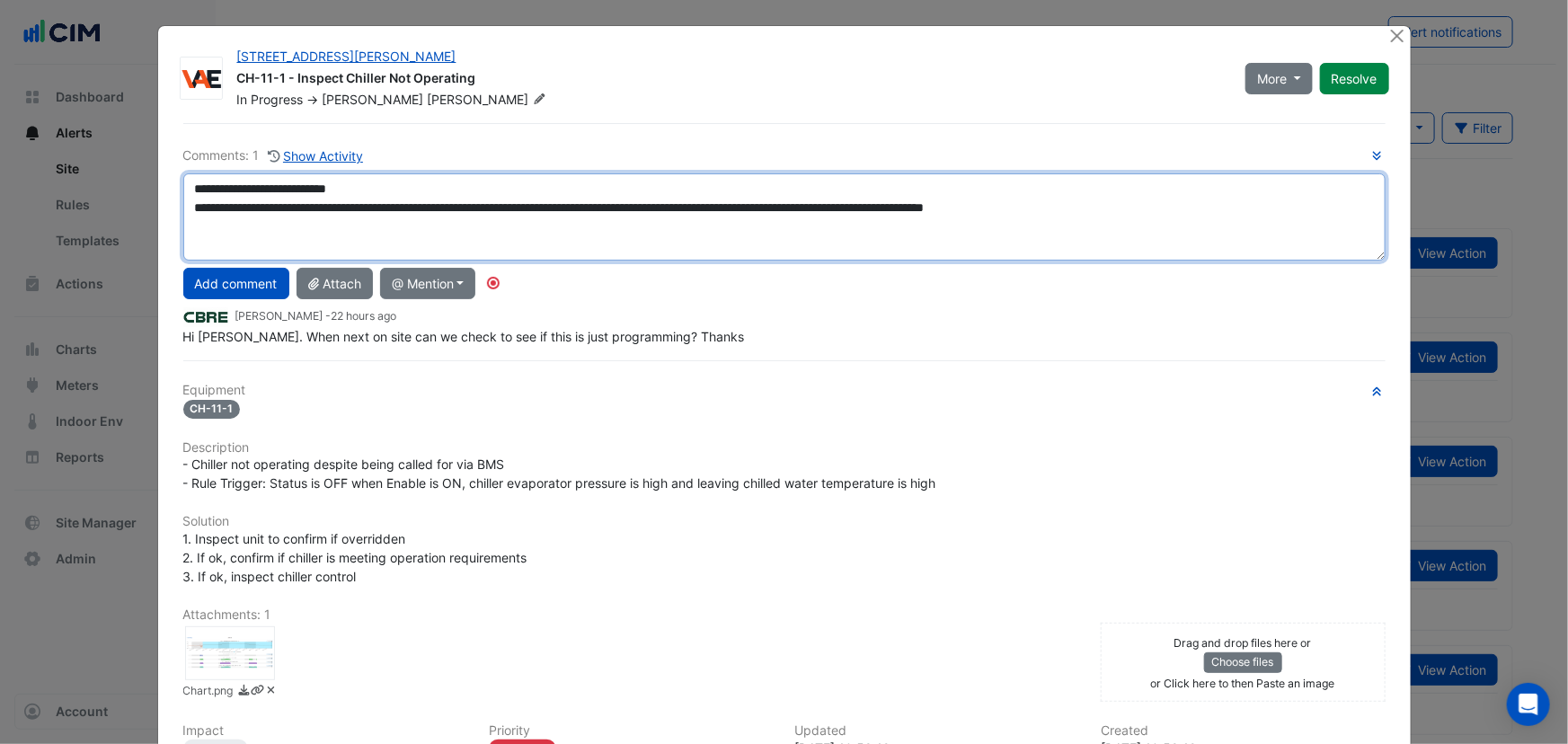 click on "**********" at bounding box center (784, 217) 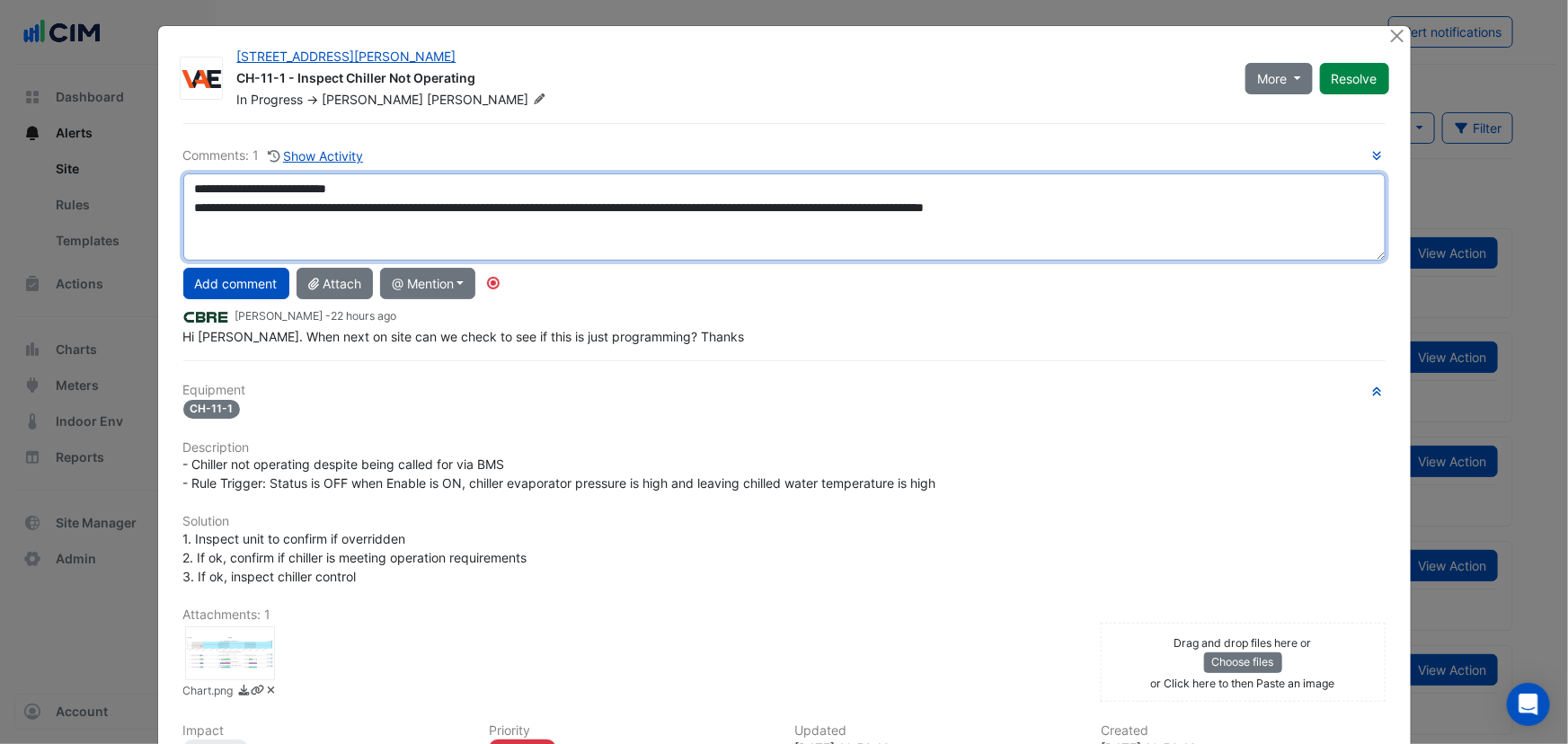drag, startPoint x: 401, startPoint y: 213, endPoint x: 1019, endPoint y: 231, distance: 618.26208 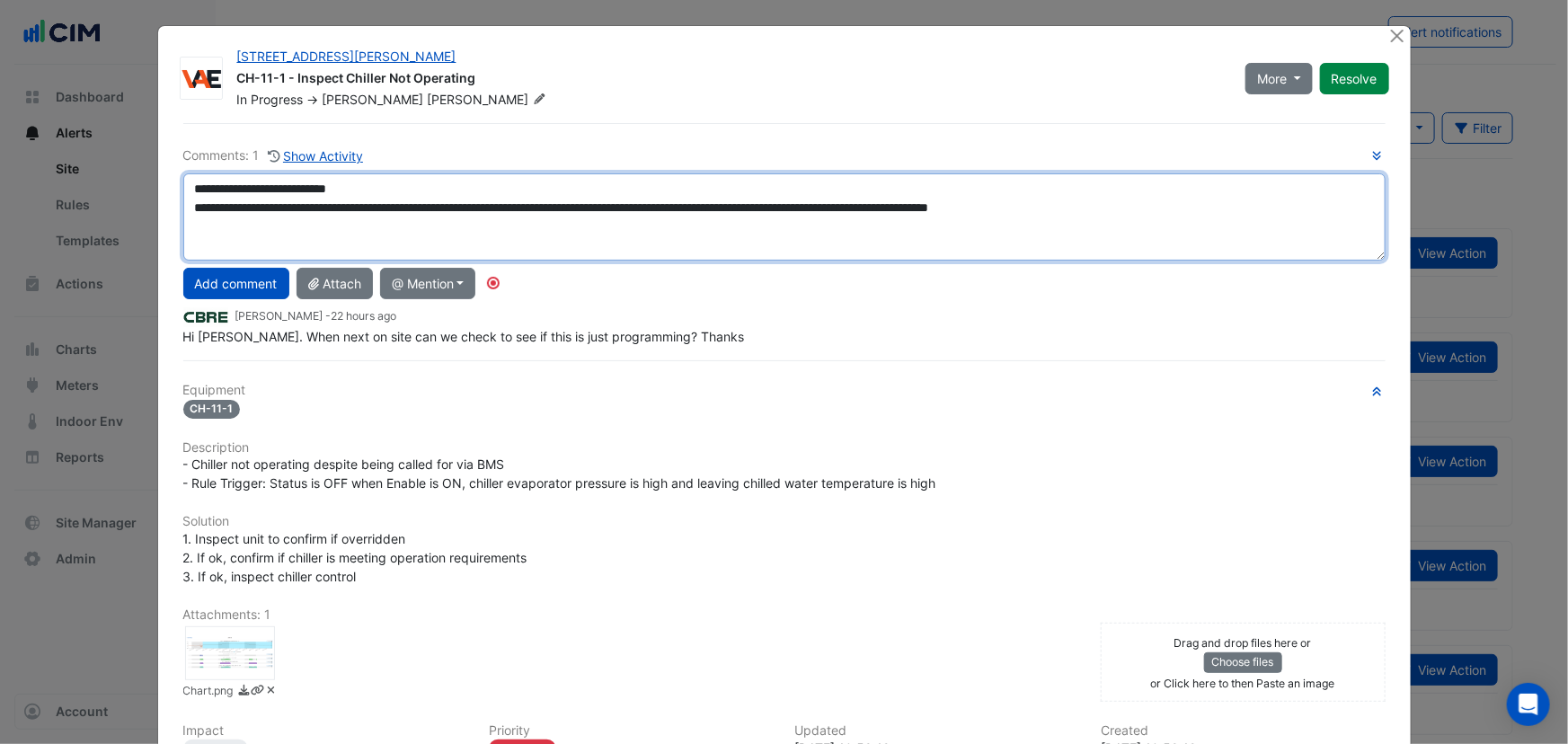 click on "**********" at bounding box center [784, 217] 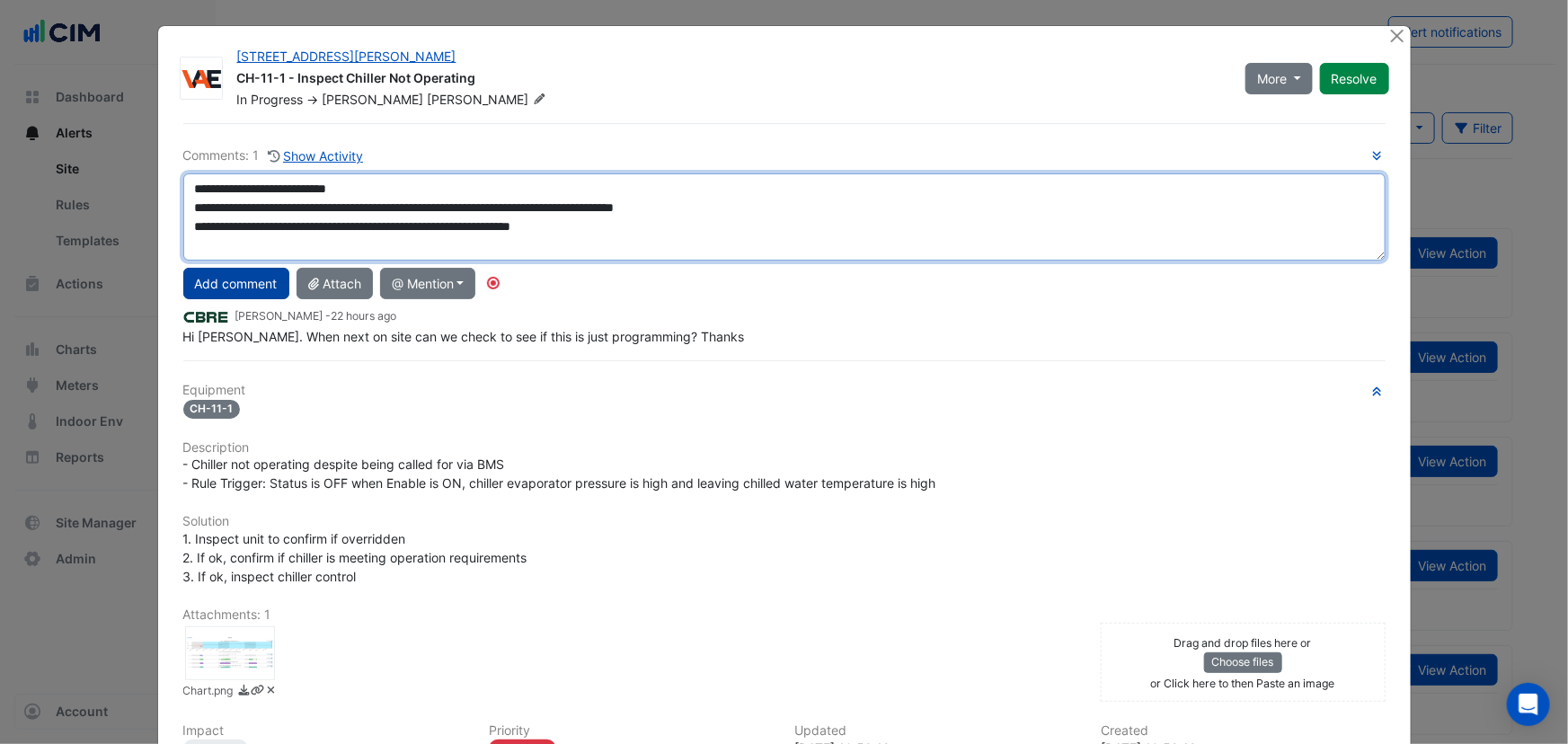 type on "**********" 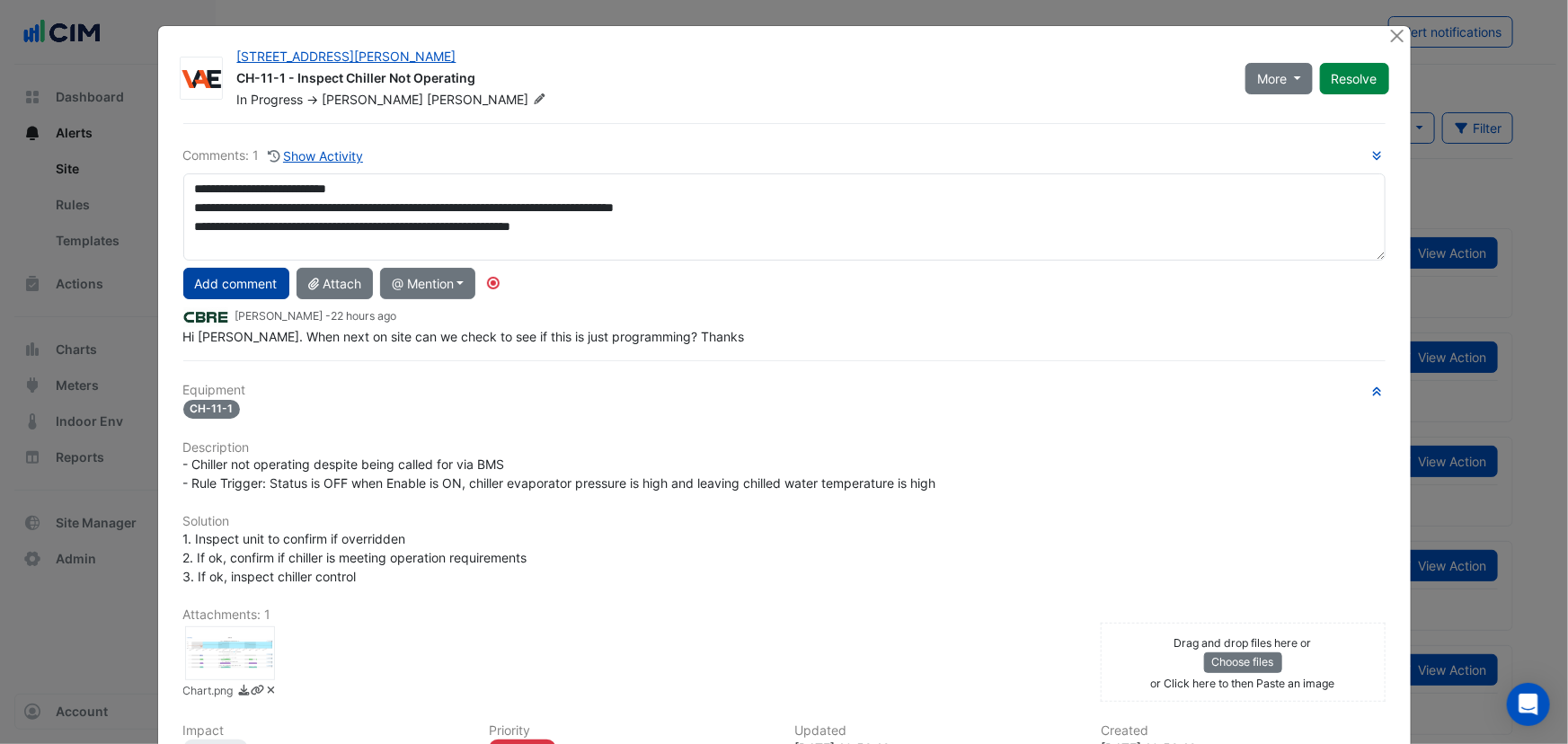 click on "Add comment" 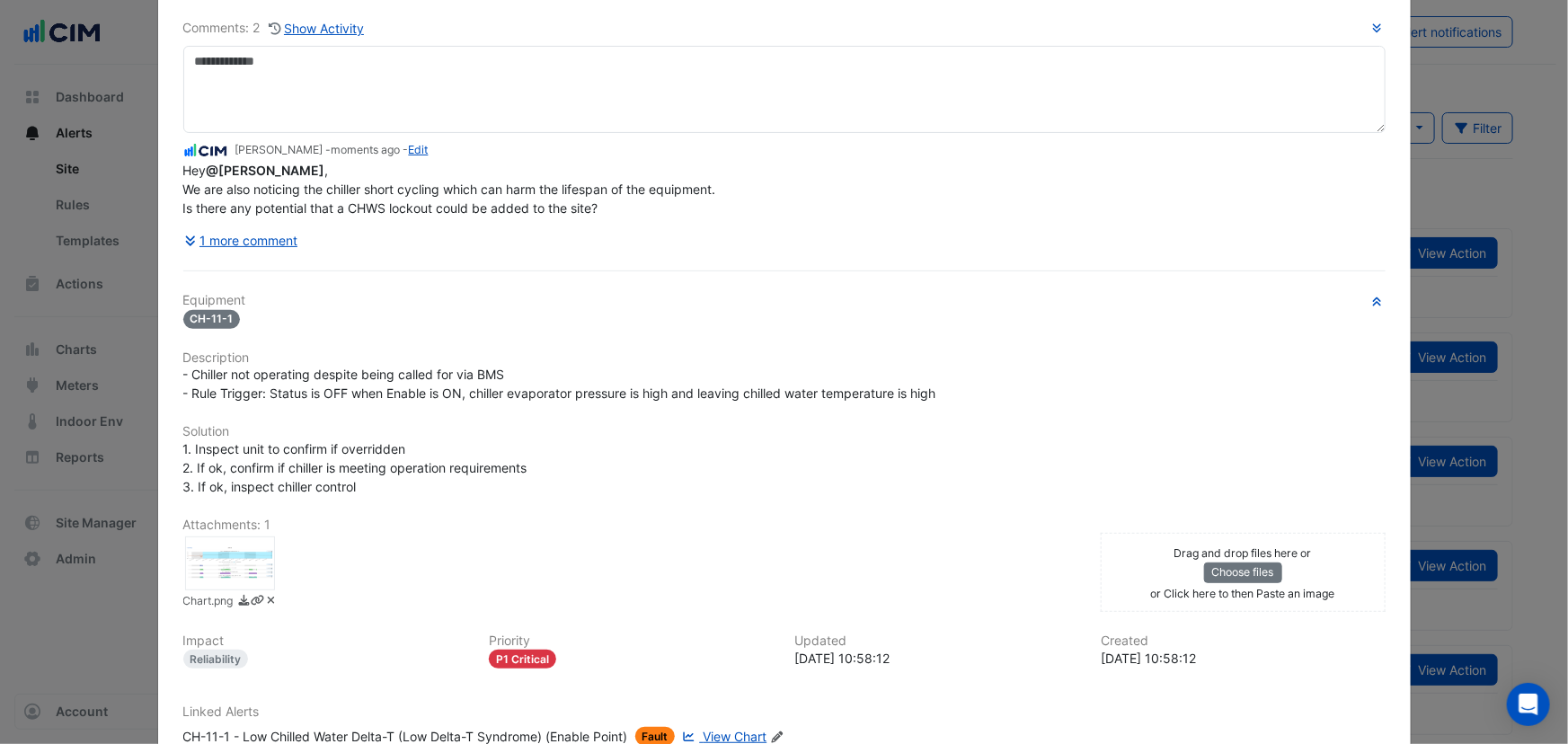 scroll, scrollTop: 217, scrollLeft: 0, axis: vertical 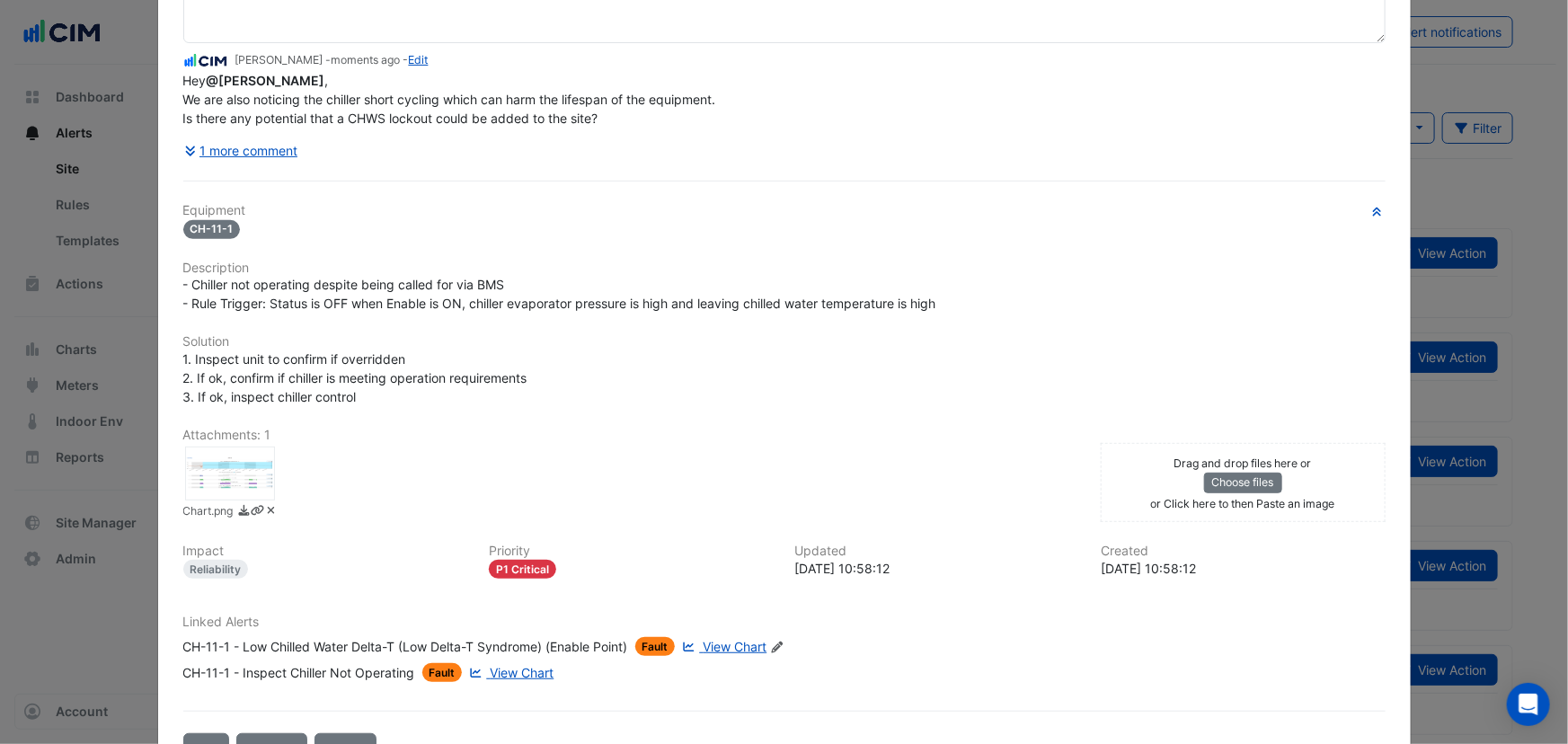click 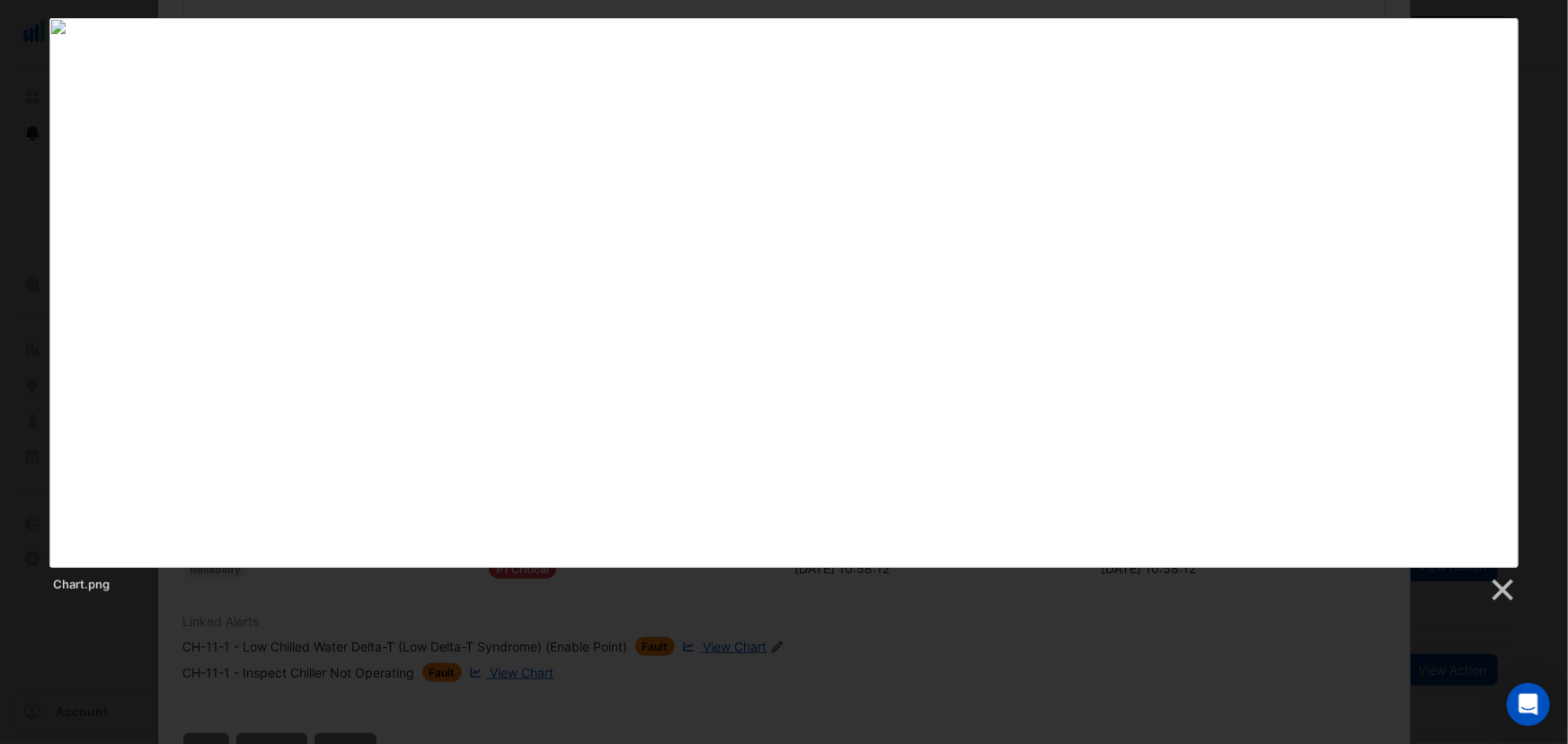 click at bounding box center (784, 1371) 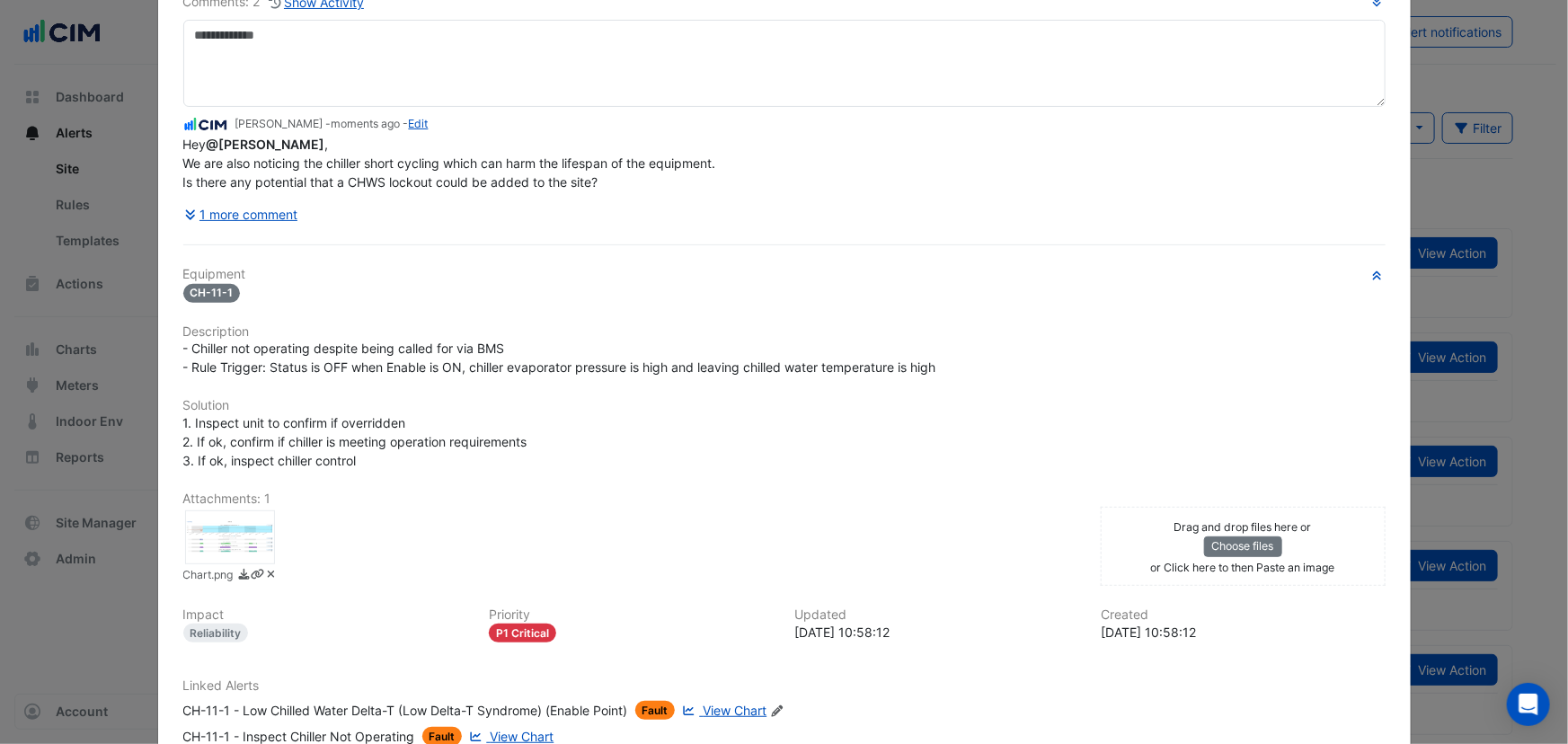 scroll, scrollTop: 0, scrollLeft: 0, axis: both 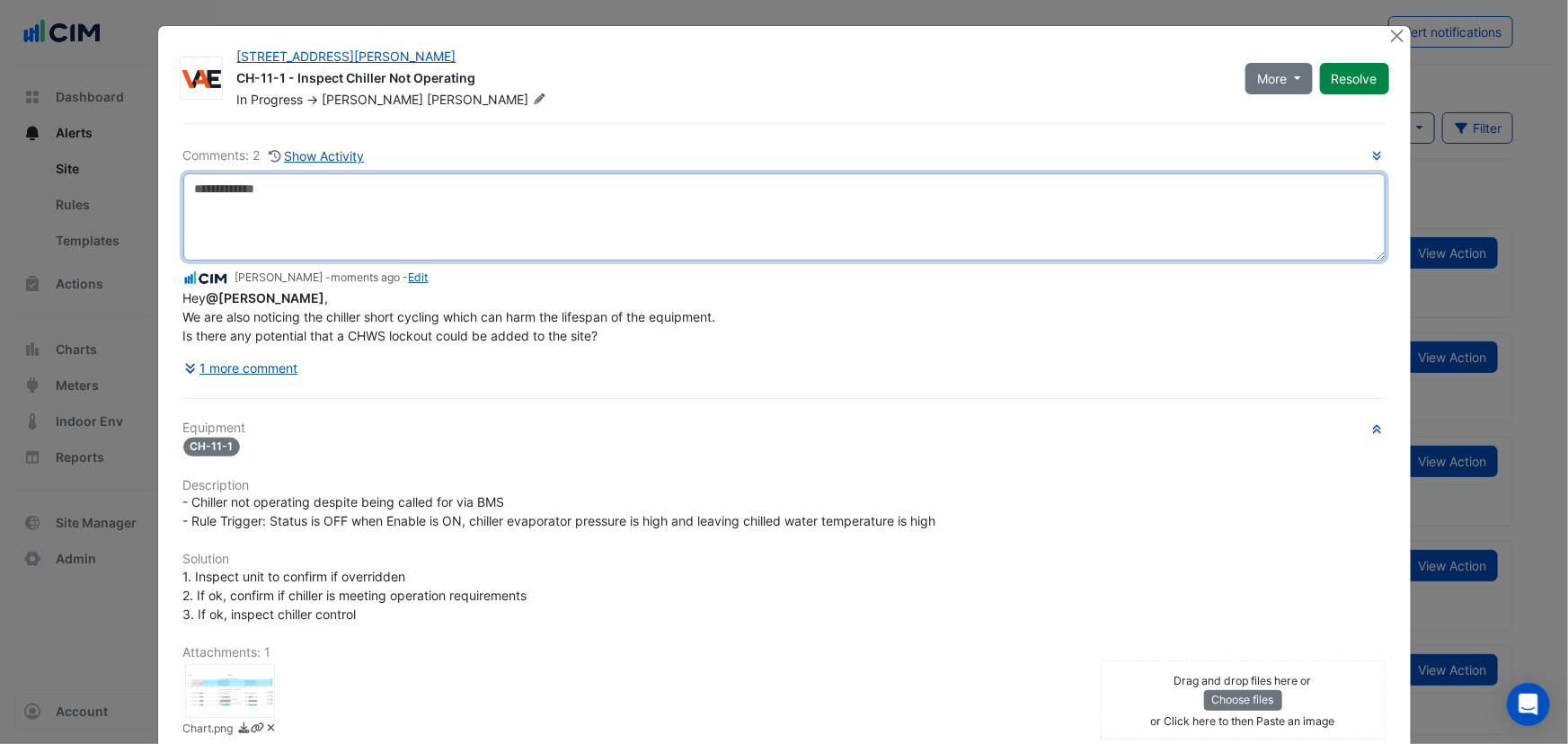 click at bounding box center [784, 217] 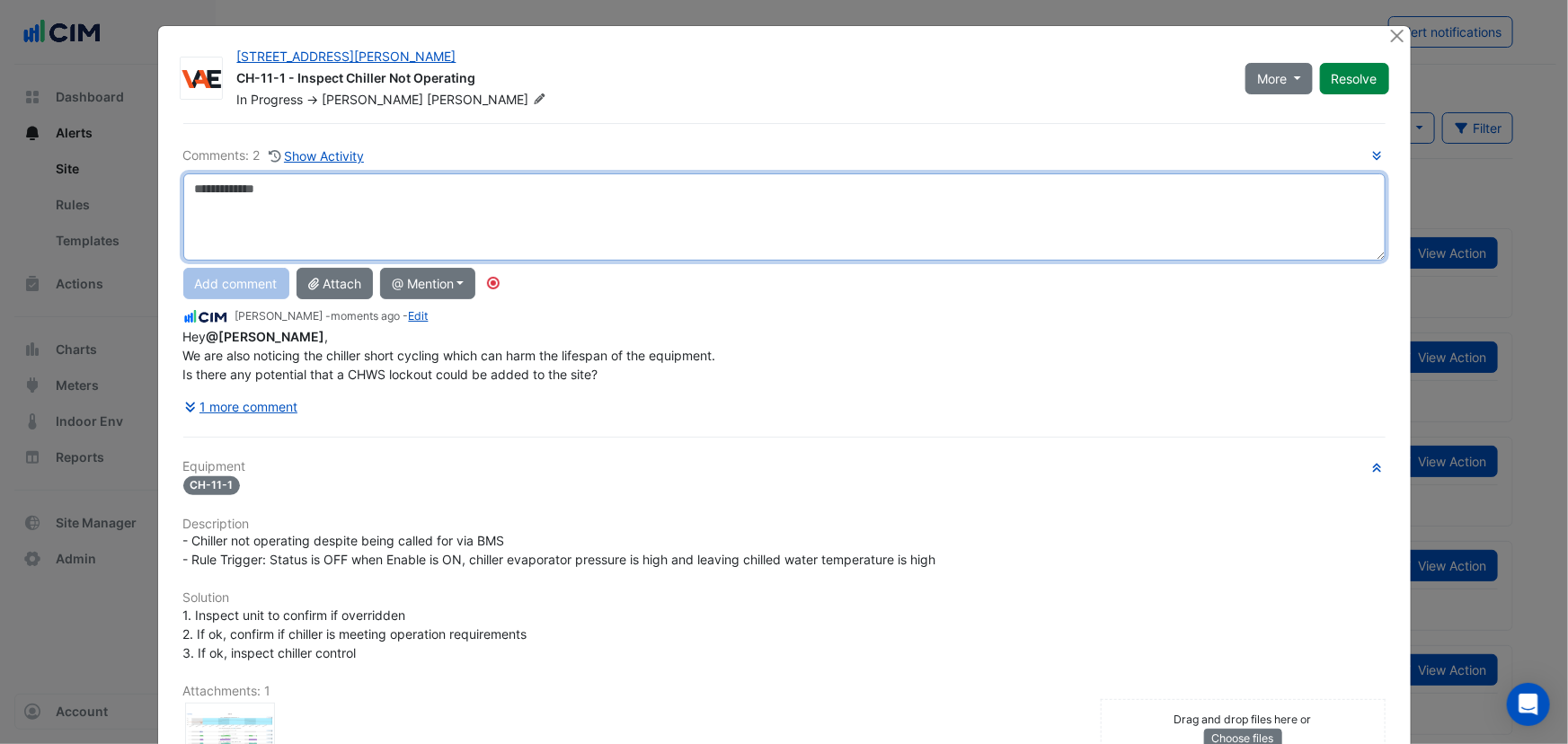 type on "*" 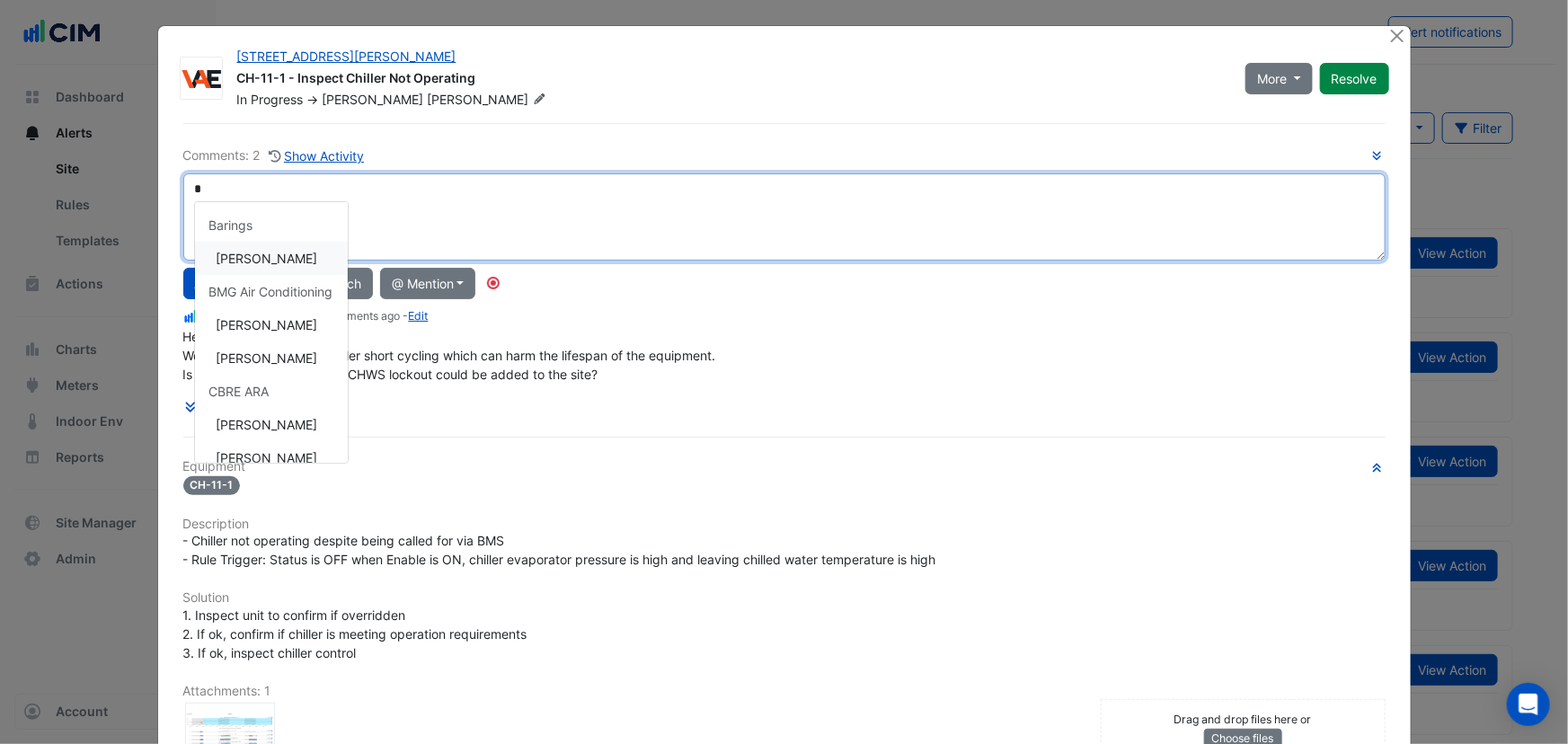 type 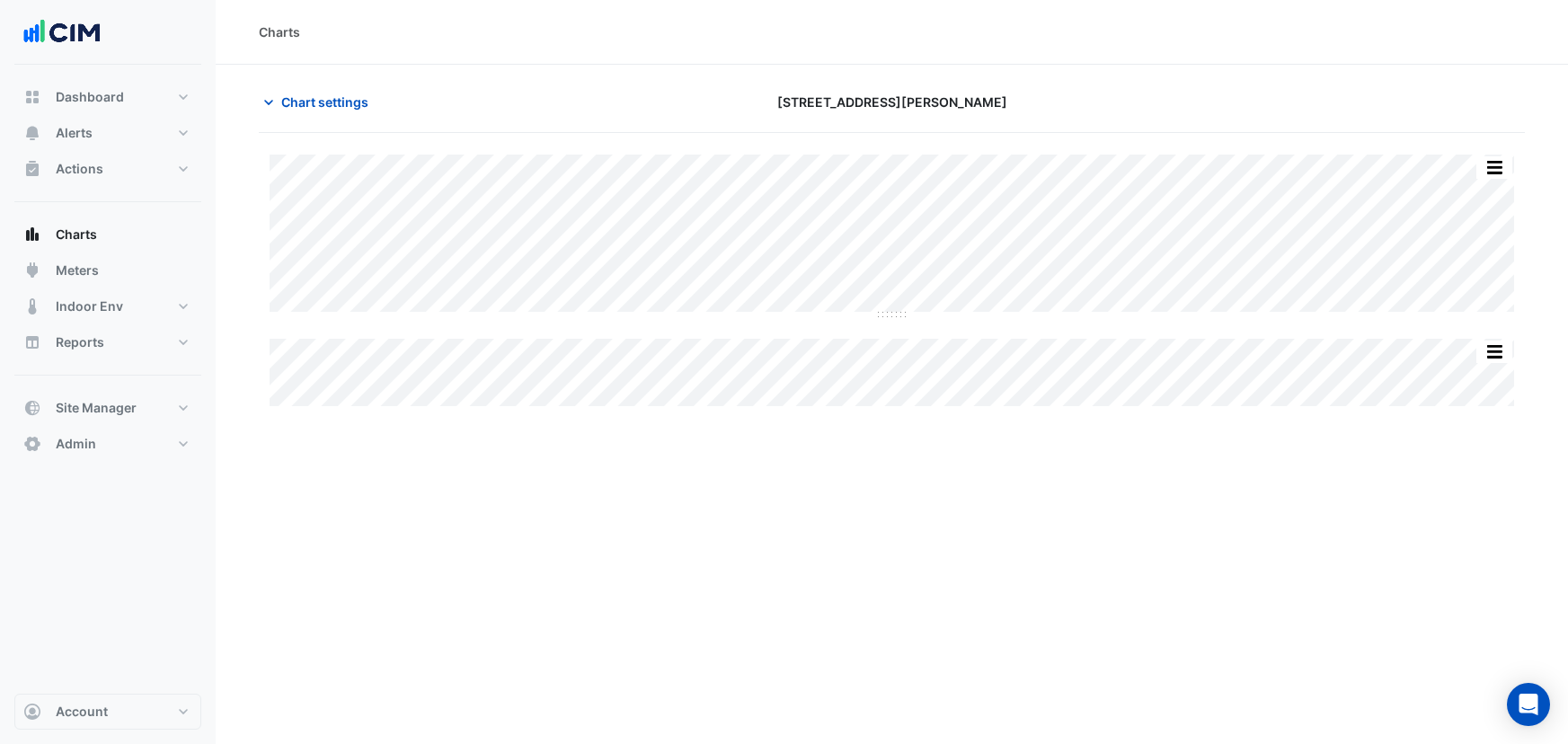scroll, scrollTop: 0, scrollLeft: 0, axis: both 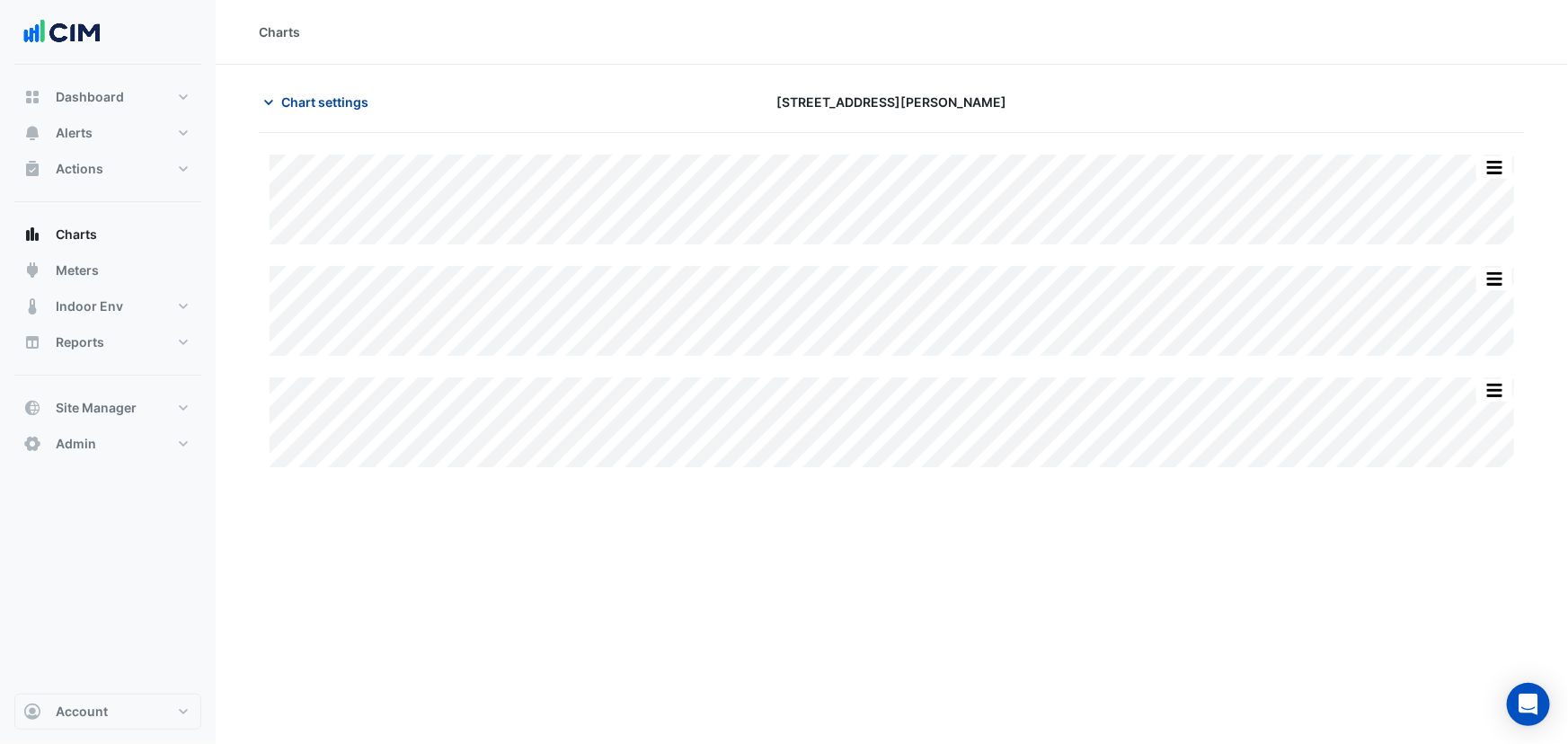 click on "Chart settings" 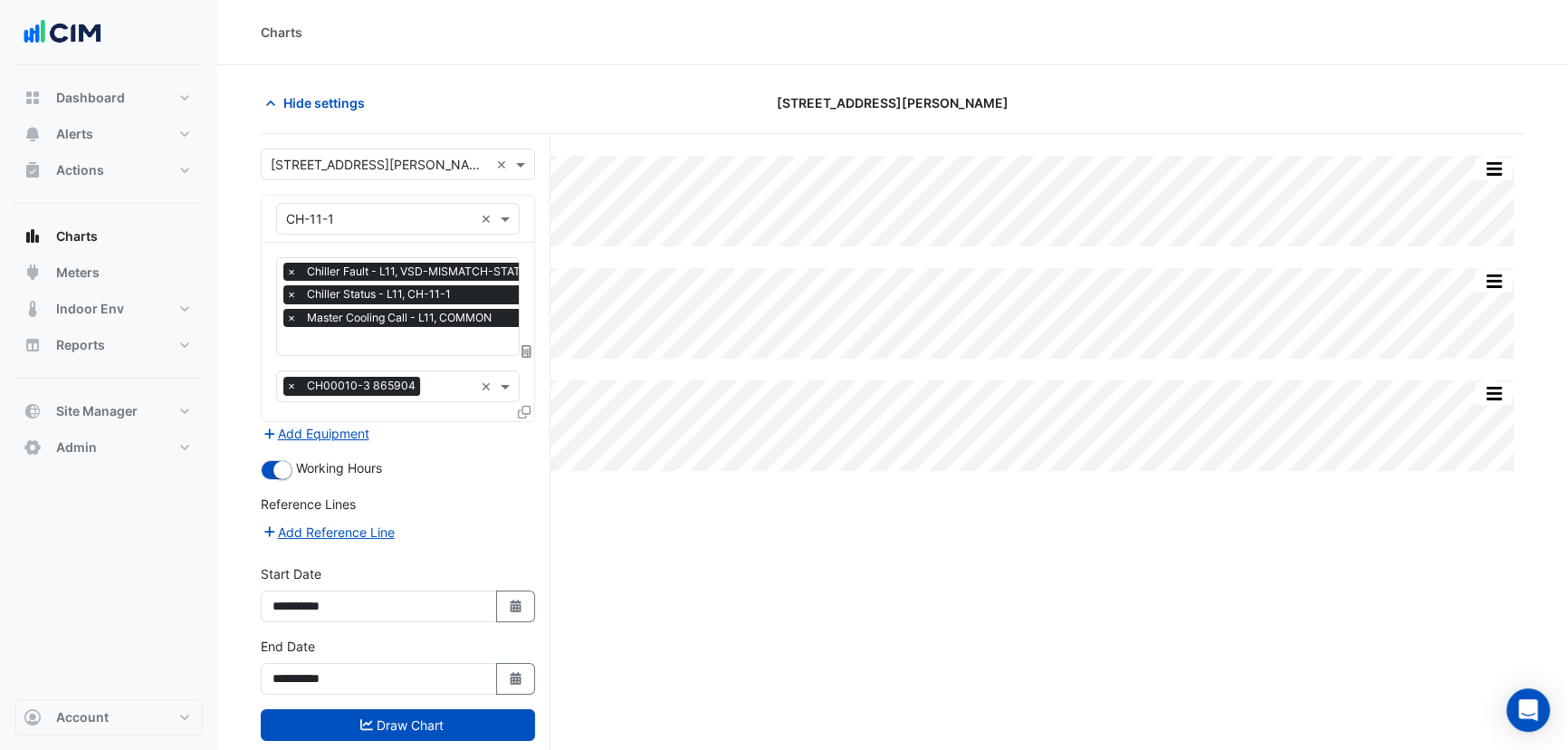 click on "**********" at bounding box center (406, 476) 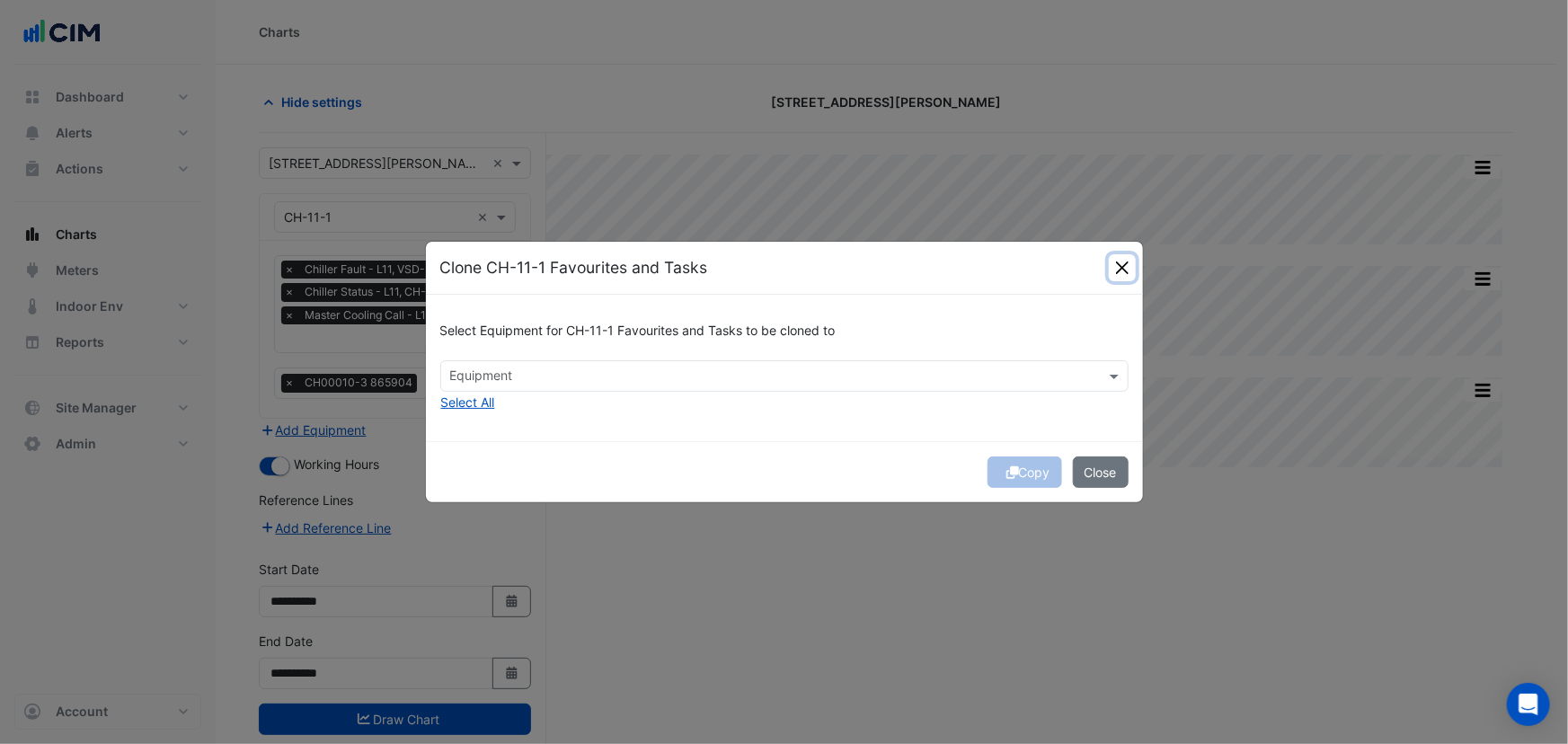 click 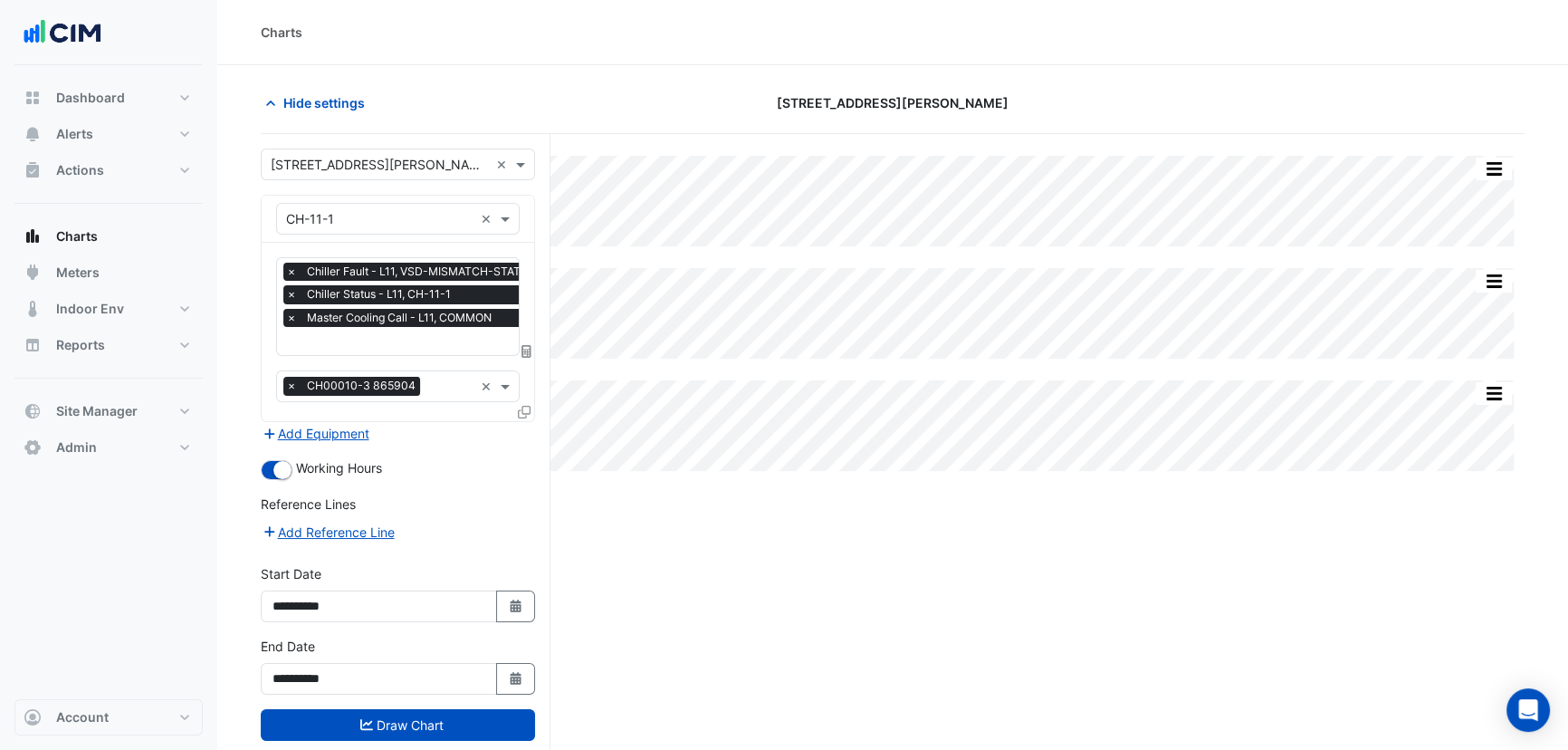 scroll, scrollTop: 0, scrollLeft: 9, axis: horizontal 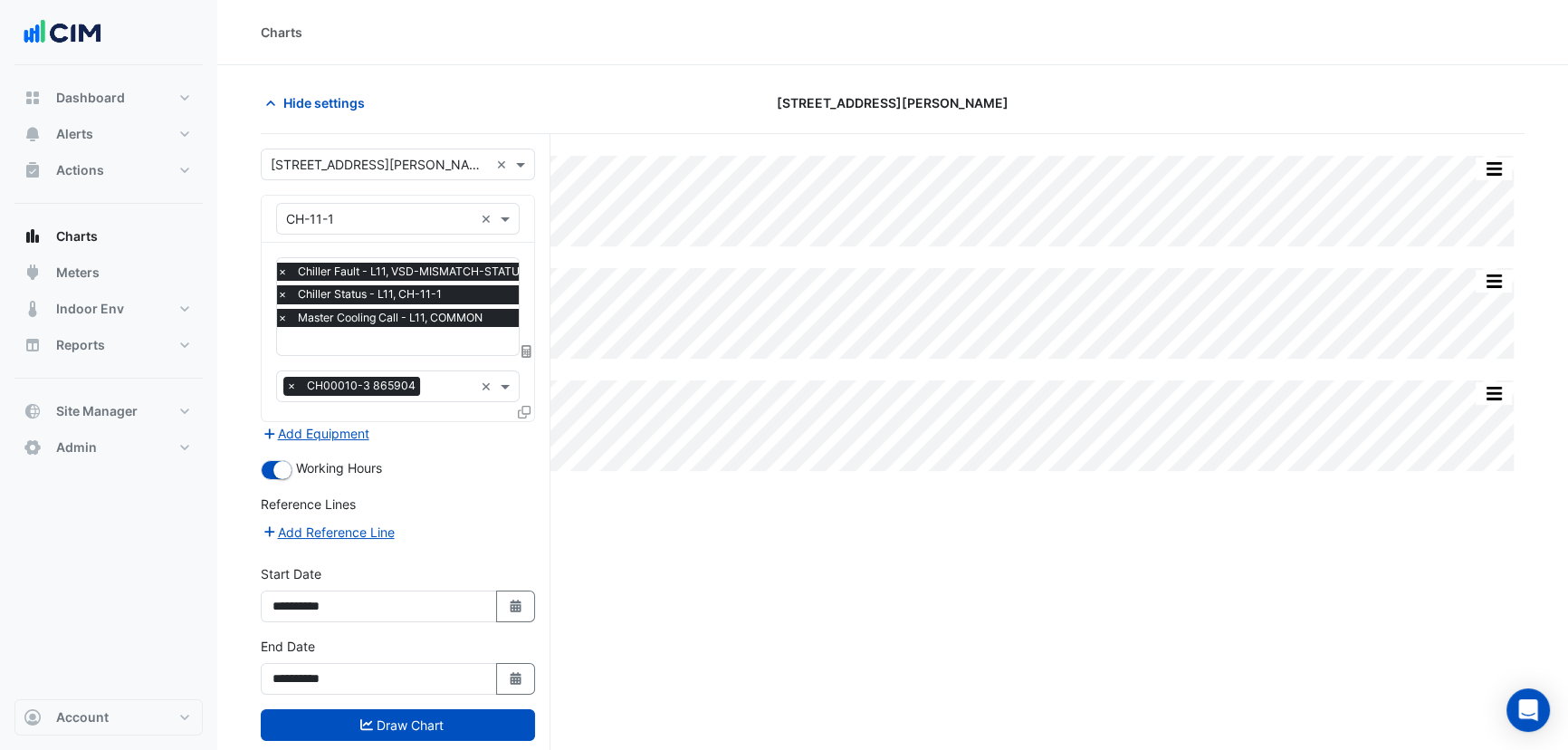 click on "Master Cooling Call - L11, COMMON" at bounding box center [390, 318] 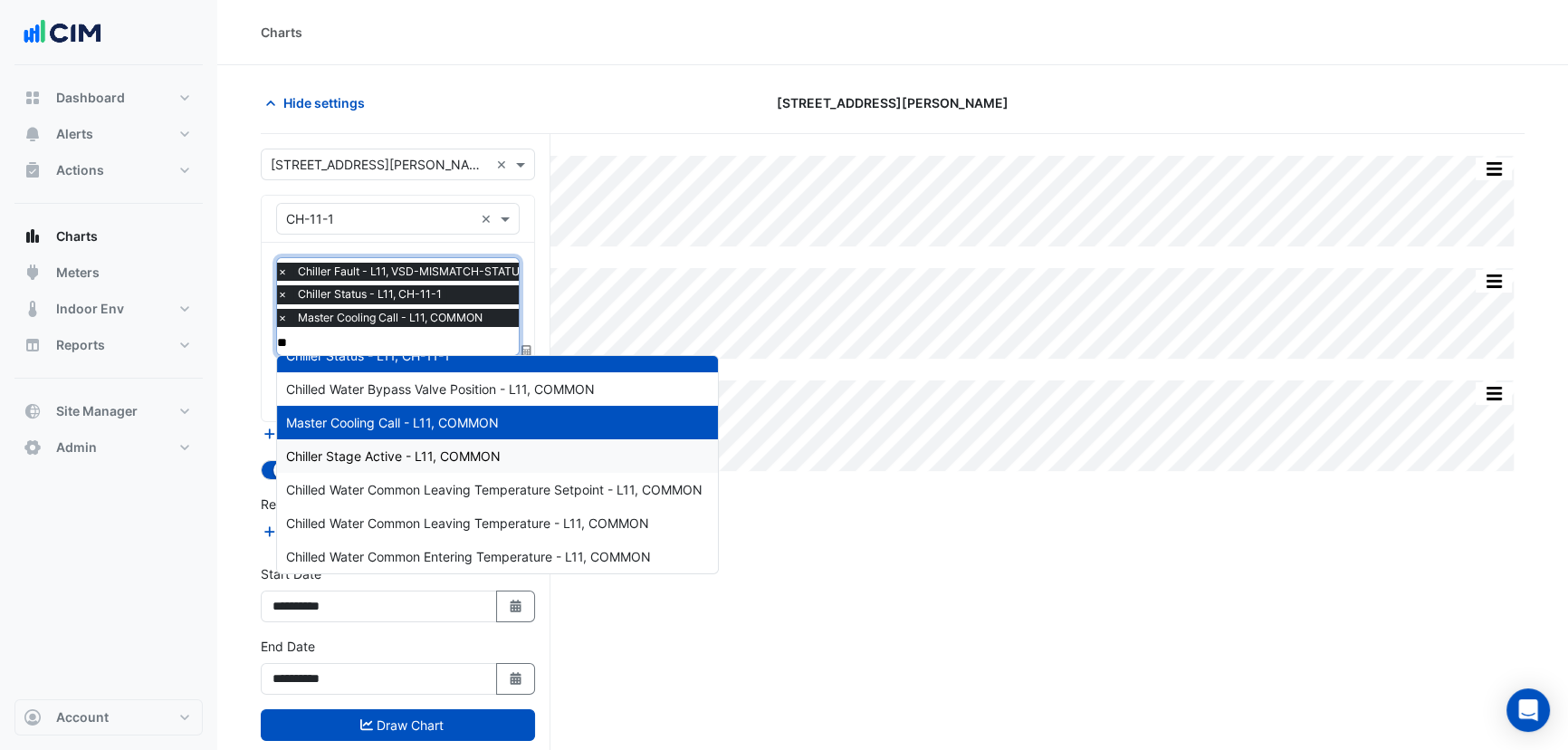 scroll, scrollTop: 118, scrollLeft: 0, axis: vertical 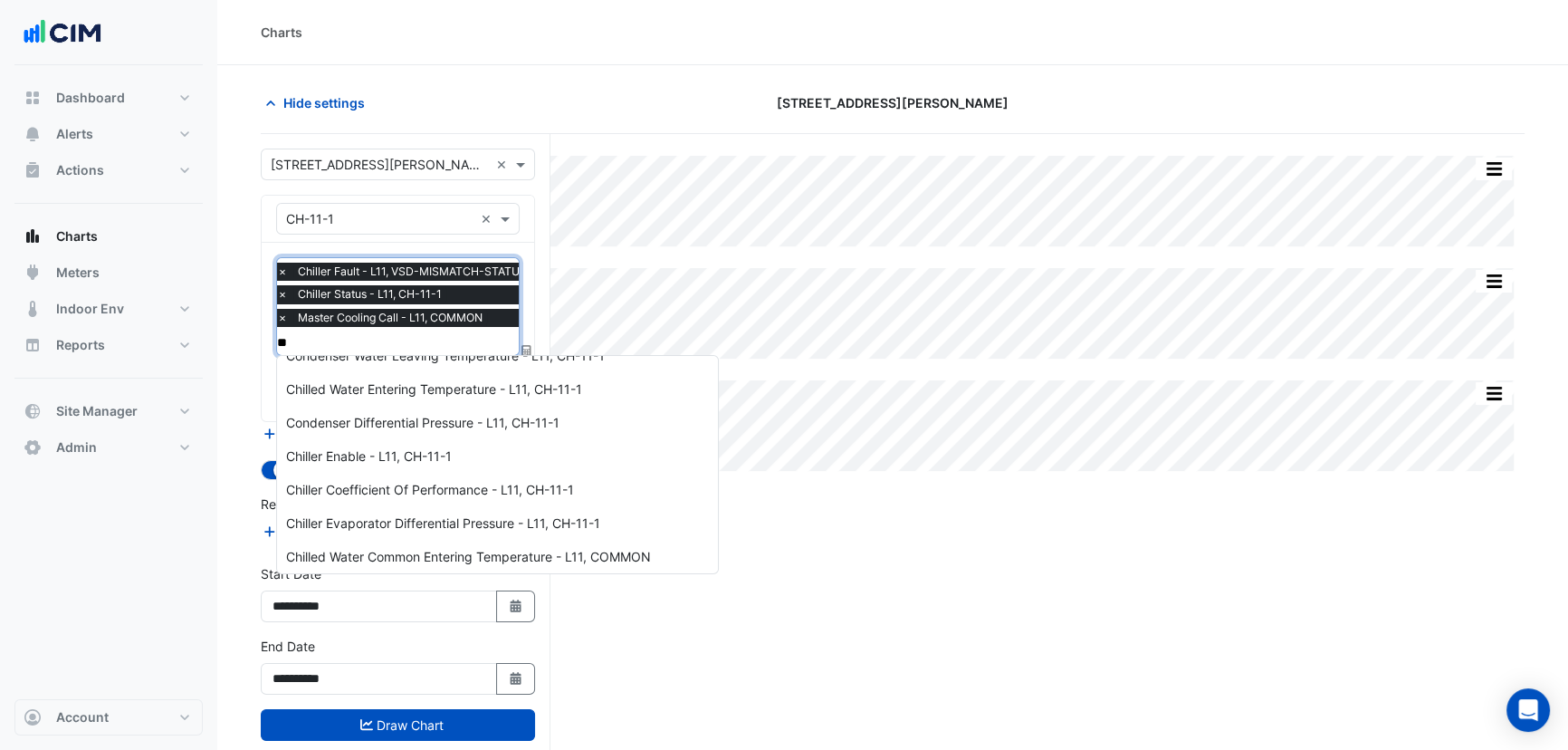 type on "***" 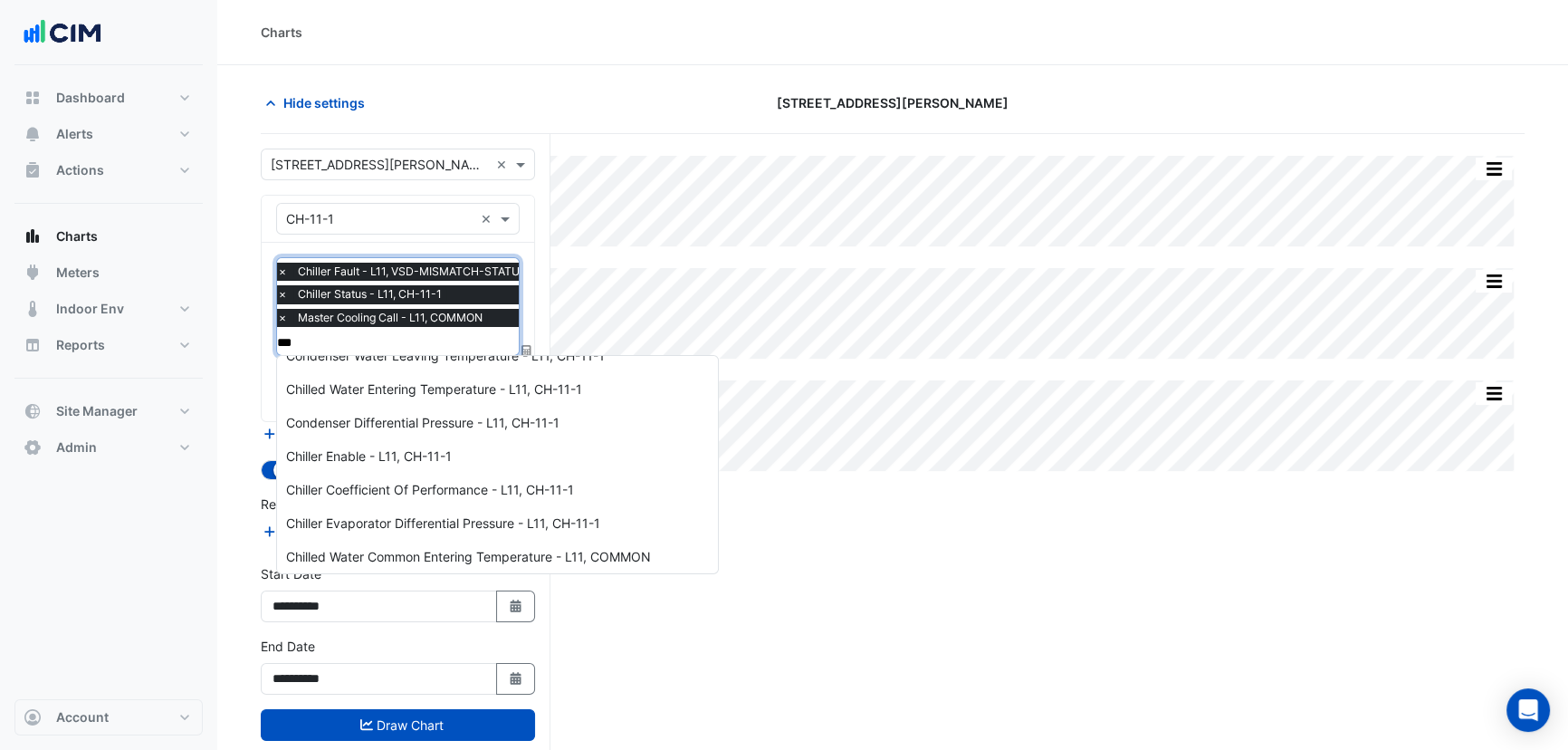 scroll, scrollTop: 0, scrollLeft: 0, axis: both 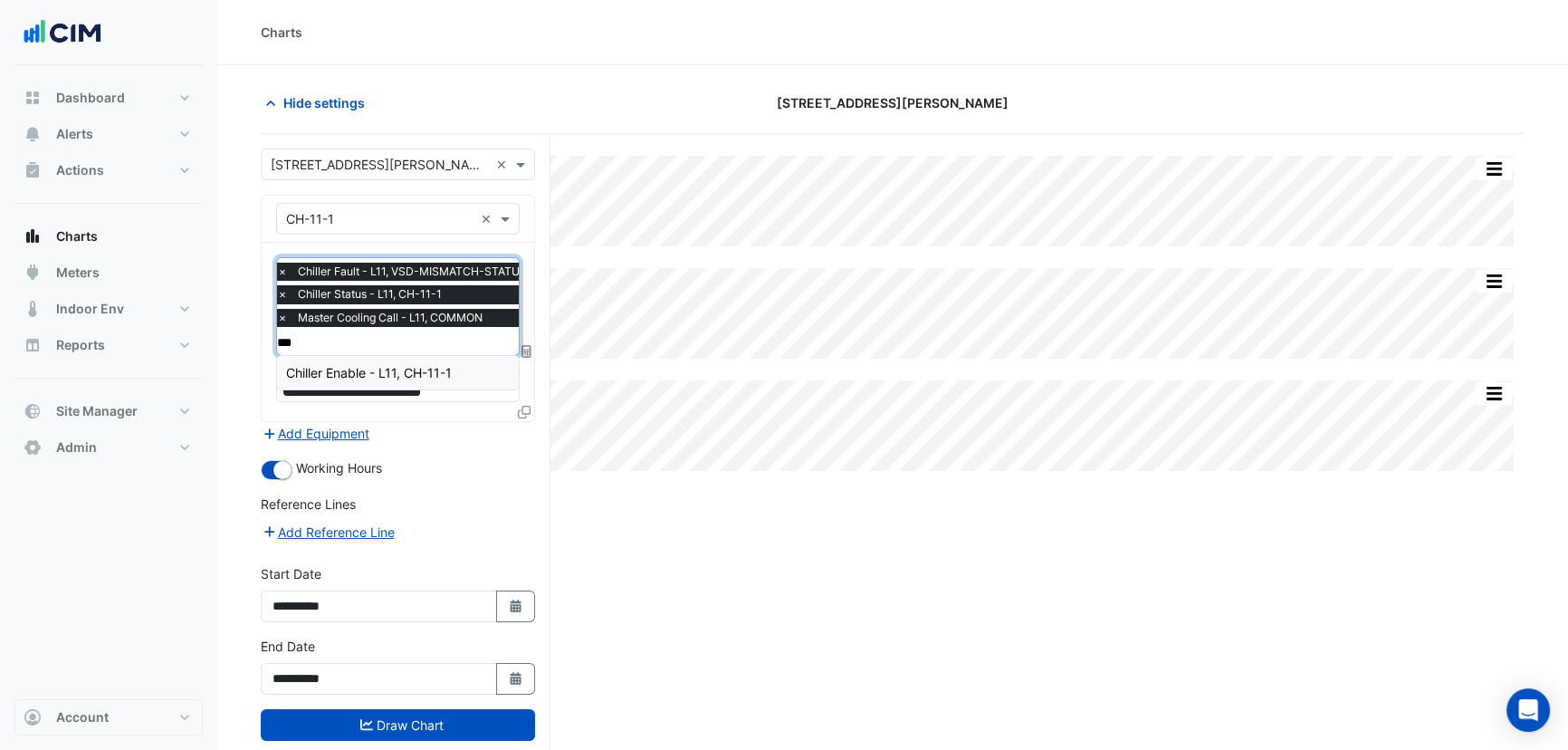 click on "Chiller Enable - L11, CH-11-1" at bounding box center (397, 372) 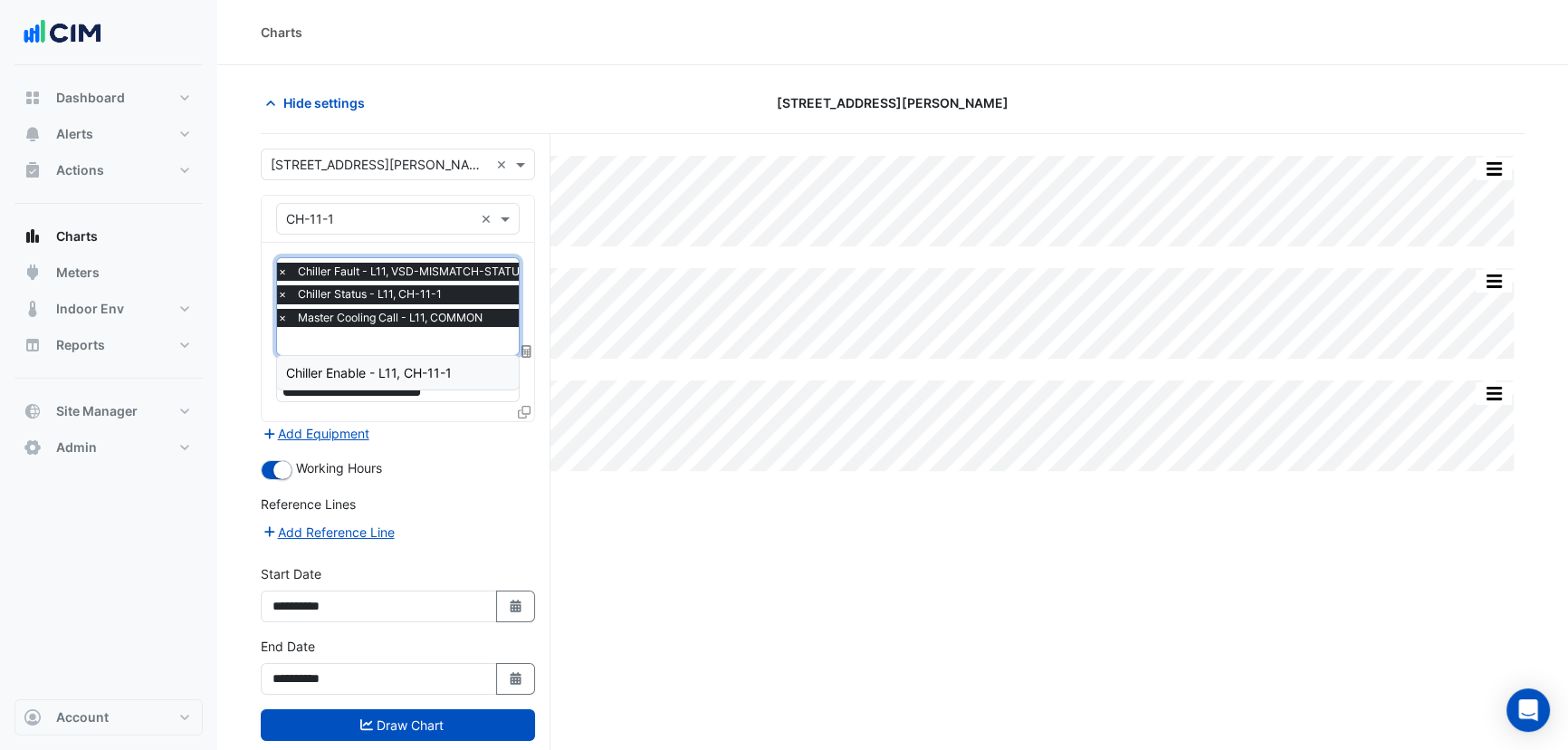 scroll, scrollTop: 0, scrollLeft: 0, axis: both 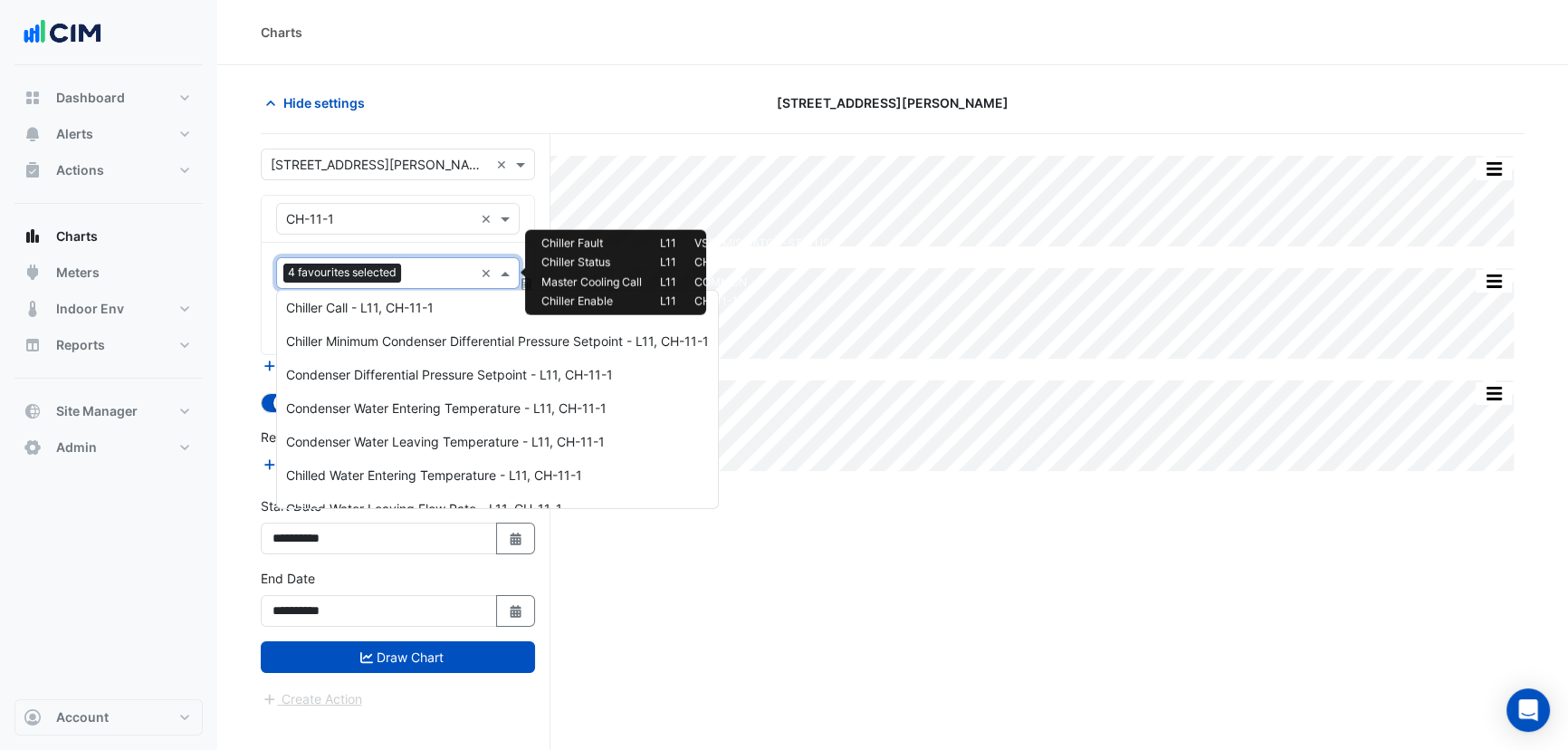 click at bounding box center (441, 274) 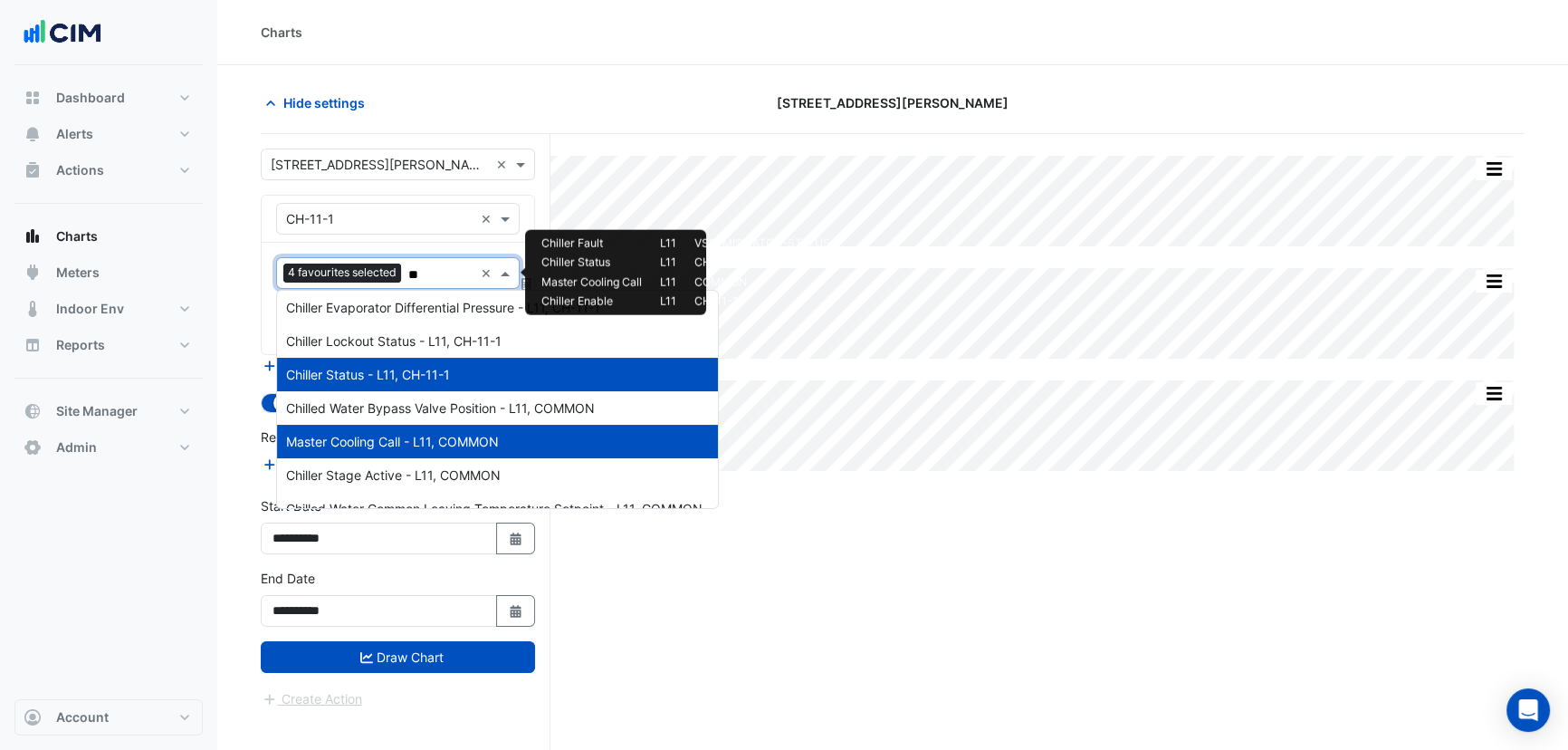 scroll, scrollTop: 0, scrollLeft: 0, axis: both 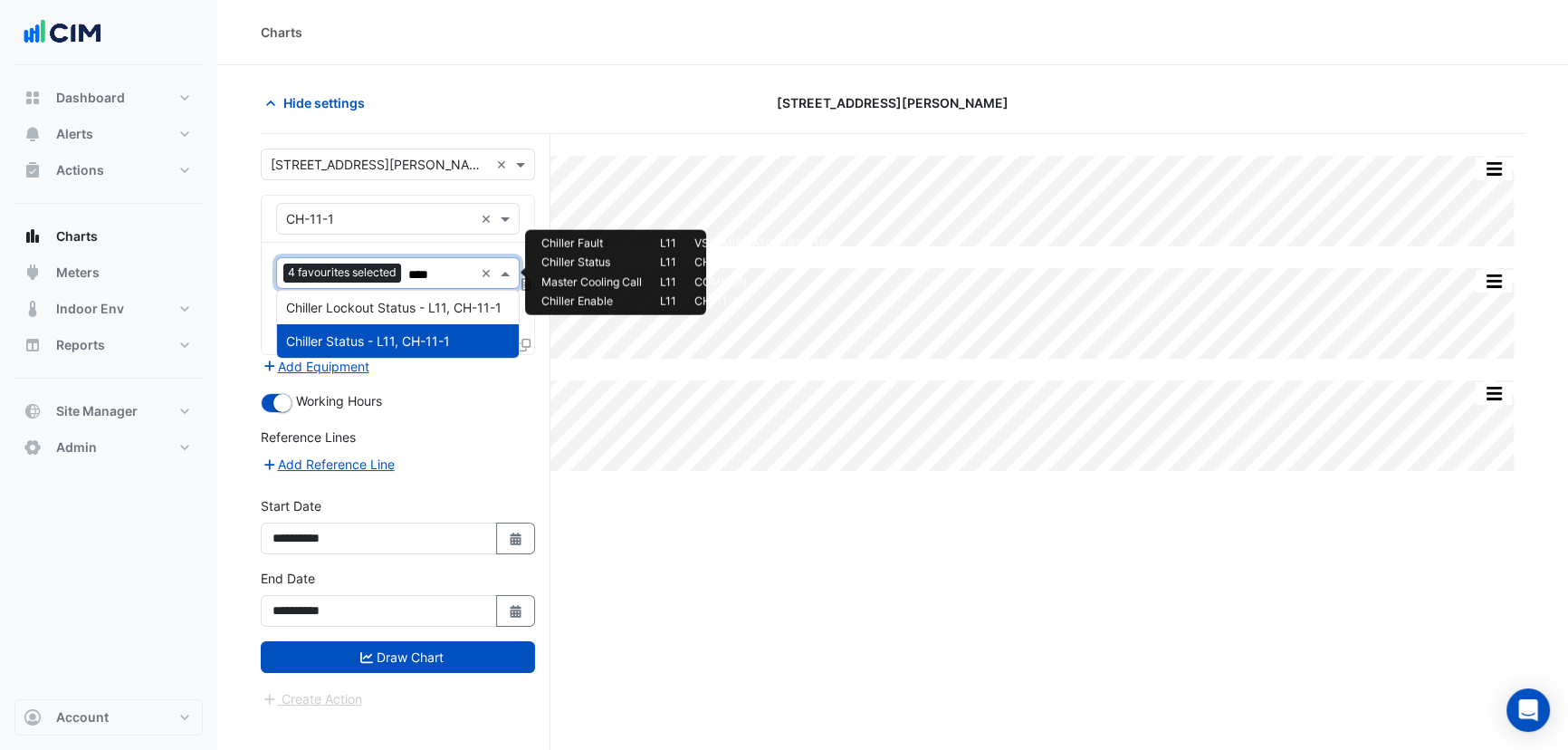 type on "****" 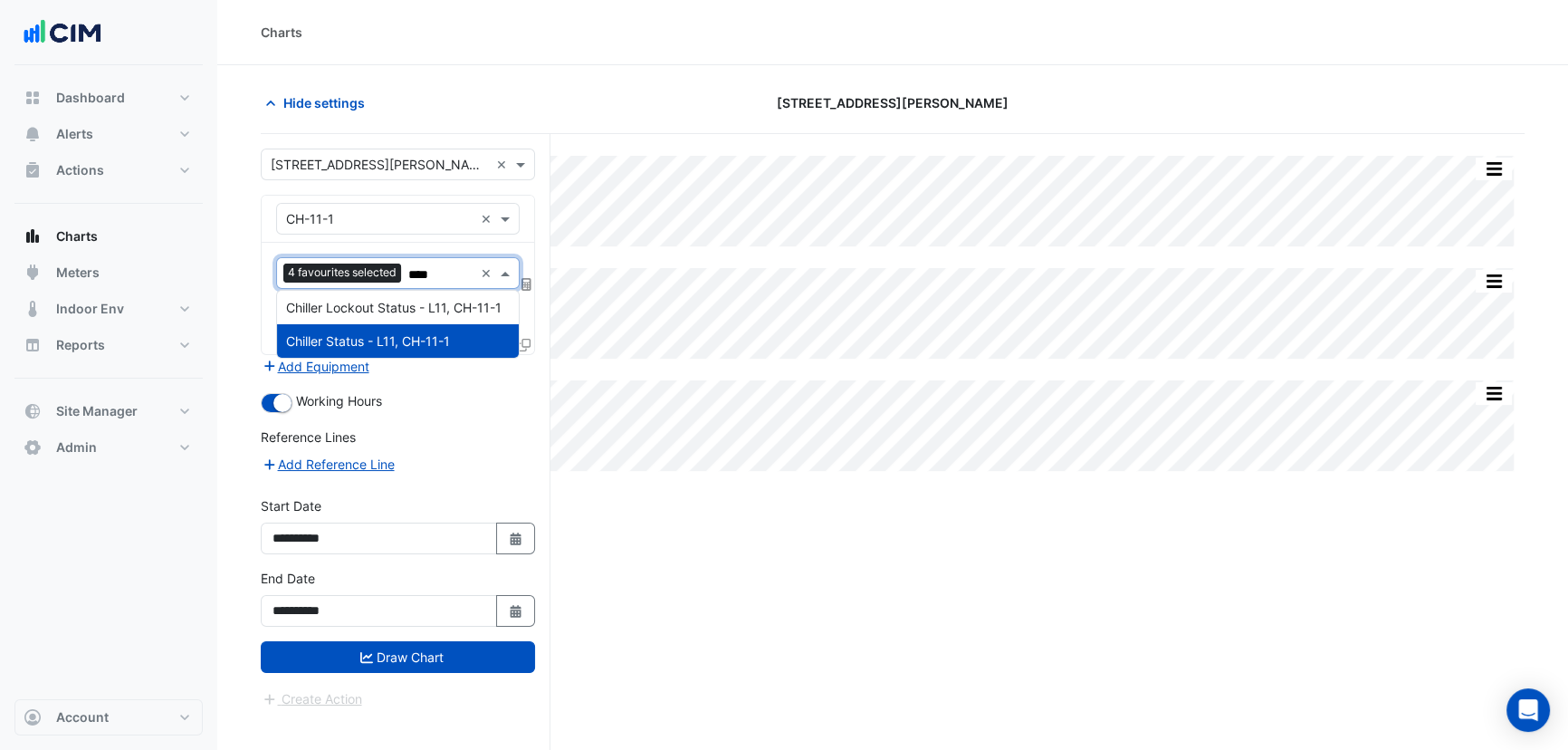 drag, startPoint x: 666, startPoint y: 533, endPoint x: 533, endPoint y: 458, distance: 152.6892 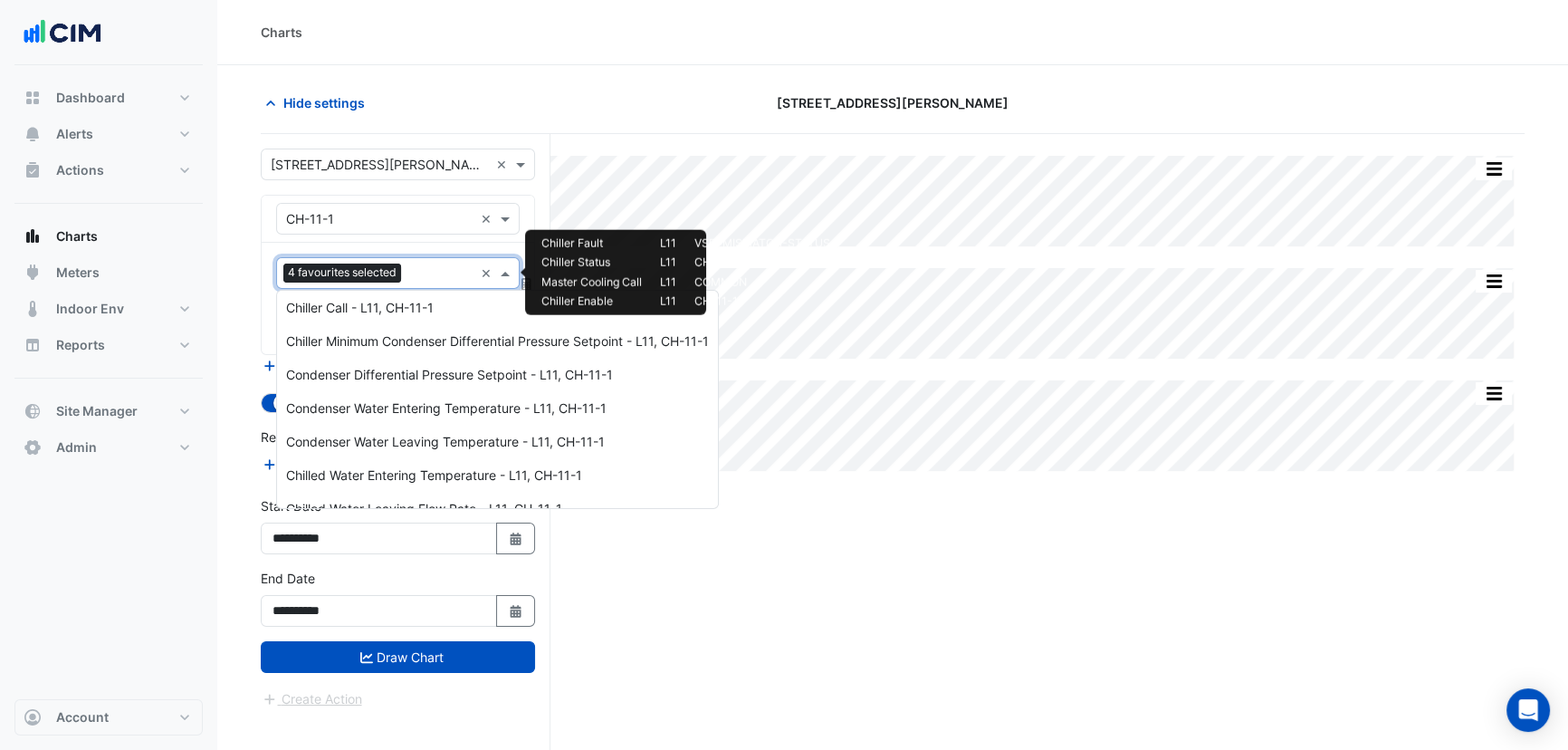click at bounding box center [441, 274] 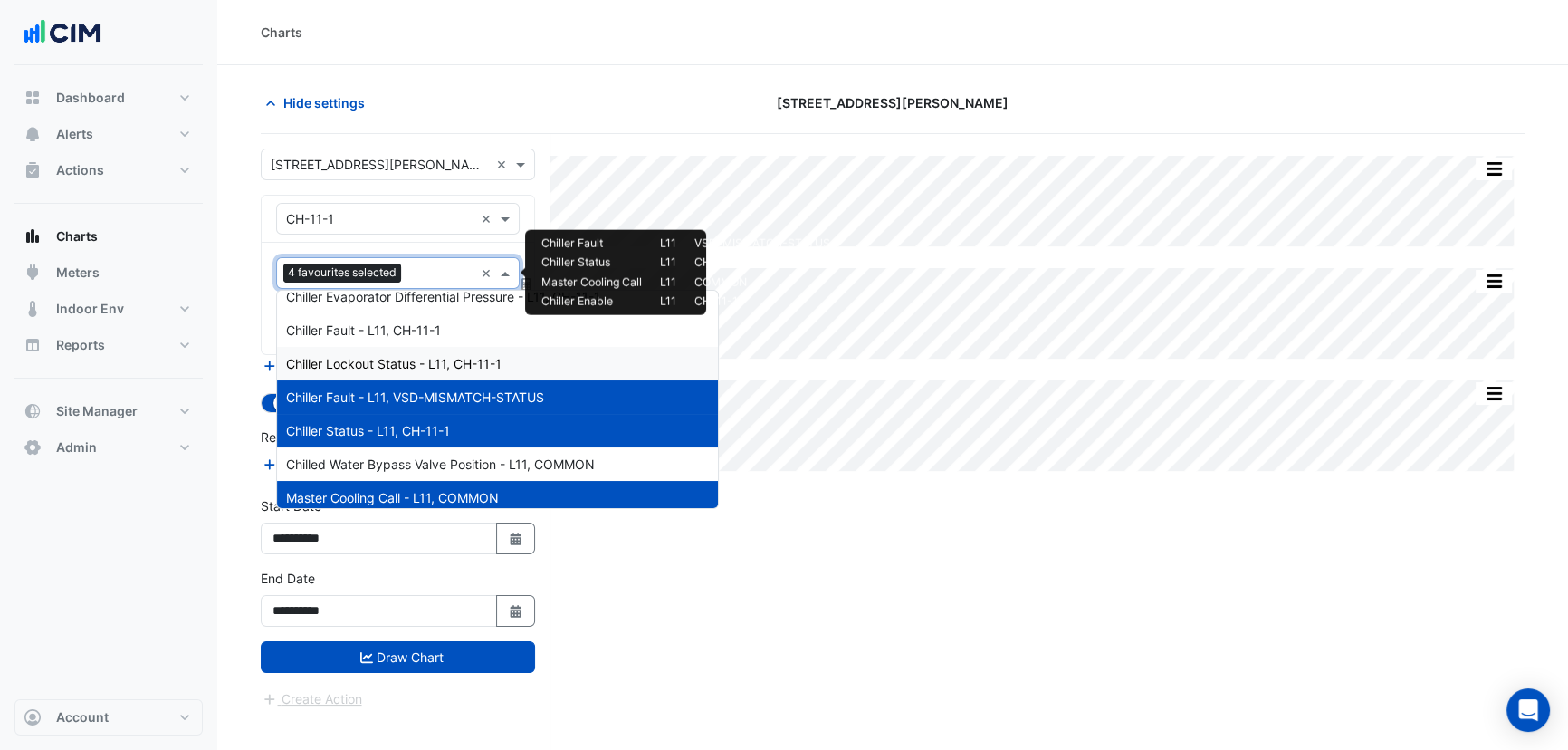 scroll, scrollTop: 544, scrollLeft: 0, axis: vertical 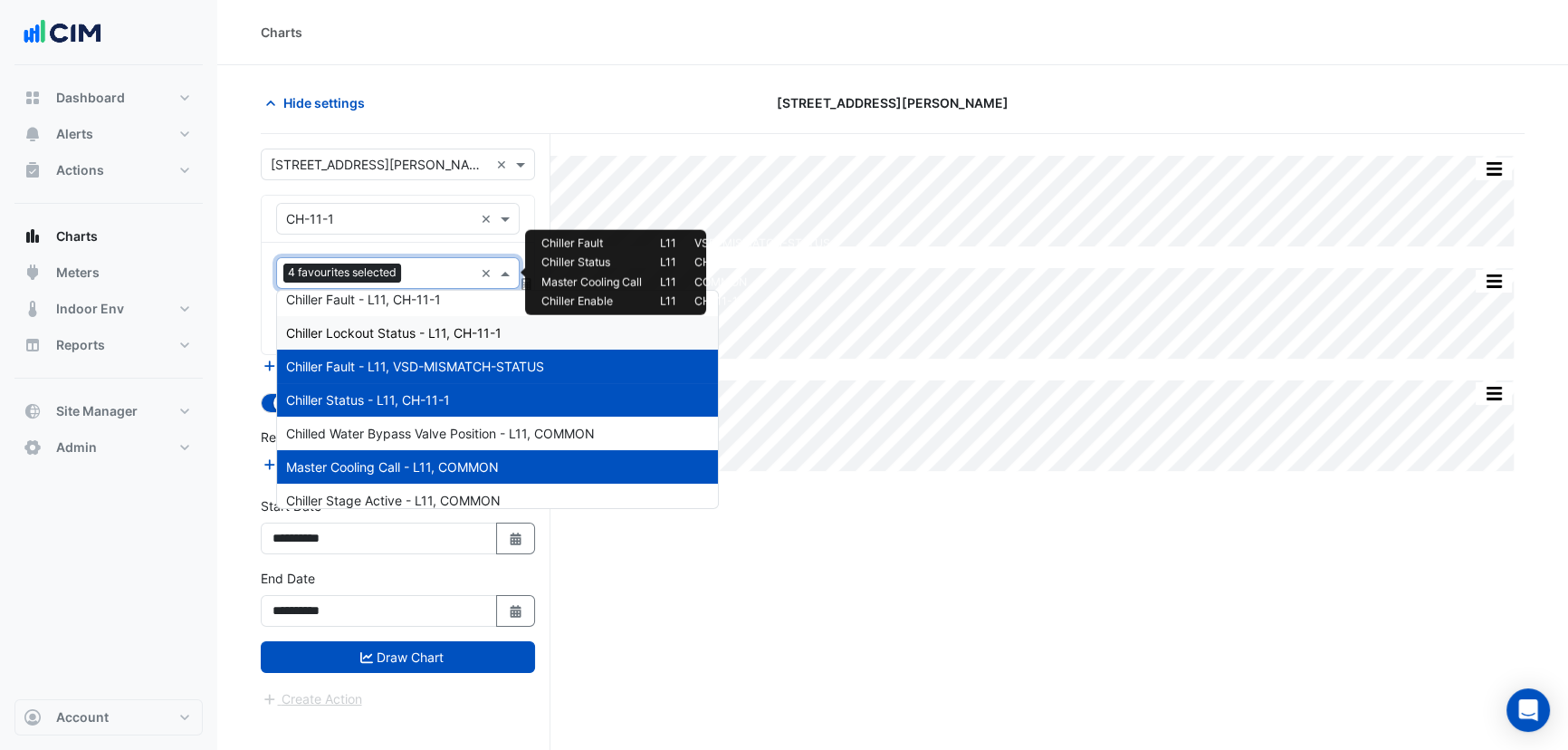 click on "Chiller Lockout Status - L11, CH-11-1" at bounding box center (394, 332) 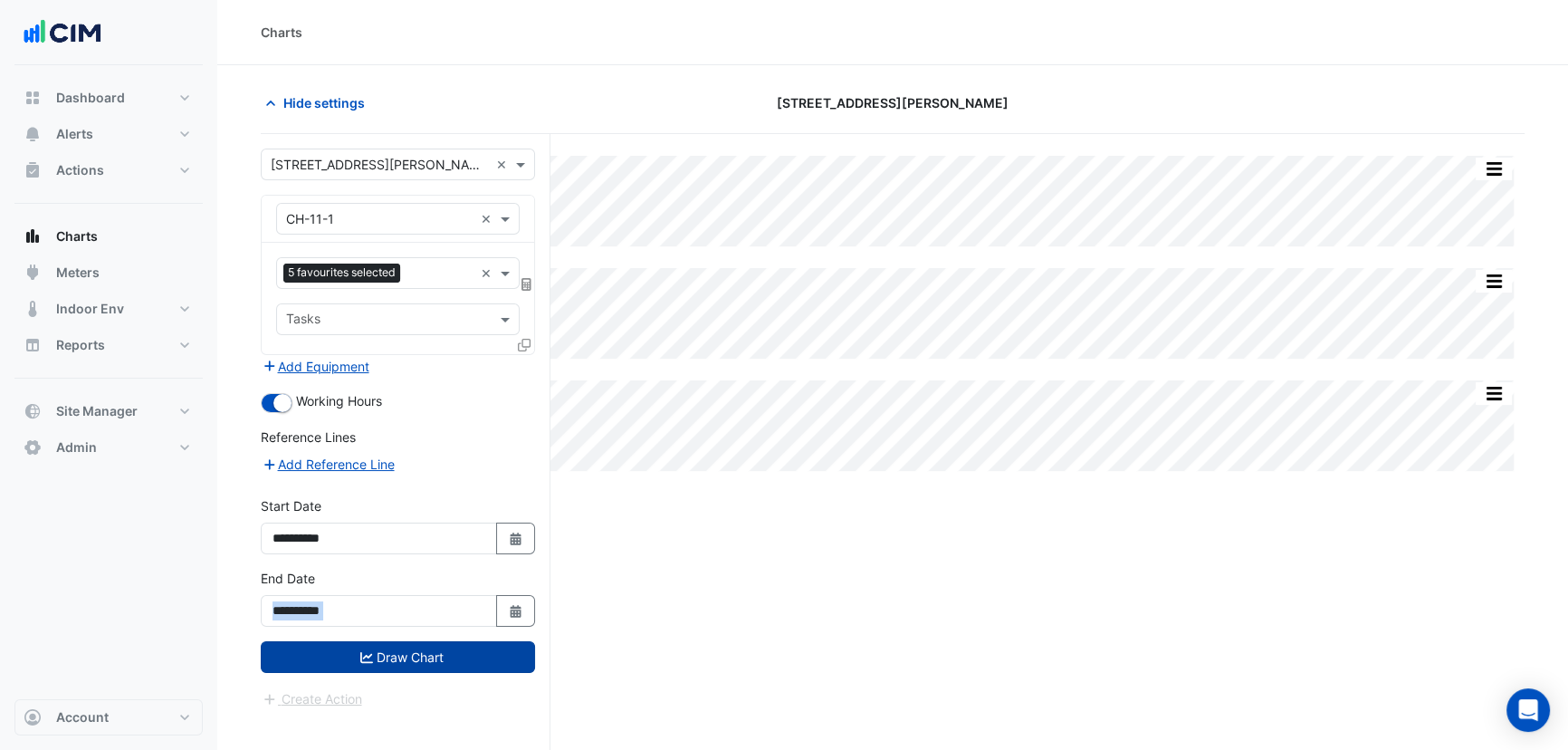 click on "**********" at bounding box center [397, 428] 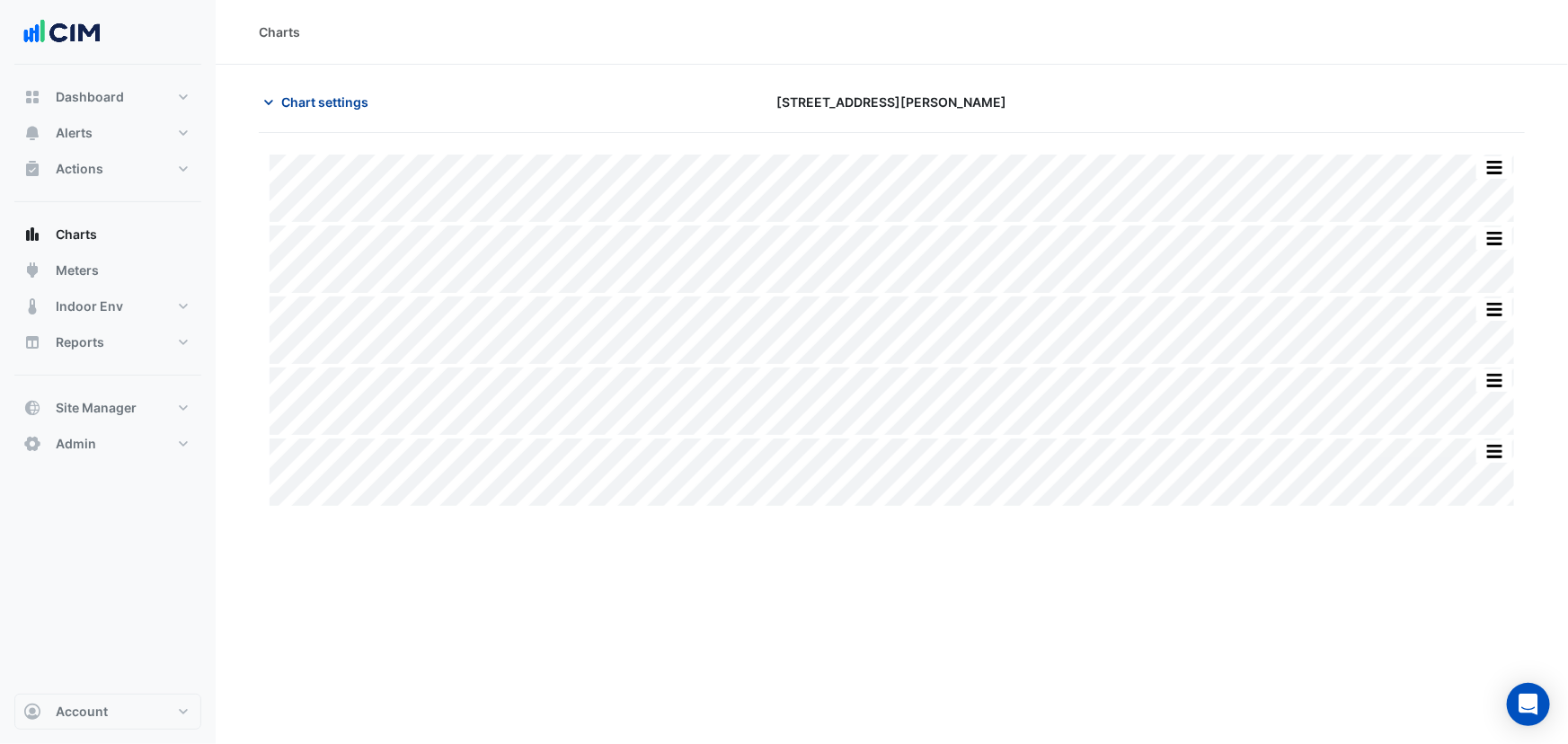 click on "Chart settings" 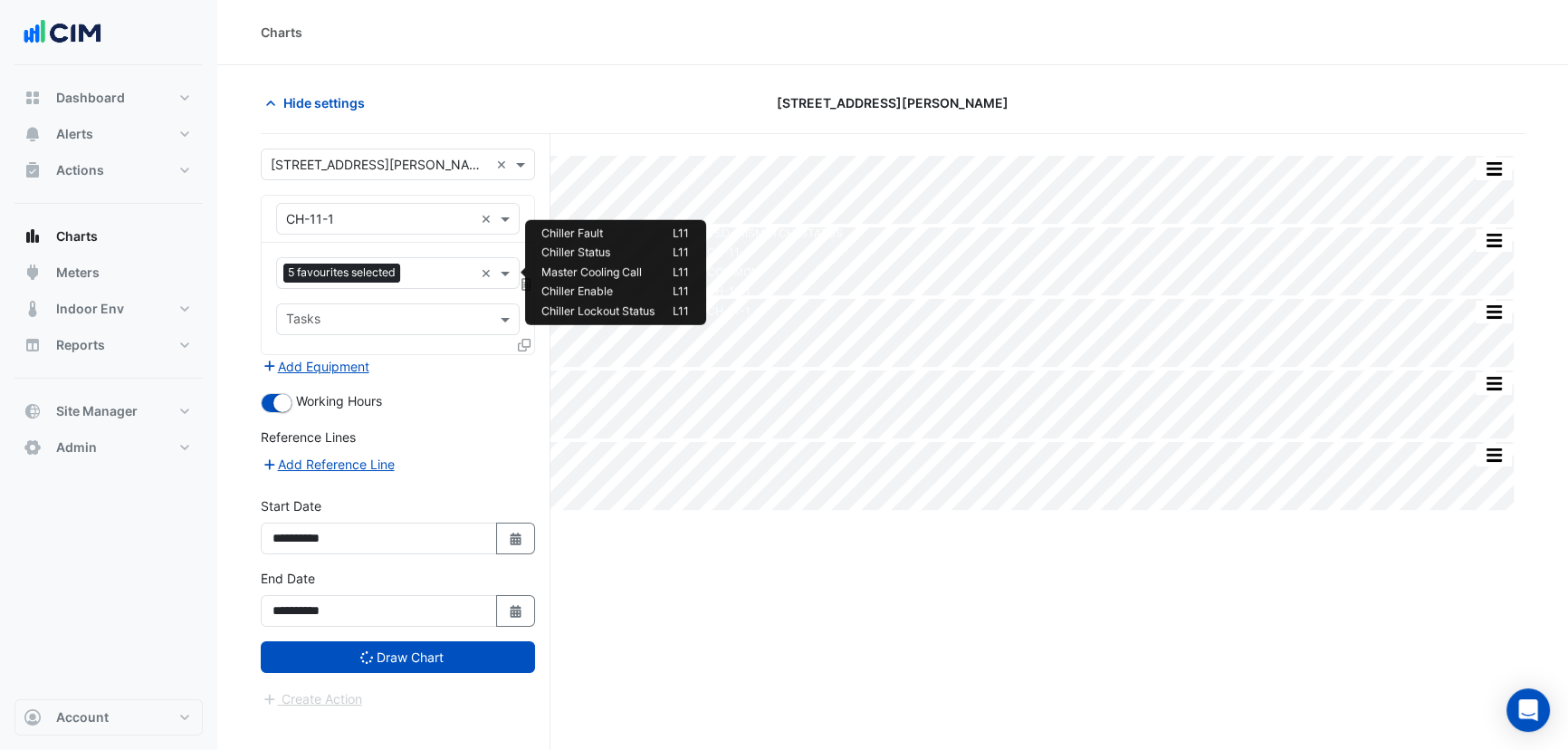 click on "5 favourites selected" at bounding box center (344, 274) 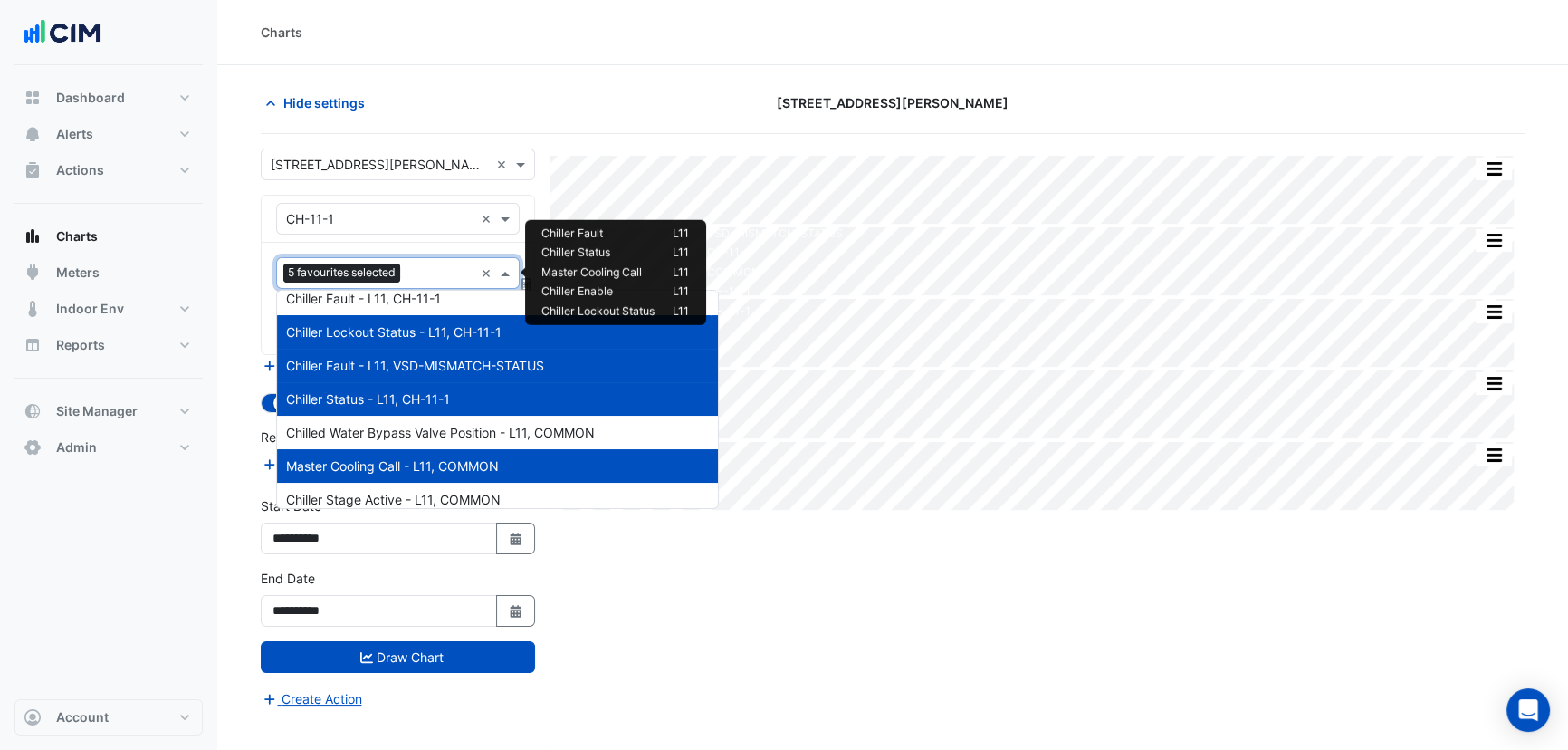 scroll, scrollTop: 578, scrollLeft: 0, axis: vertical 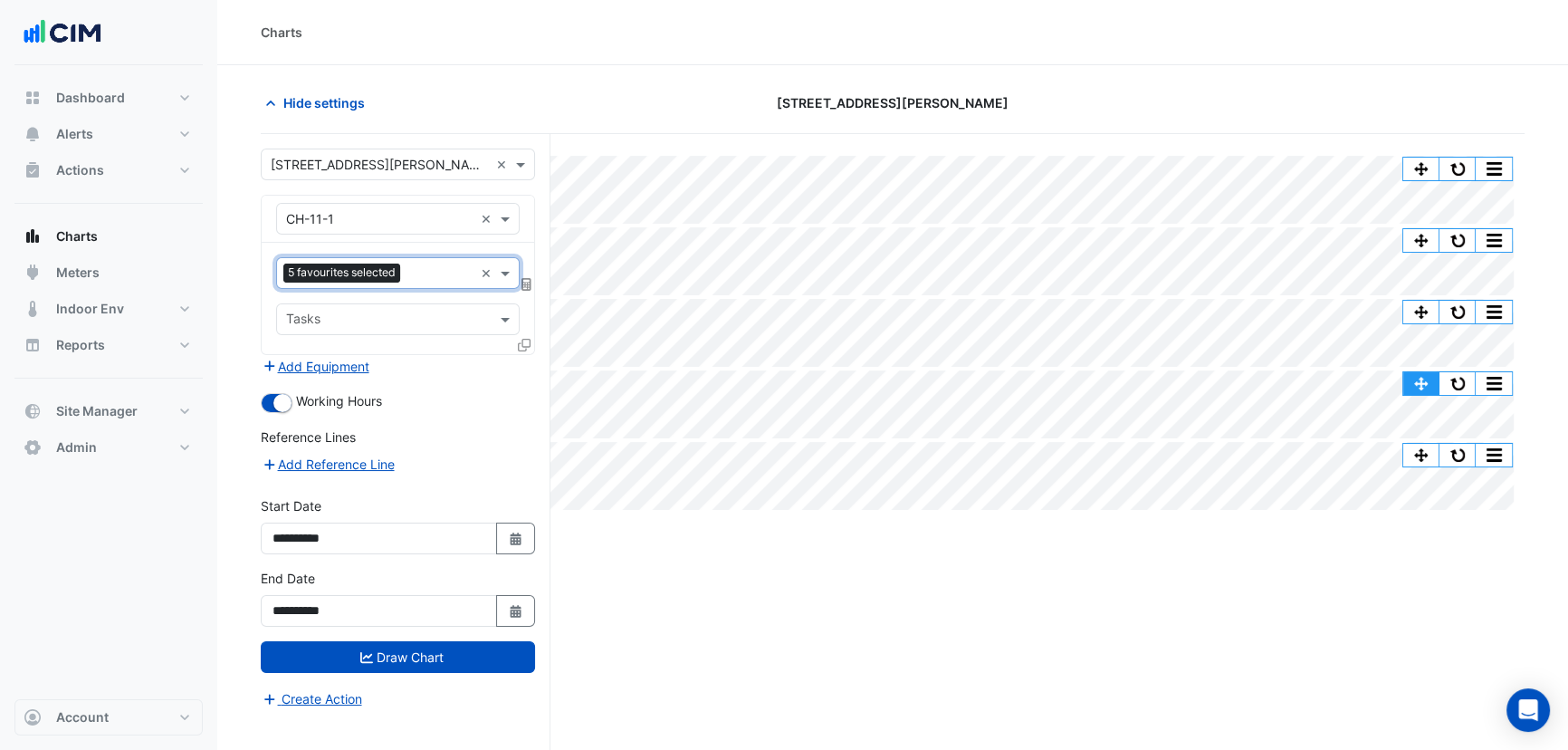 click 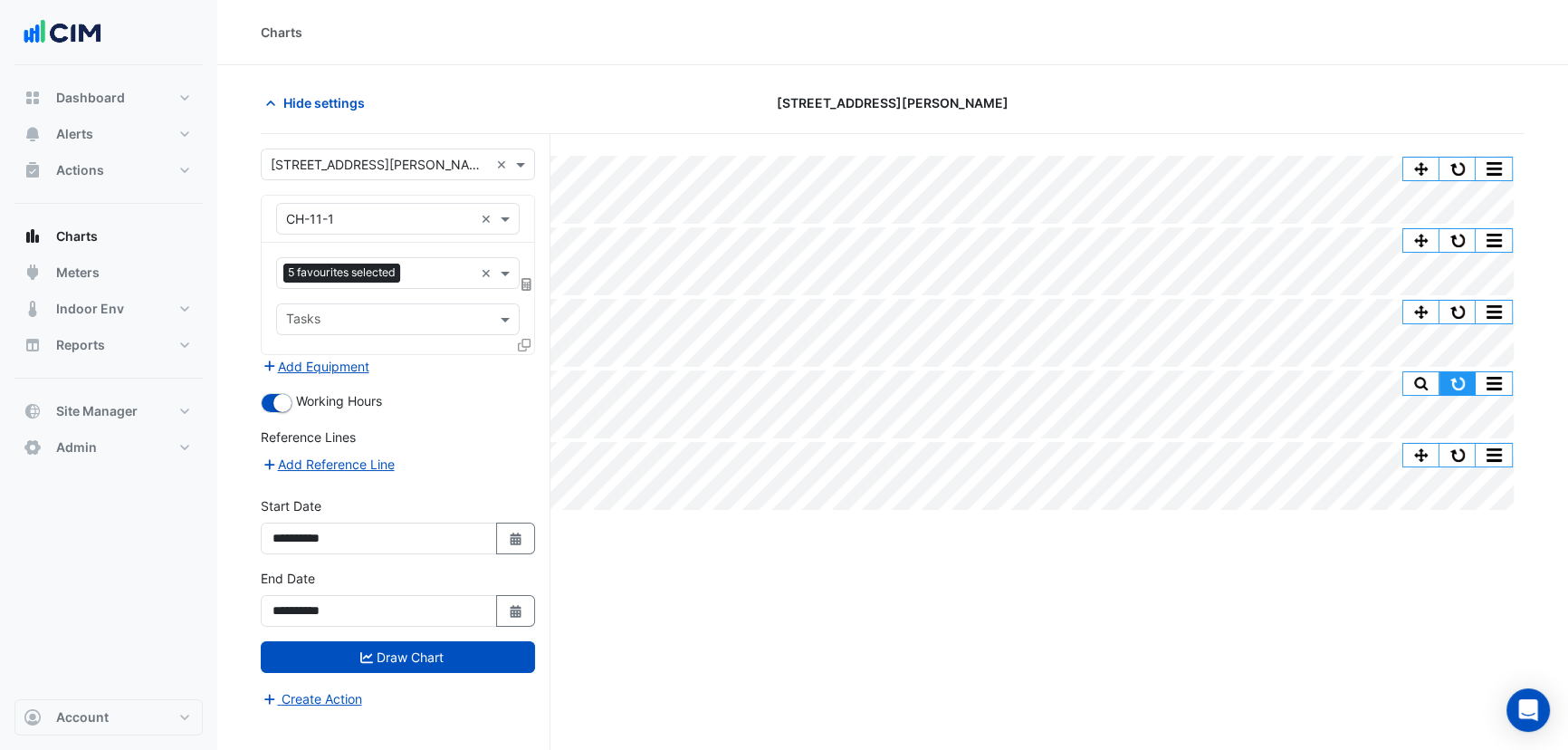 click 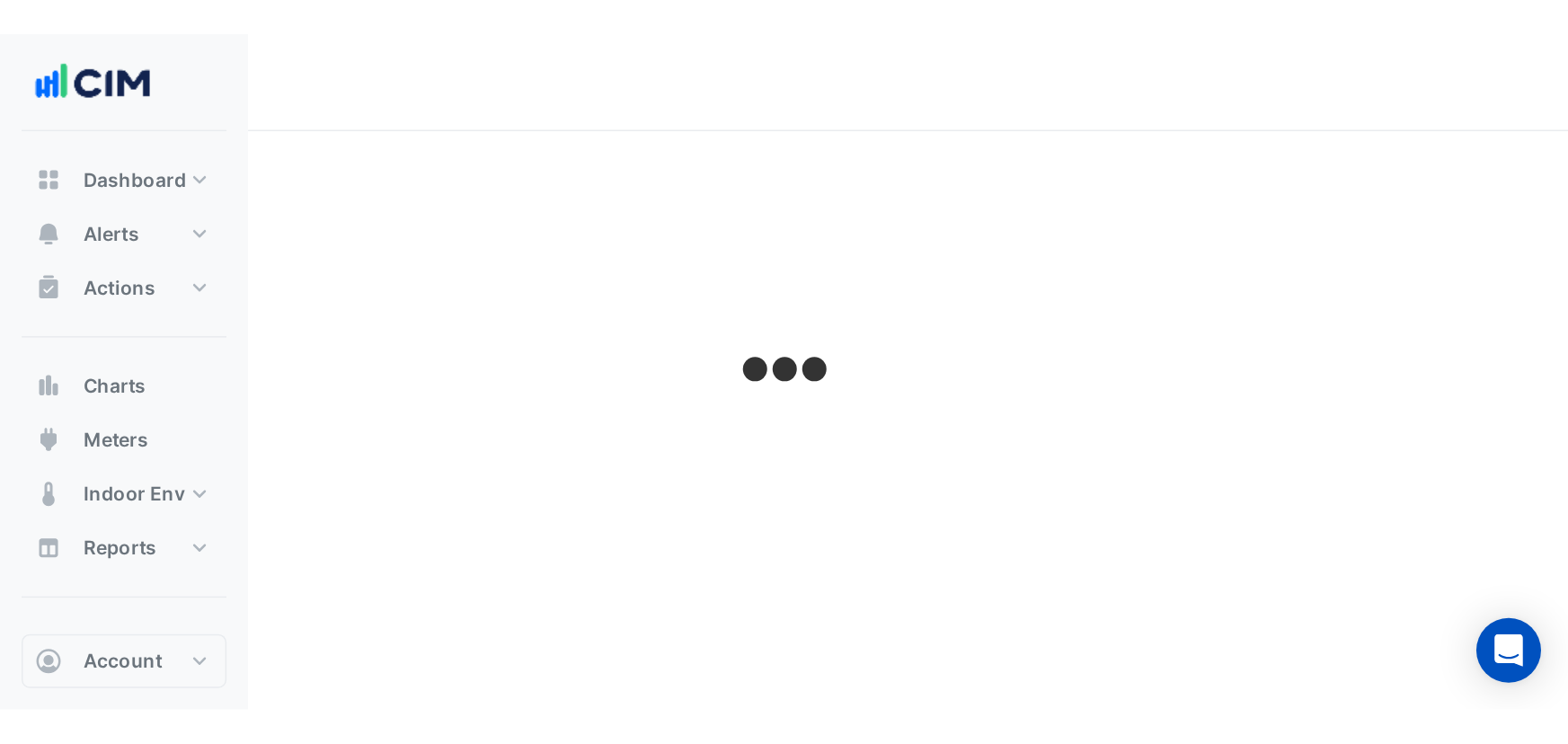 scroll, scrollTop: 0, scrollLeft: 0, axis: both 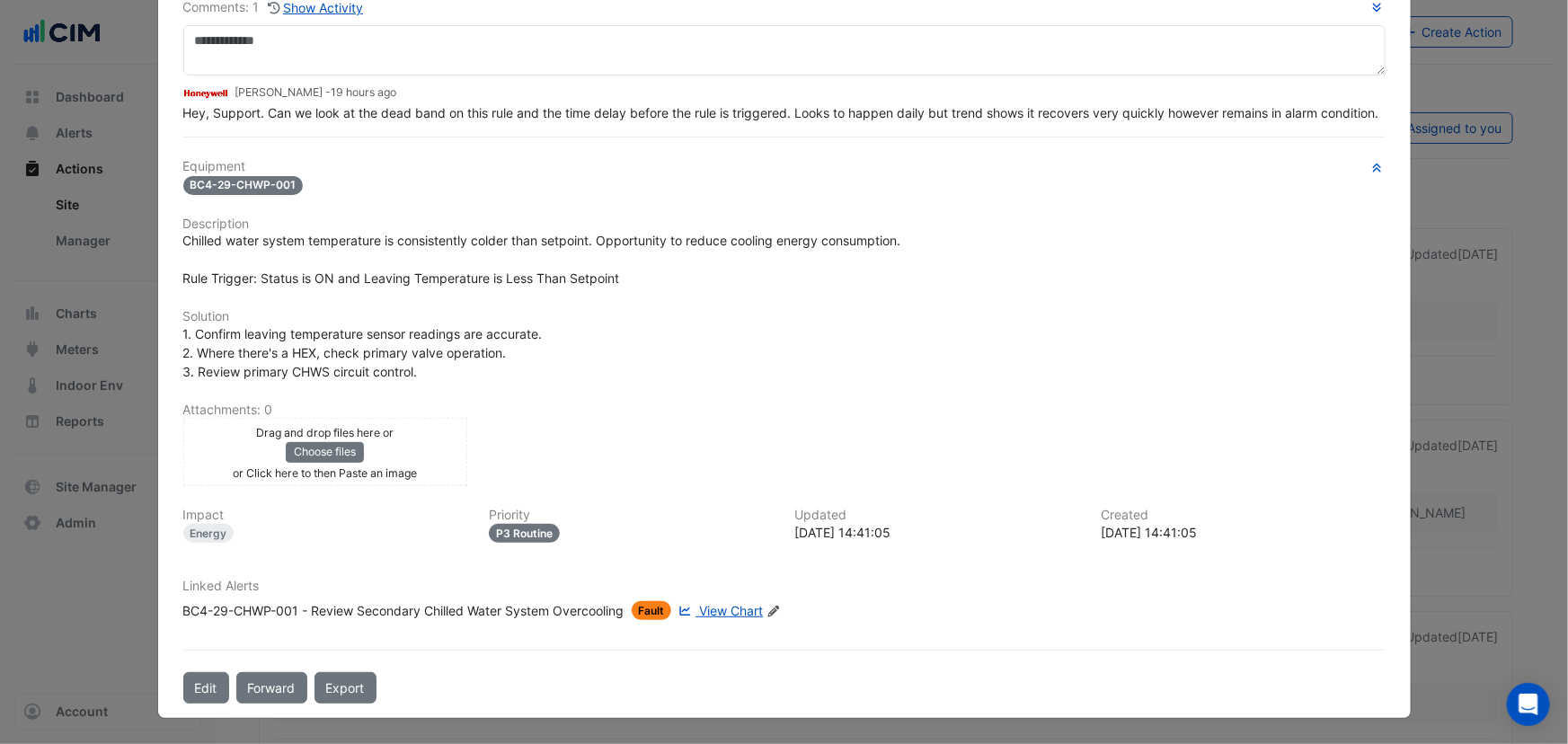 drag, startPoint x: 709, startPoint y: 607, endPoint x: 623, endPoint y: 603, distance: 86.093 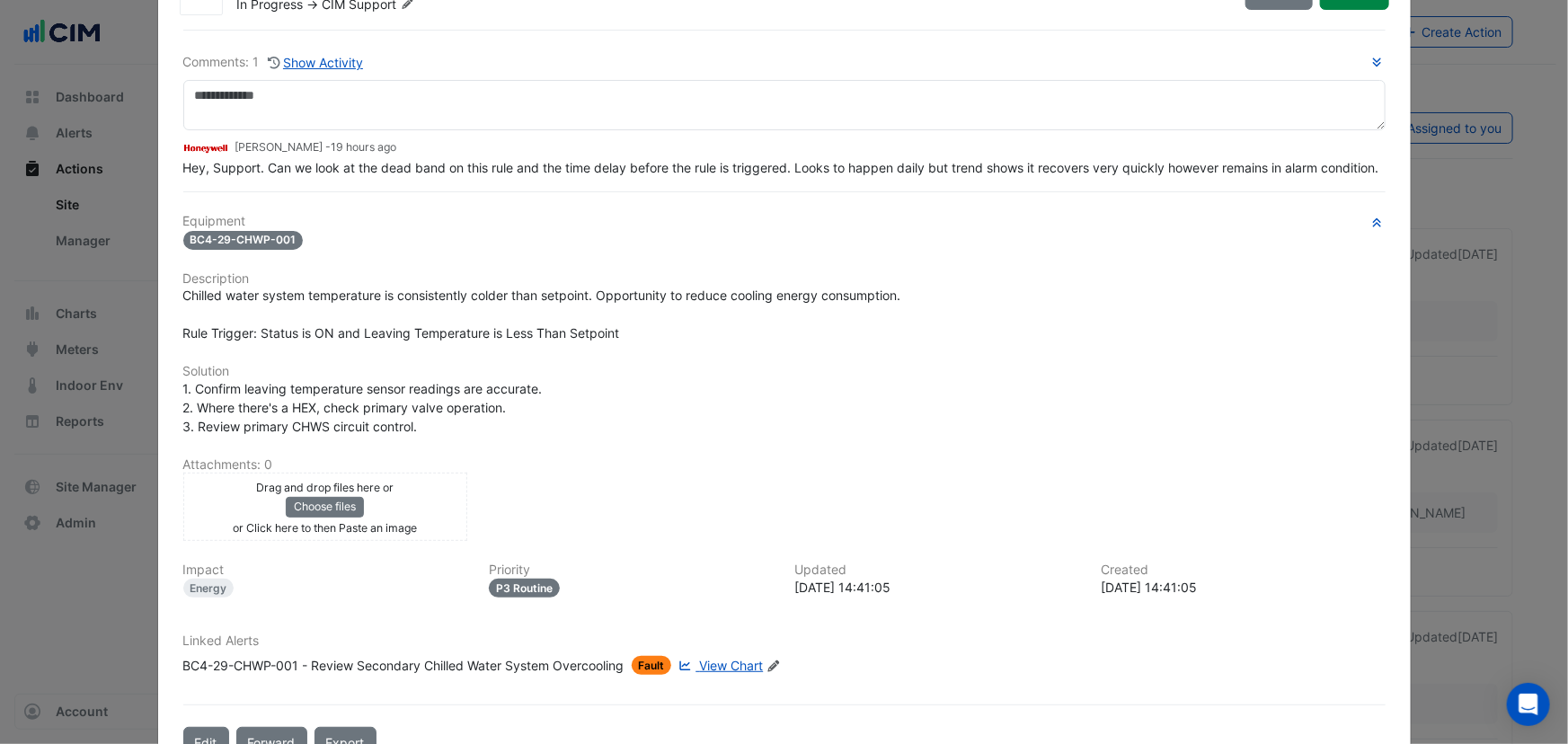 scroll, scrollTop: 0, scrollLeft: 0, axis: both 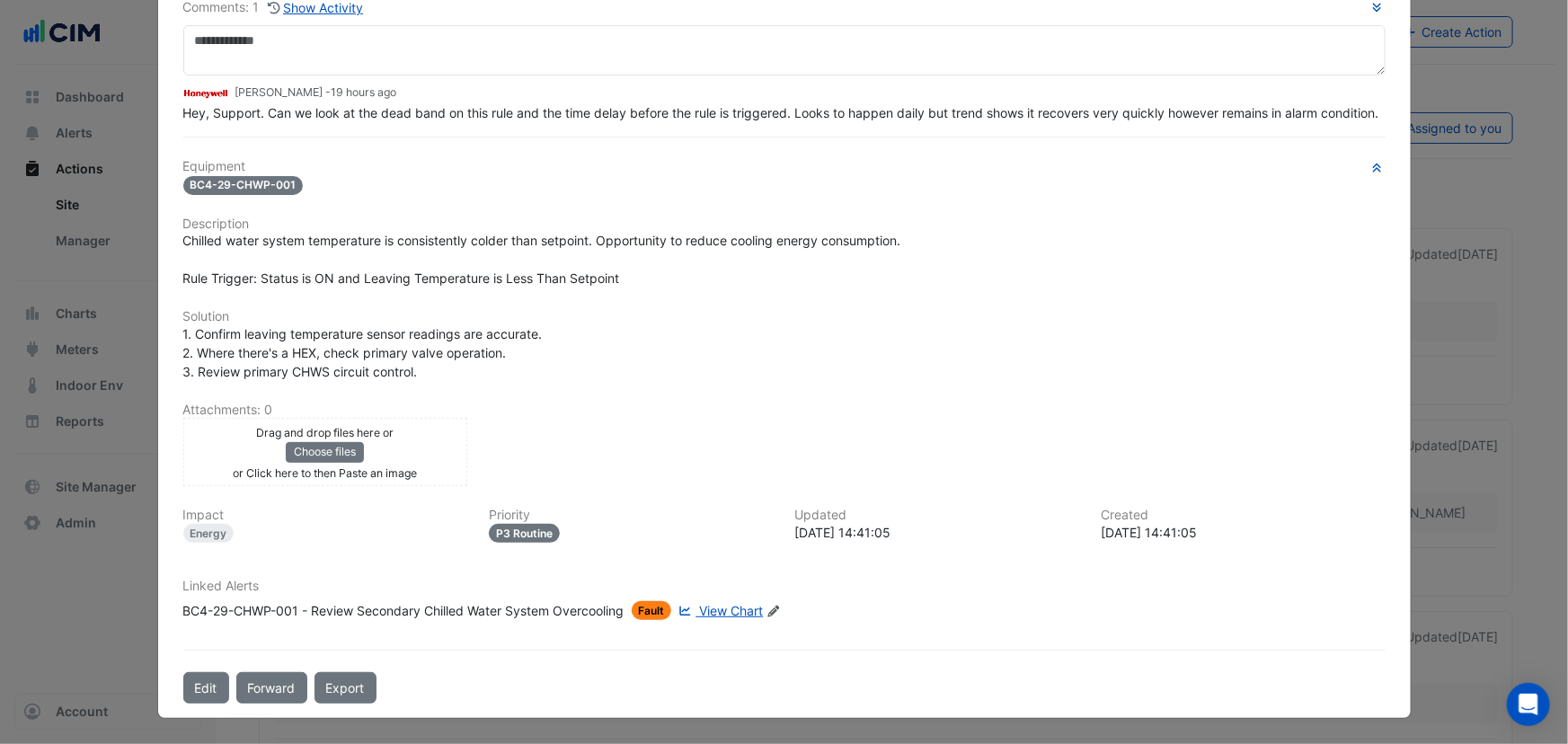 click on "BC4-29-CHWP-001 - Review Secondary Chilled Water System Overcooling" 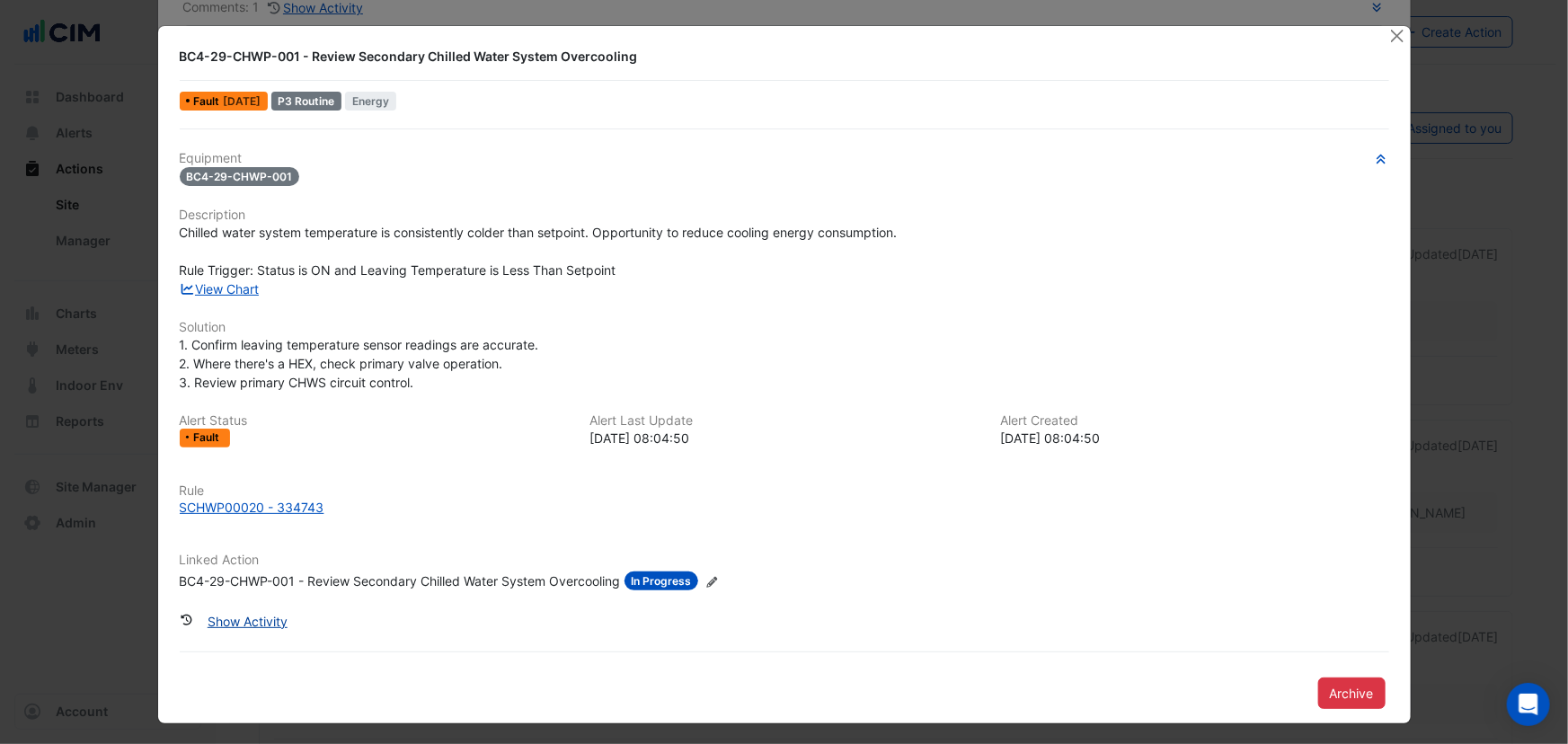click on "Show Activity" 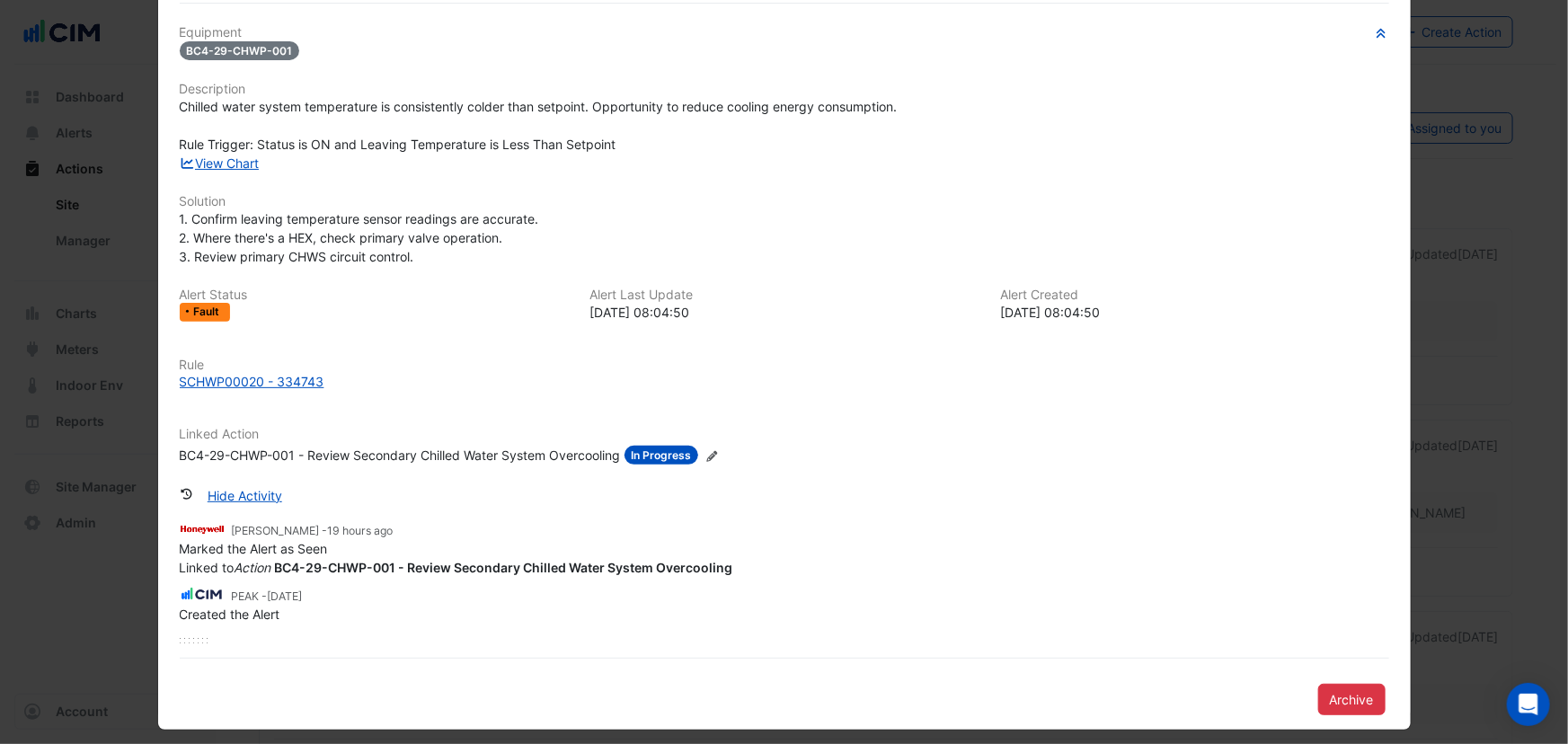 scroll, scrollTop: 135, scrollLeft: 0, axis: vertical 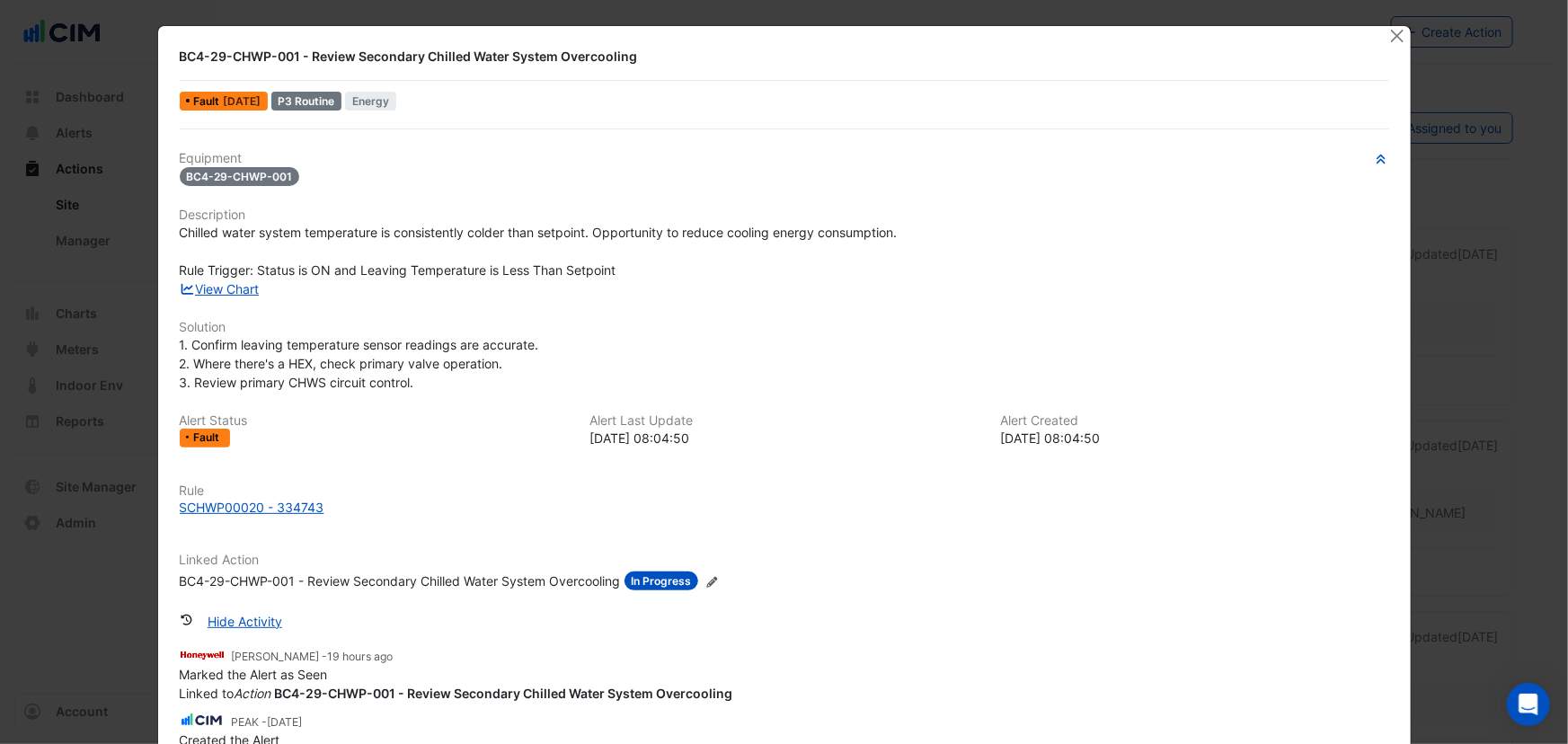 click on "BC4-29-CHWP-001 - Review Secondary Chilled Water System Overcooling
Fault
2 years ago
P3 Routine
Energy
Equipment
BC4-29-CHWP-001
Description
View Chart
Solution" 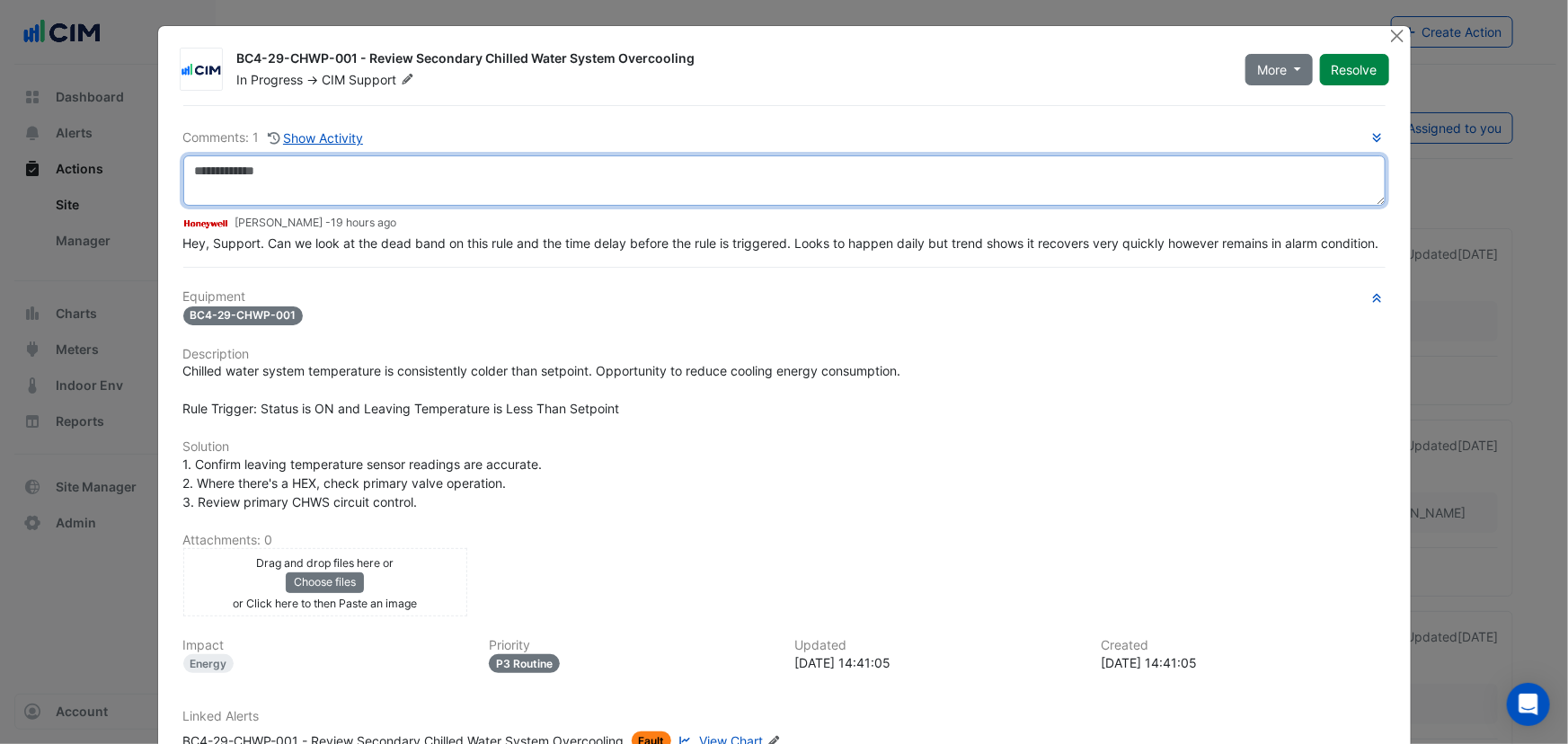 click at bounding box center (784, 181) 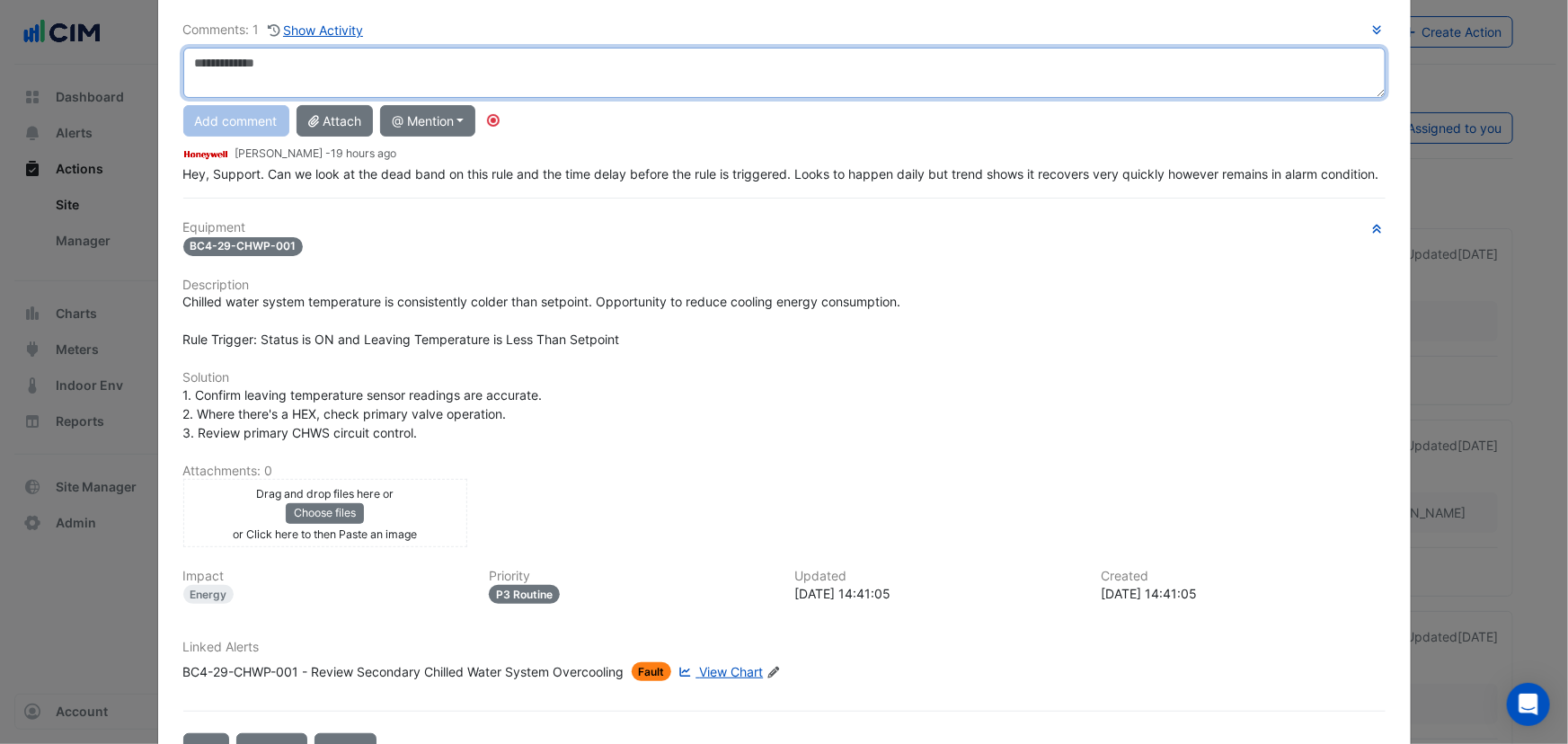 scroll, scrollTop: 0, scrollLeft: 0, axis: both 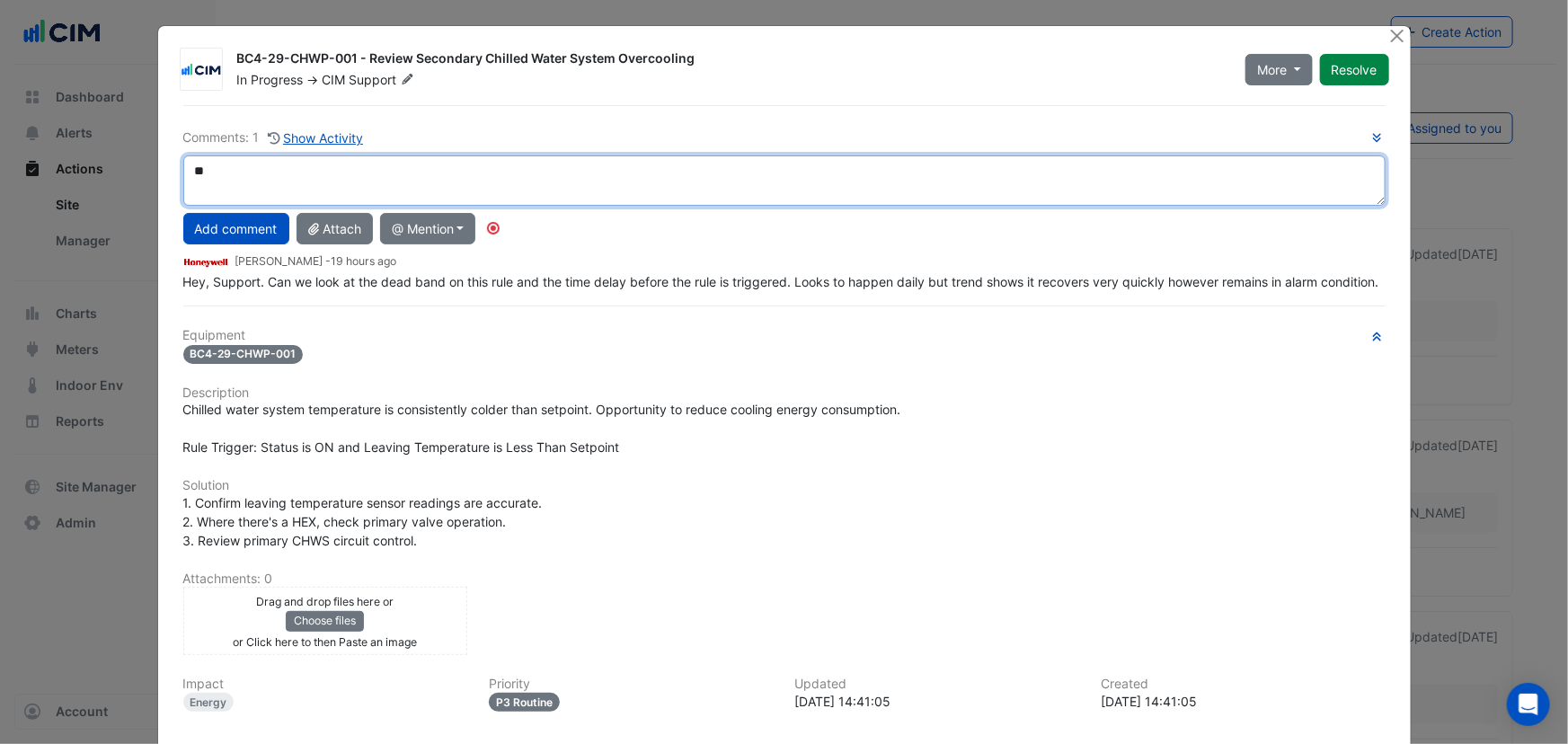type on "*" 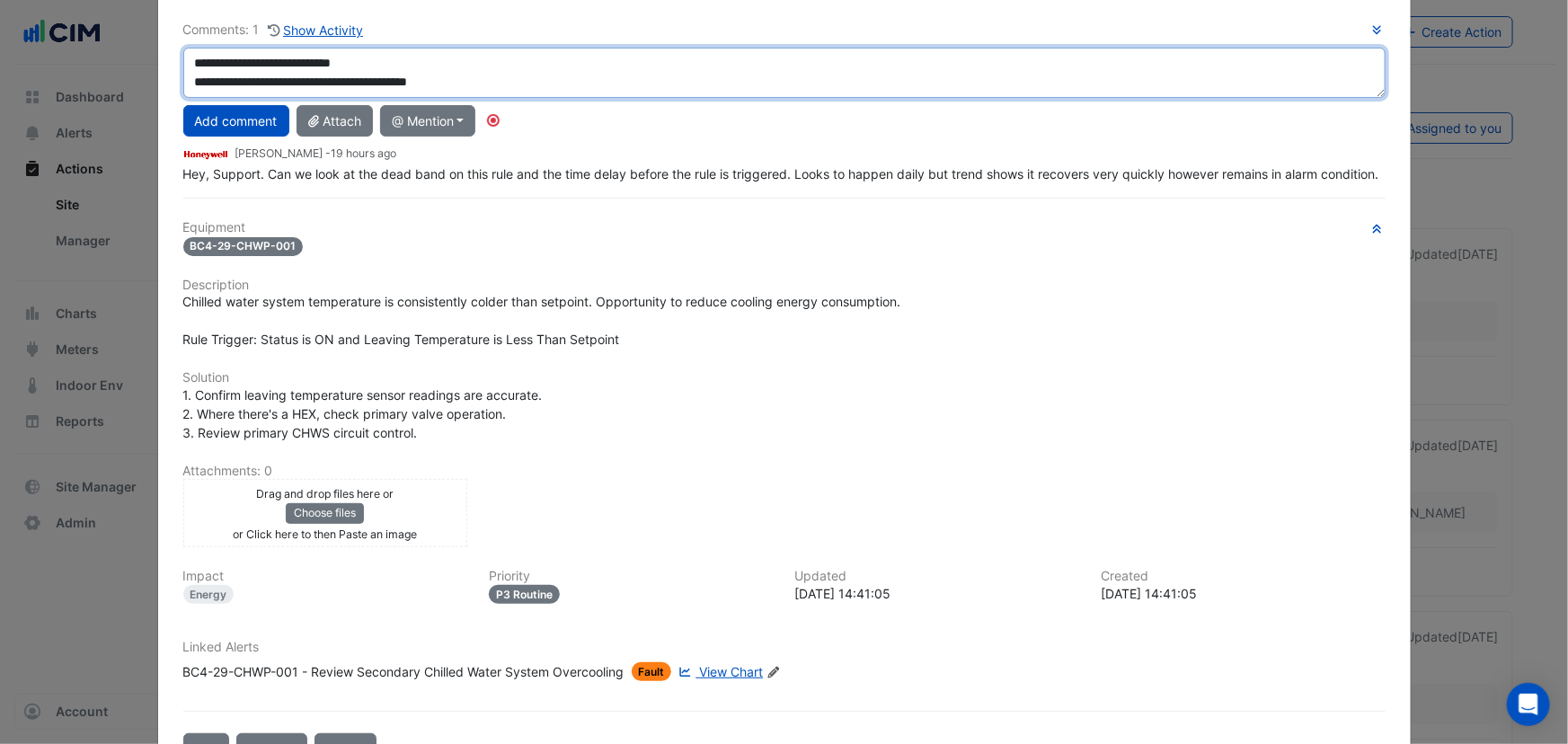 scroll, scrollTop: 0, scrollLeft: 0, axis: both 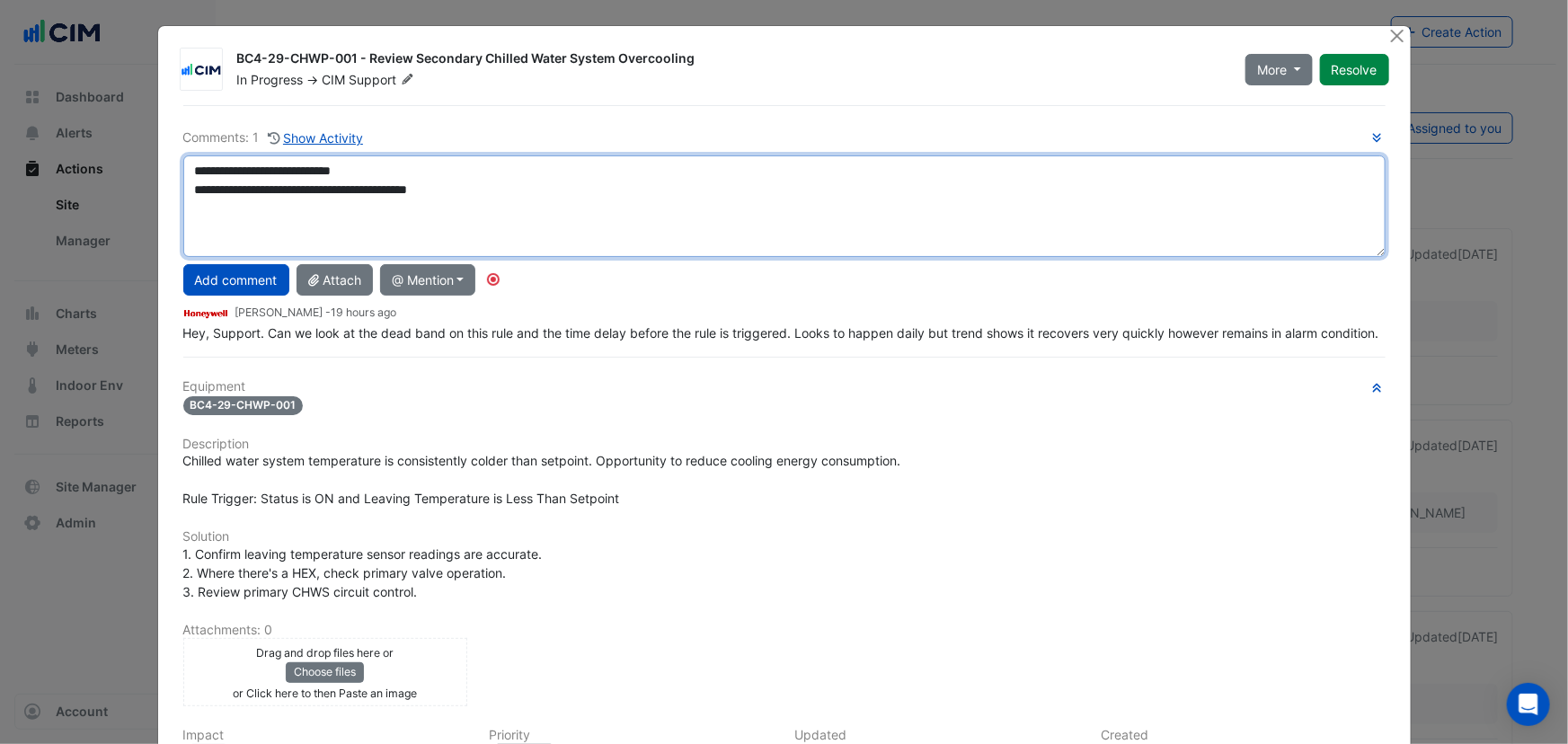 drag, startPoint x: 1377, startPoint y: 199, endPoint x: 1366, endPoint y: 260, distance: 61.98387 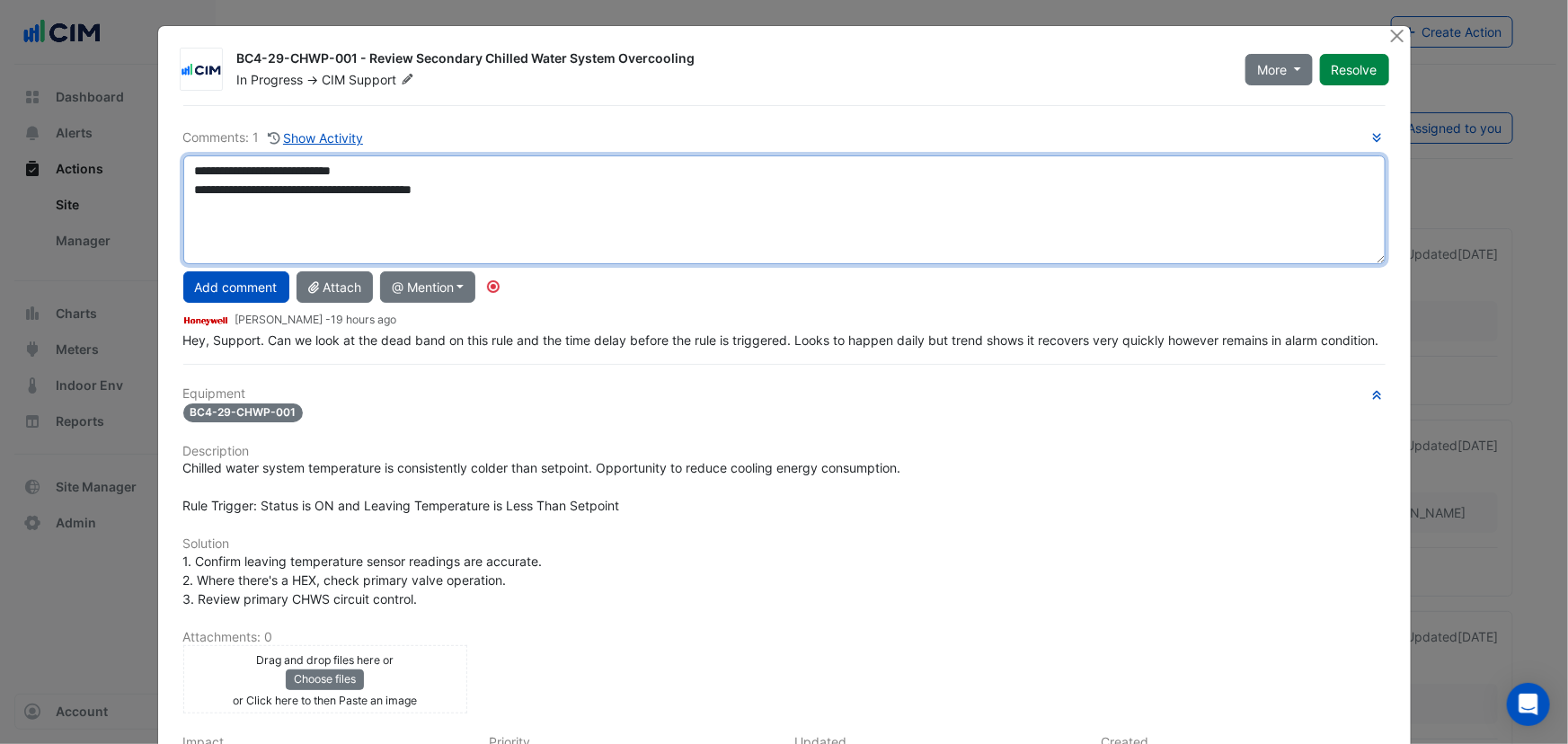 click on "**********" at bounding box center [784, 209] 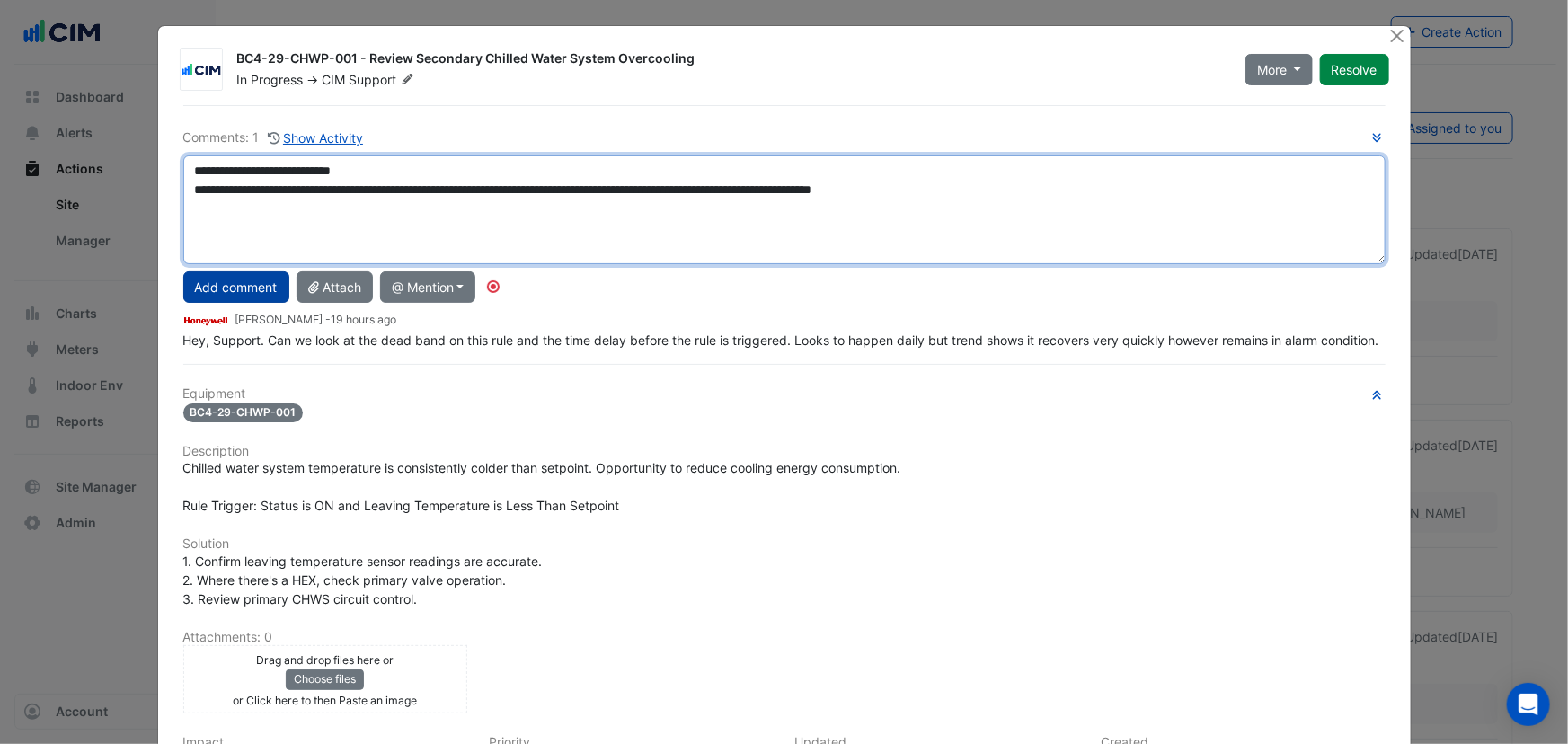 type on "**********" 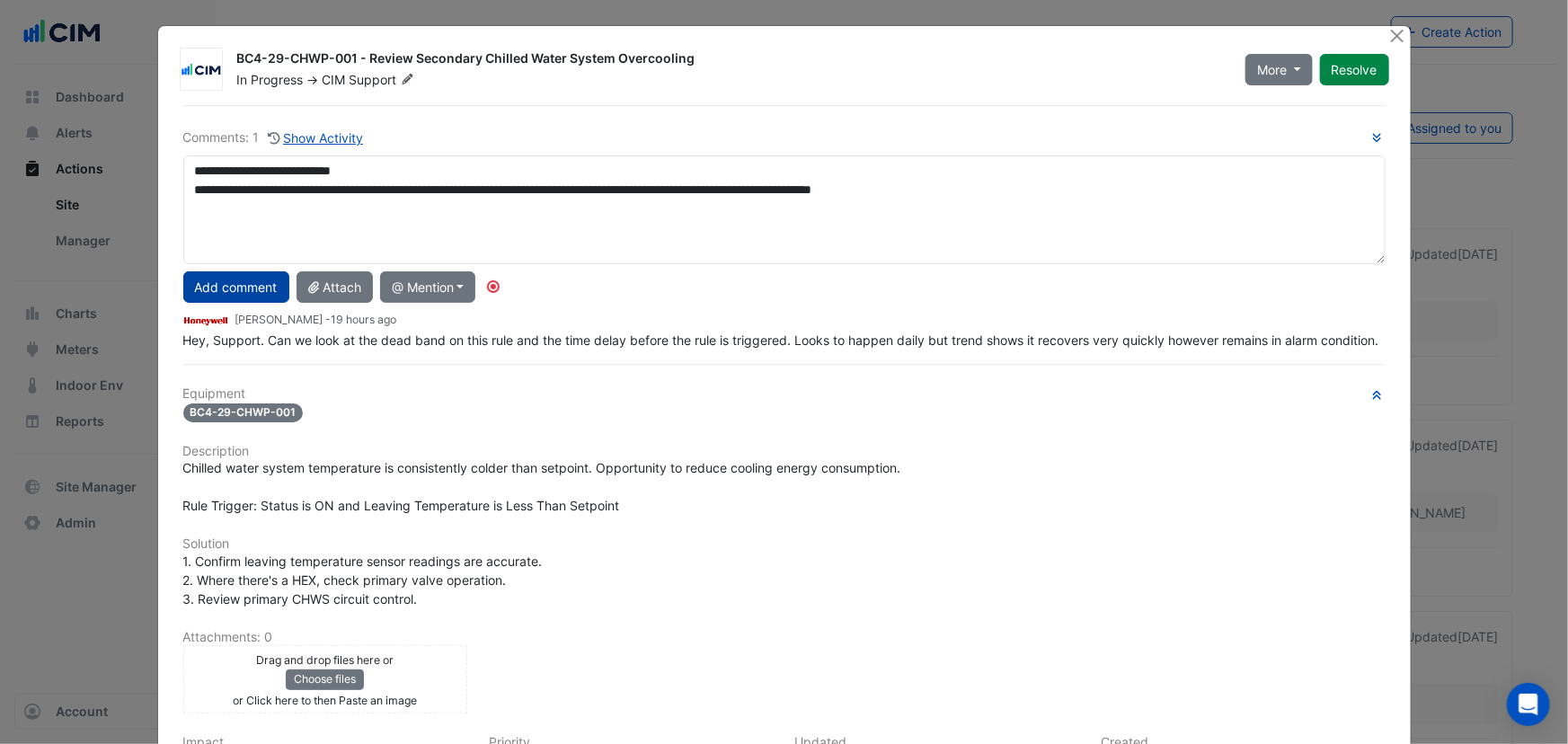 click on "Add comment" 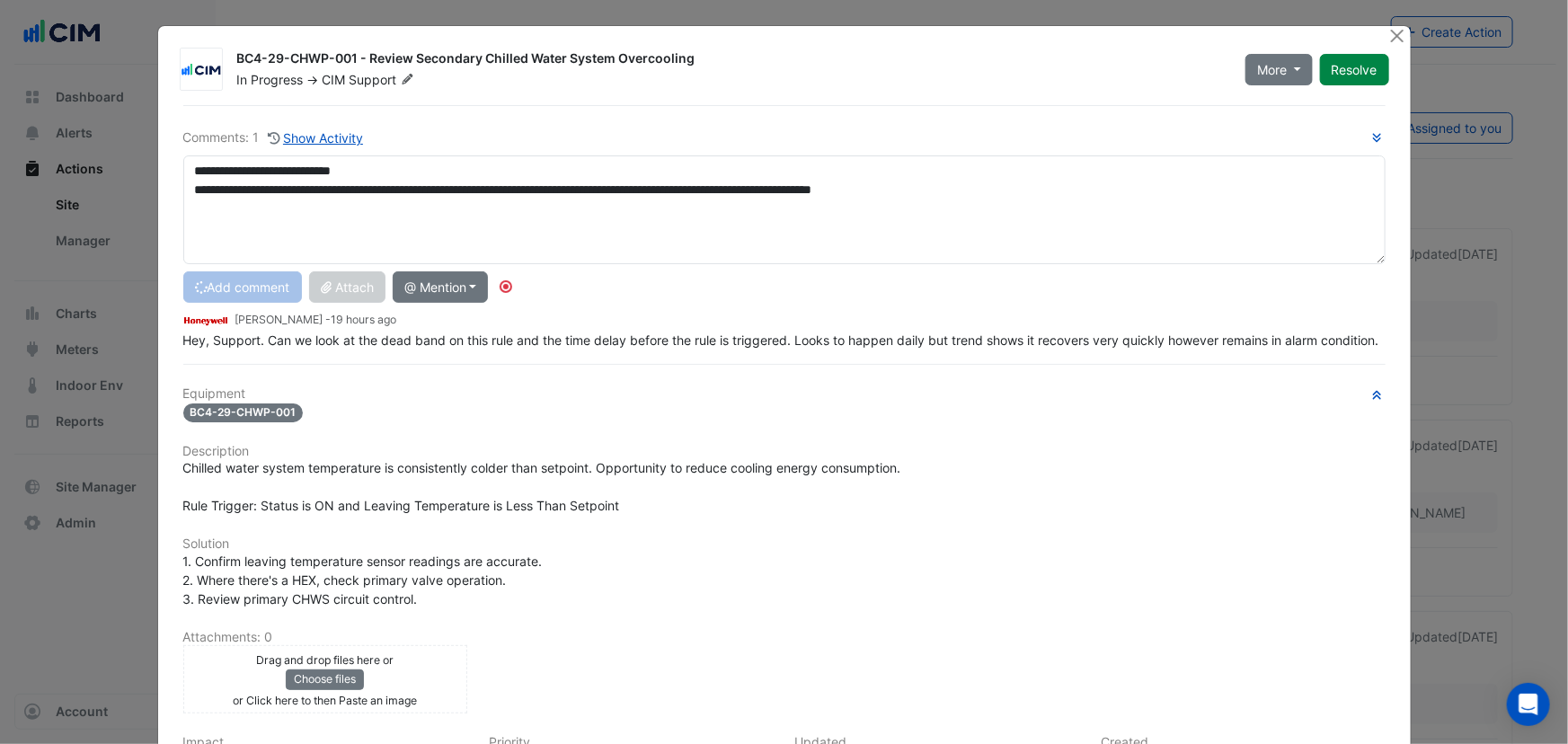 type 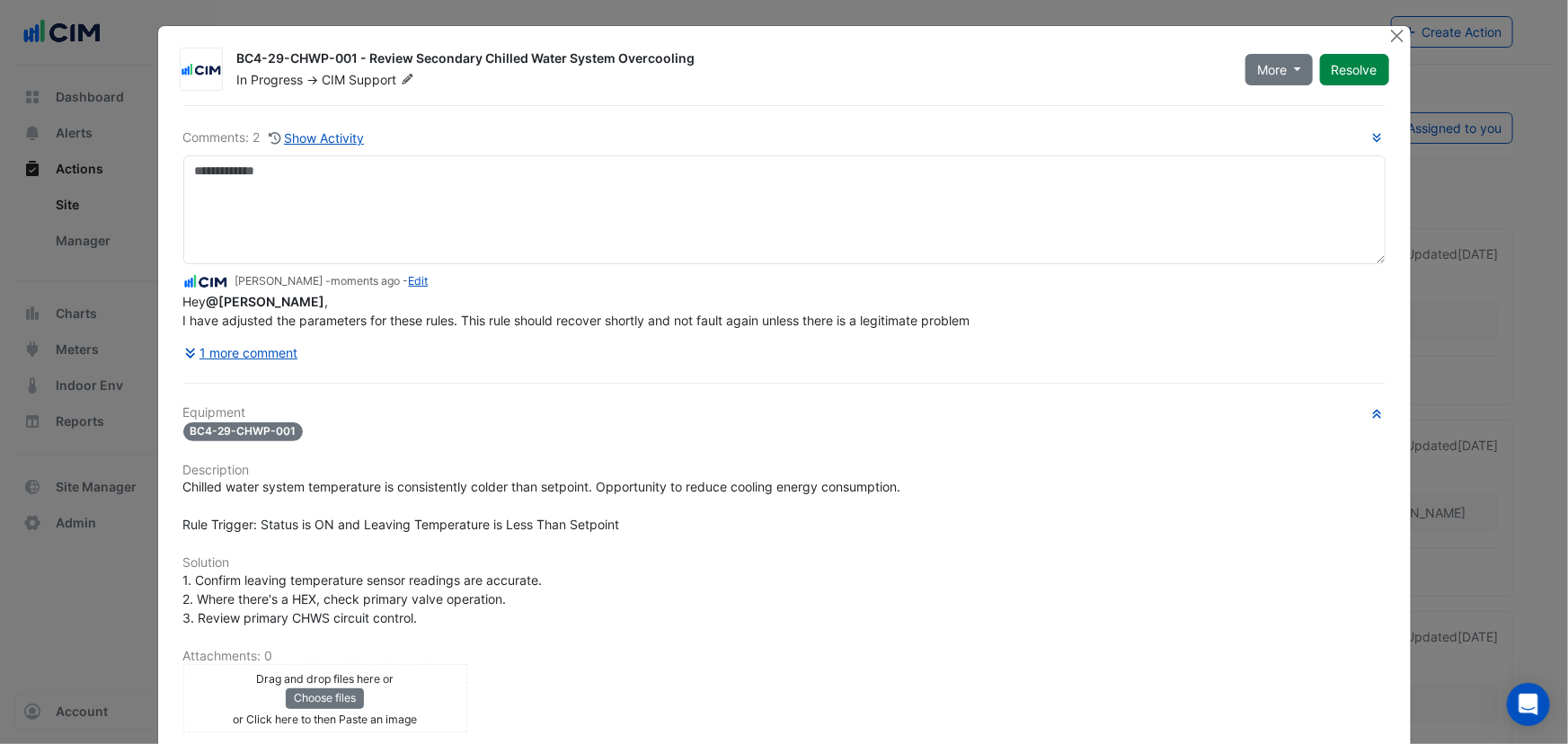click 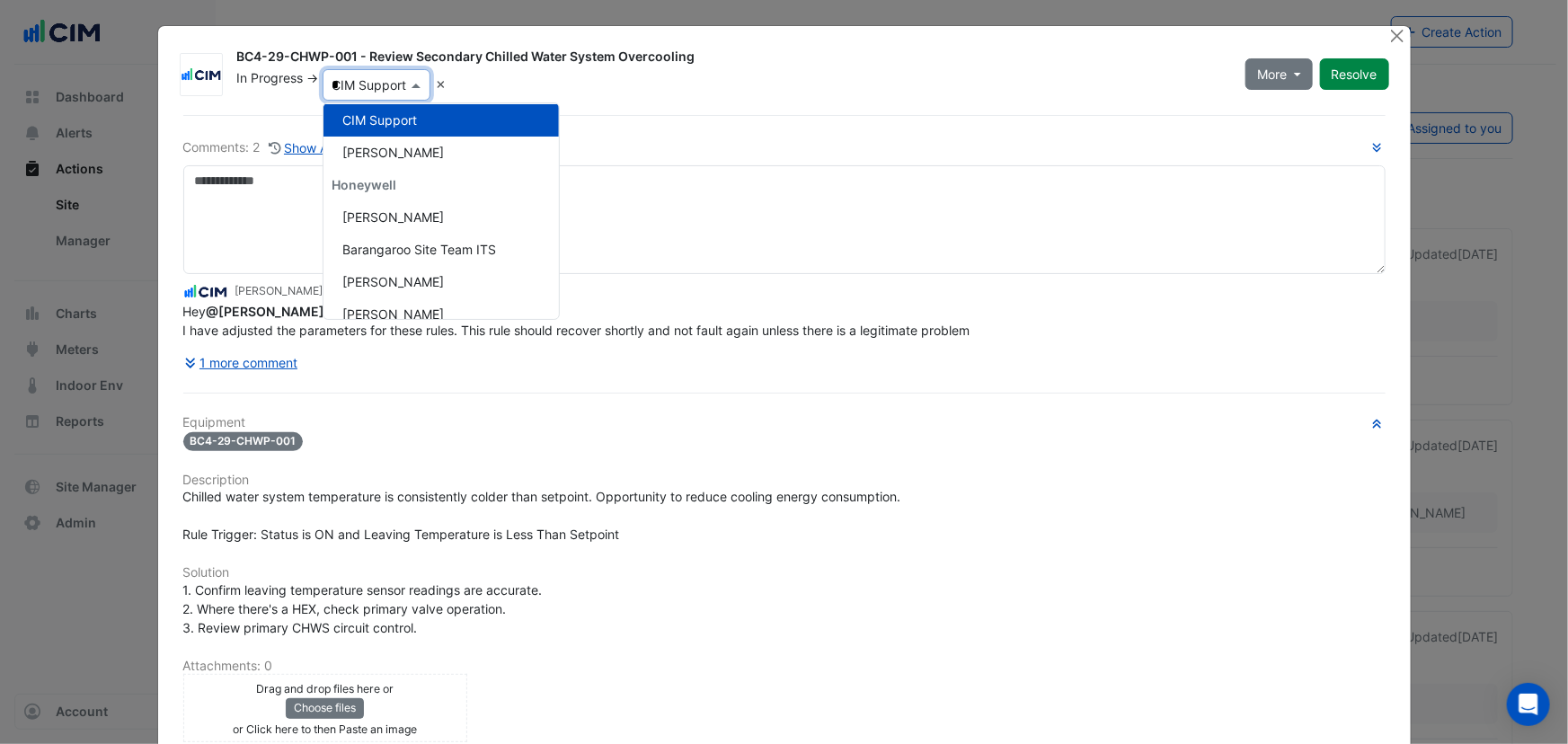 scroll, scrollTop: 32, scrollLeft: 0, axis: vertical 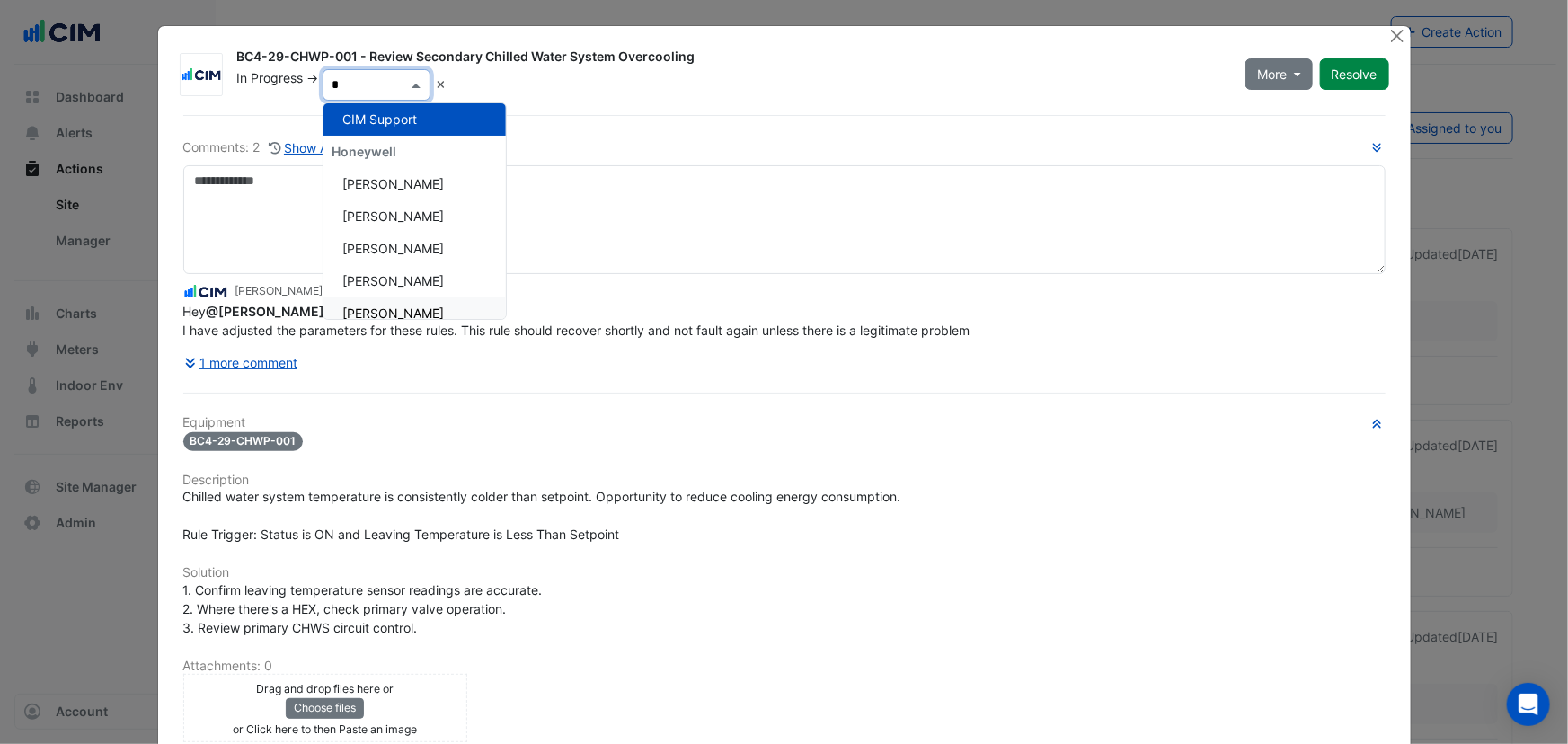 type on "**" 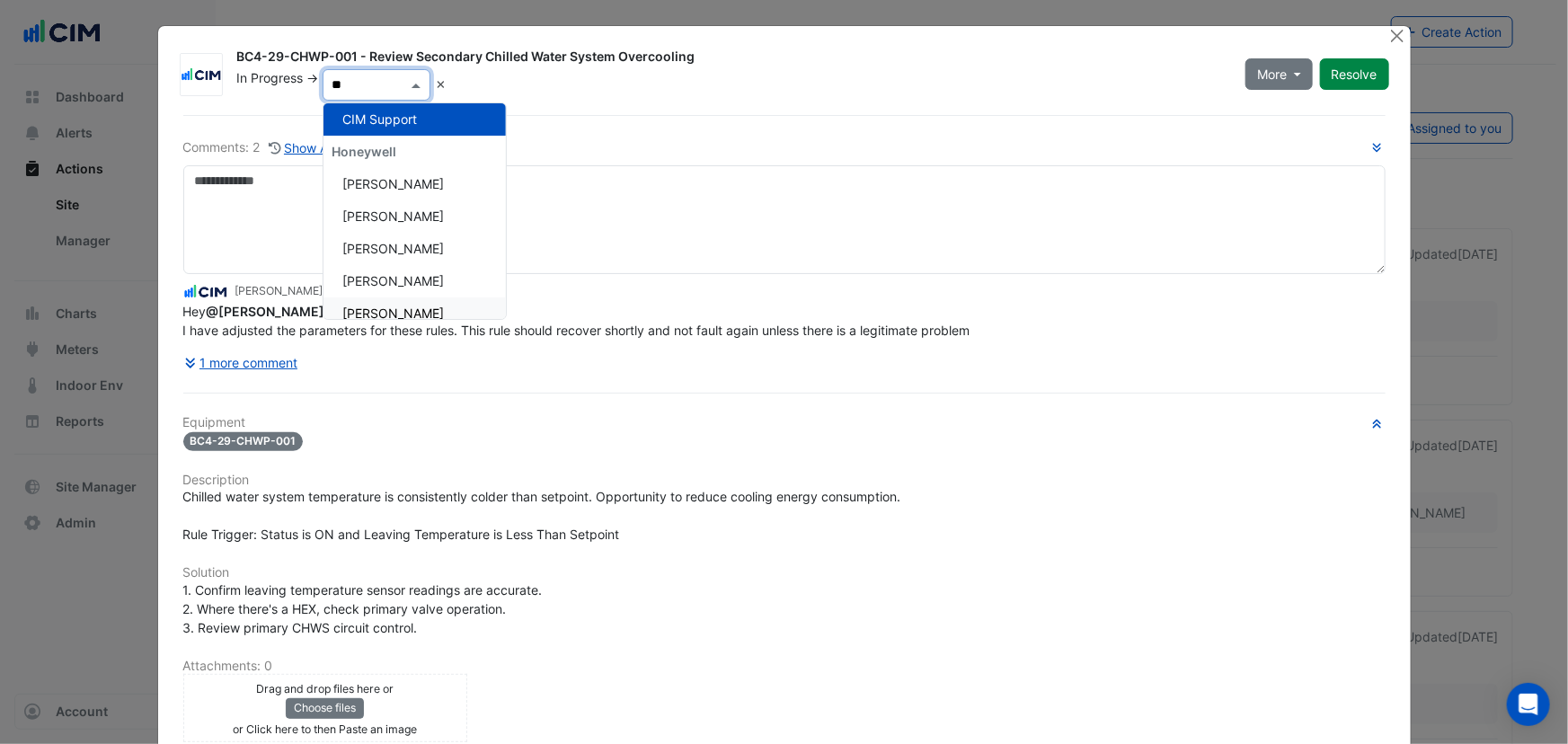 scroll, scrollTop: 0, scrollLeft: 0, axis: both 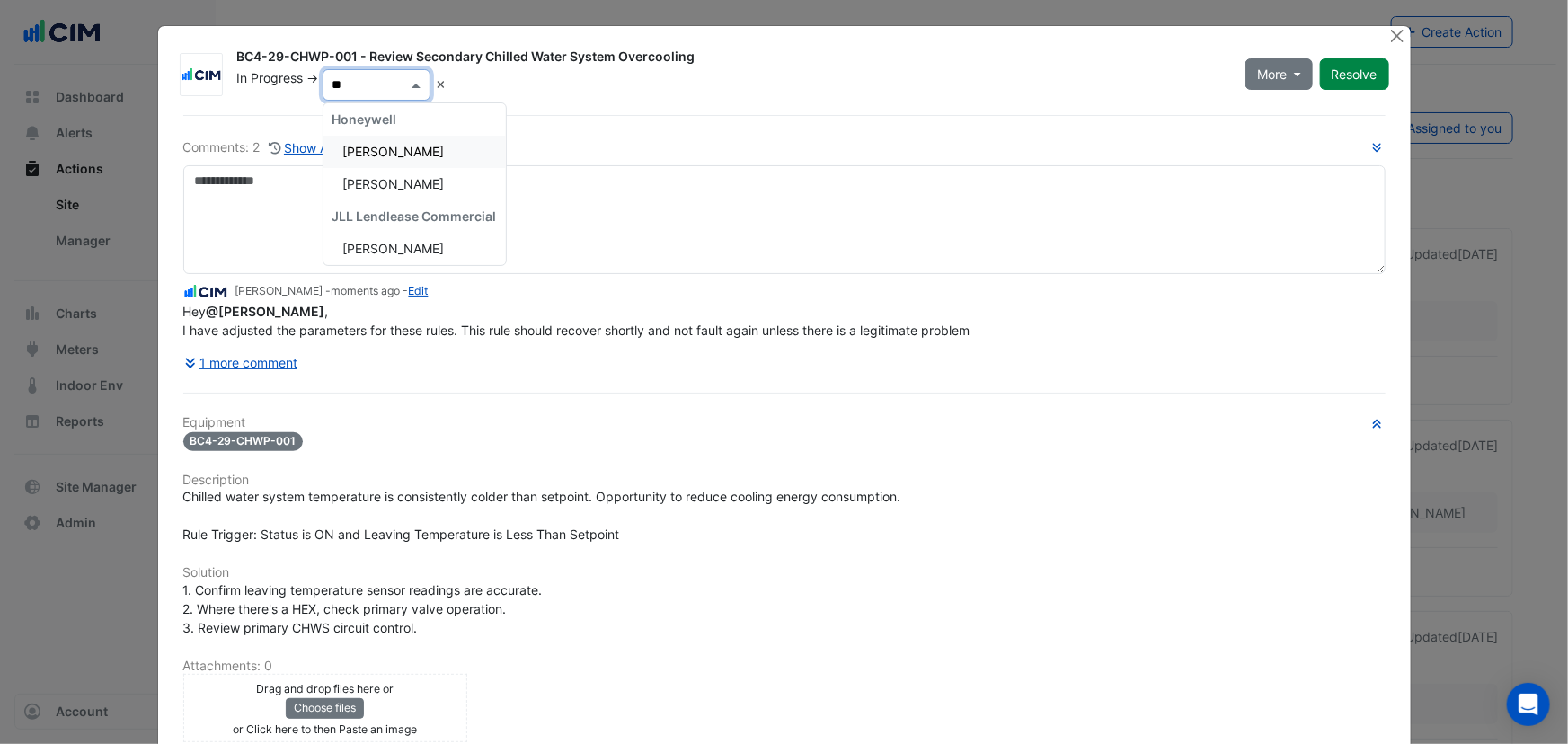 click on "Chris Hall" at bounding box center [414, 152] 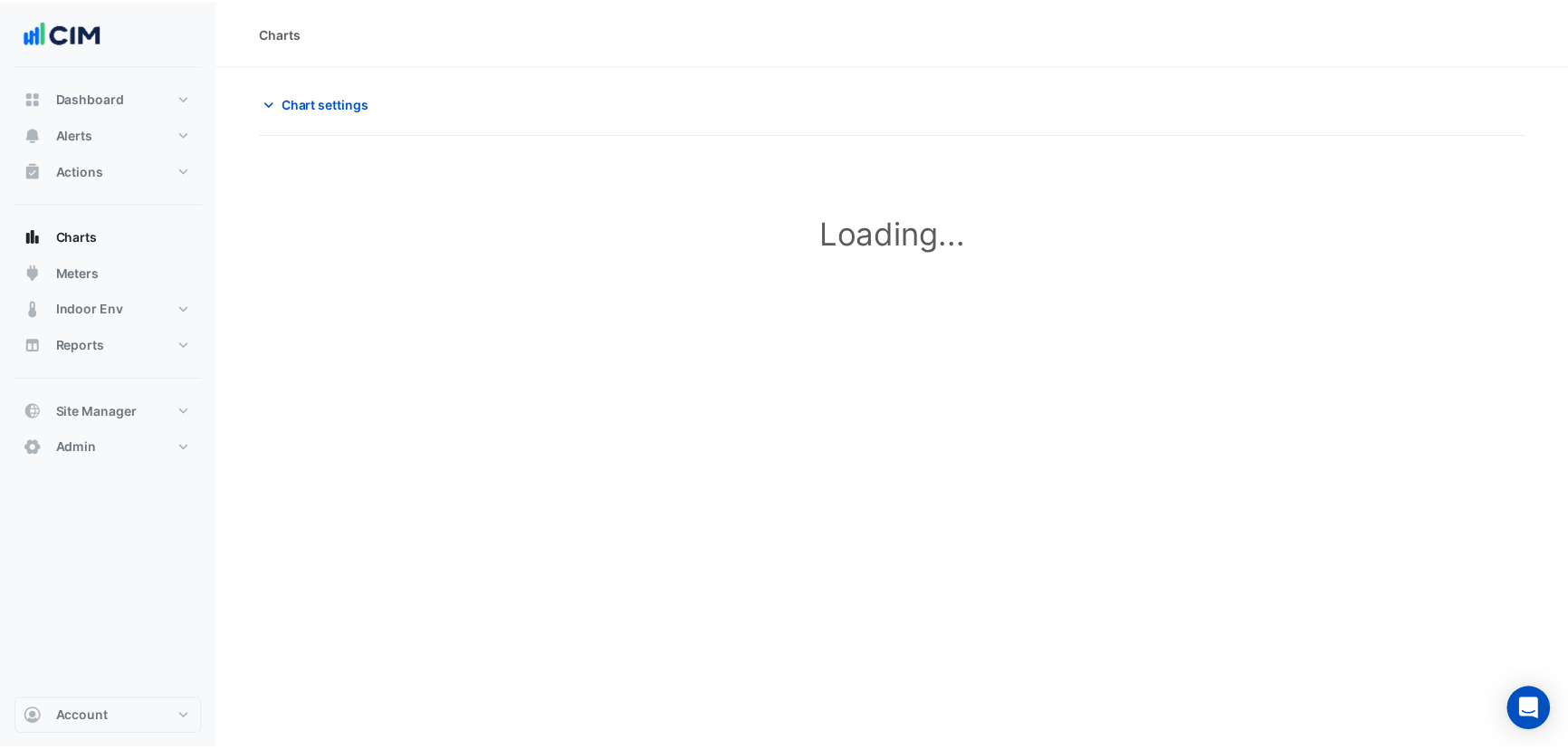 scroll, scrollTop: 0, scrollLeft: 0, axis: both 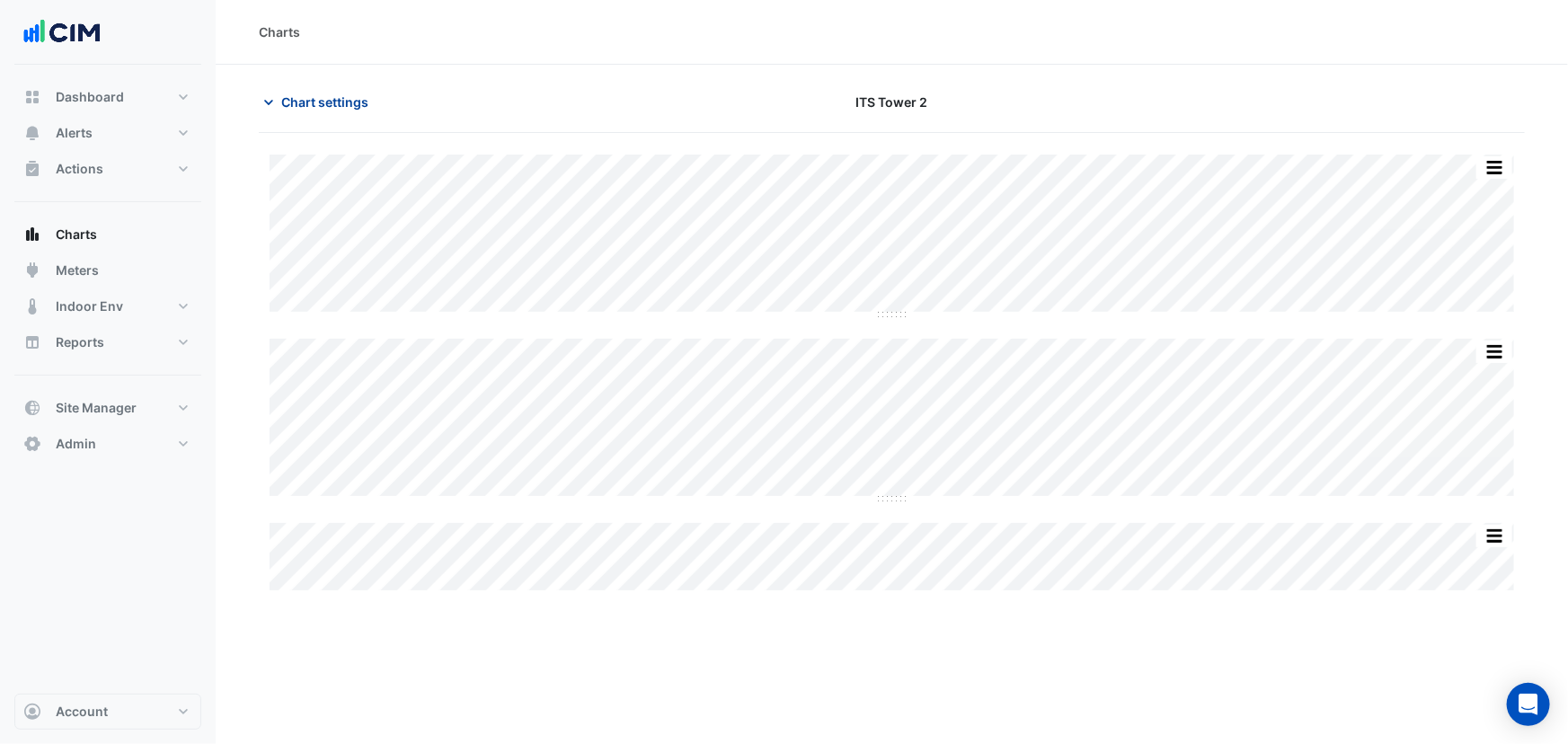 click on "Chart settings" 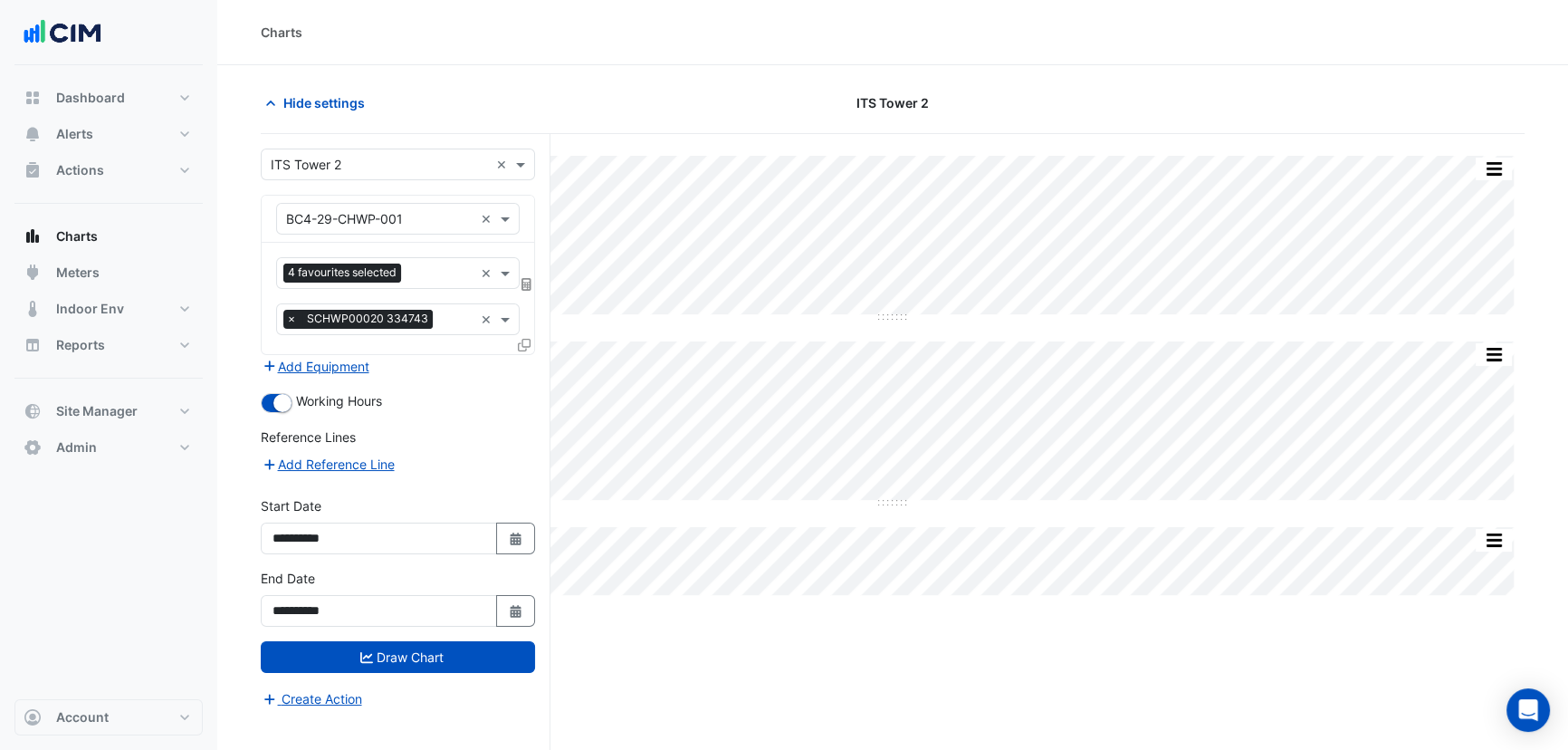 scroll, scrollTop: 68, scrollLeft: 0, axis: vertical 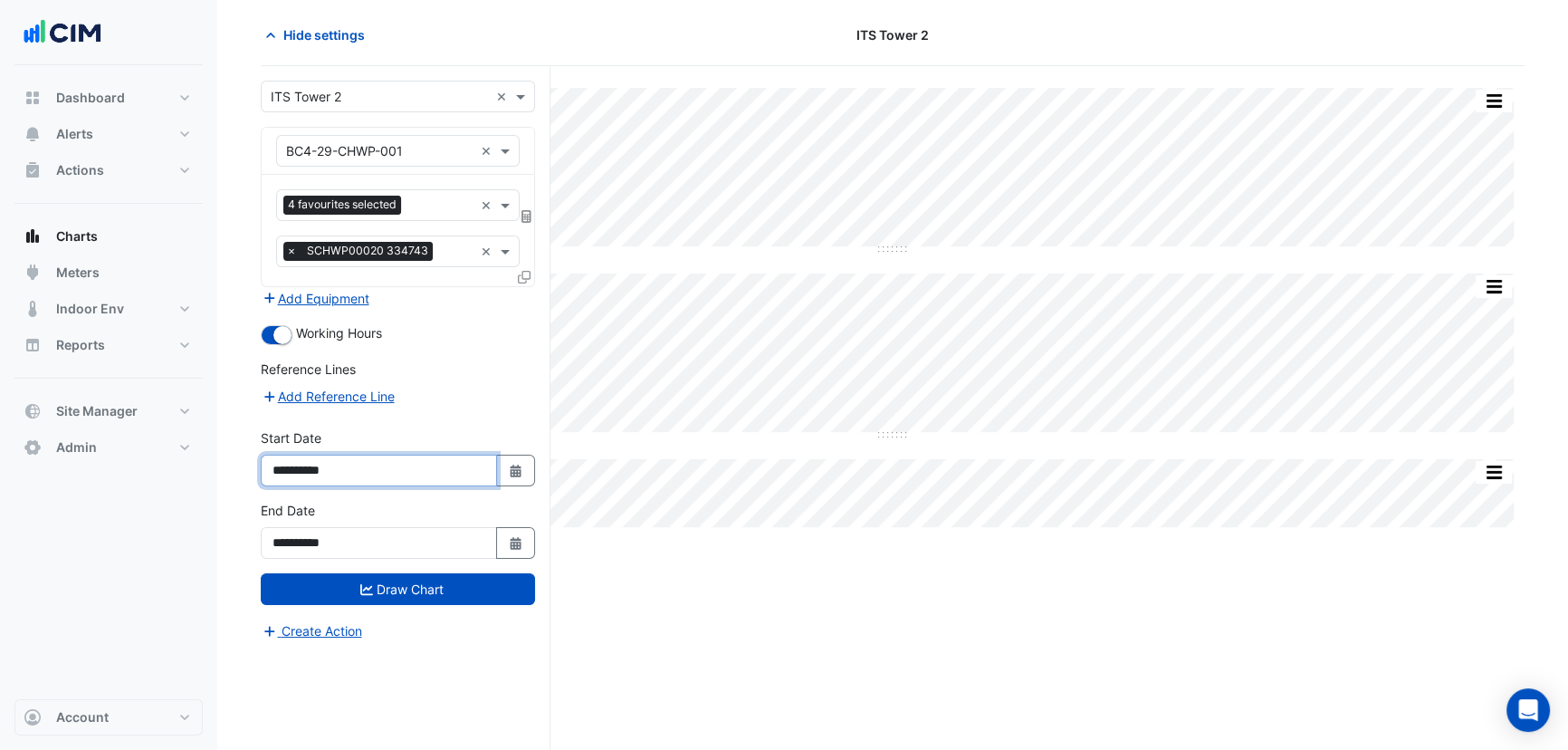 click on "**********" at bounding box center [378, 470] 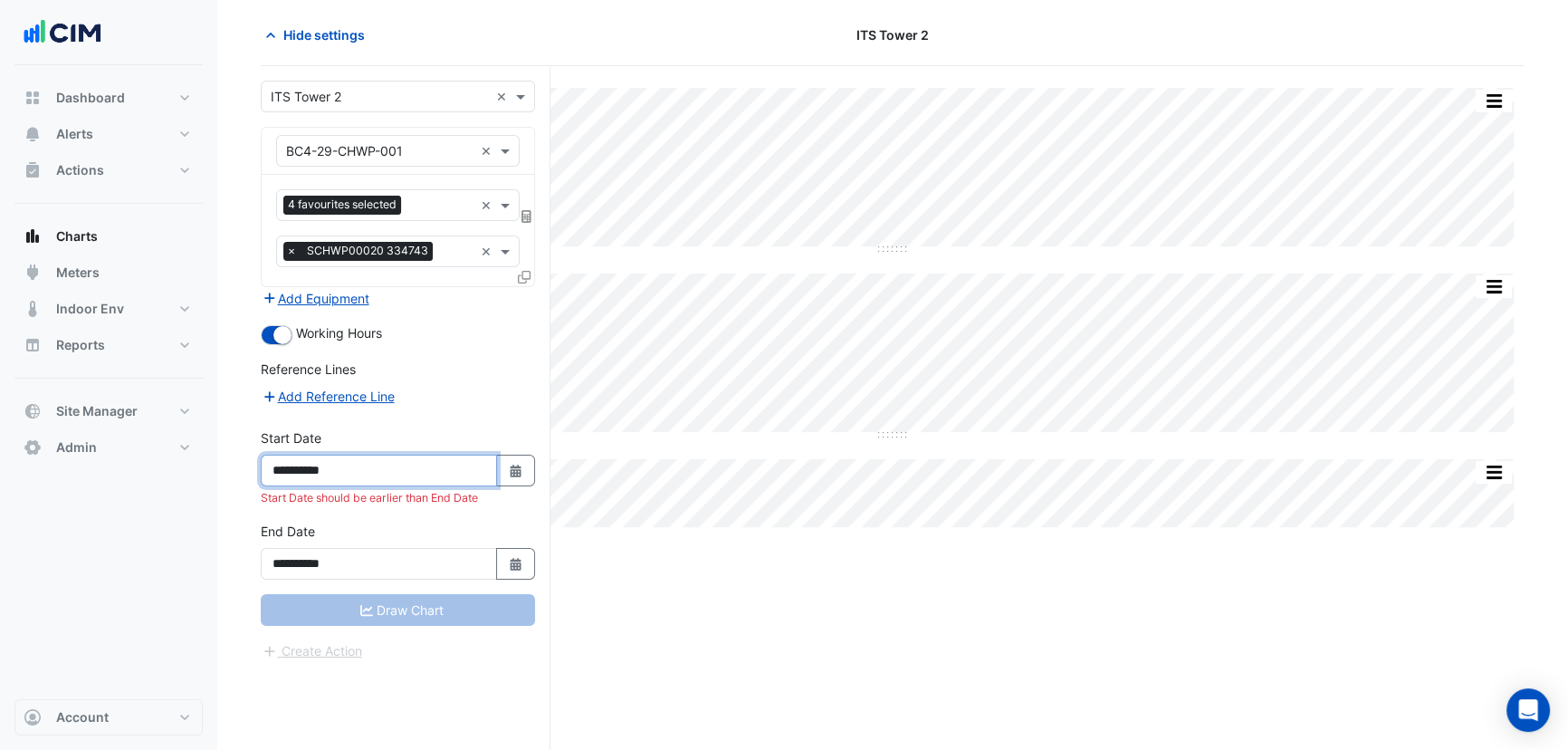 type on "**********" 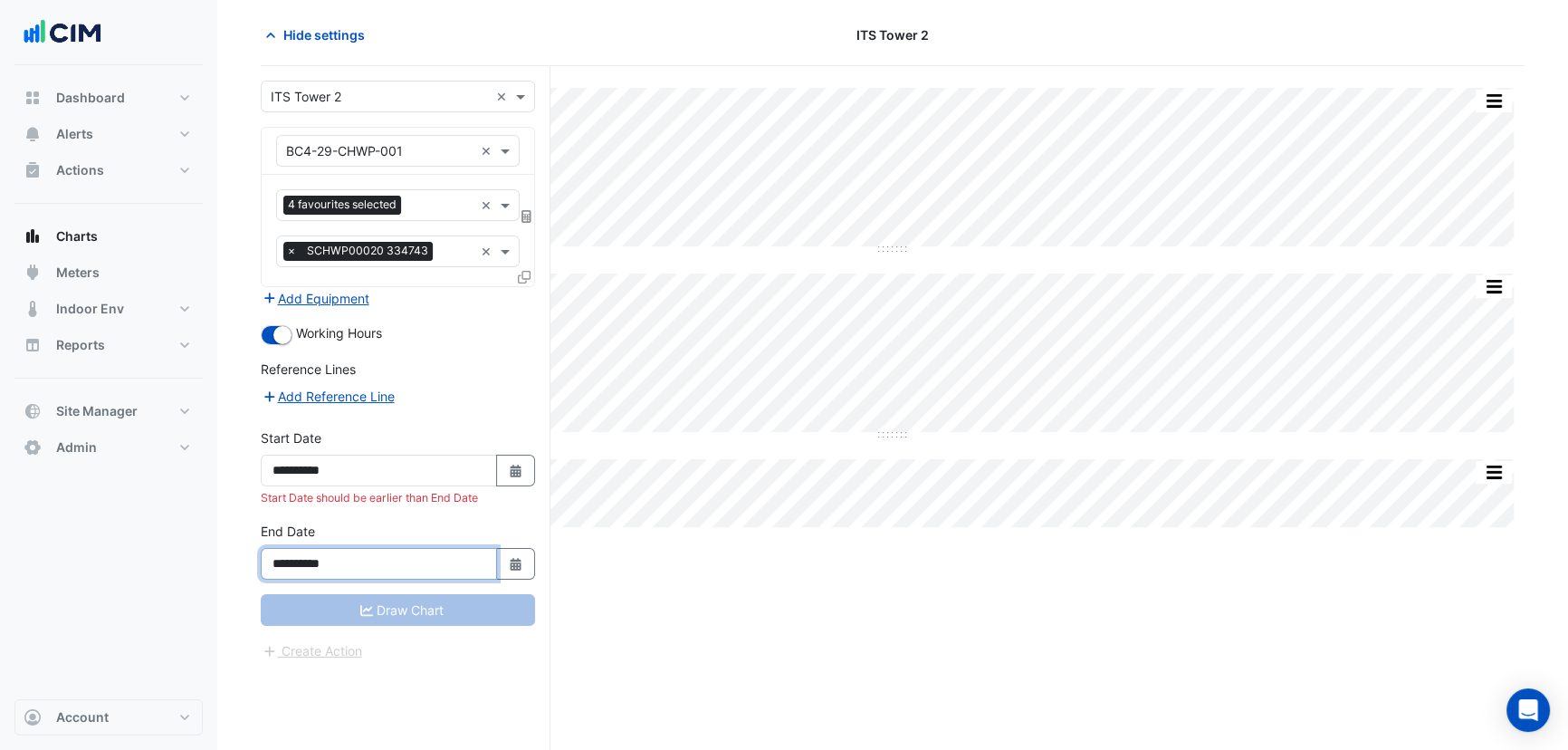 click on "**********" at bounding box center [397, 558] 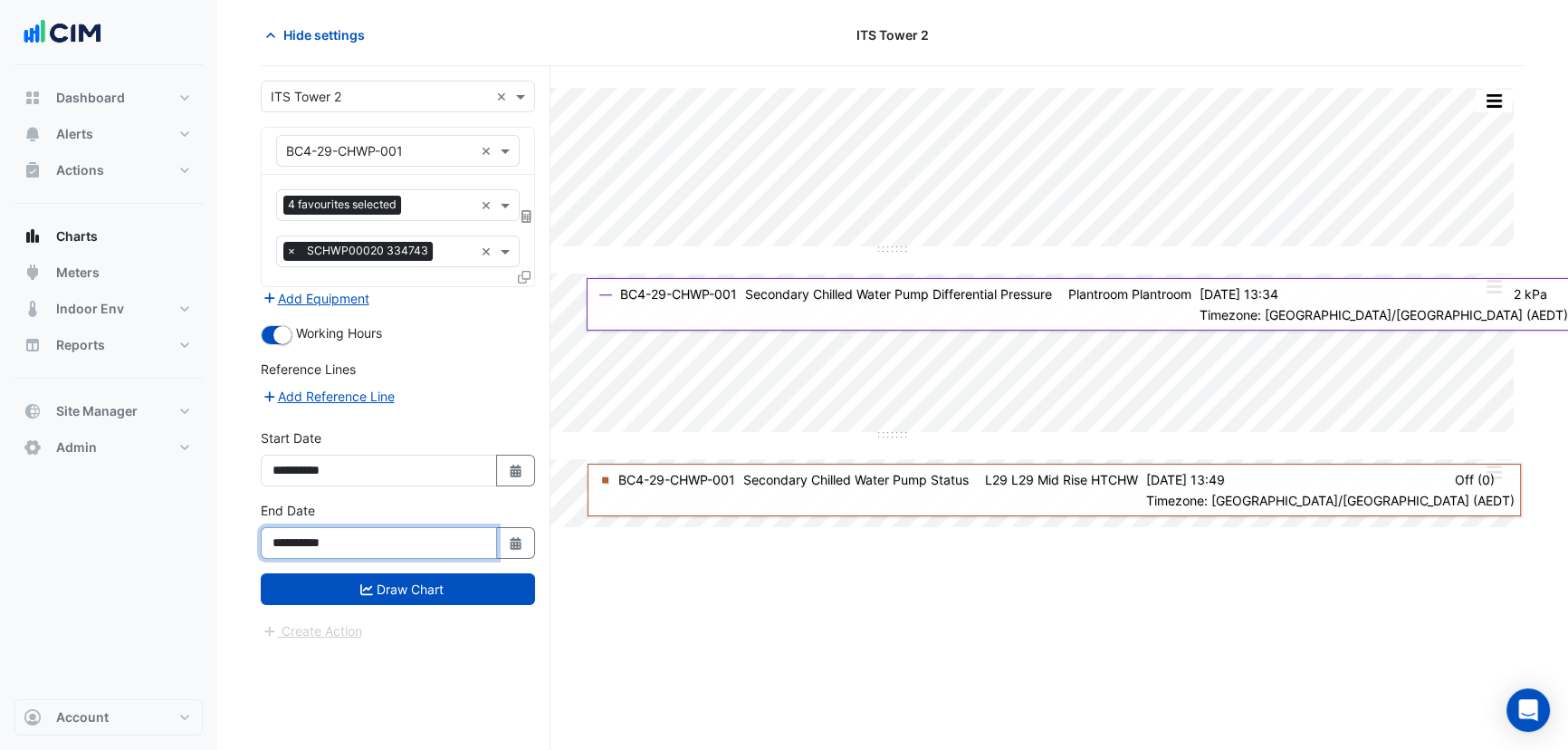 type on "**********" 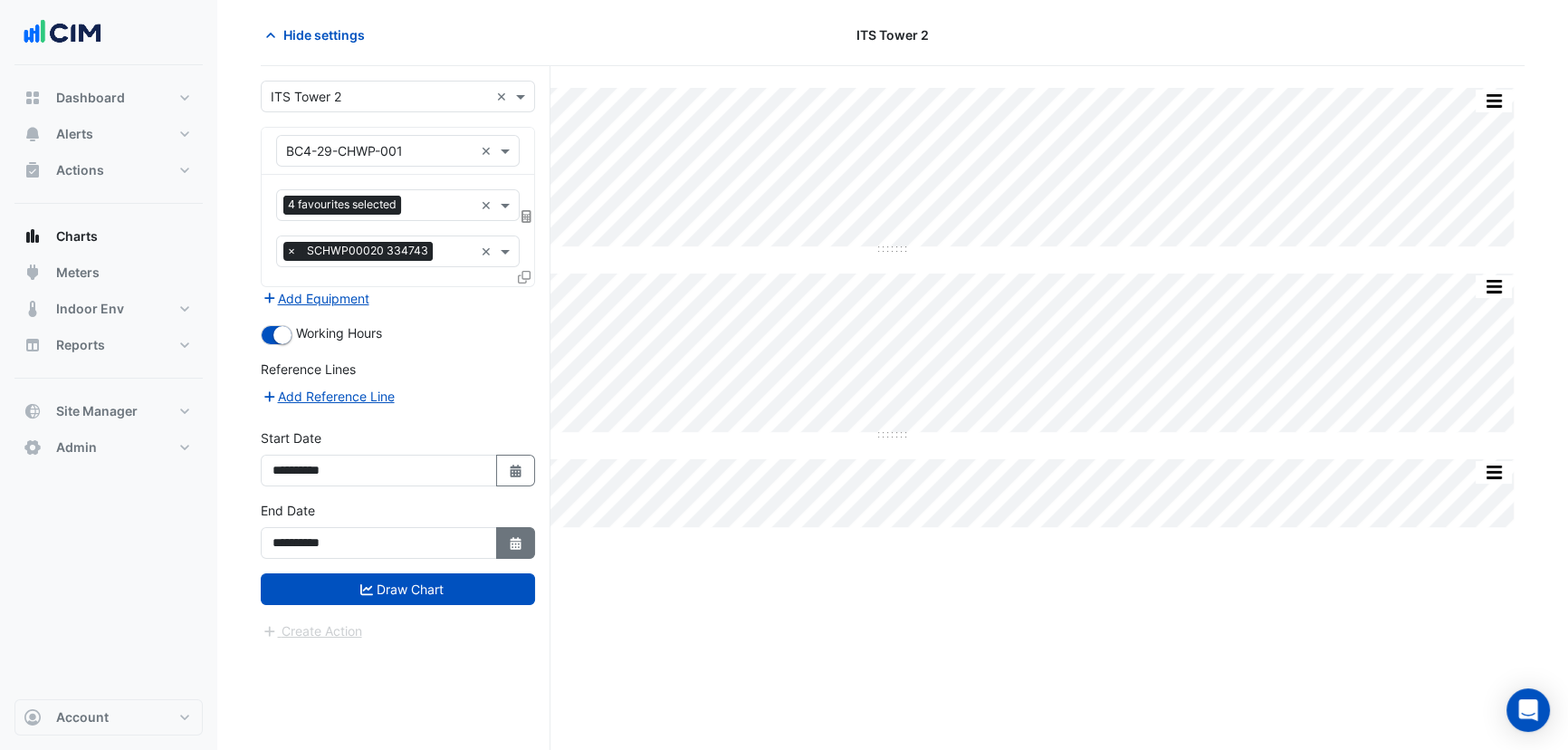click 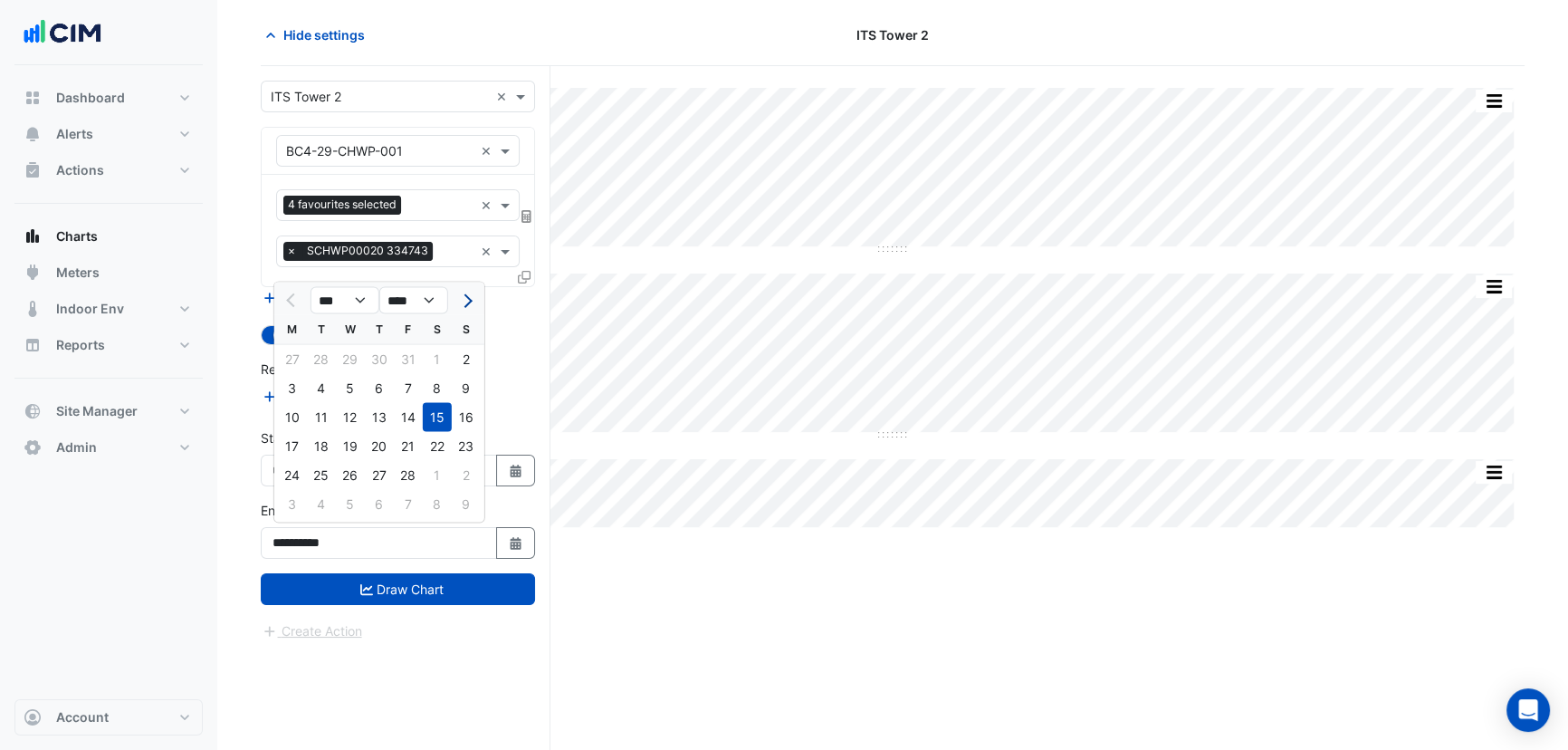 click 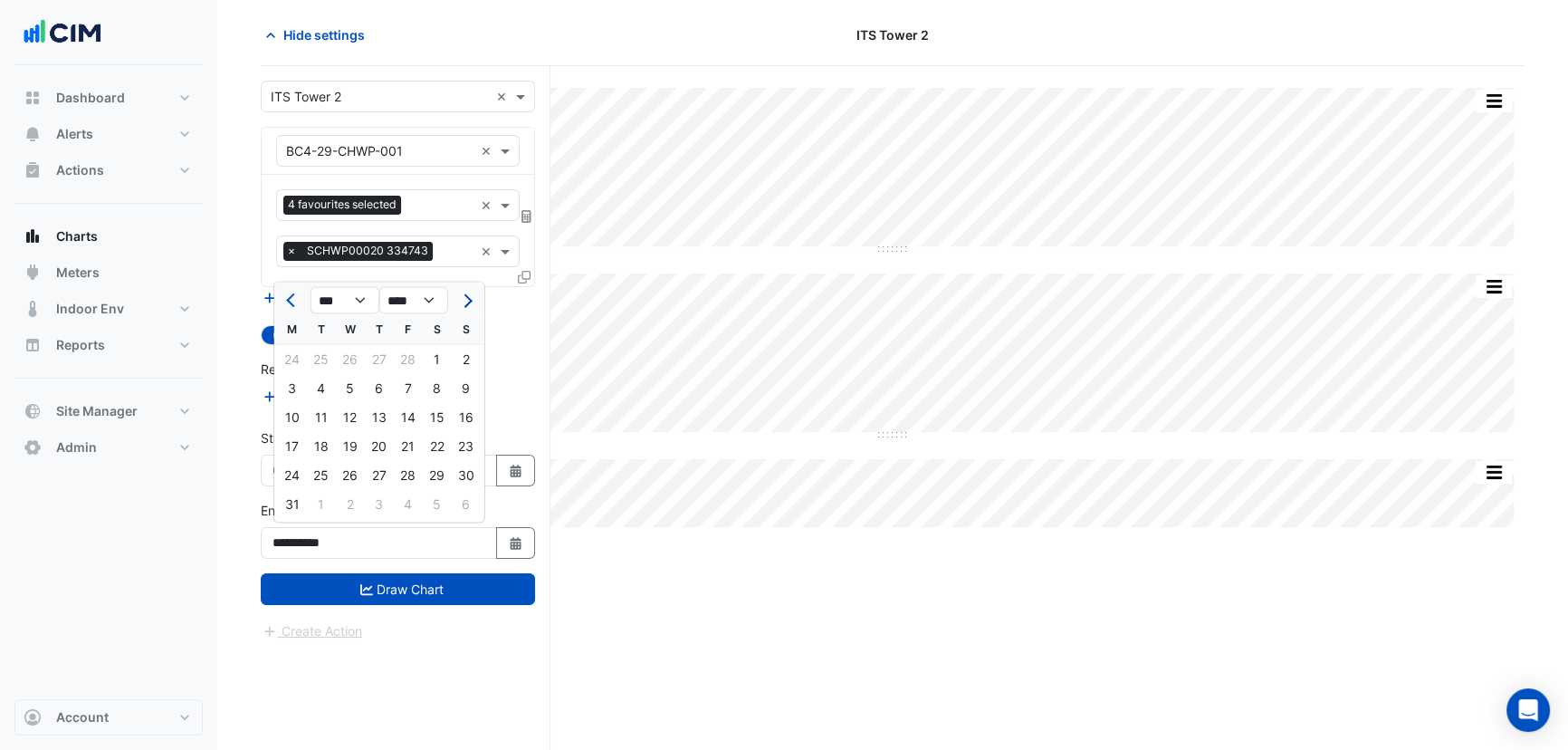 click 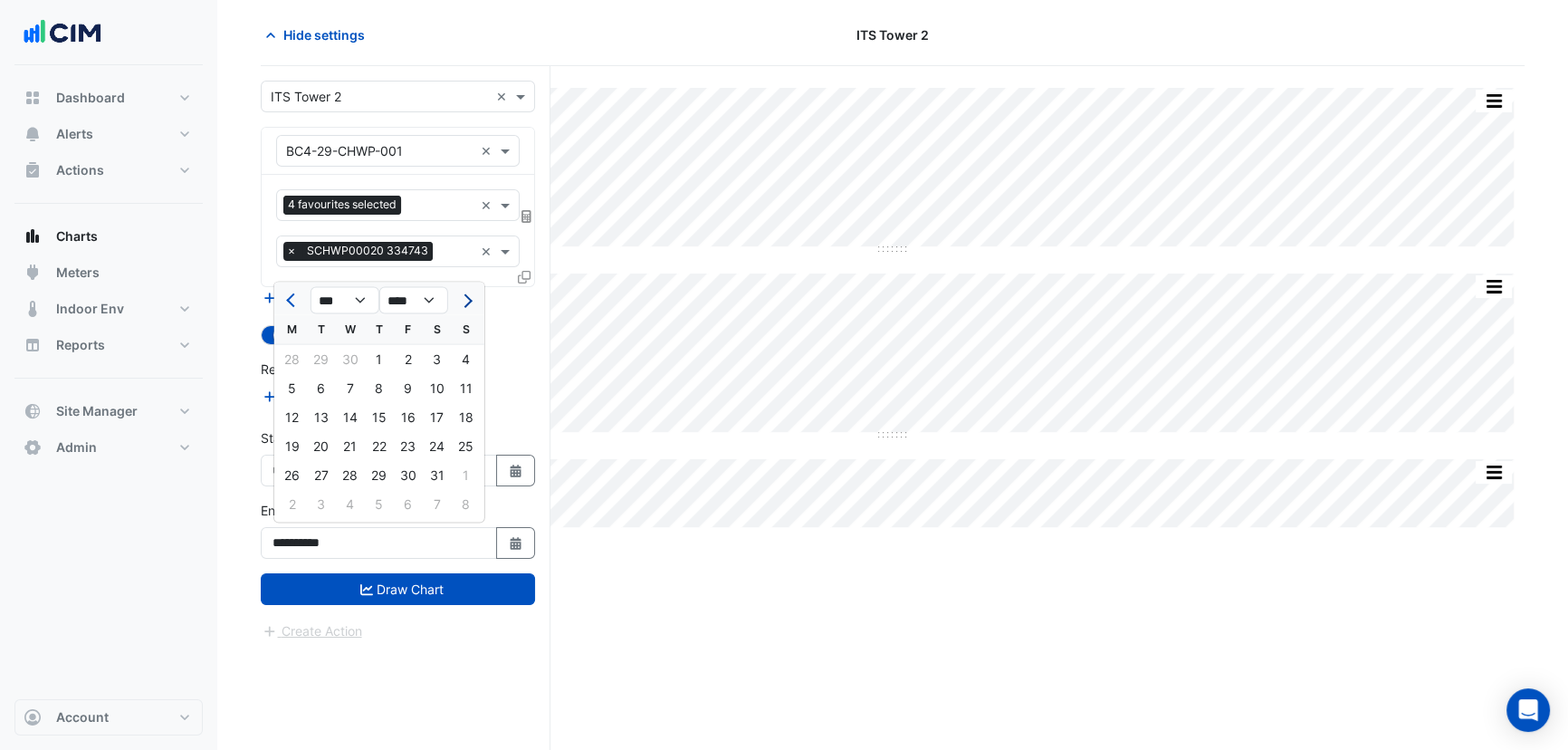 click 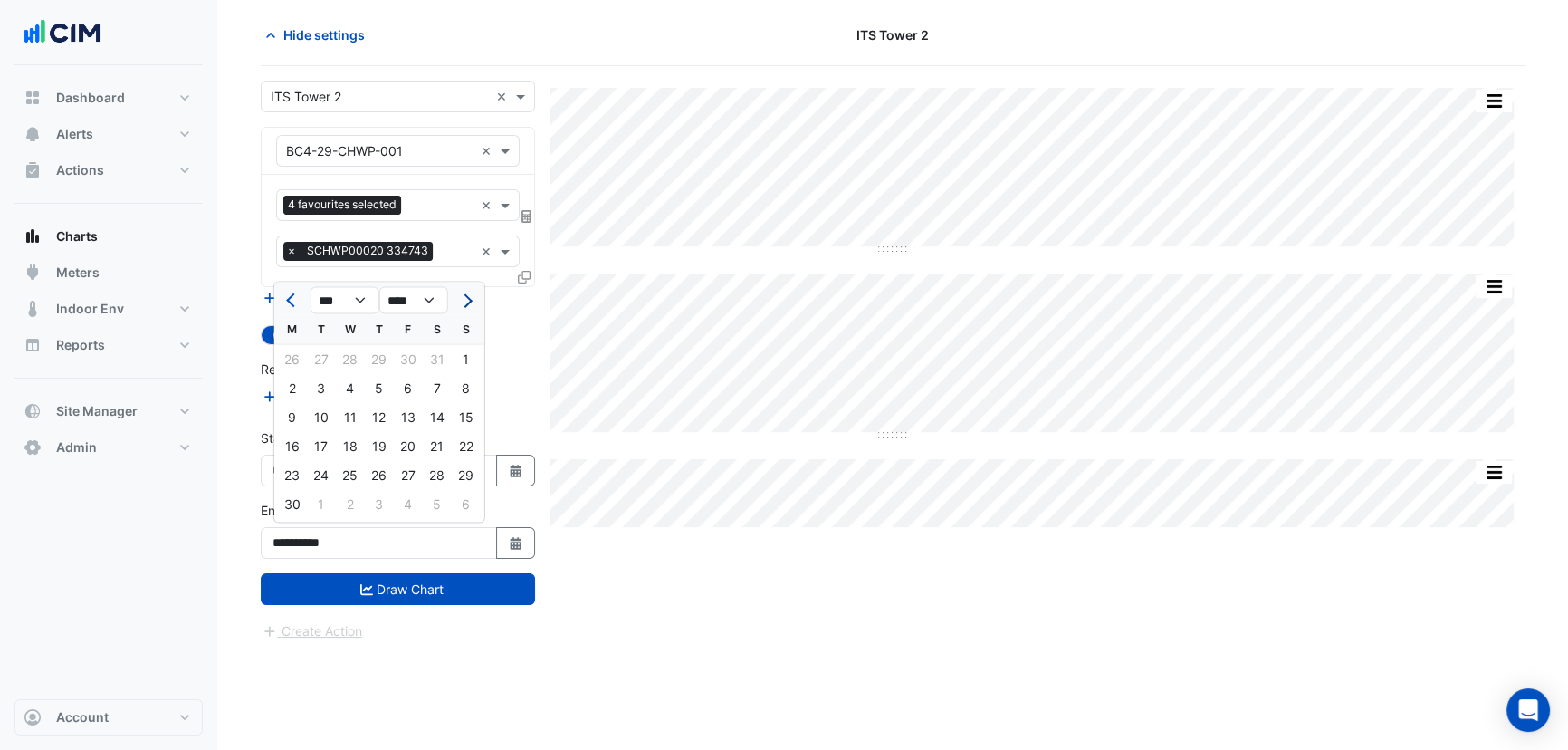 click 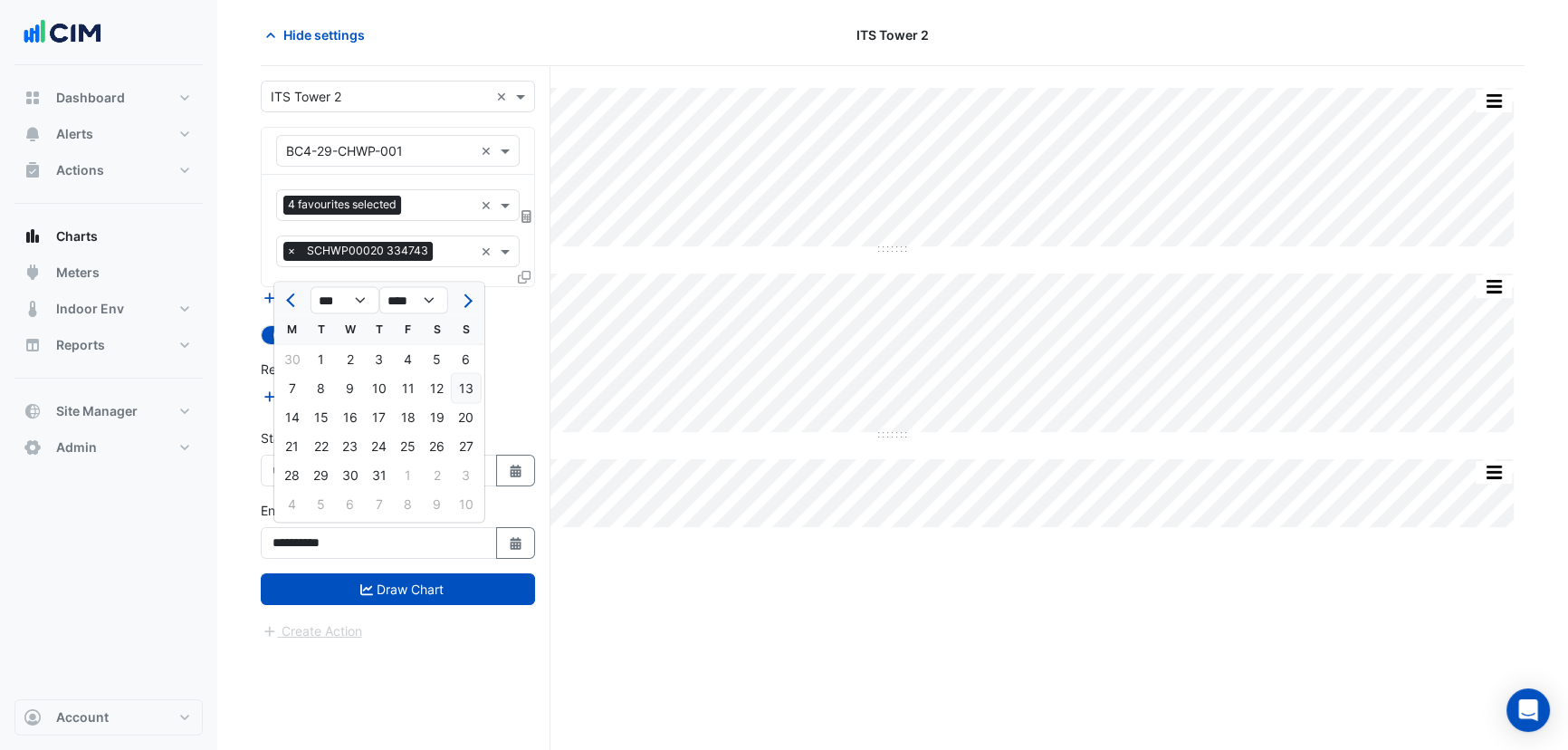 click on "13" 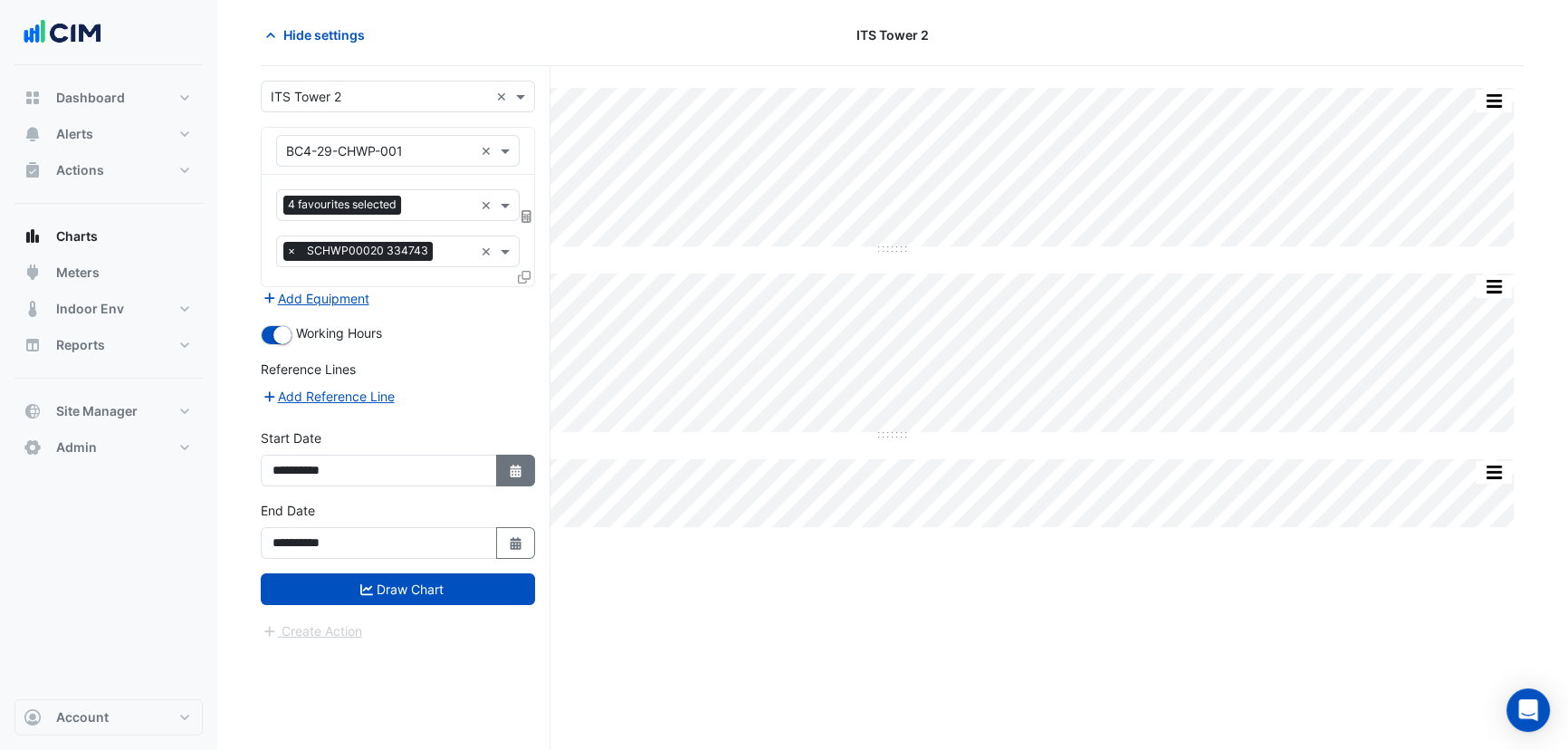 click on "Select Date" 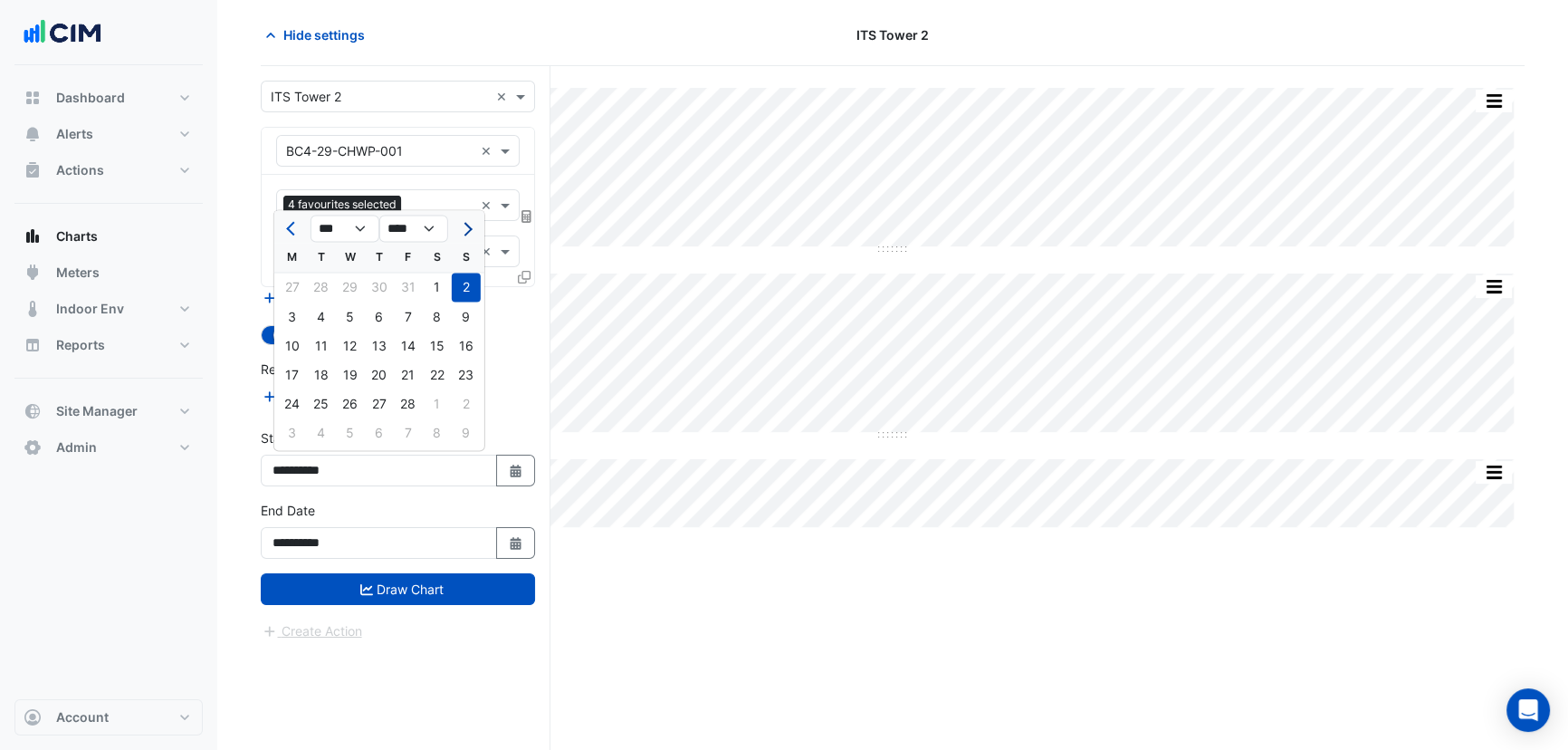 click 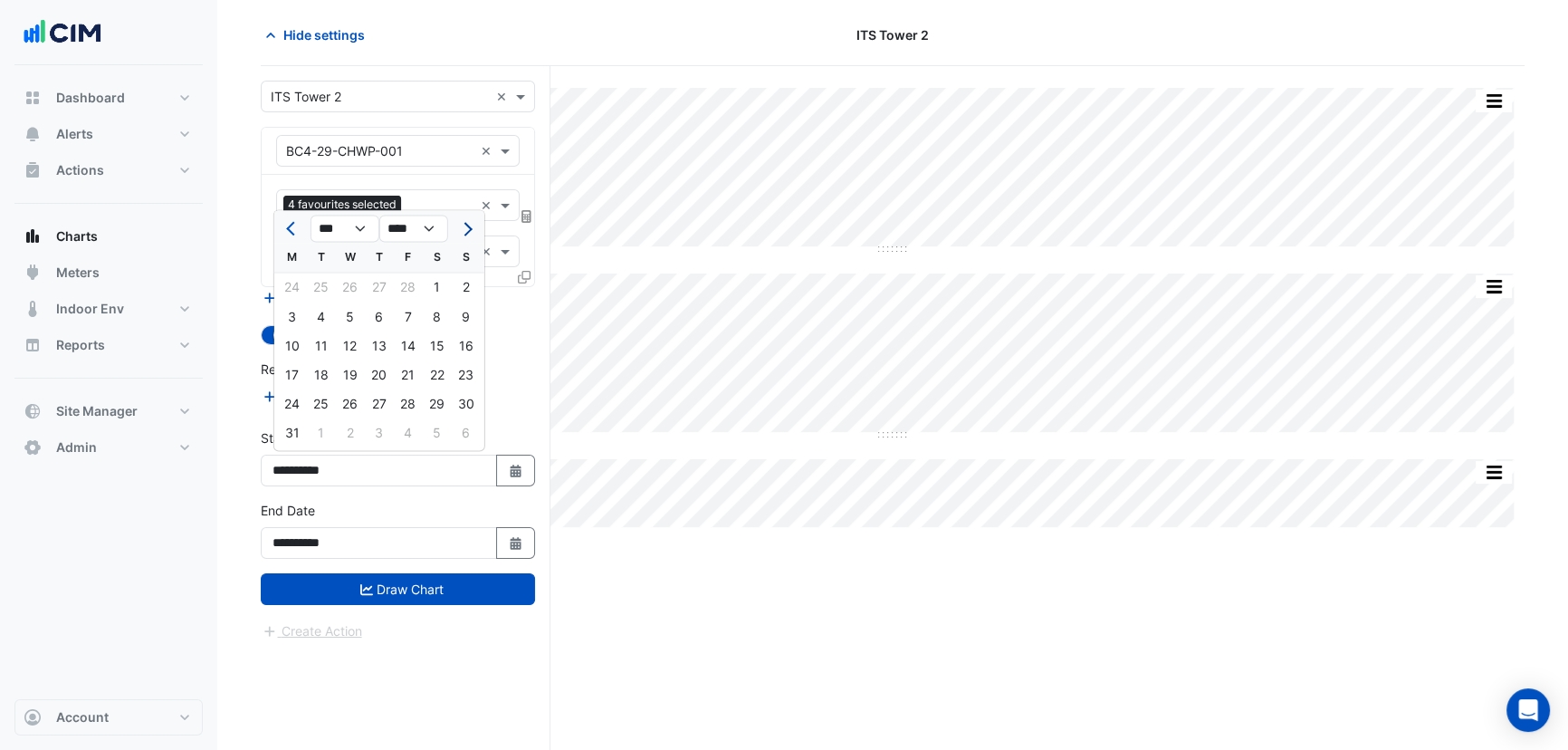 click 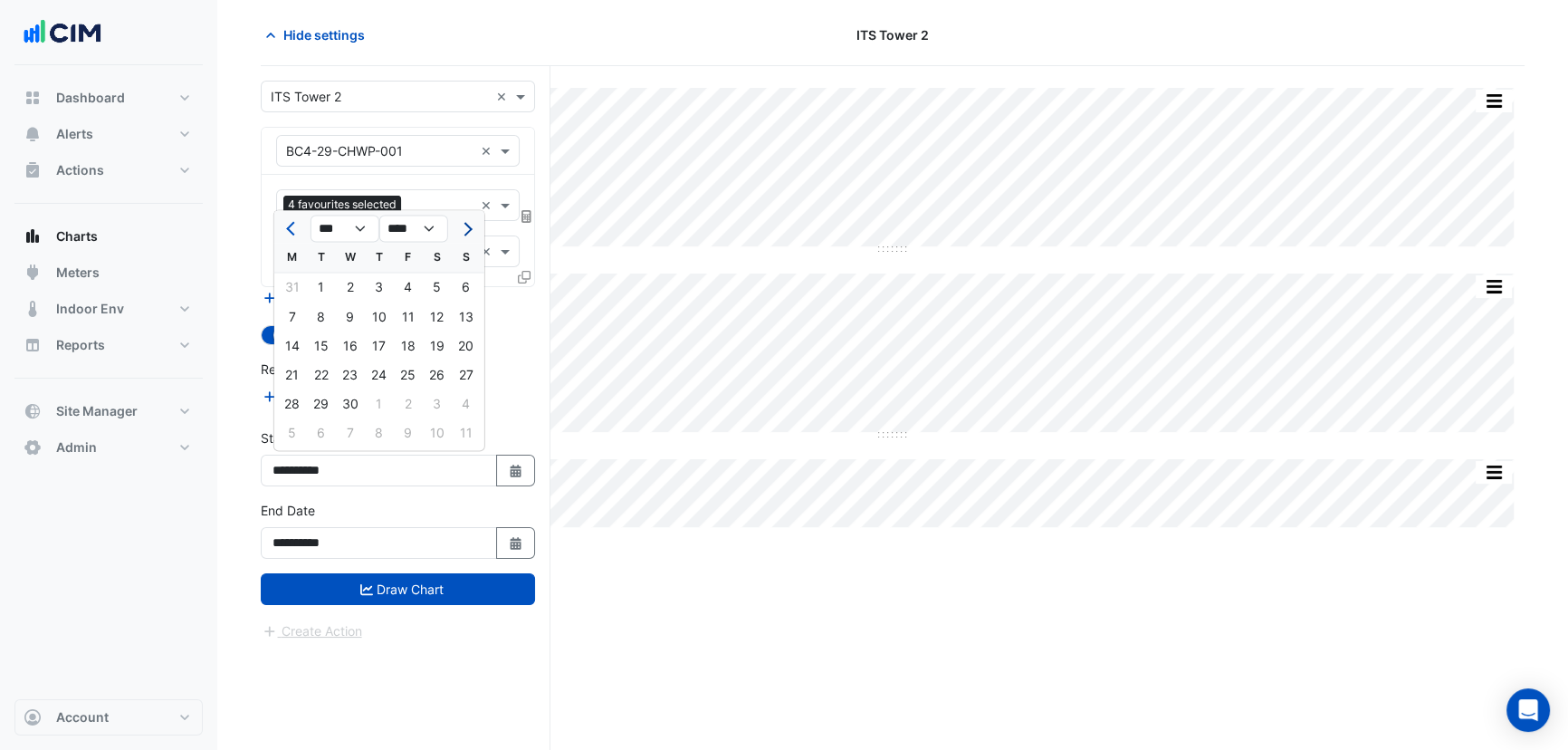 click 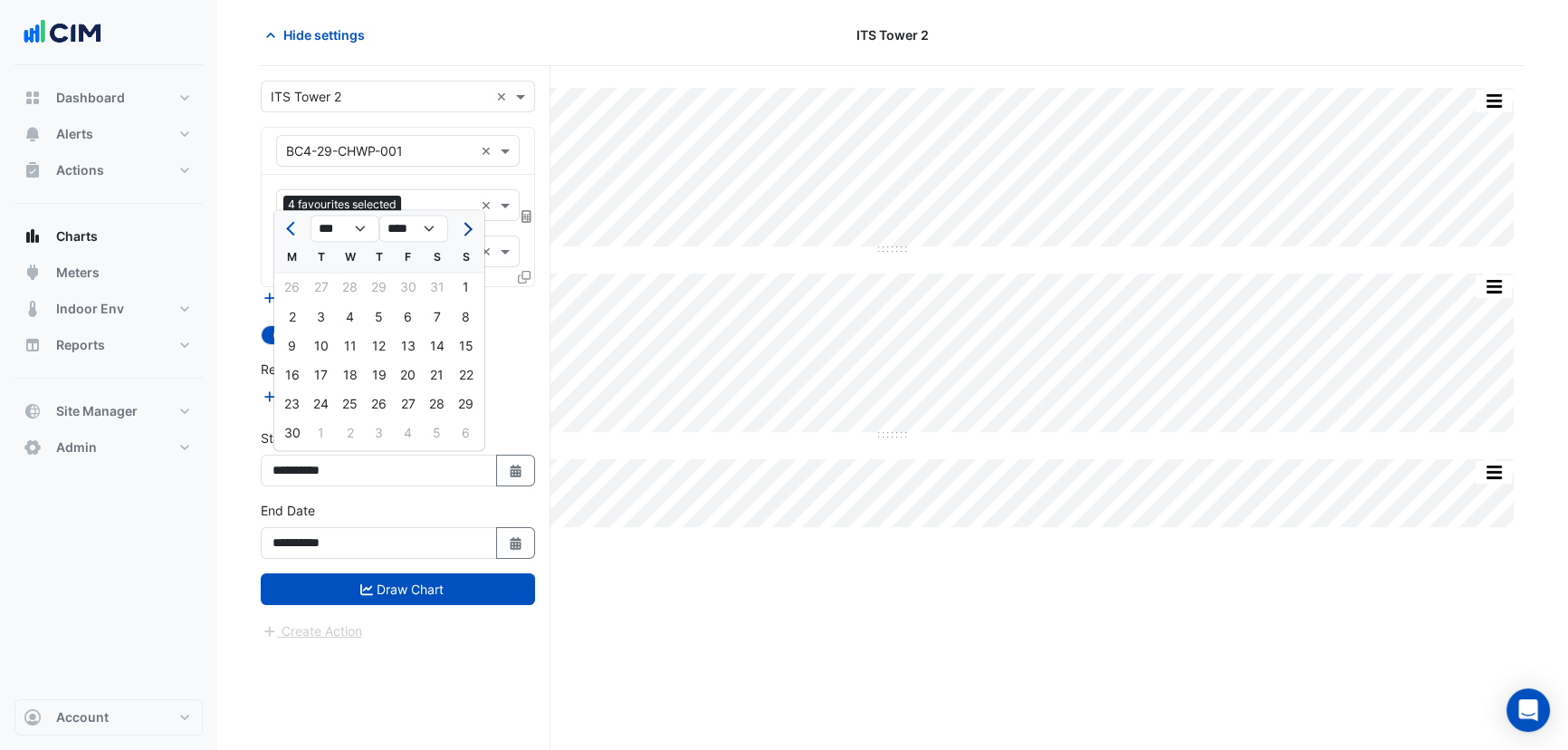 click 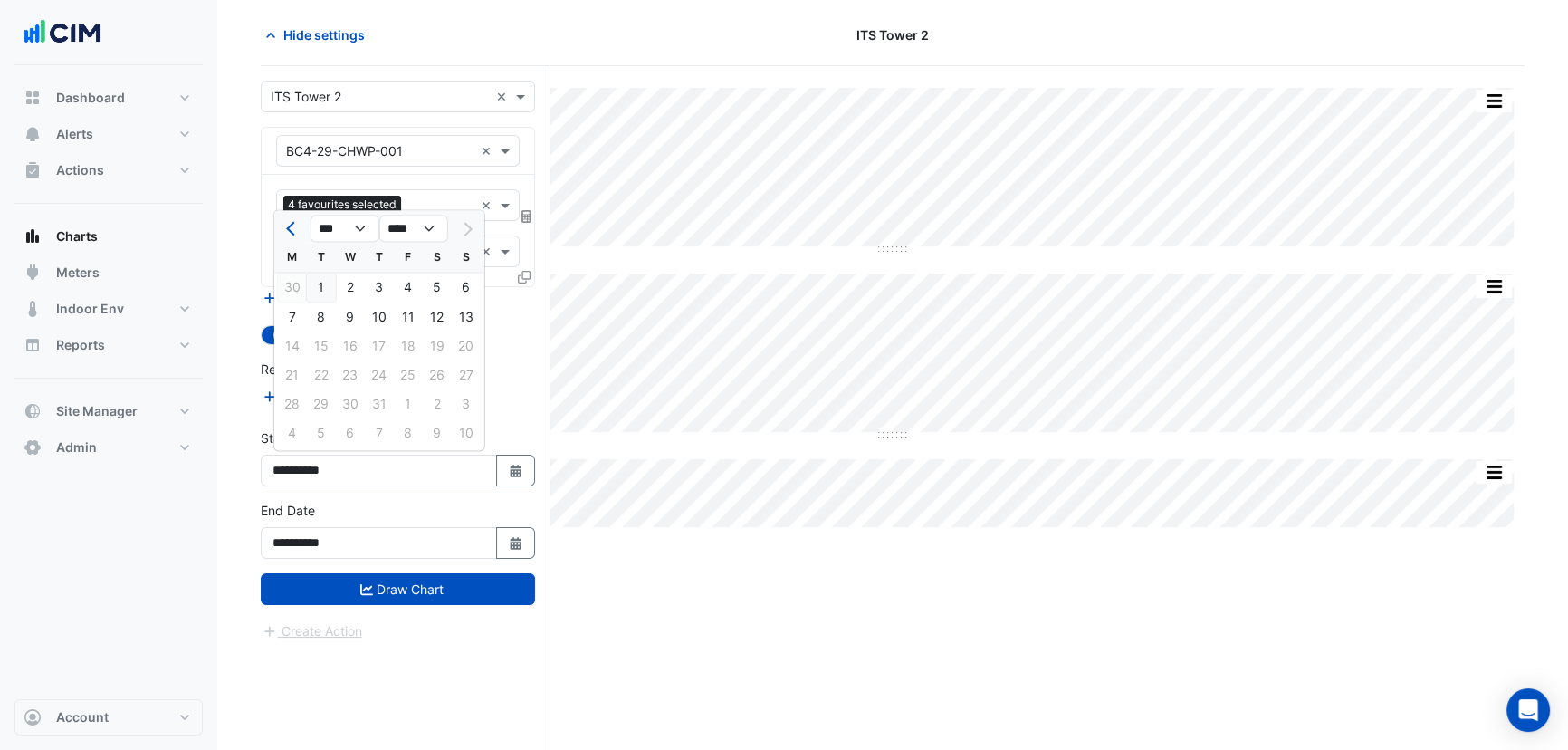 click on "30" 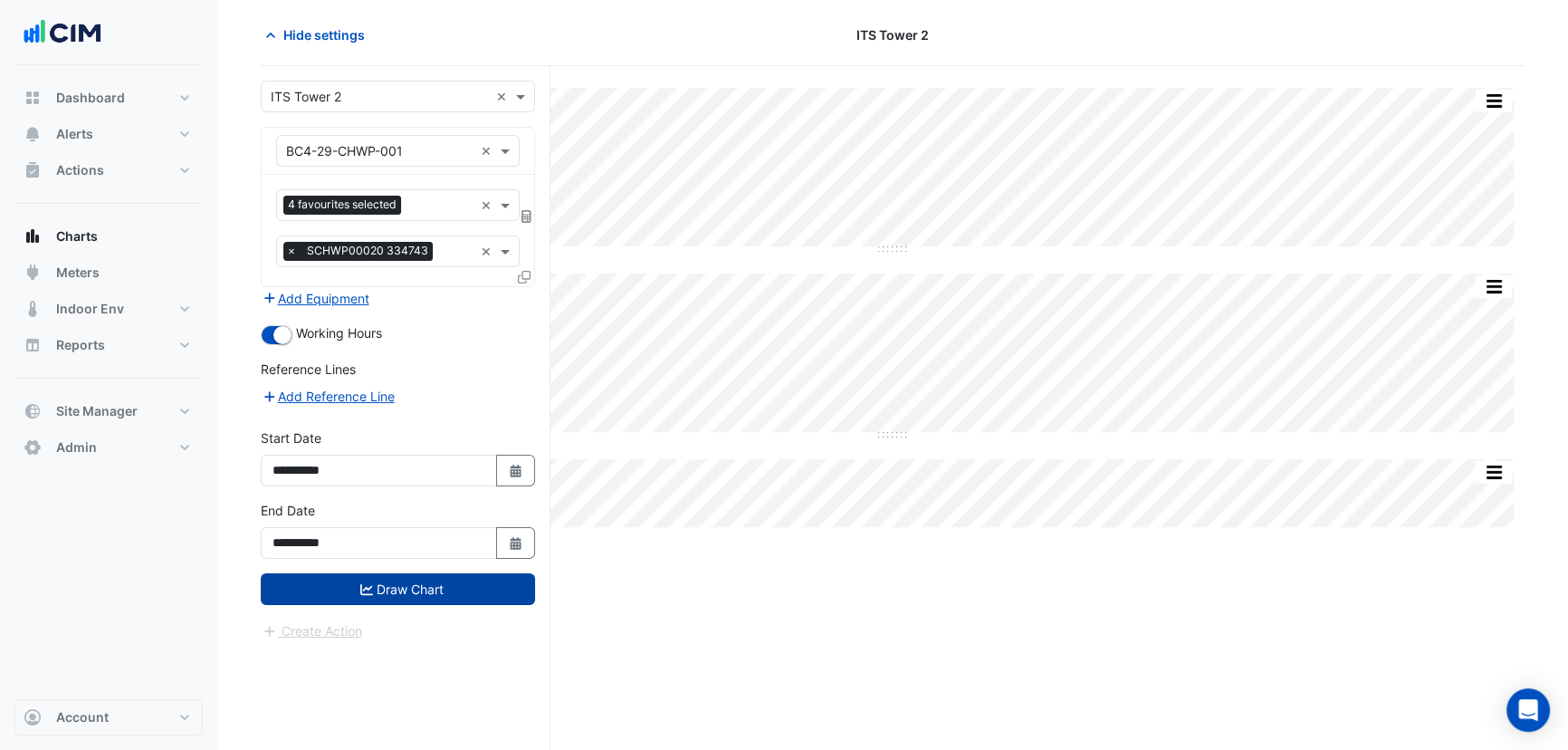 click on "Draw Chart" at bounding box center [397, 589] 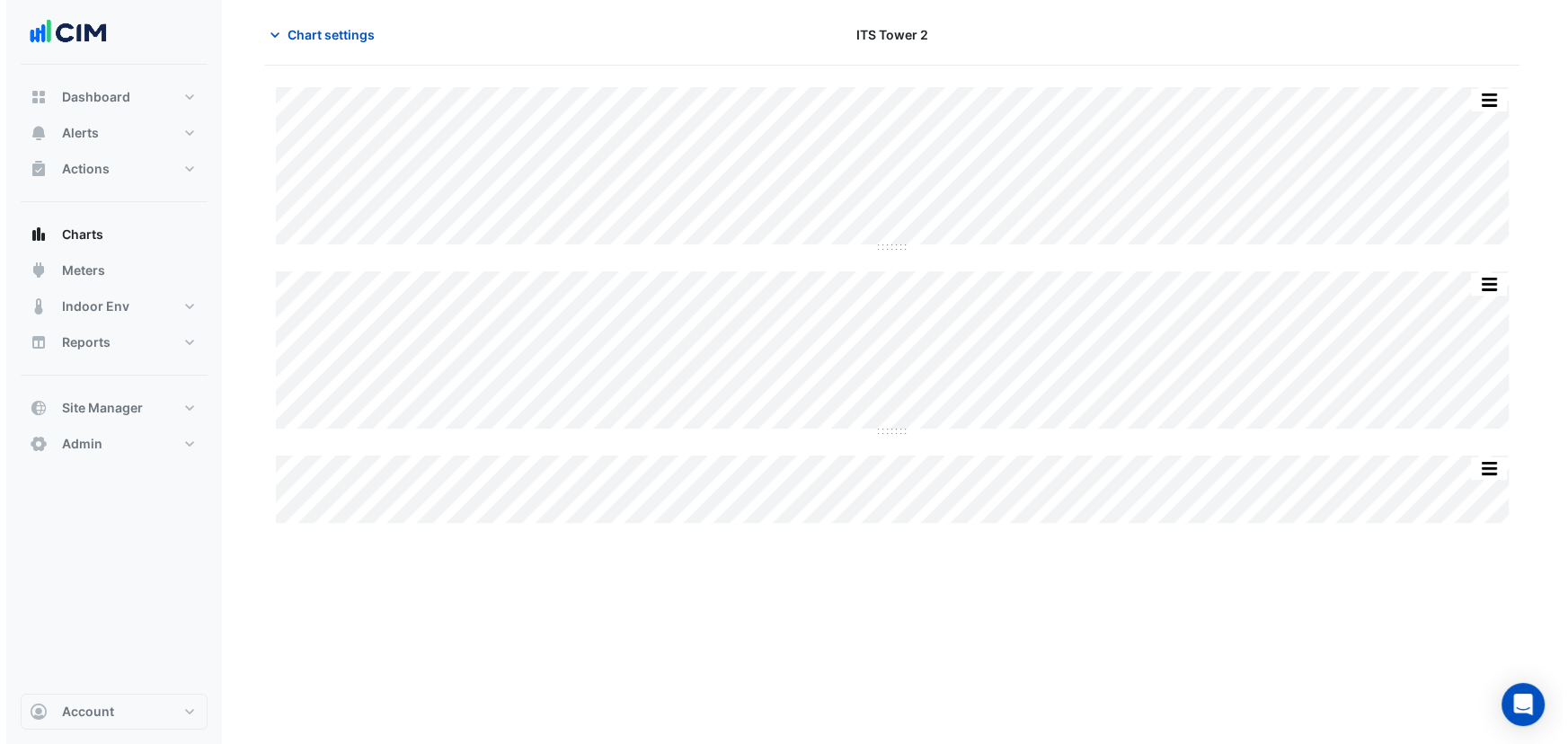 scroll, scrollTop: 0, scrollLeft: 0, axis: both 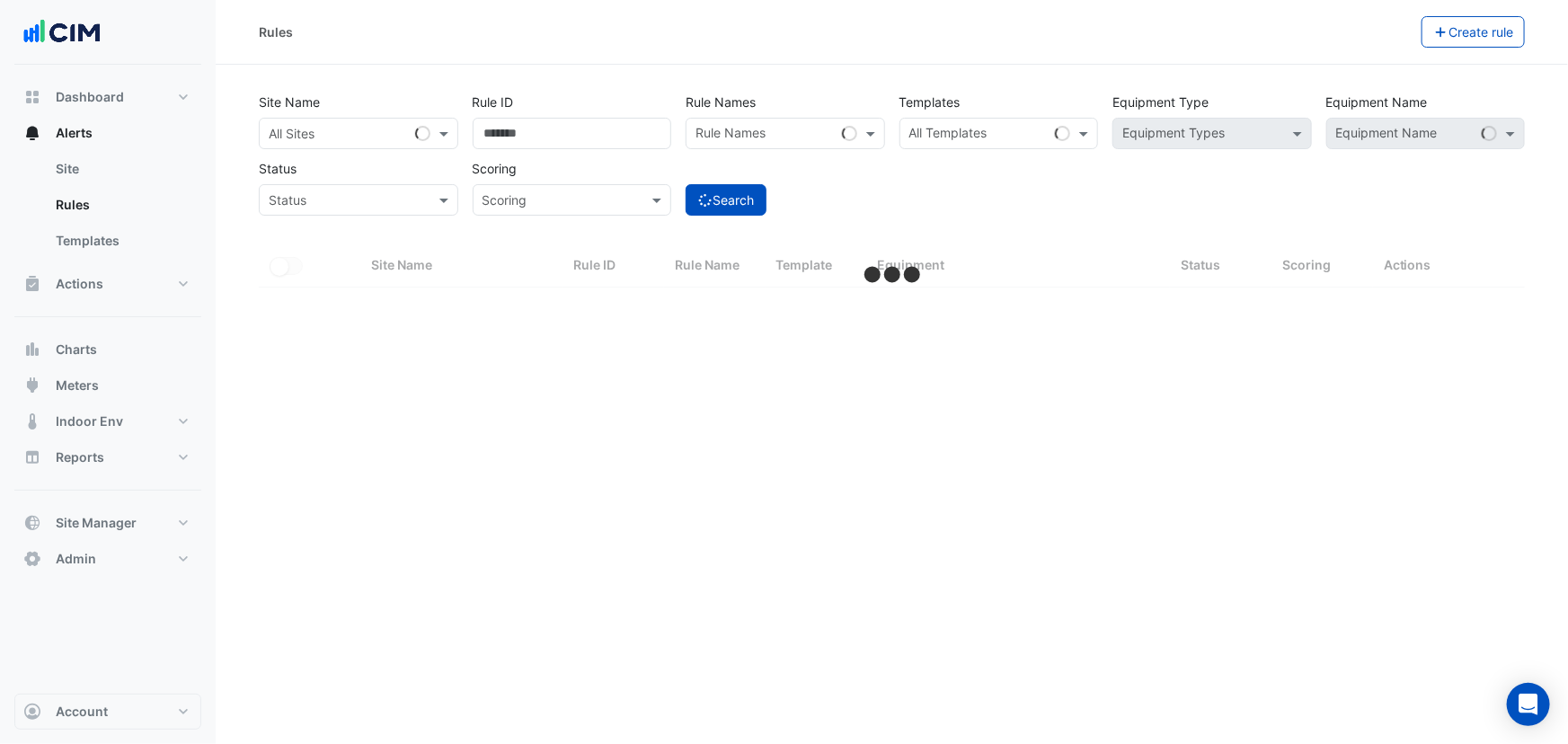 select on "**" 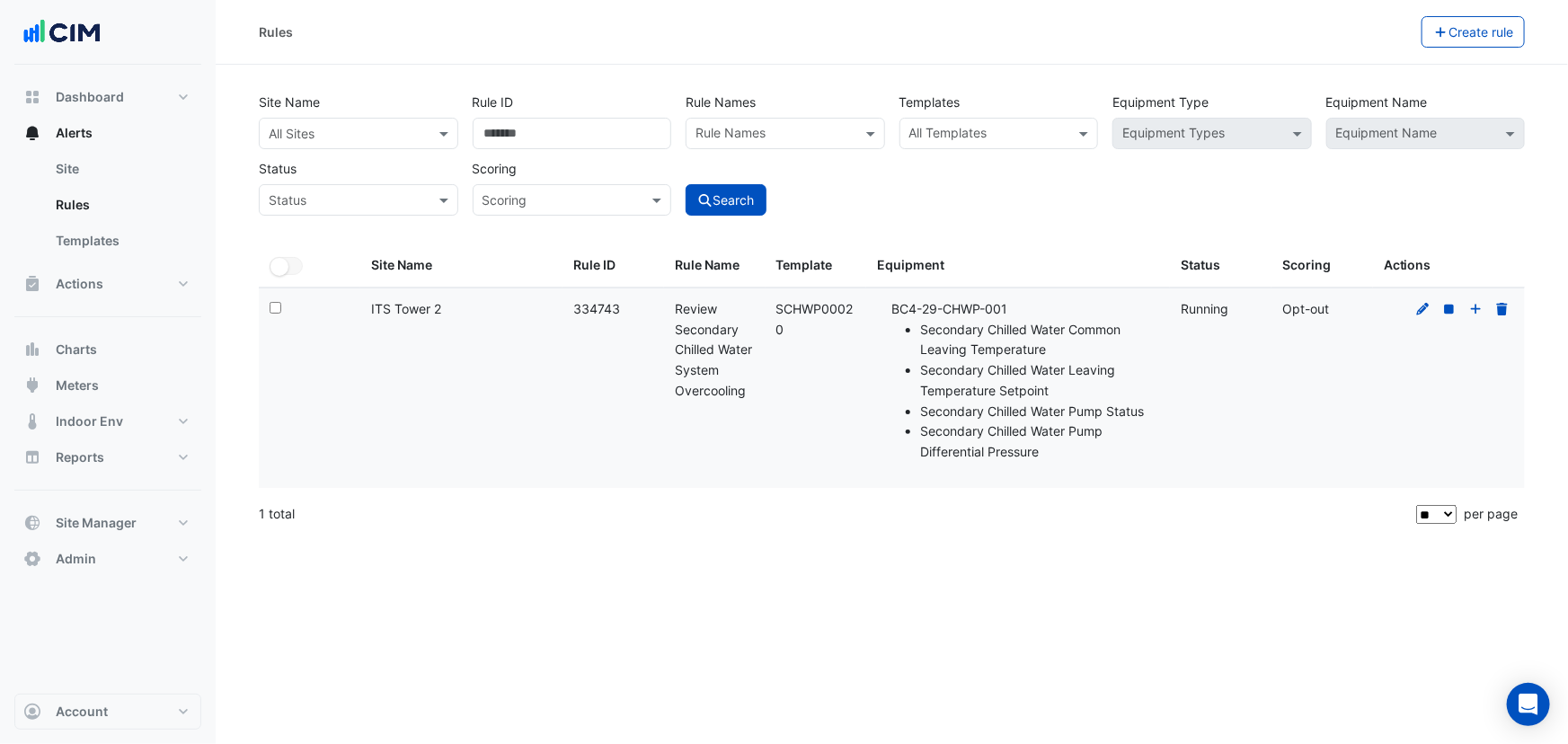 drag, startPoint x: 807, startPoint y: 330, endPoint x: 773, endPoint y: 314, distance: 37.576588 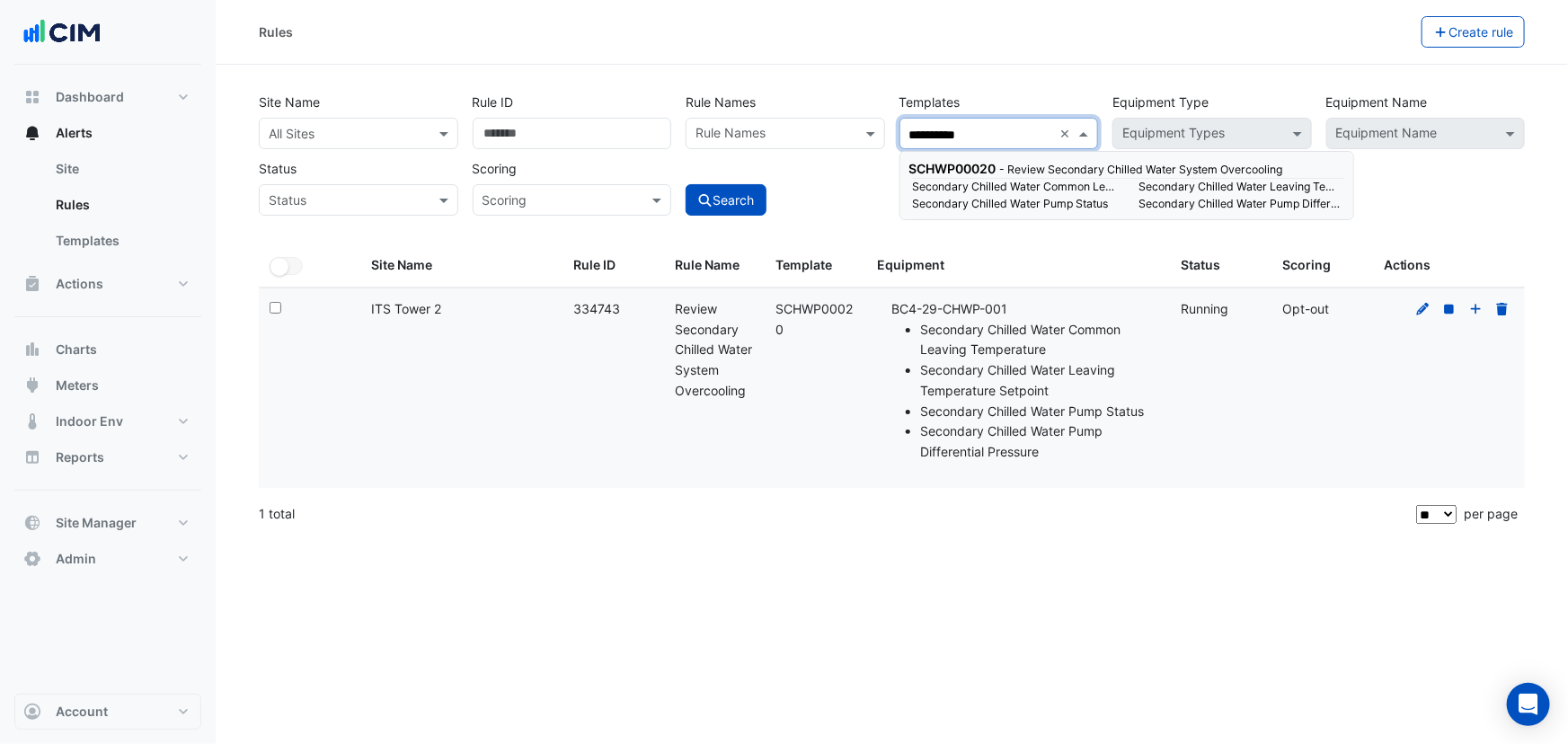 click on "Secondary Chilled Water Common Leaving Temperature" at bounding box center [1015, 187] 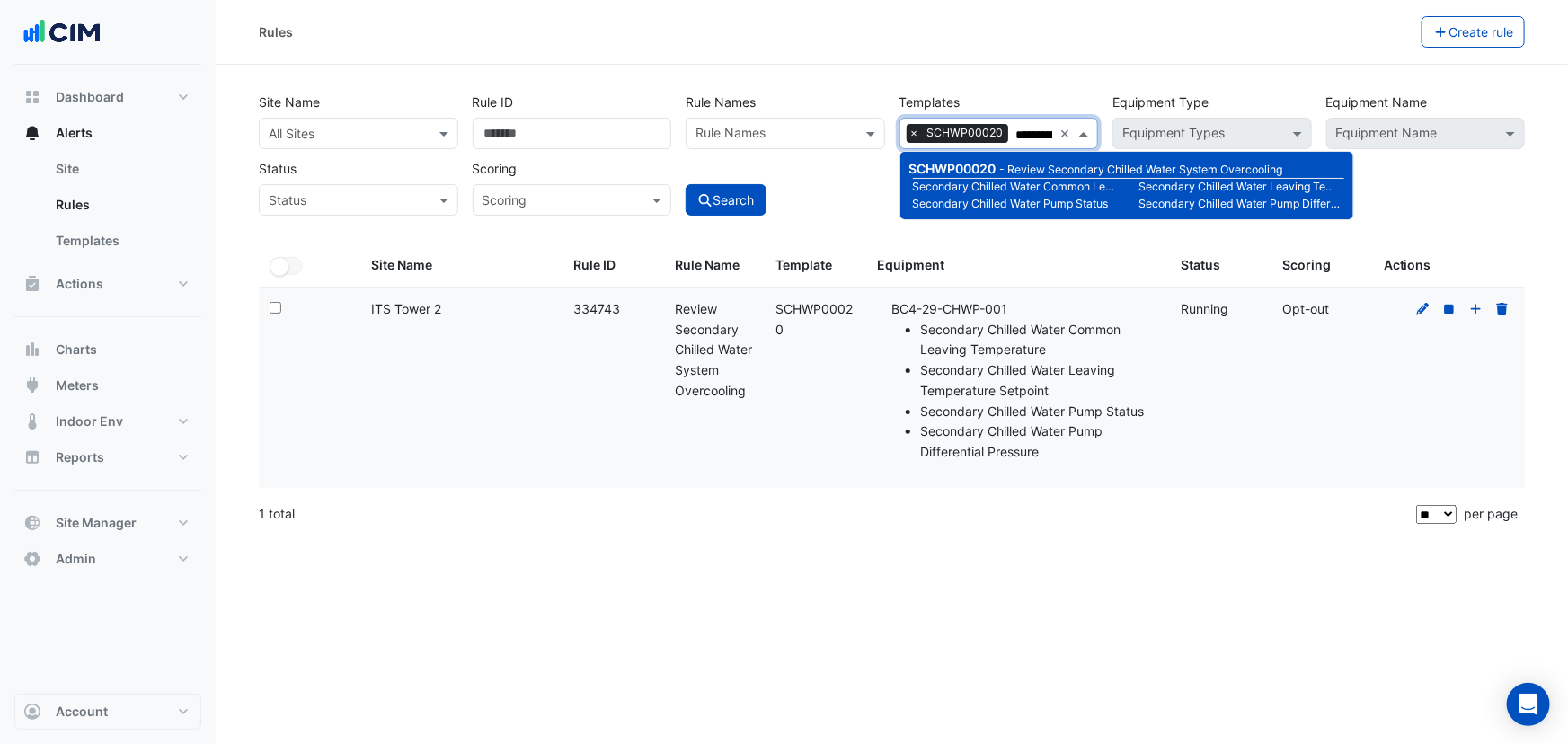 type on "**********" 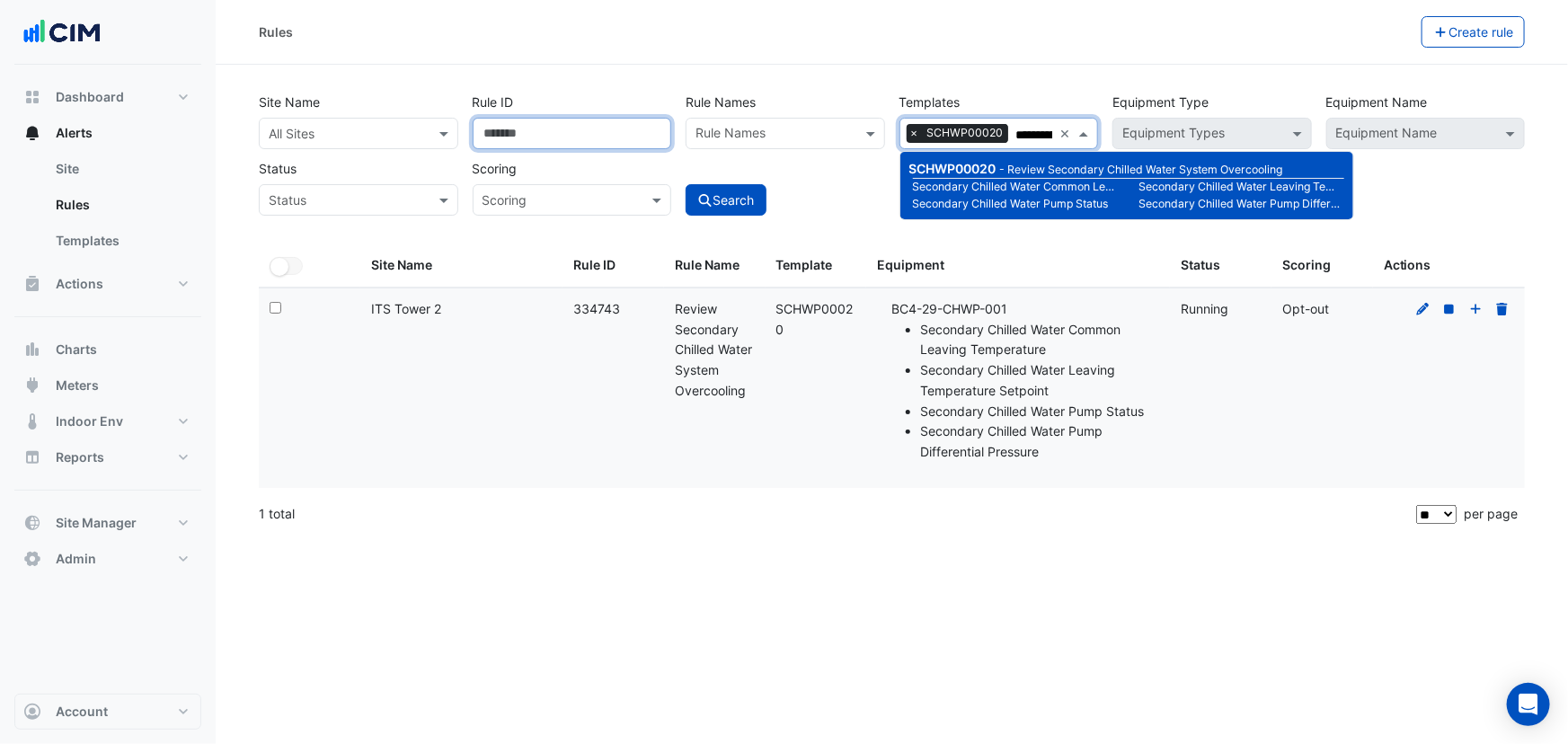 drag, startPoint x: 594, startPoint y: 142, endPoint x: 420, endPoint y: 142, distance: 174 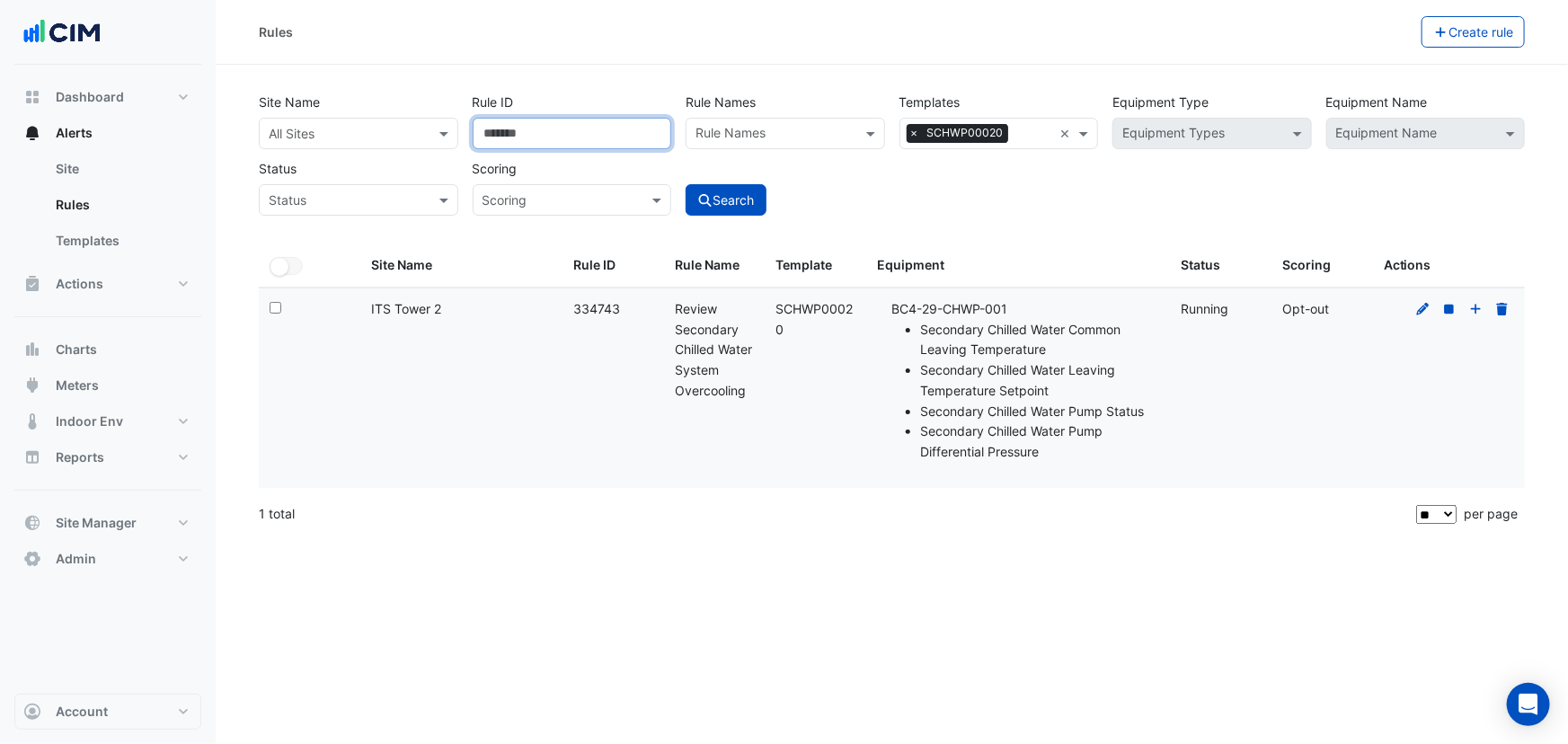 type 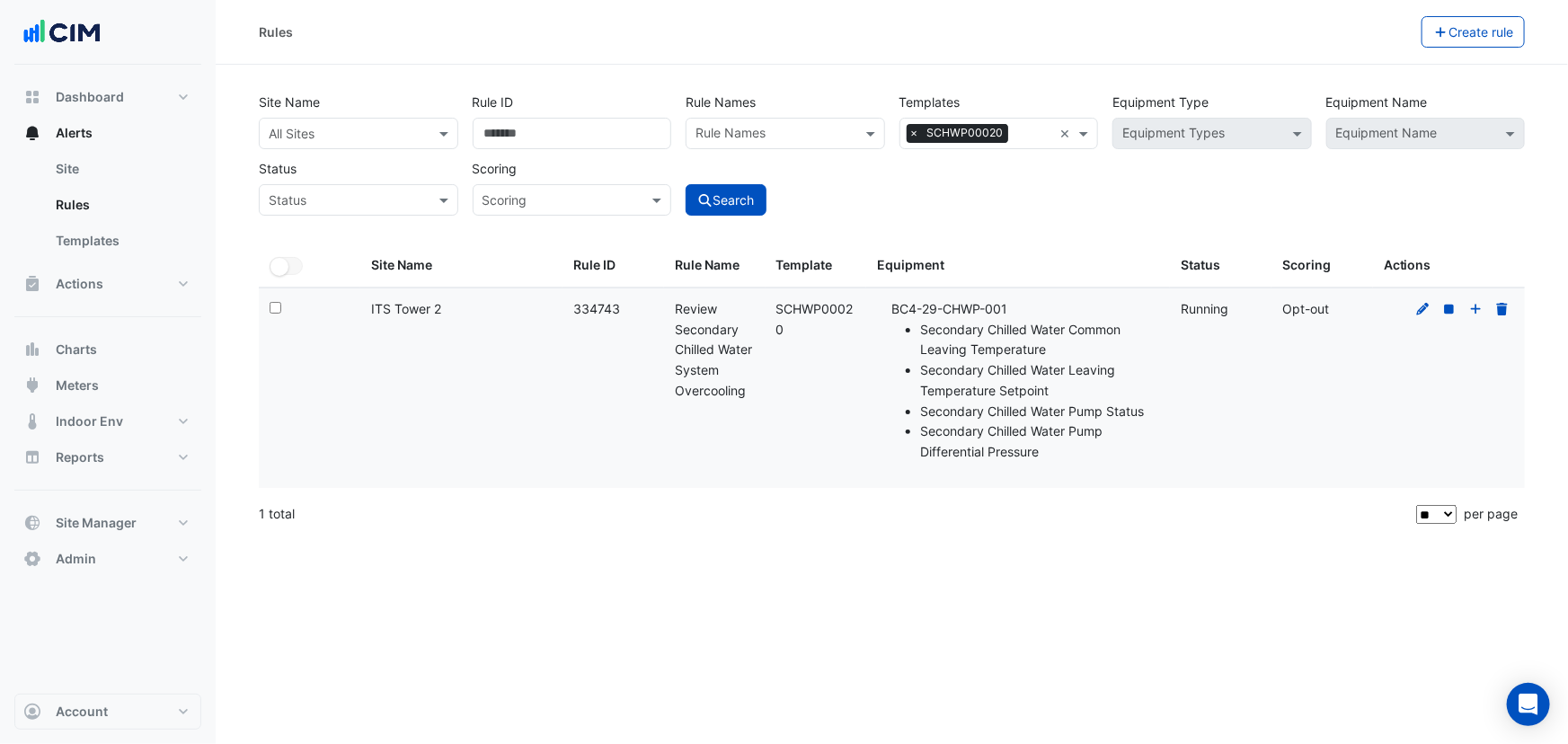 click on "All Sites" at bounding box center (359, 133) 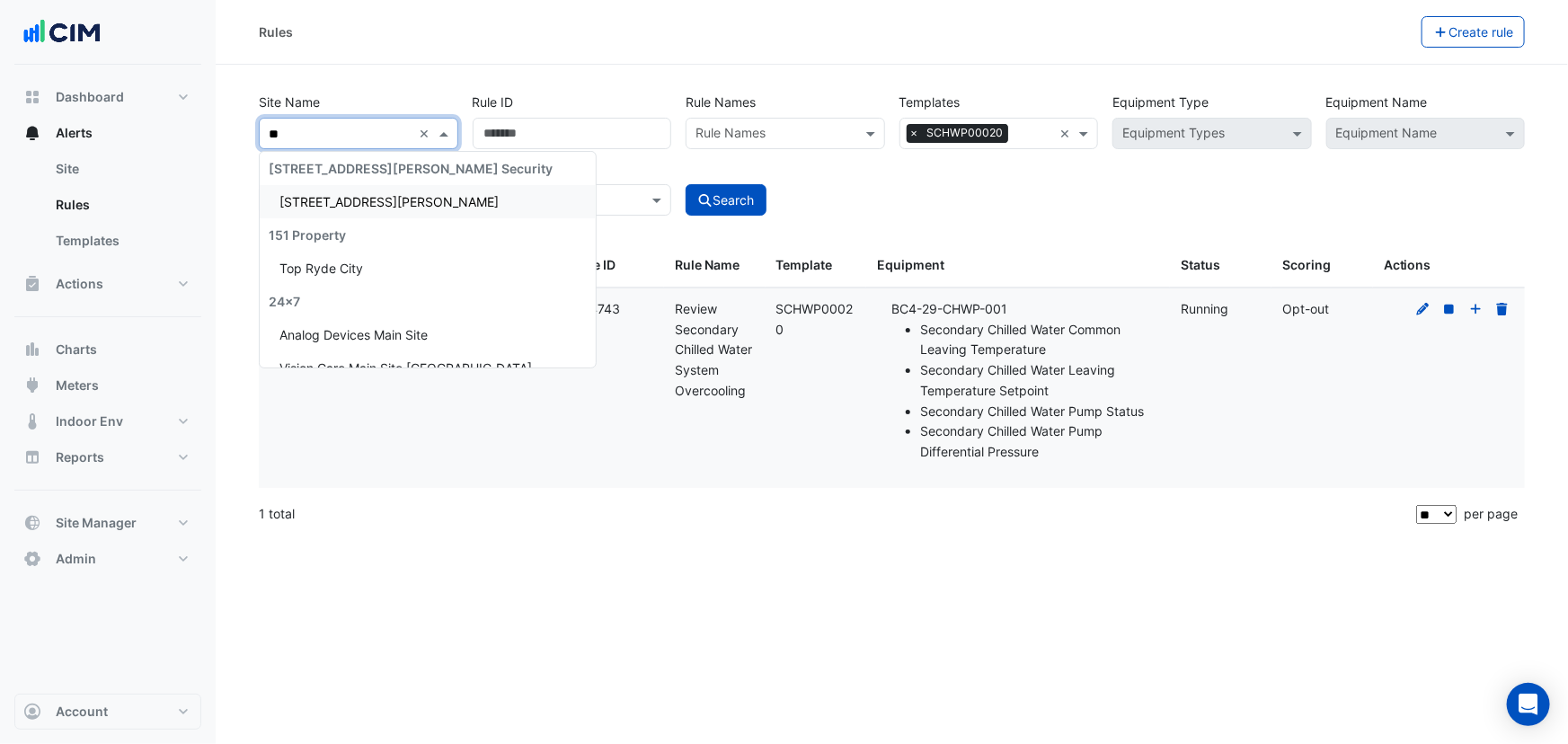 type on "***" 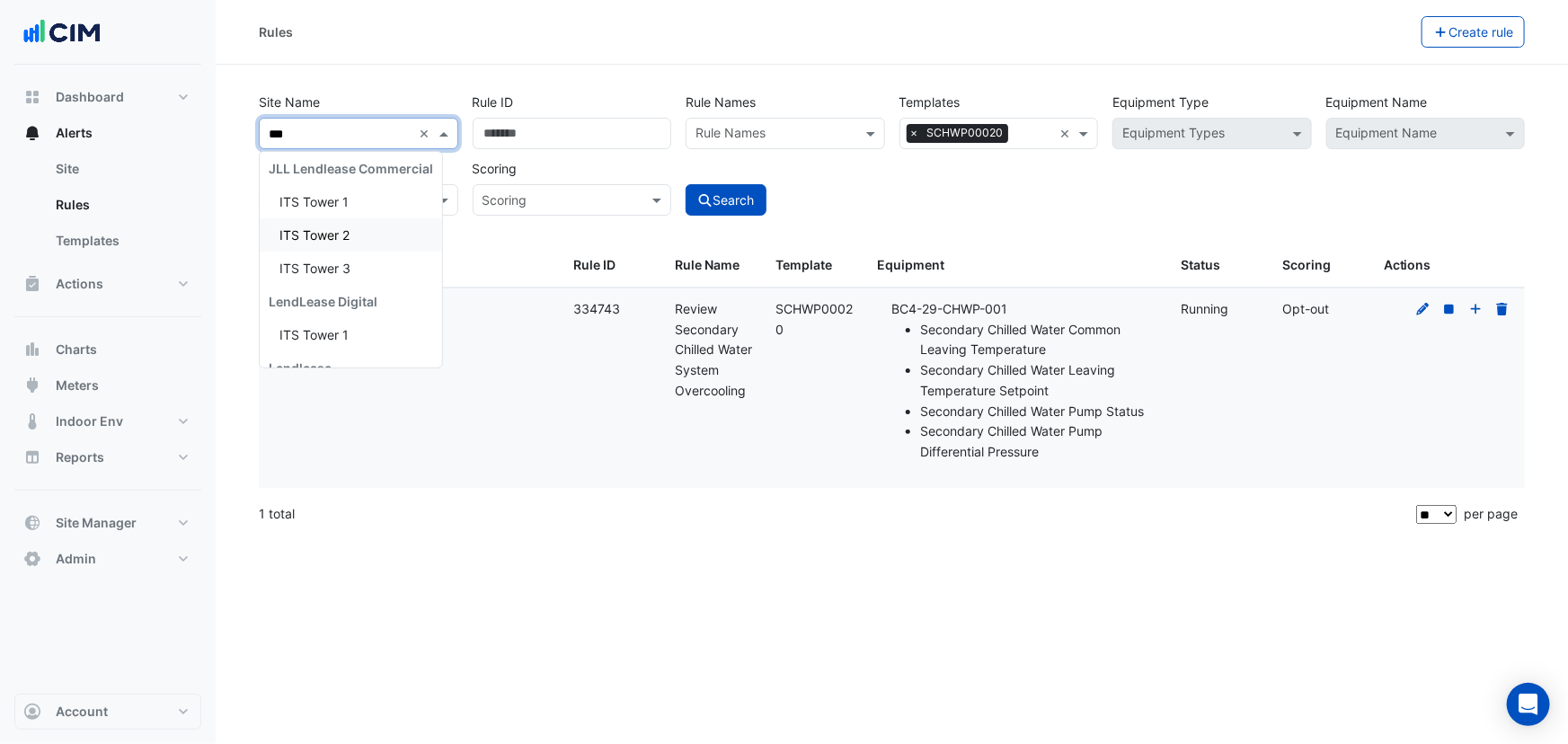 click on "ITS Tower 2" at bounding box center [350, 235] 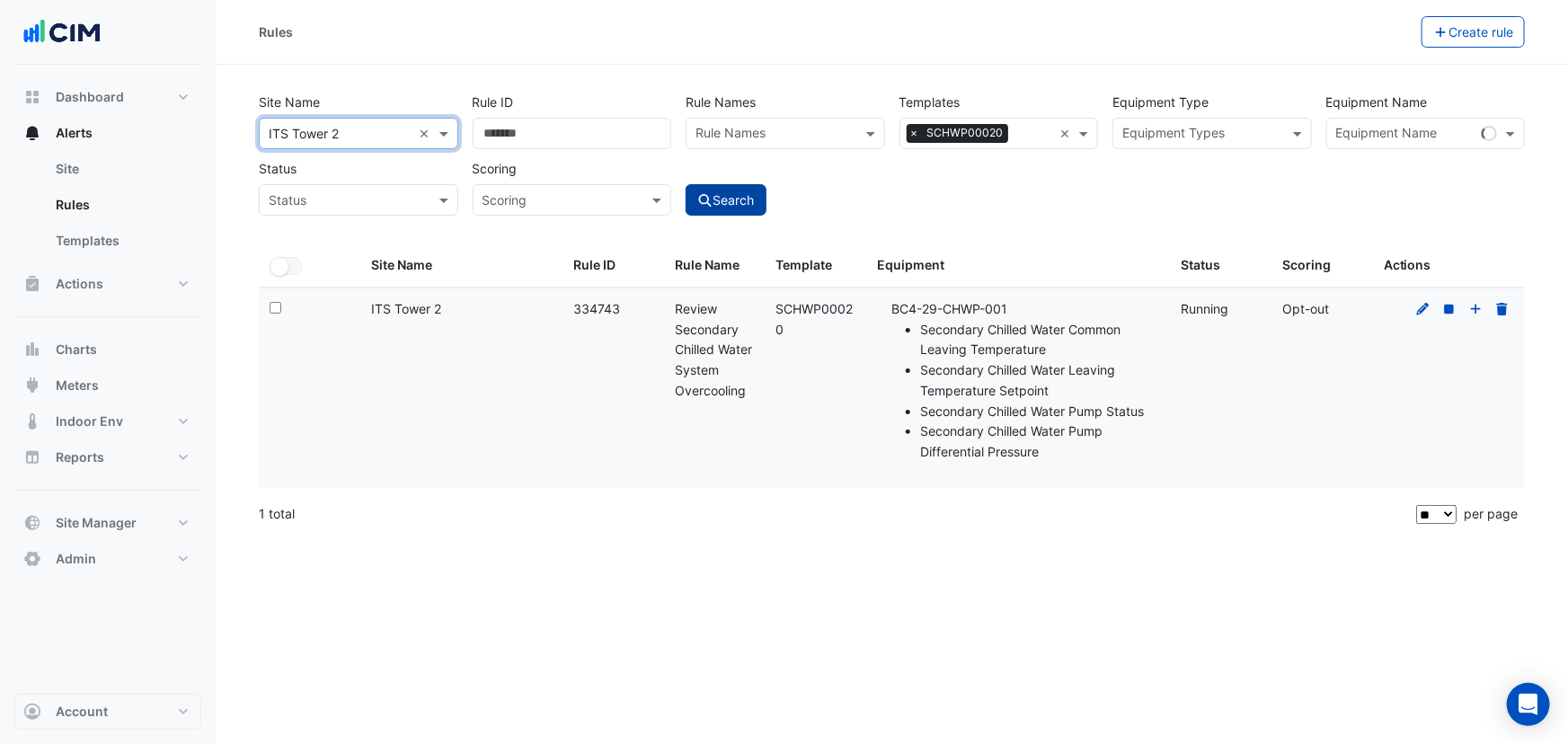 click on "Search" 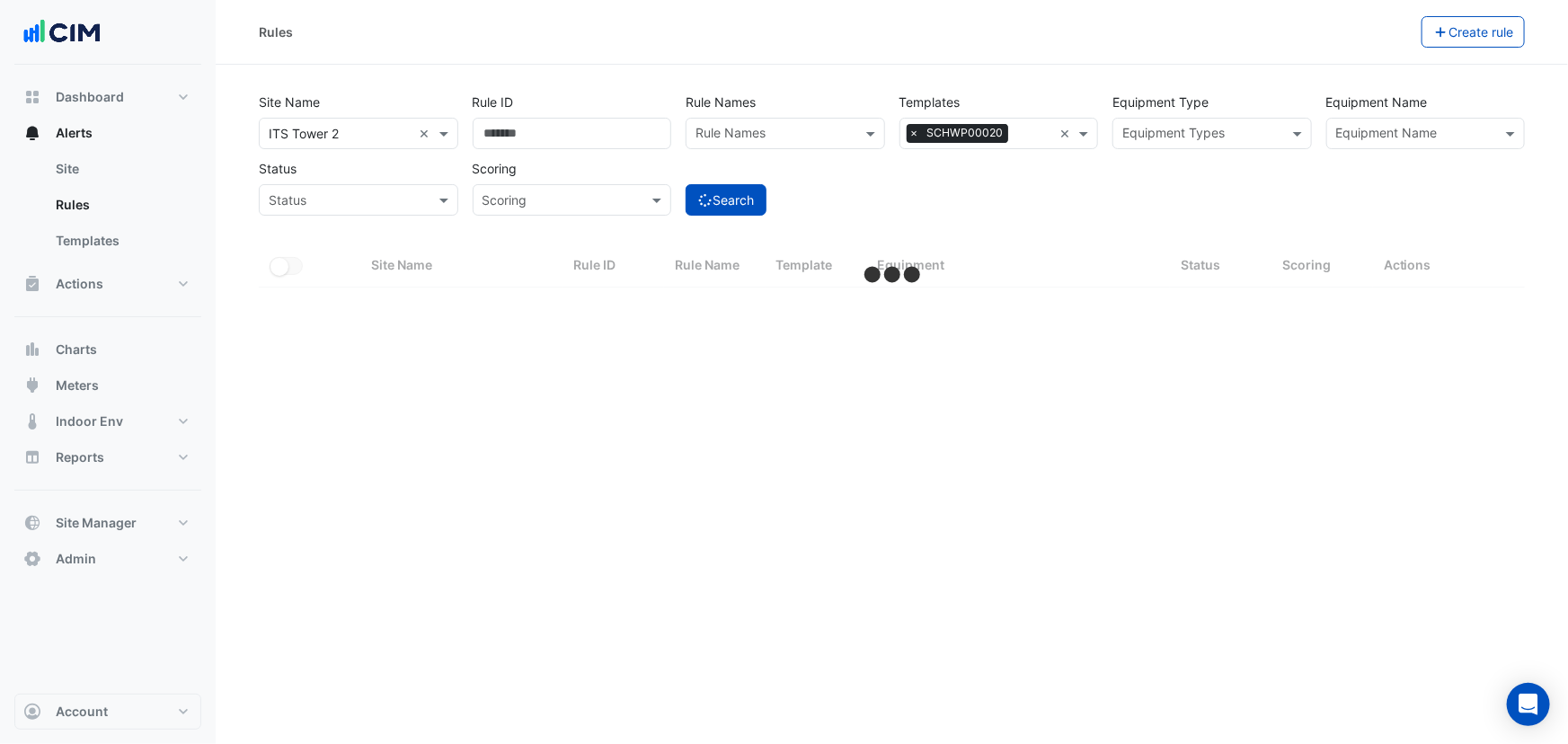 select on "**" 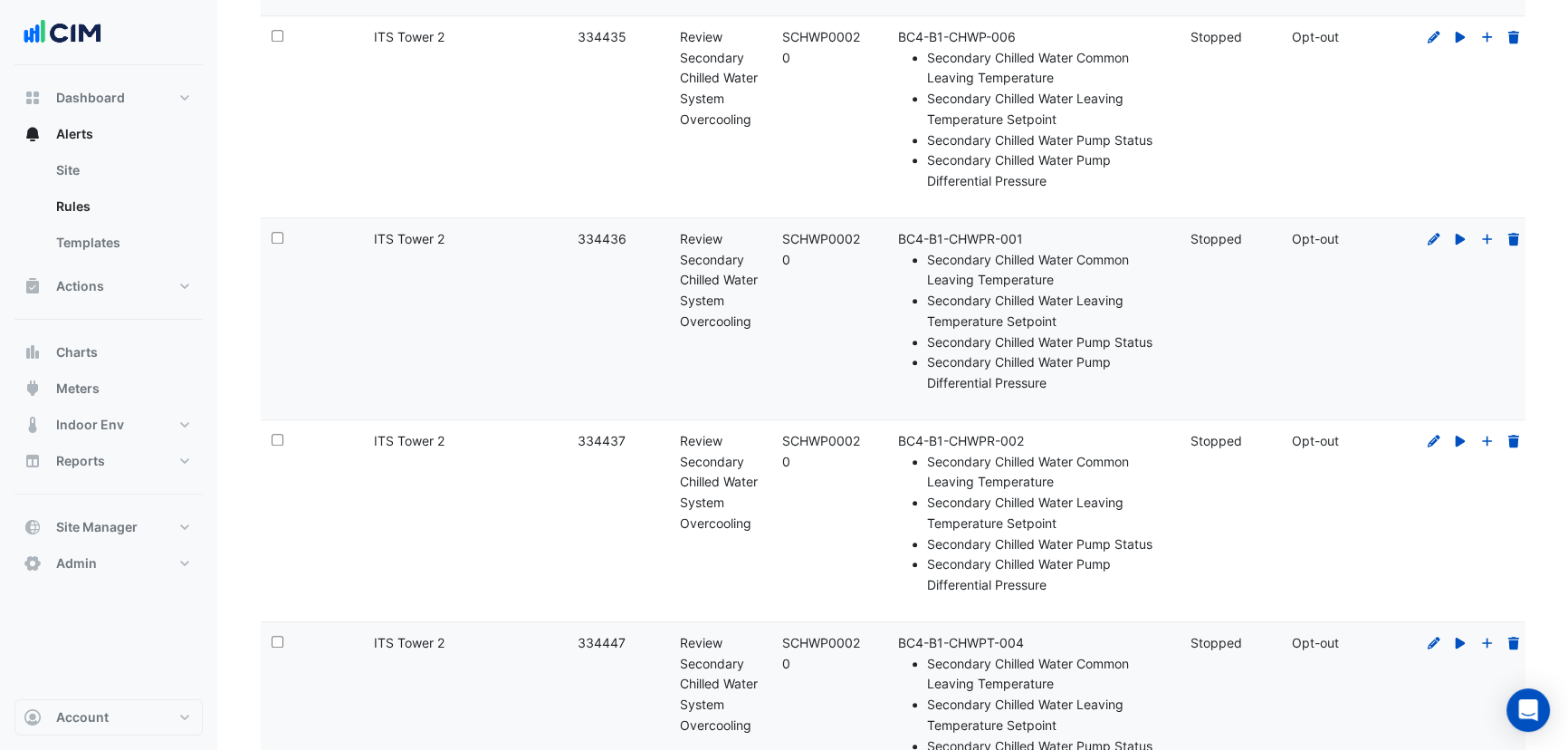 scroll, scrollTop: 879, scrollLeft: 0, axis: vertical 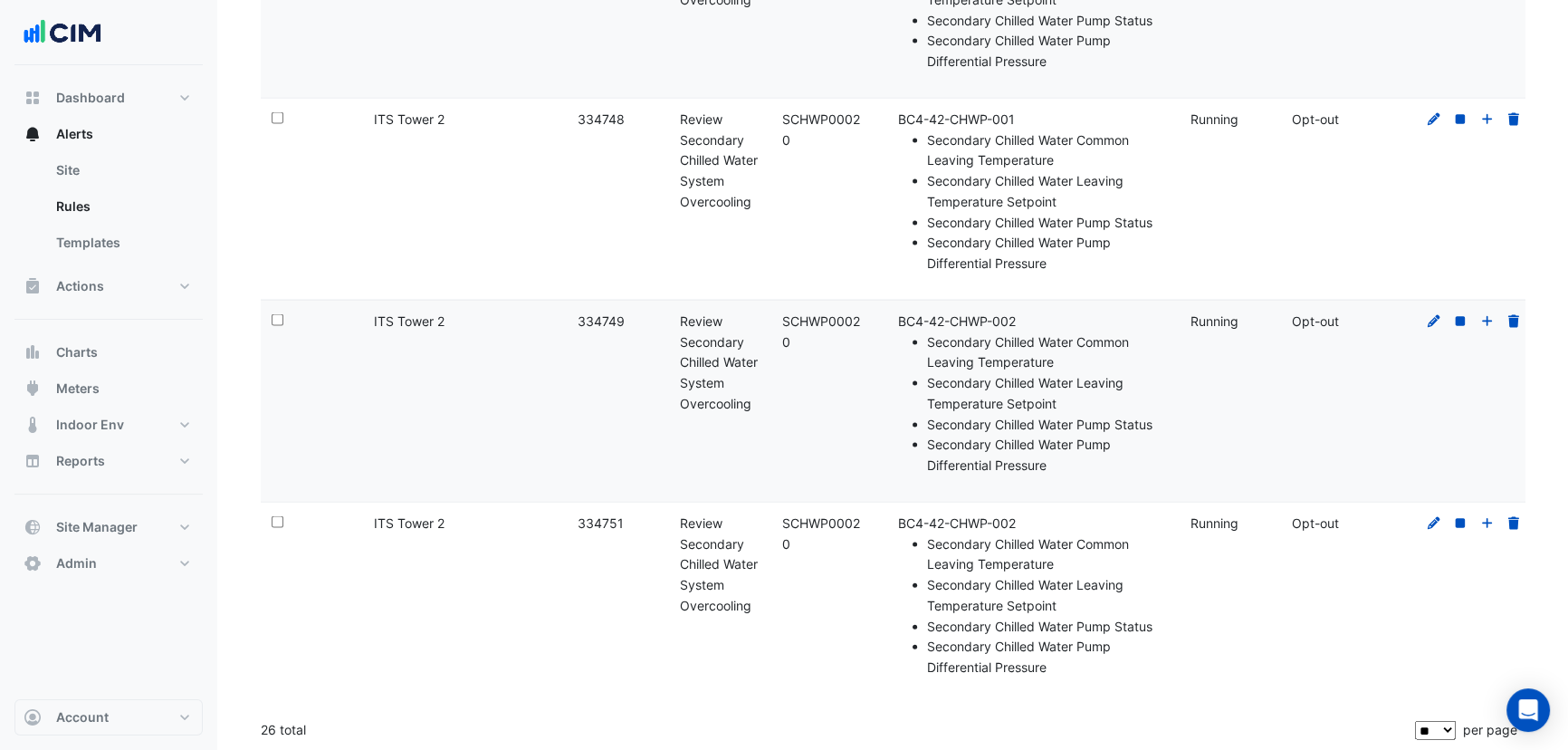 click on "Select:" 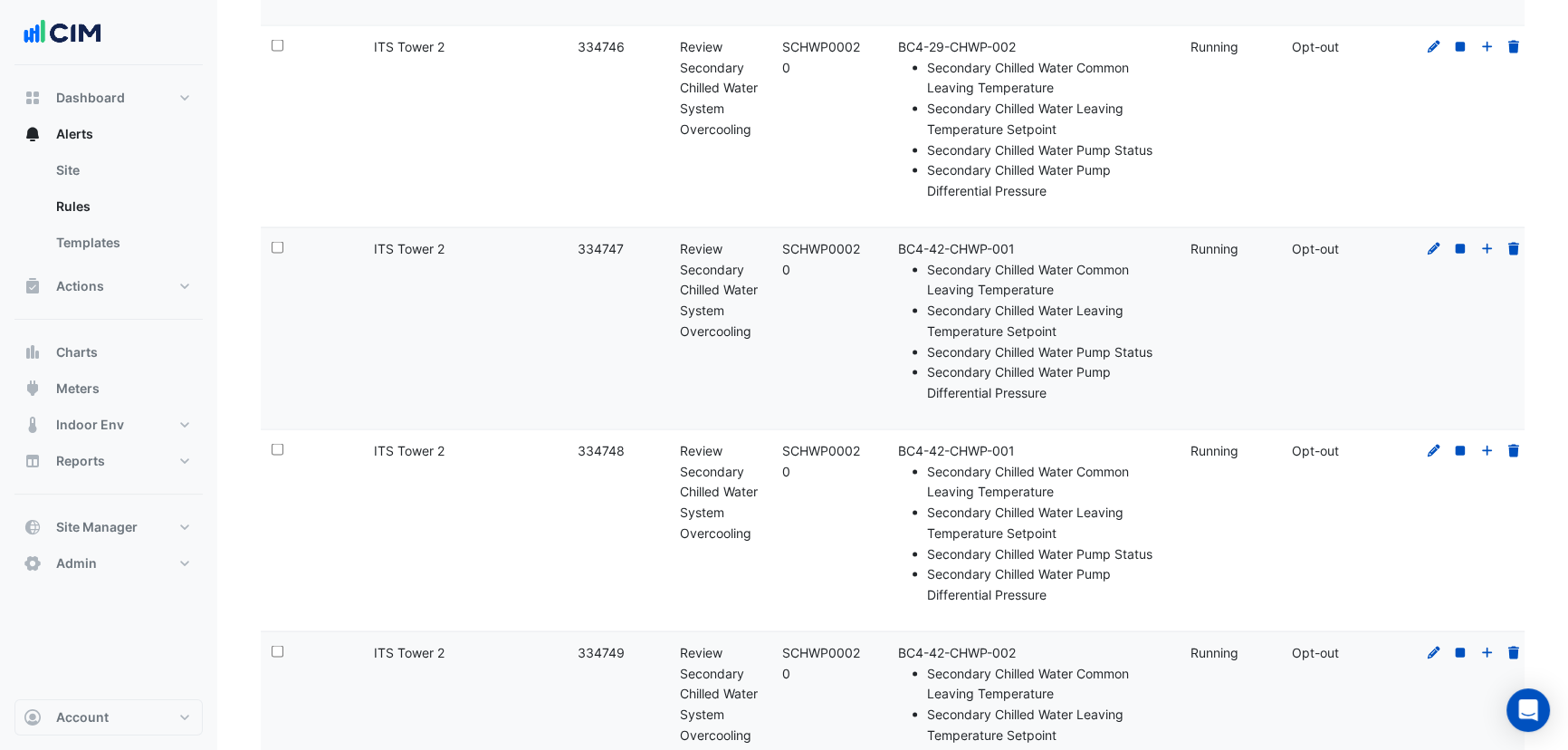 scroll, scrollTop: 4289, scrollLeft: 0, axis: vertical 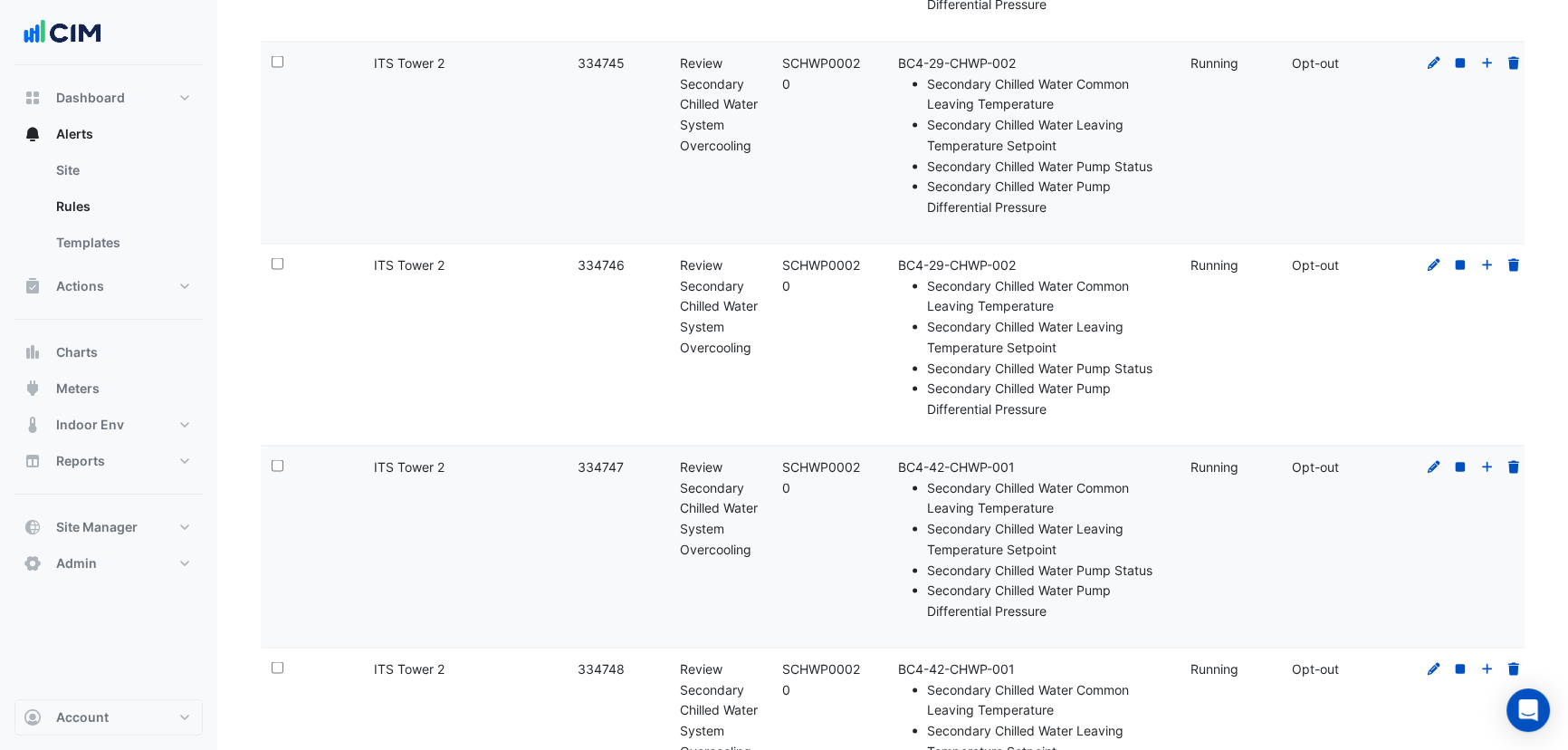 click on "Select:" 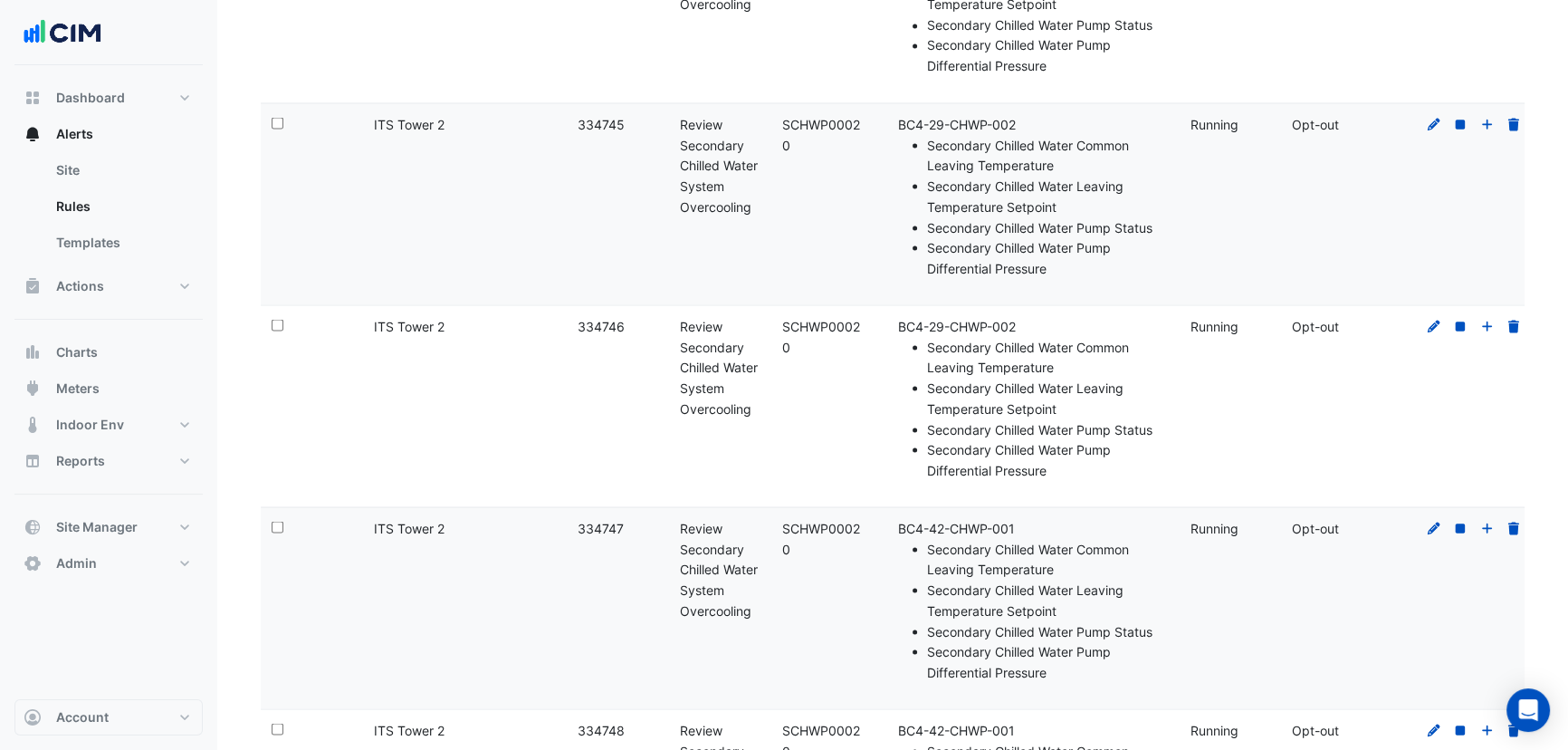 scroll, scrollTop: 4179, scrollLeft: 0, axis: vertical 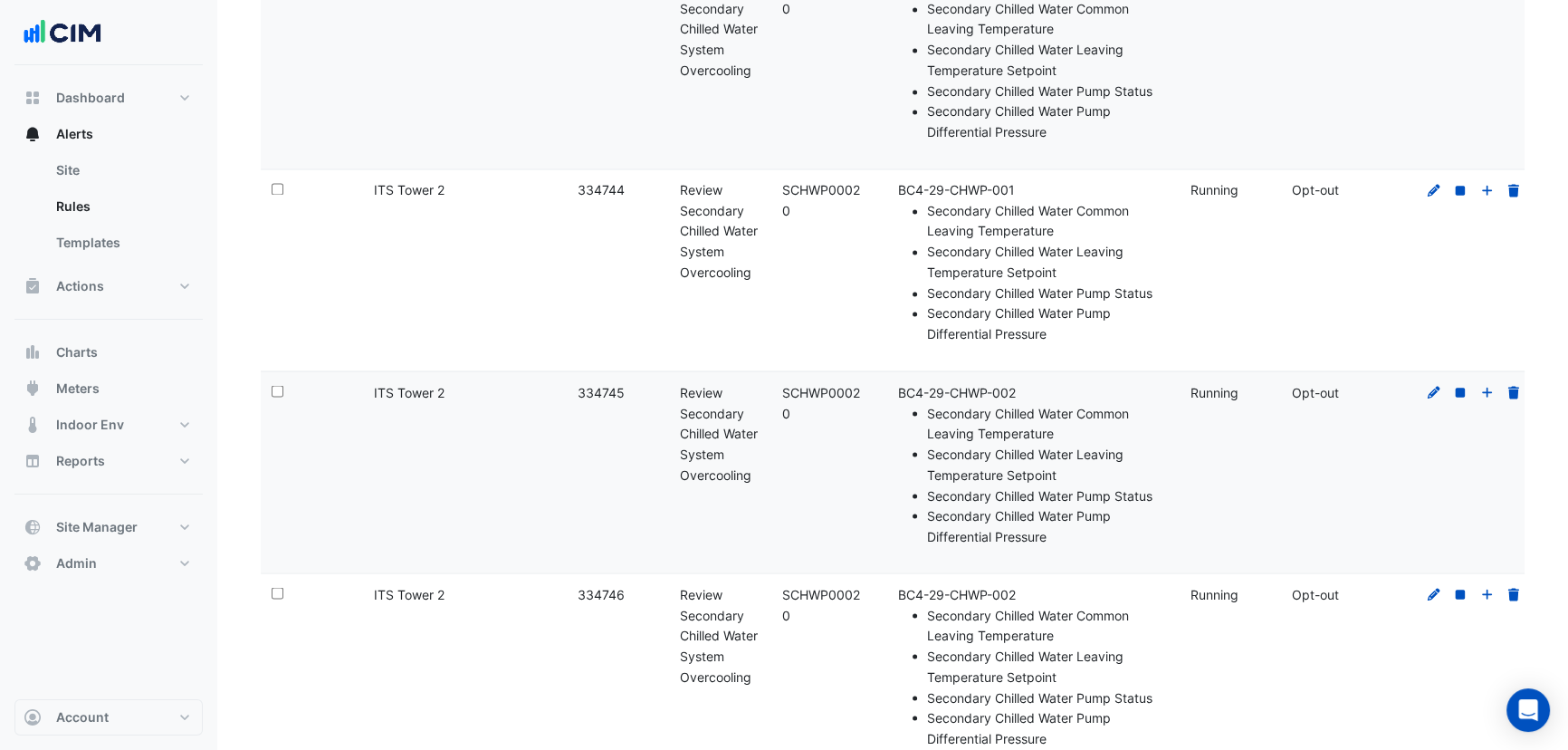 click on "Select:" 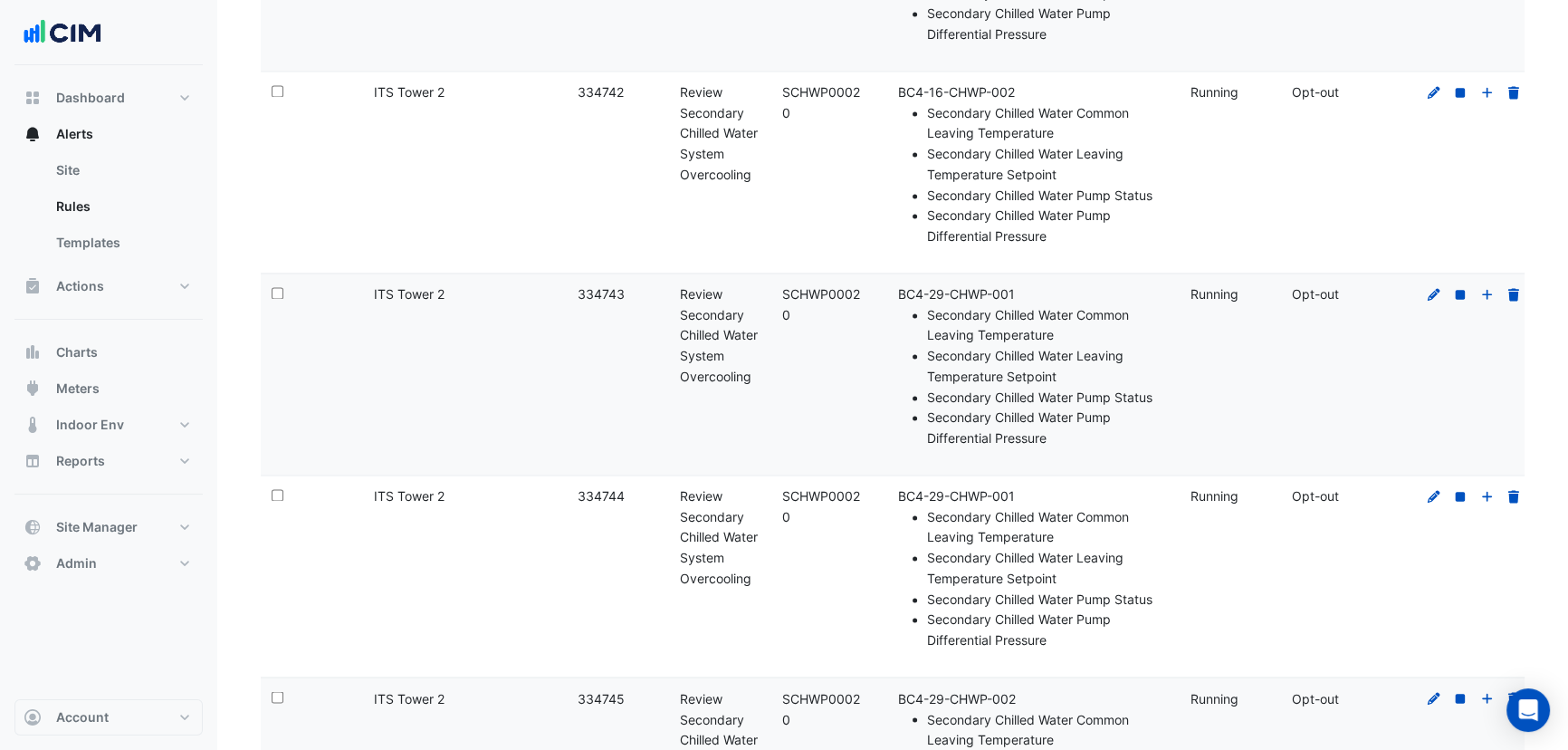 scroll, scrollTop: 3630, scrollLeft: 0, axis: vertical 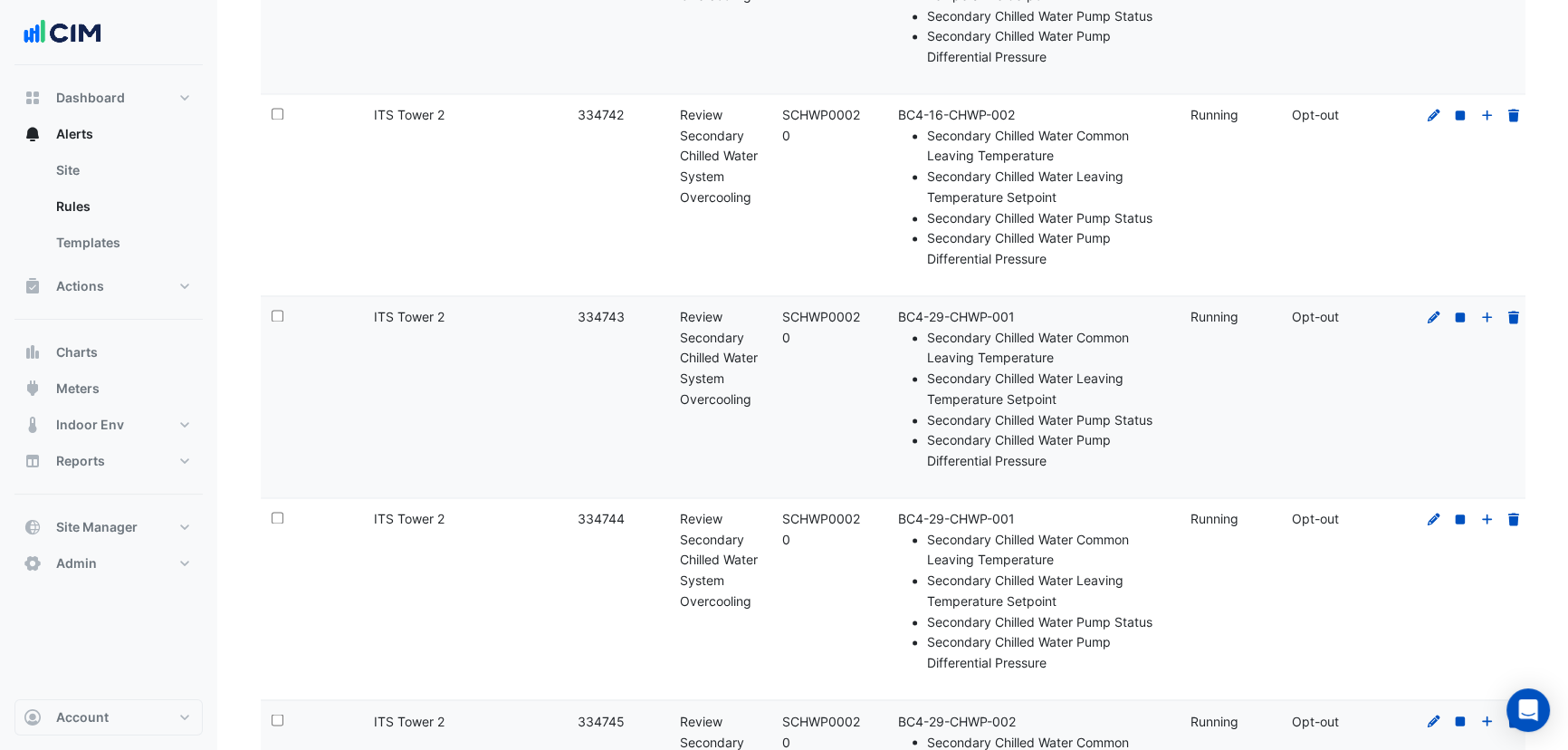 click on "Select:" 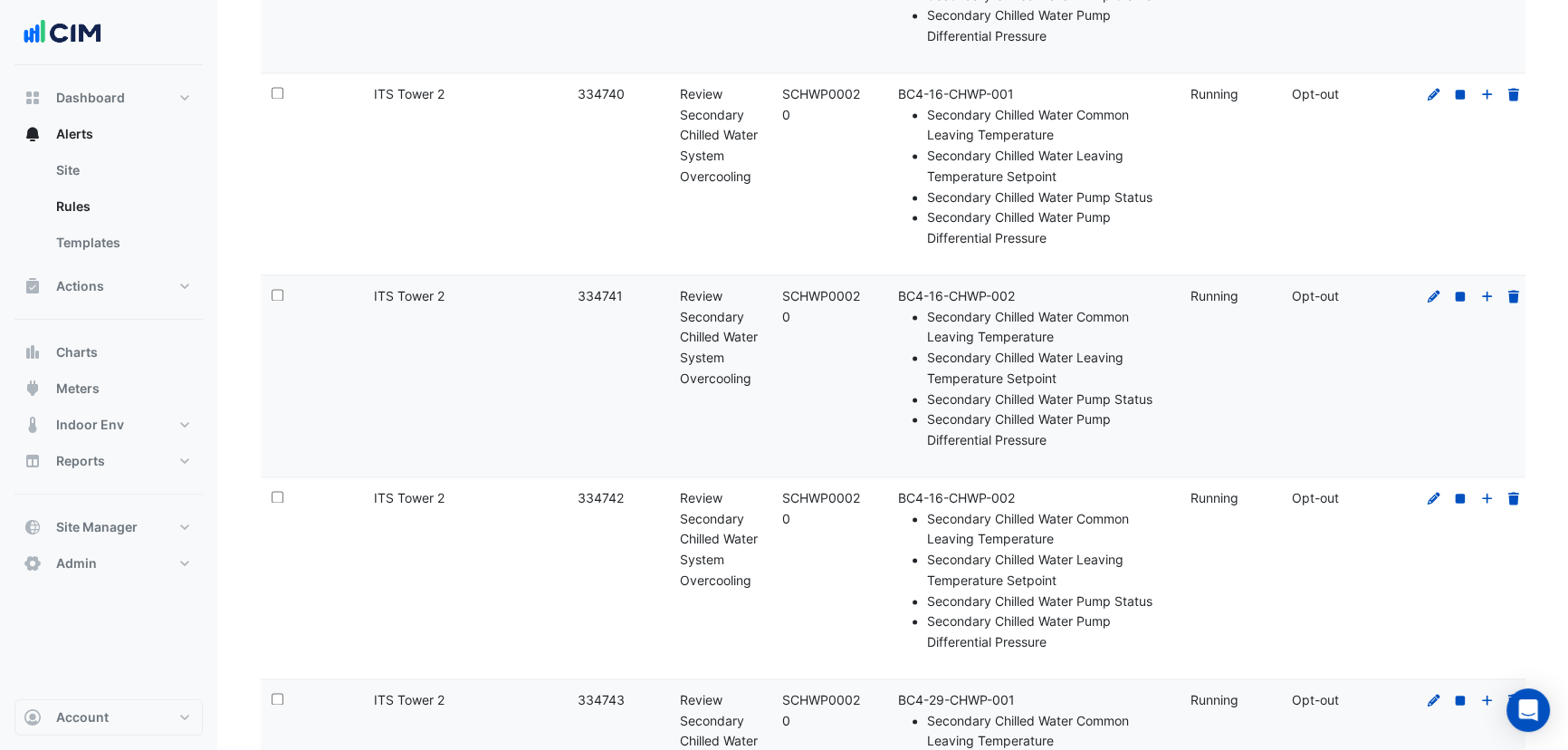 scroll, scrollTop: 3191, scrollLeft: 0, axis: vertical 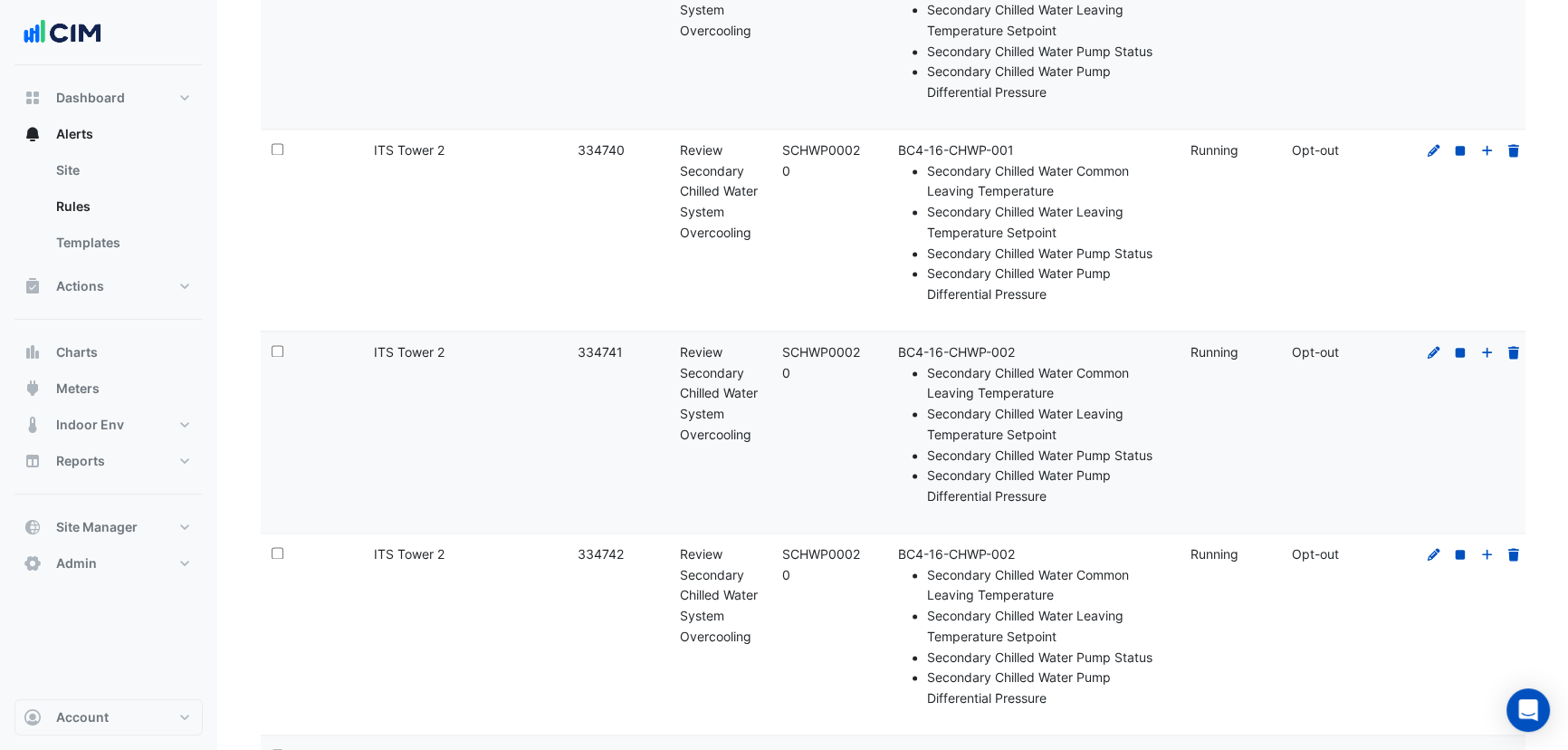 click on "Select:" 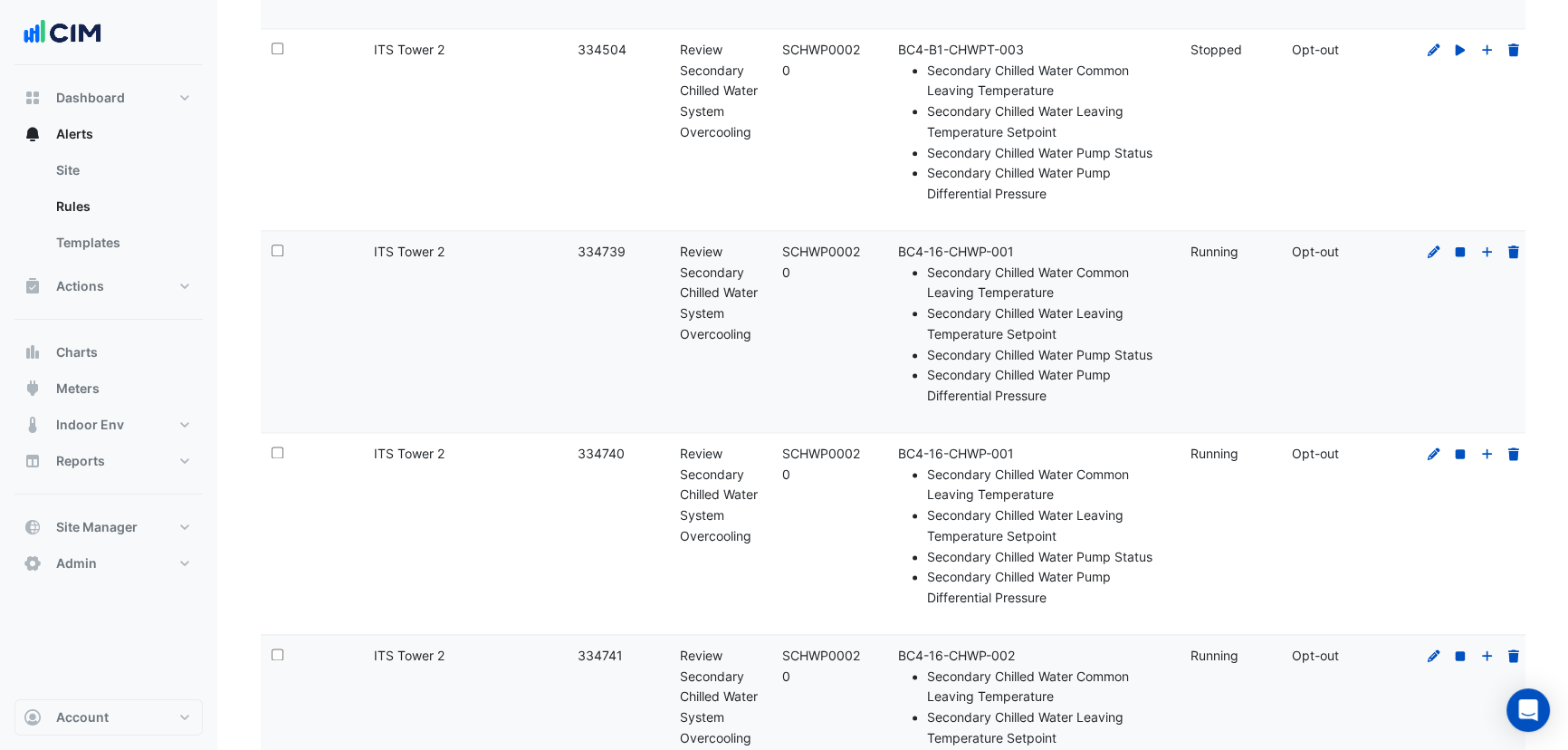 scroll, scrollTop: 2862, scrollLeft: 0, axis: vertical 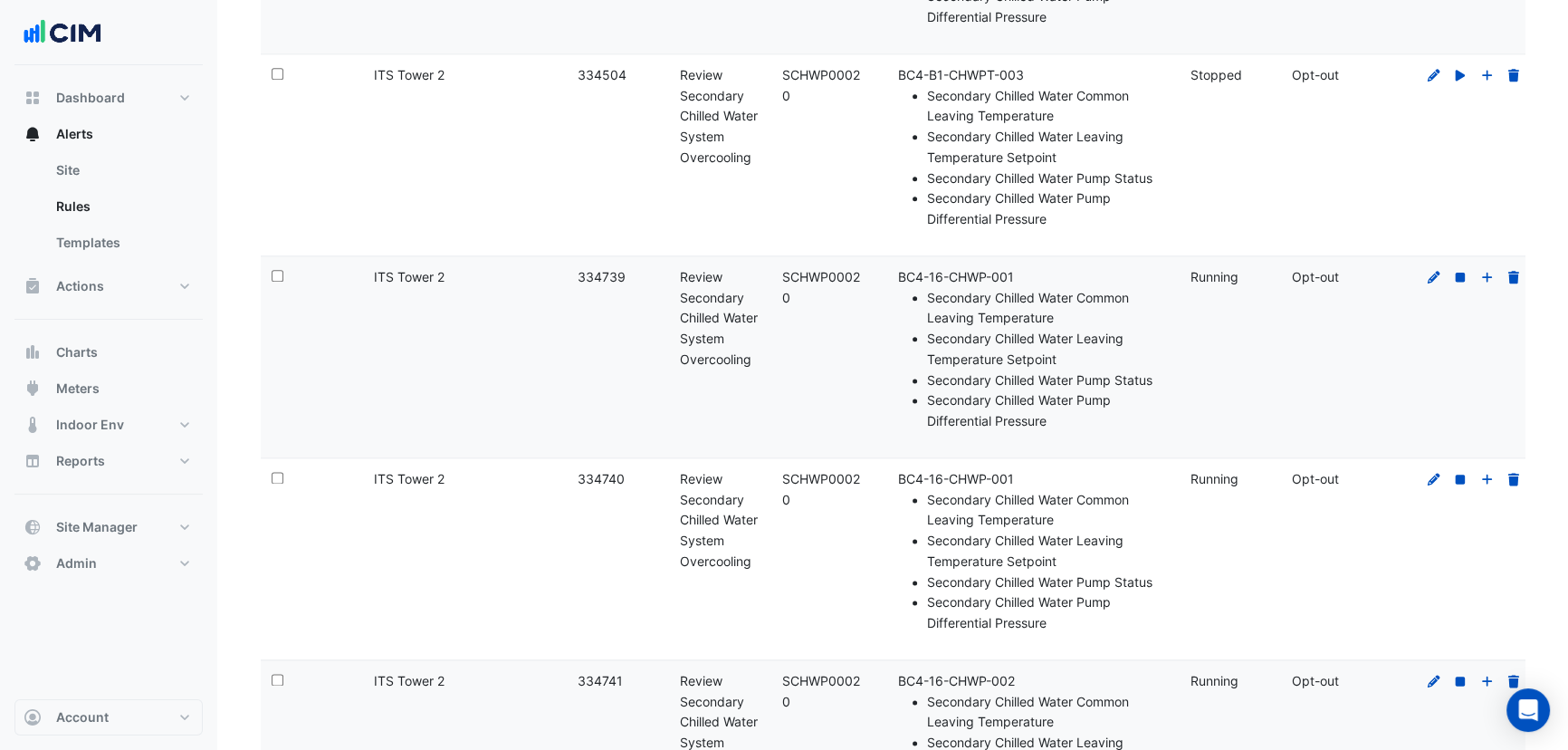 click on "Select:" 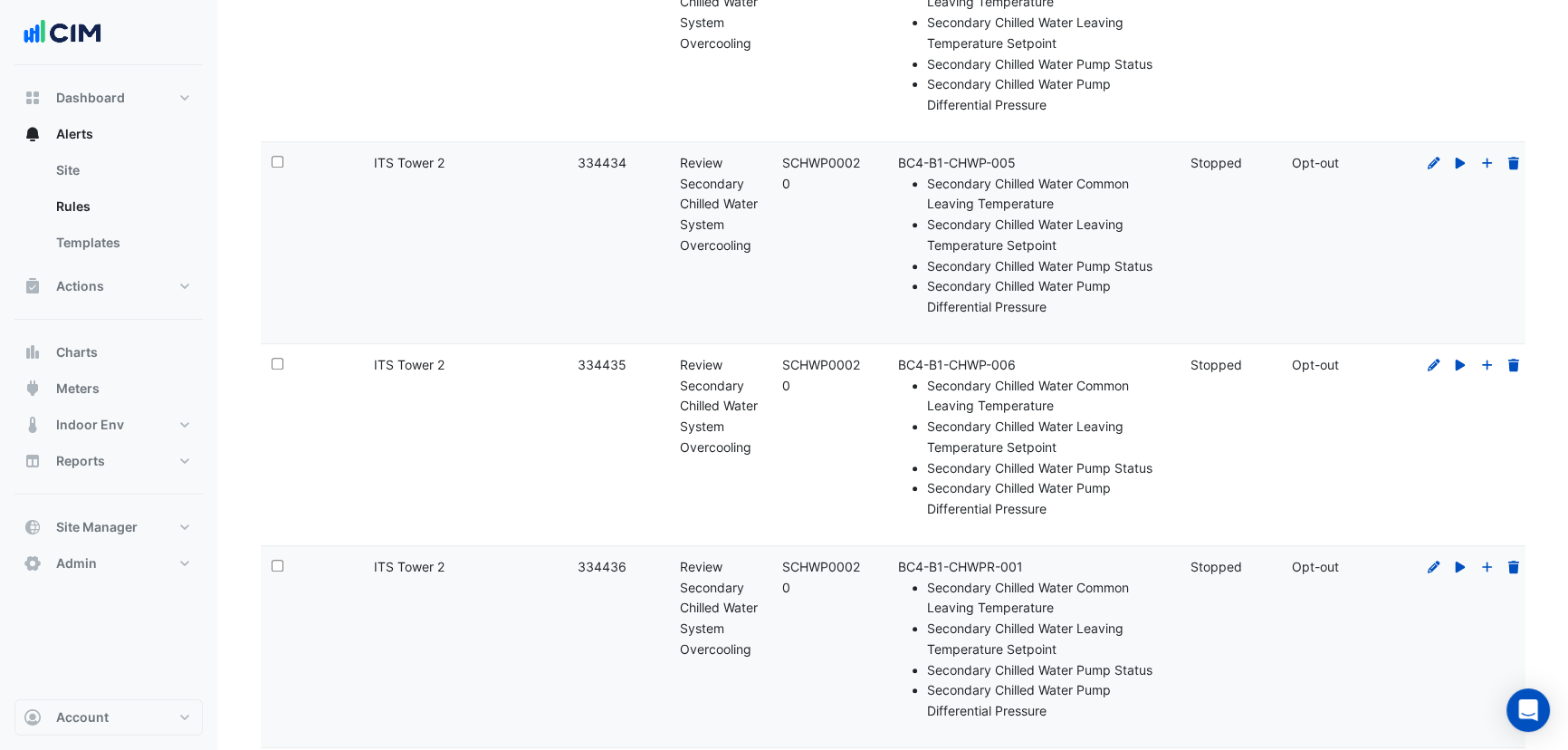 scroll, scrollTop: 0, scrollLeft: 0, axis: both 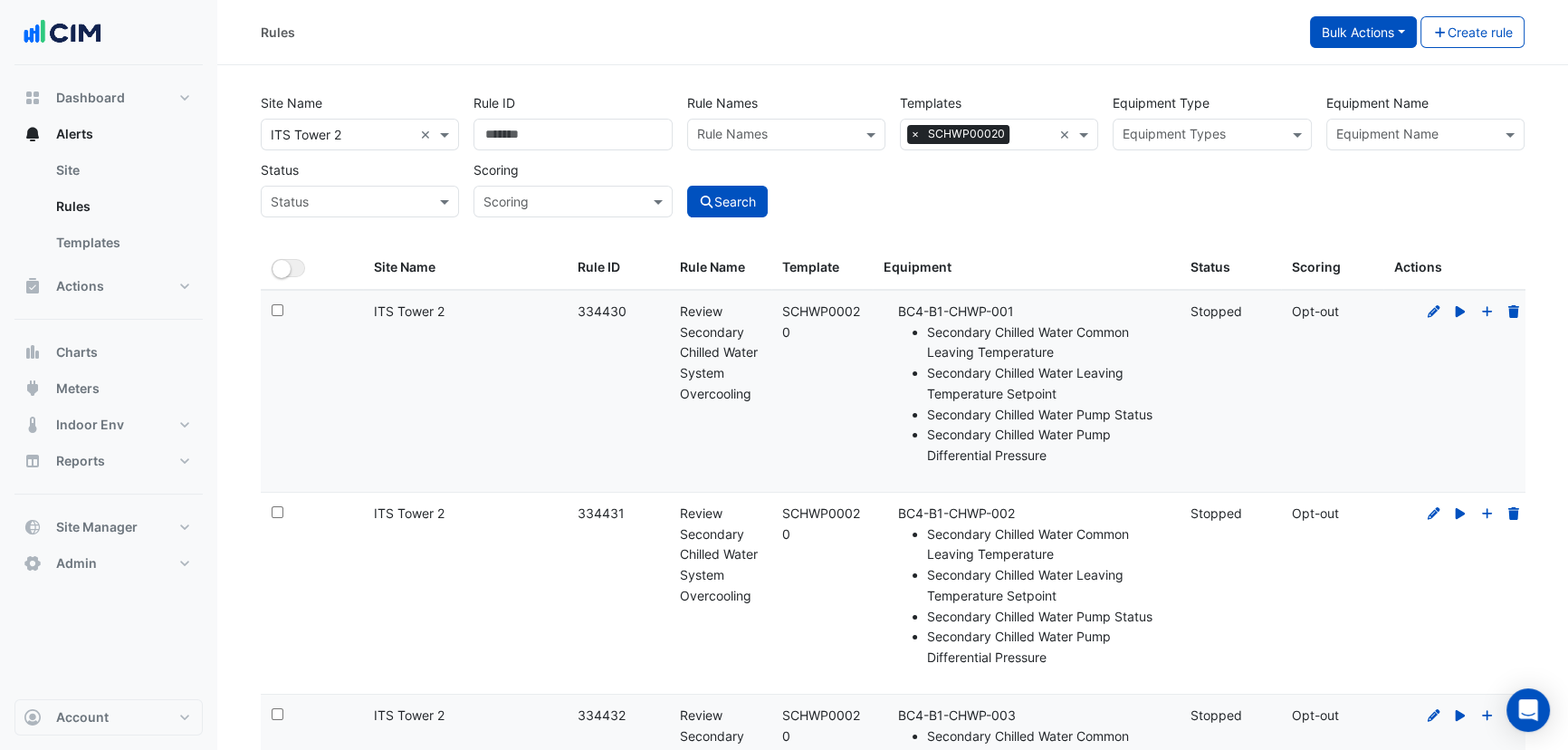 click on "Bulk Actions" at bounding box center [1363, 32] 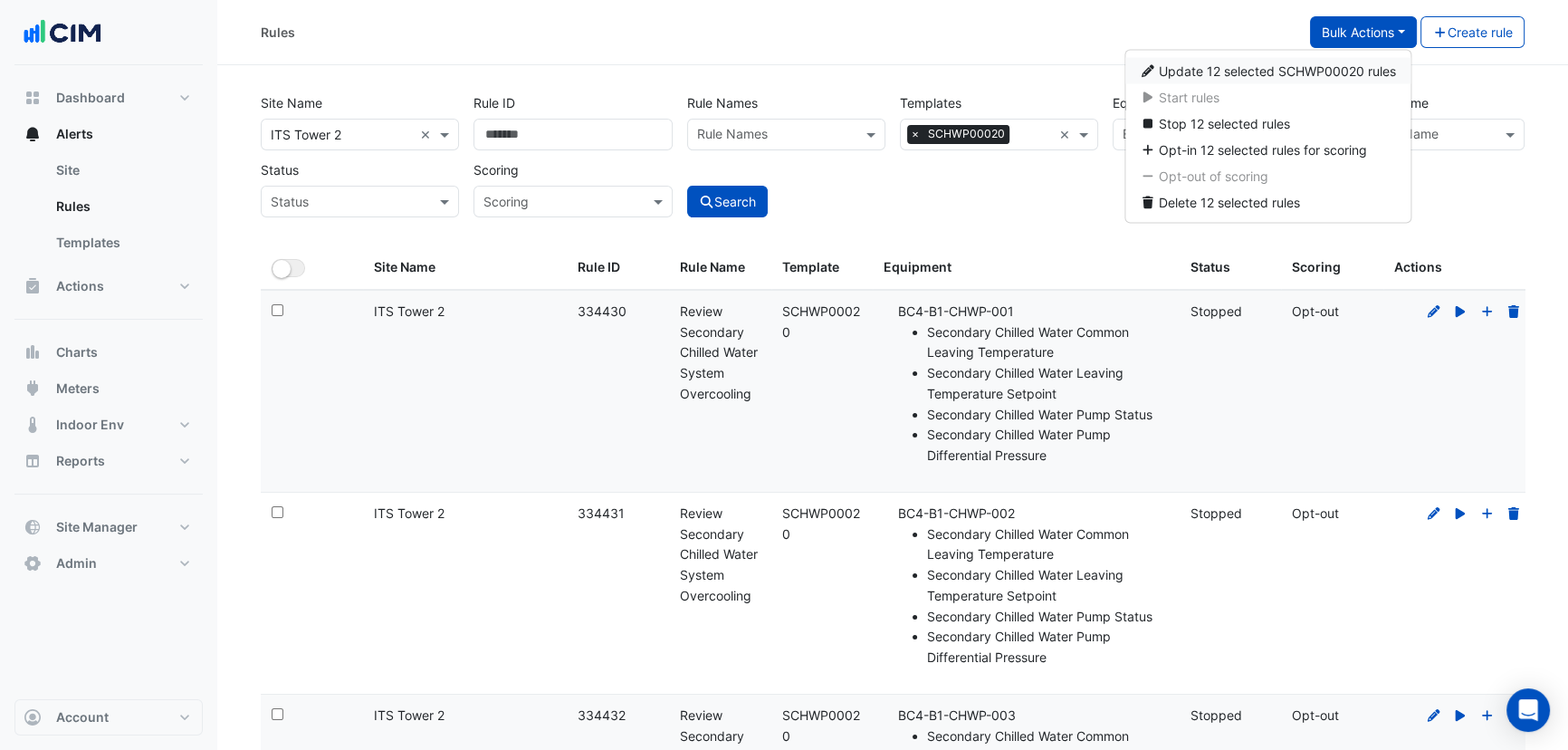 click on "Update 12 selected SCHWP00020 rules" at bounding box center (1277, 71) 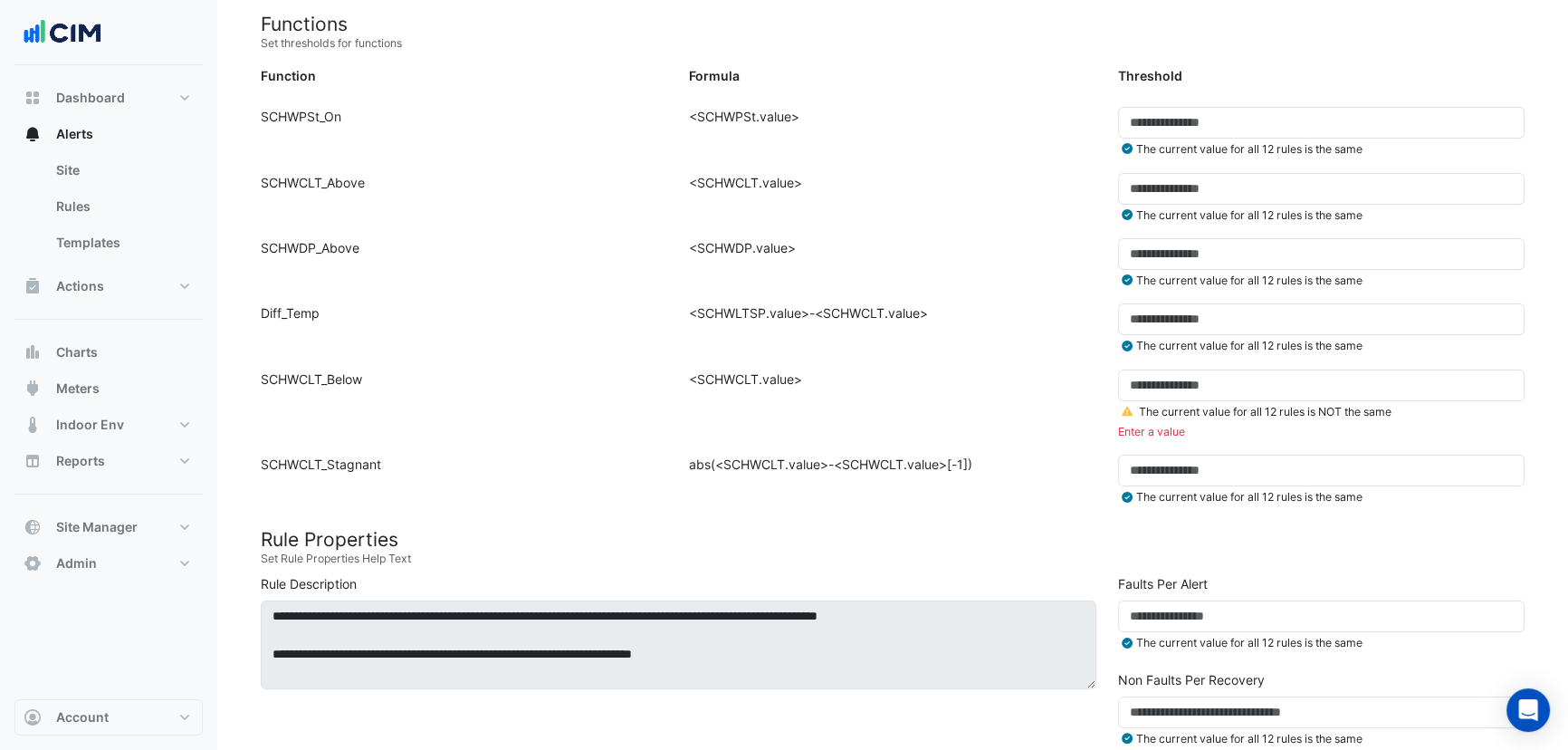 scroll, scrollTop: 438, scrollLeft: 0, axis: vertical 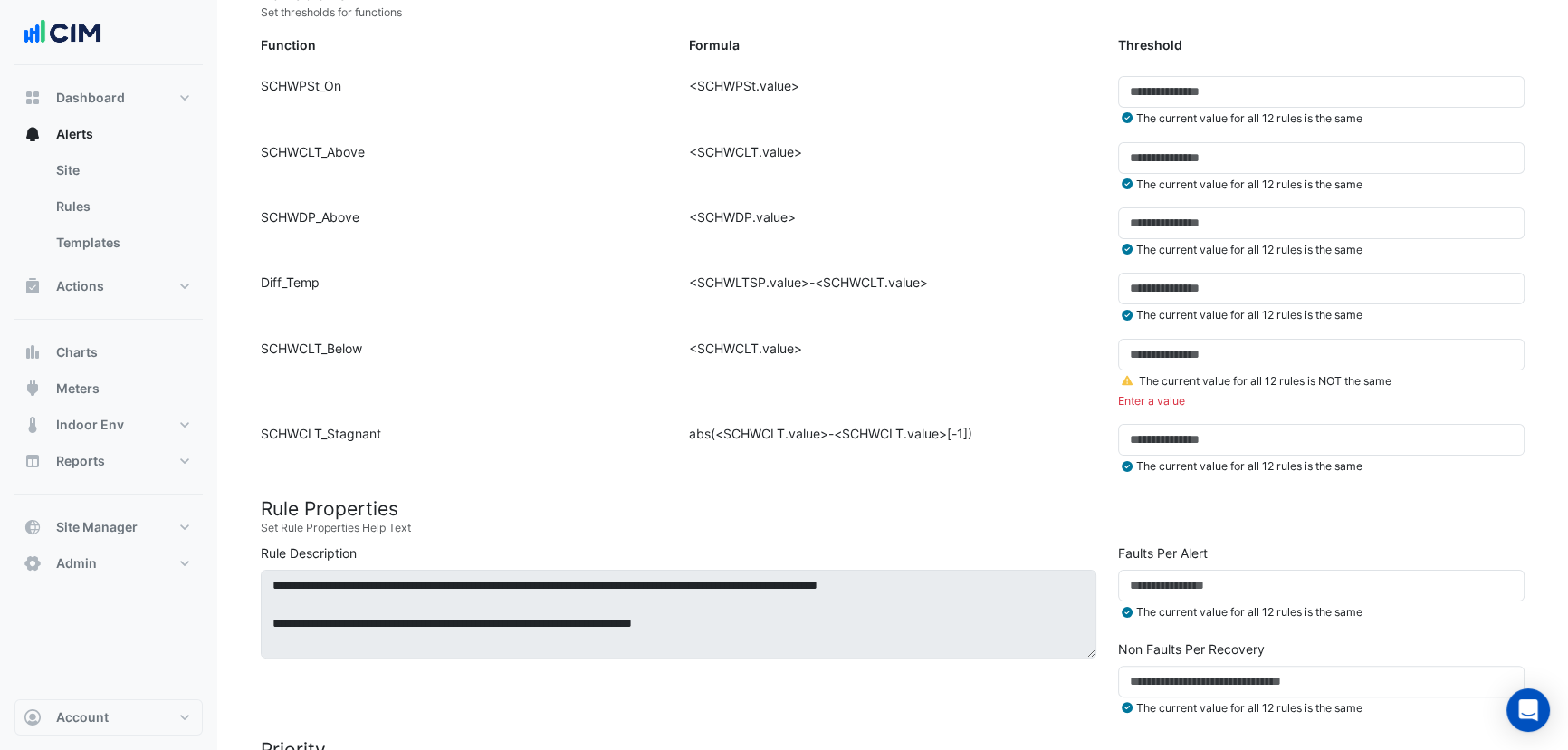 click on "Function:
SCHWCLT_Below" 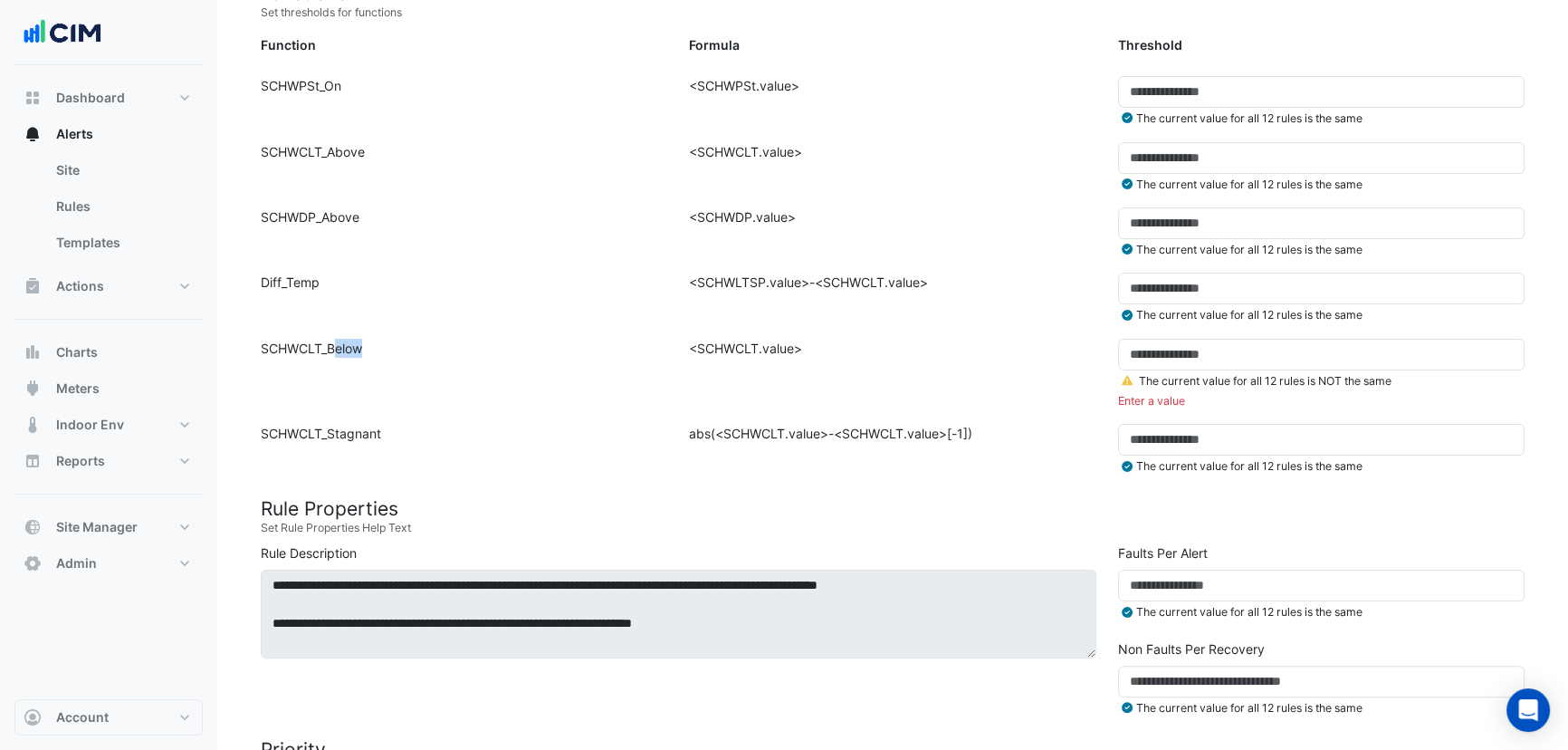 drag, startPoint x: 280, startPoint y: 348, endPoint x: 621, endPoint y: 346, distance: 341.0059 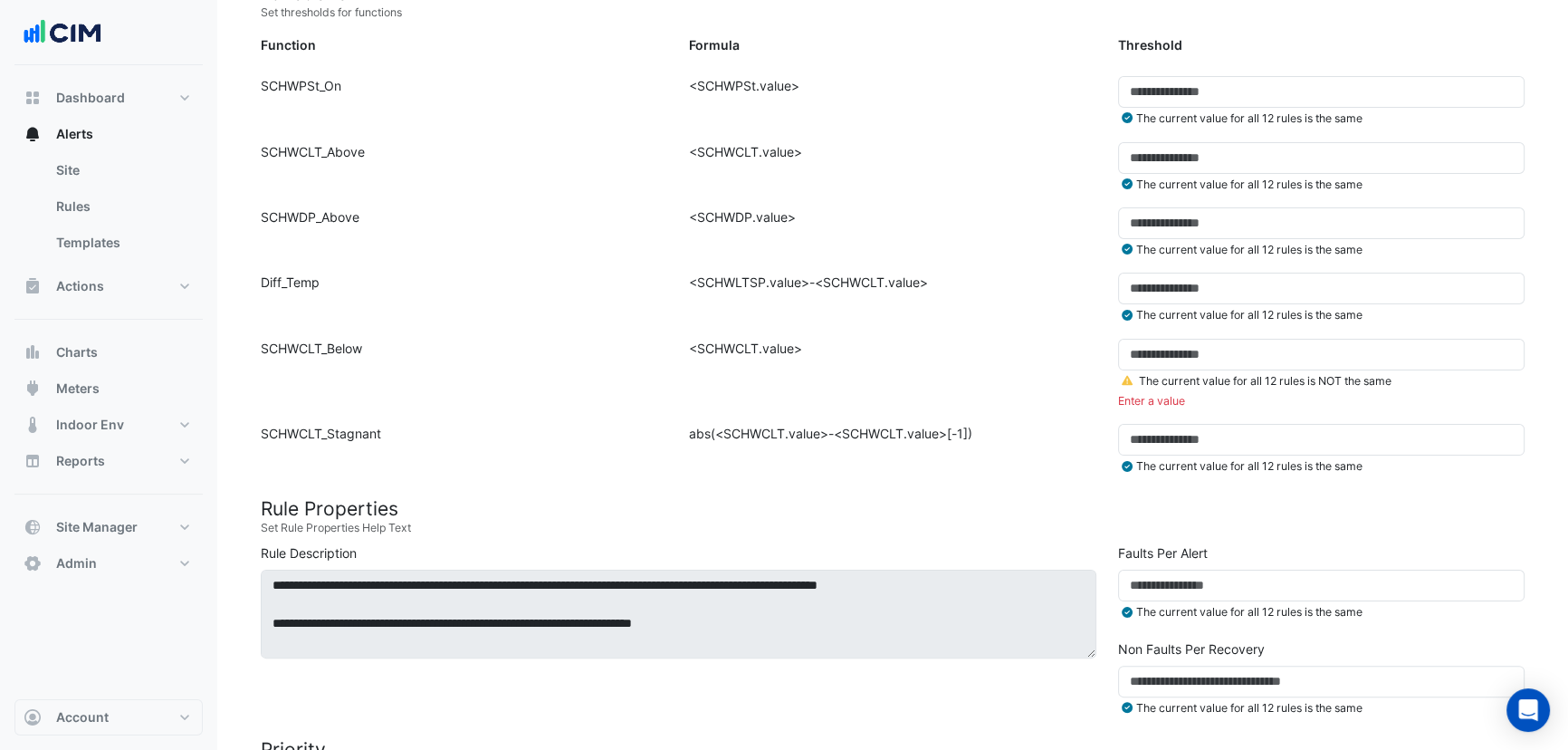 click 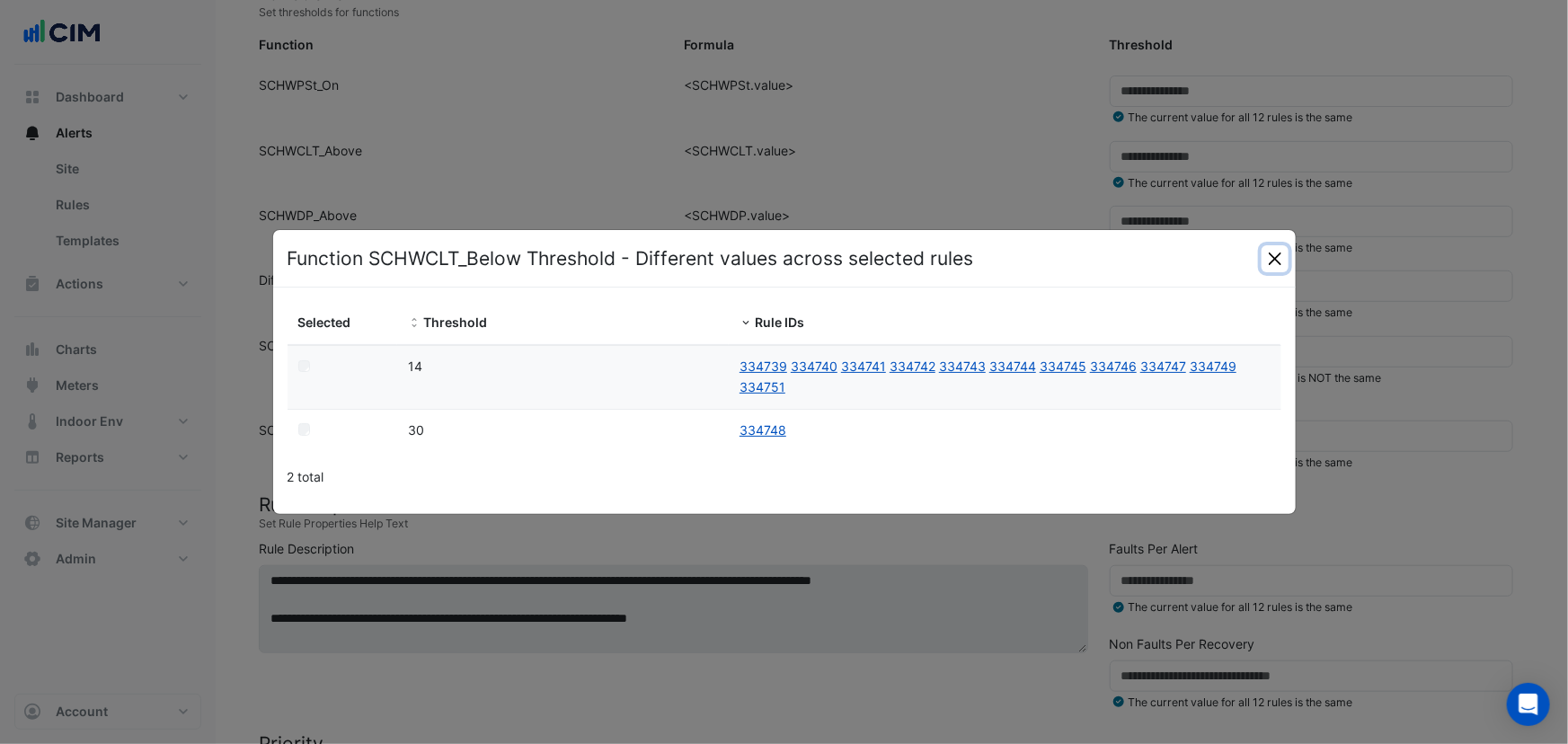 click 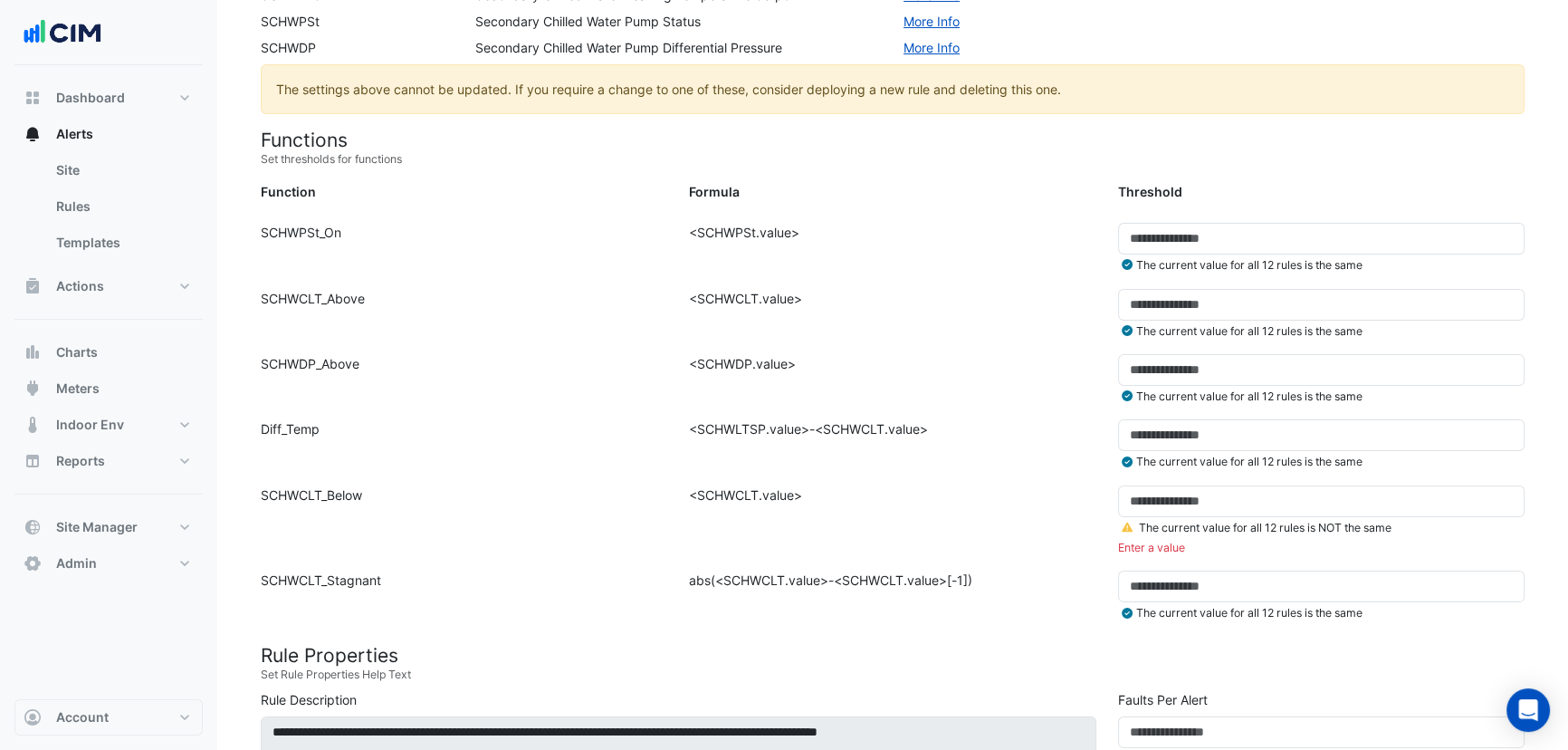 scroll, scrollTop: 329, scrollLeft: 0, axis: vertical 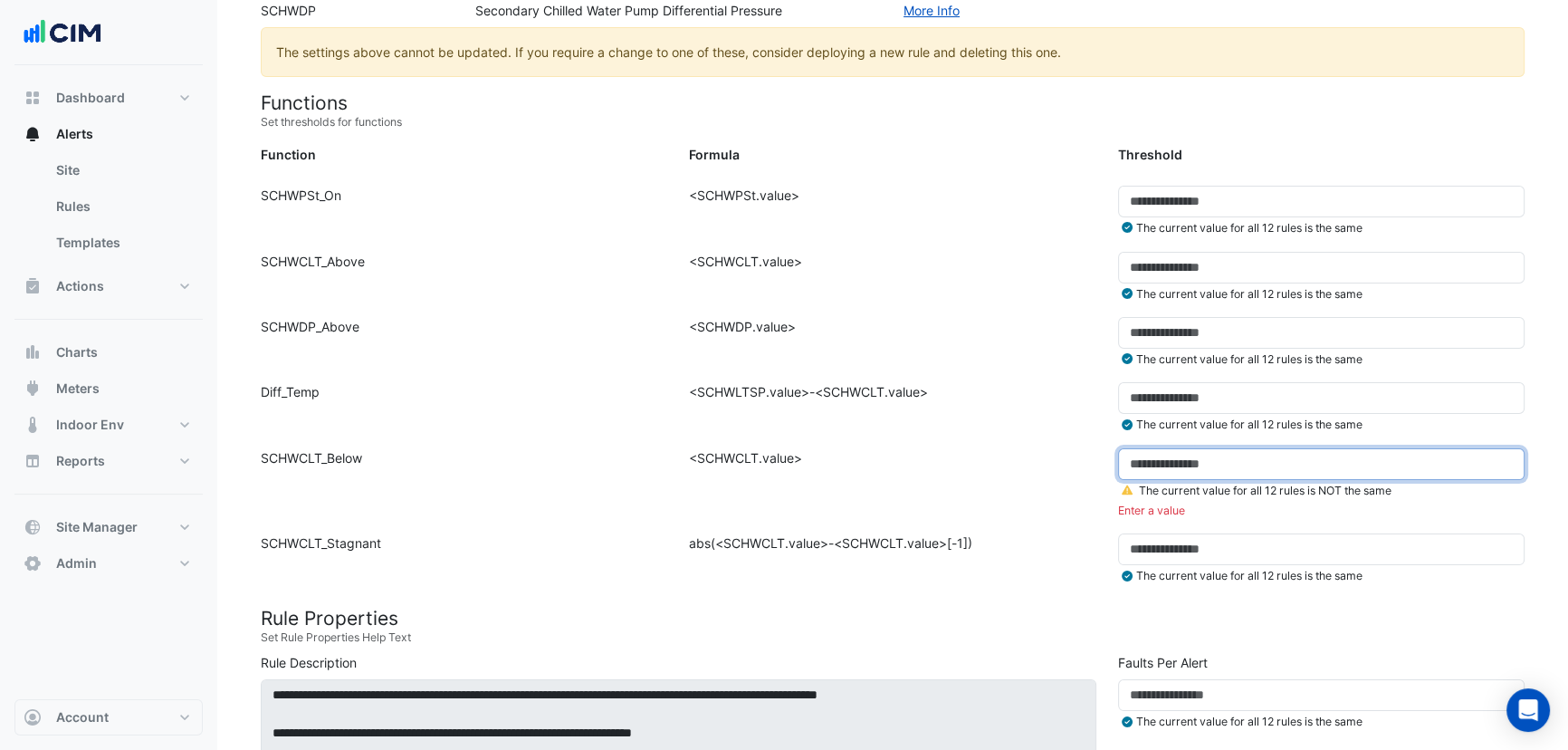 click 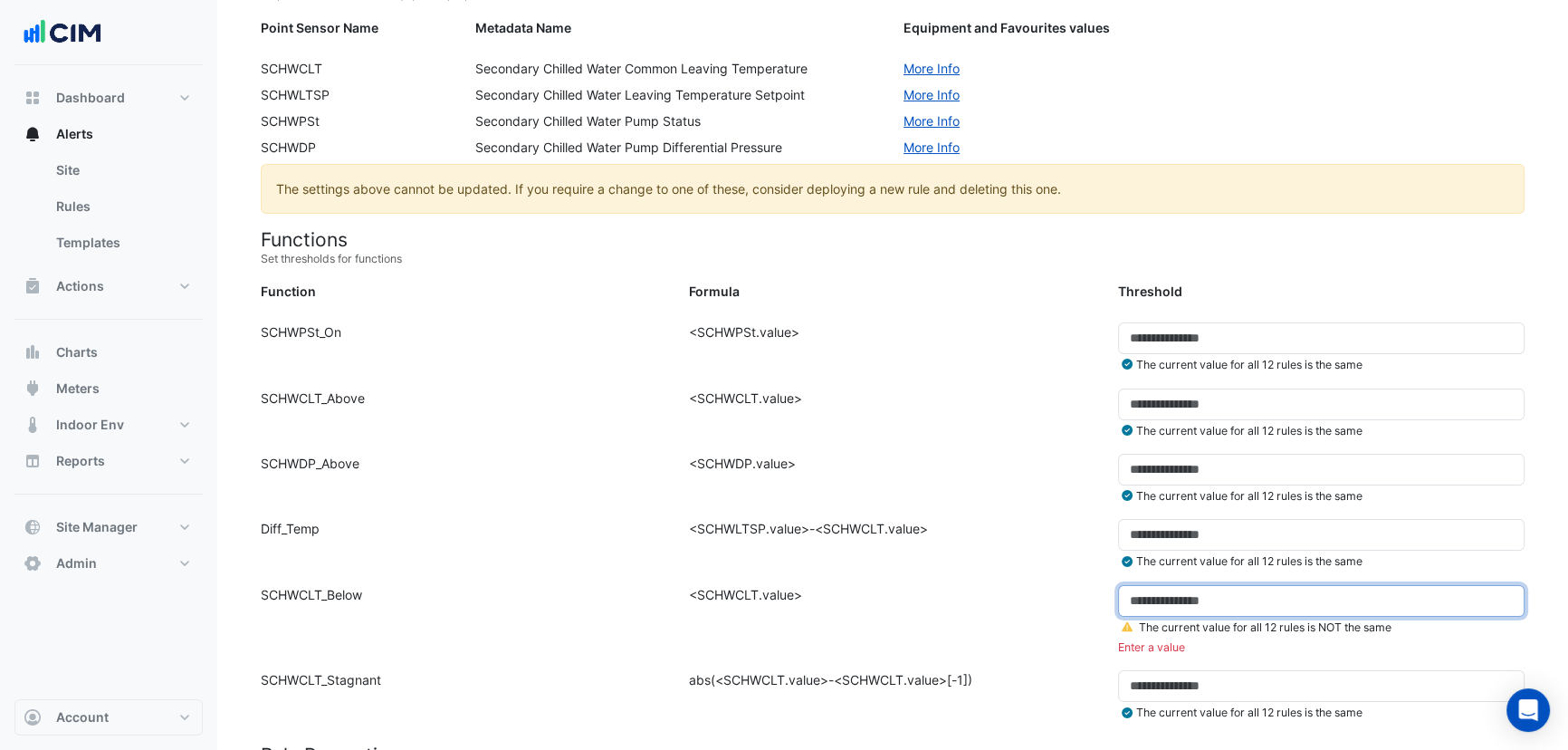 scroll, scrollTop: 0, scrollLeft: 0, axis: both 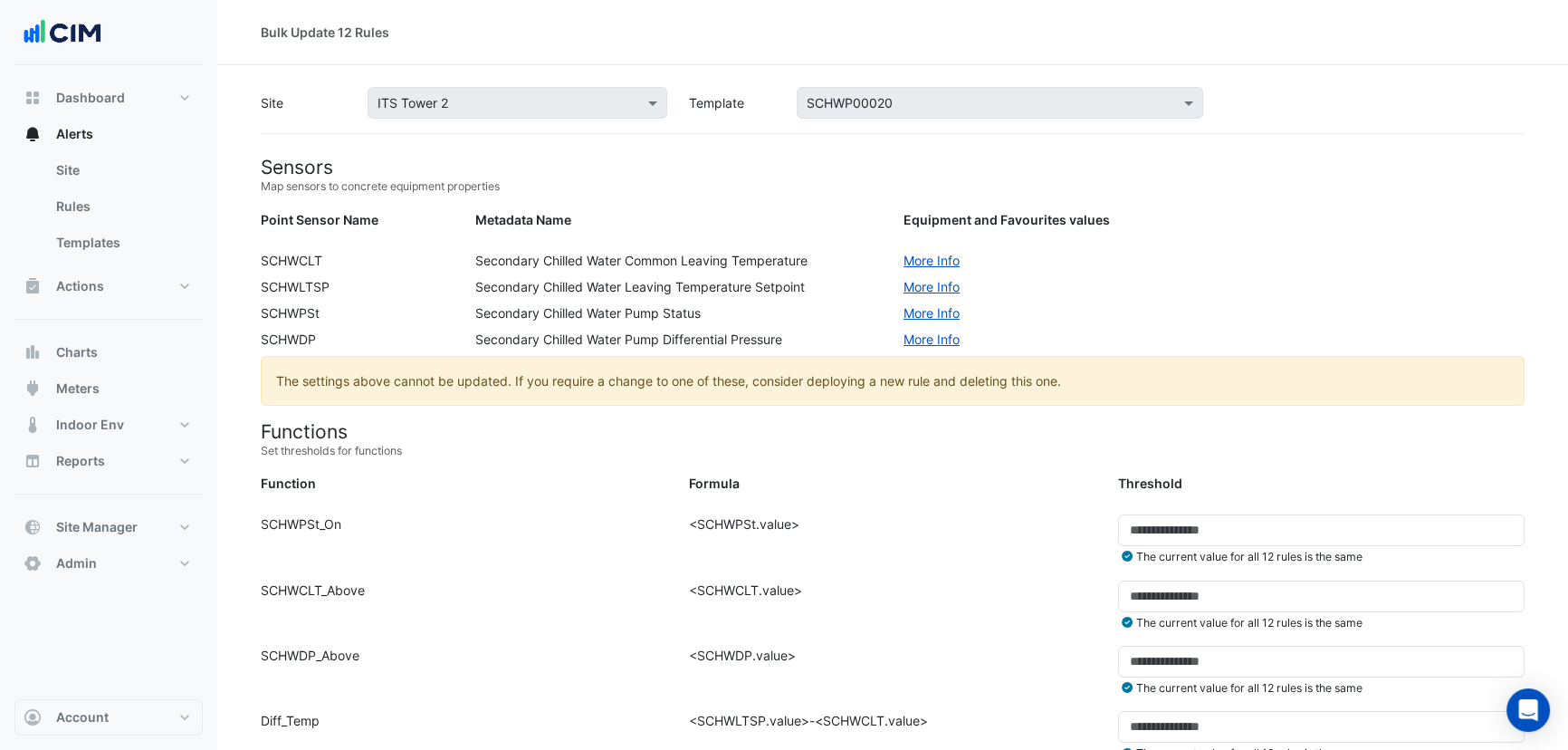 click on "Select a Template
SCHWP00020" 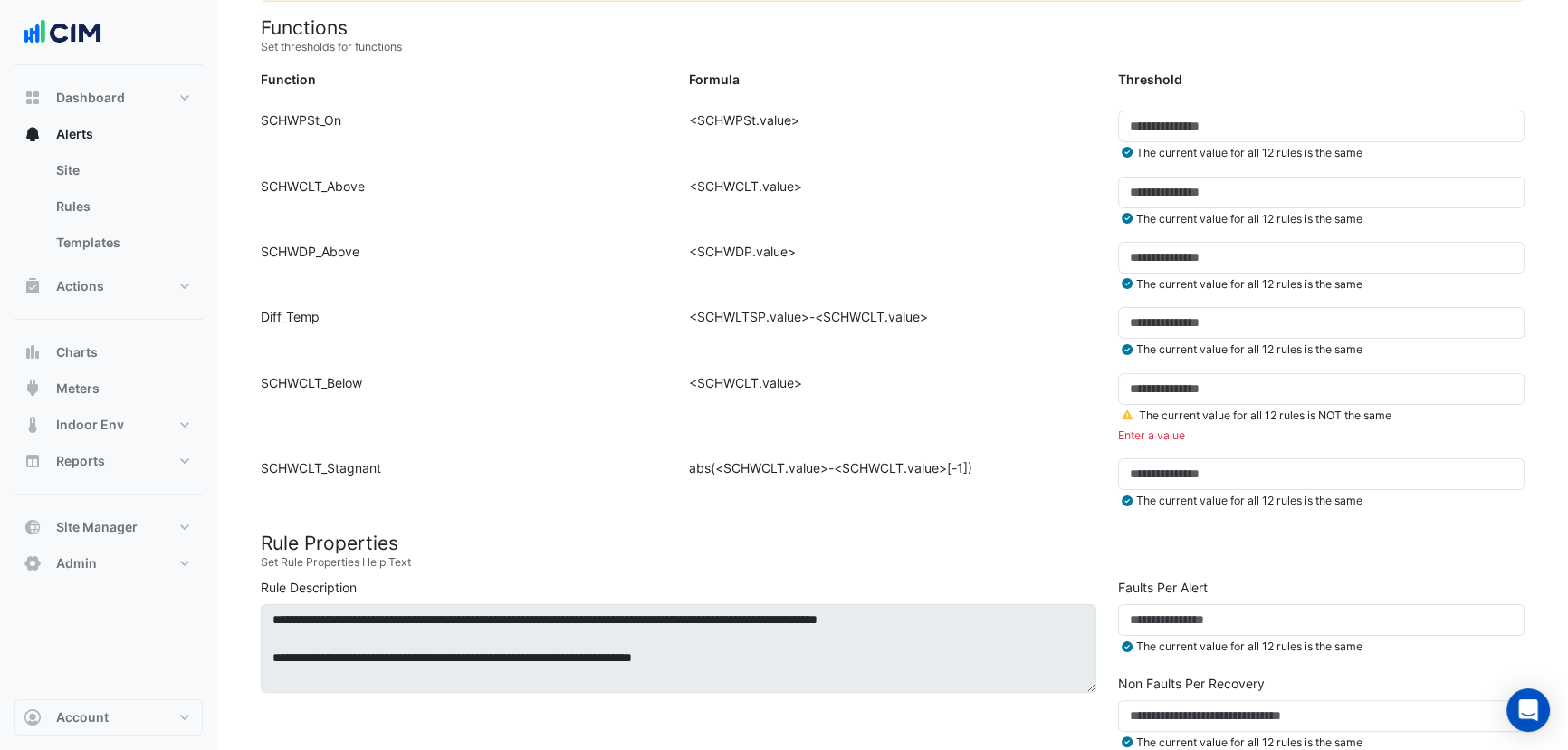 scroll, scrollTop: 438, scrollLeft: 0, axis: vertical 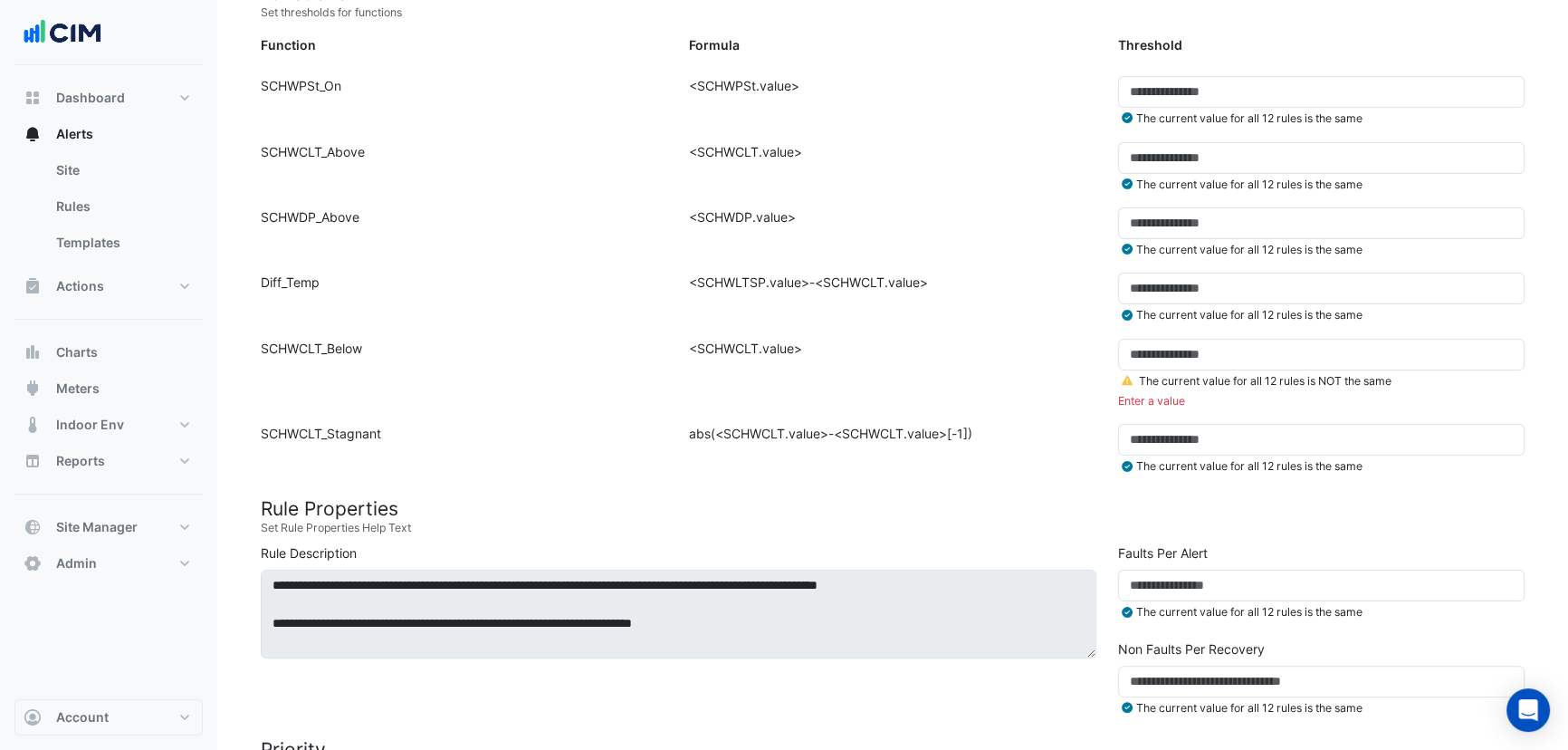 click 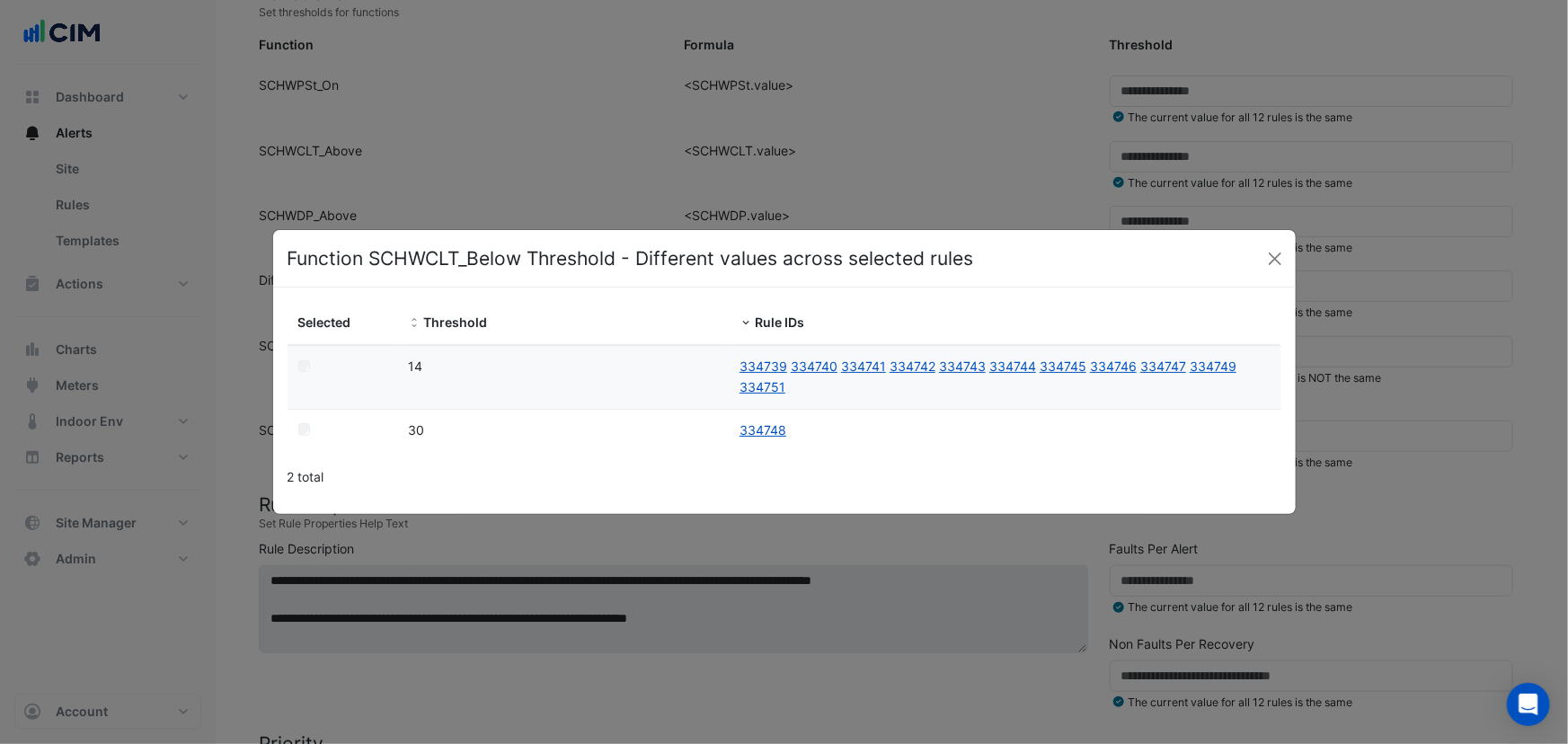 click on "334739
334740
334741
334742
334743
334744
334745
334746
334747
334749
334751" 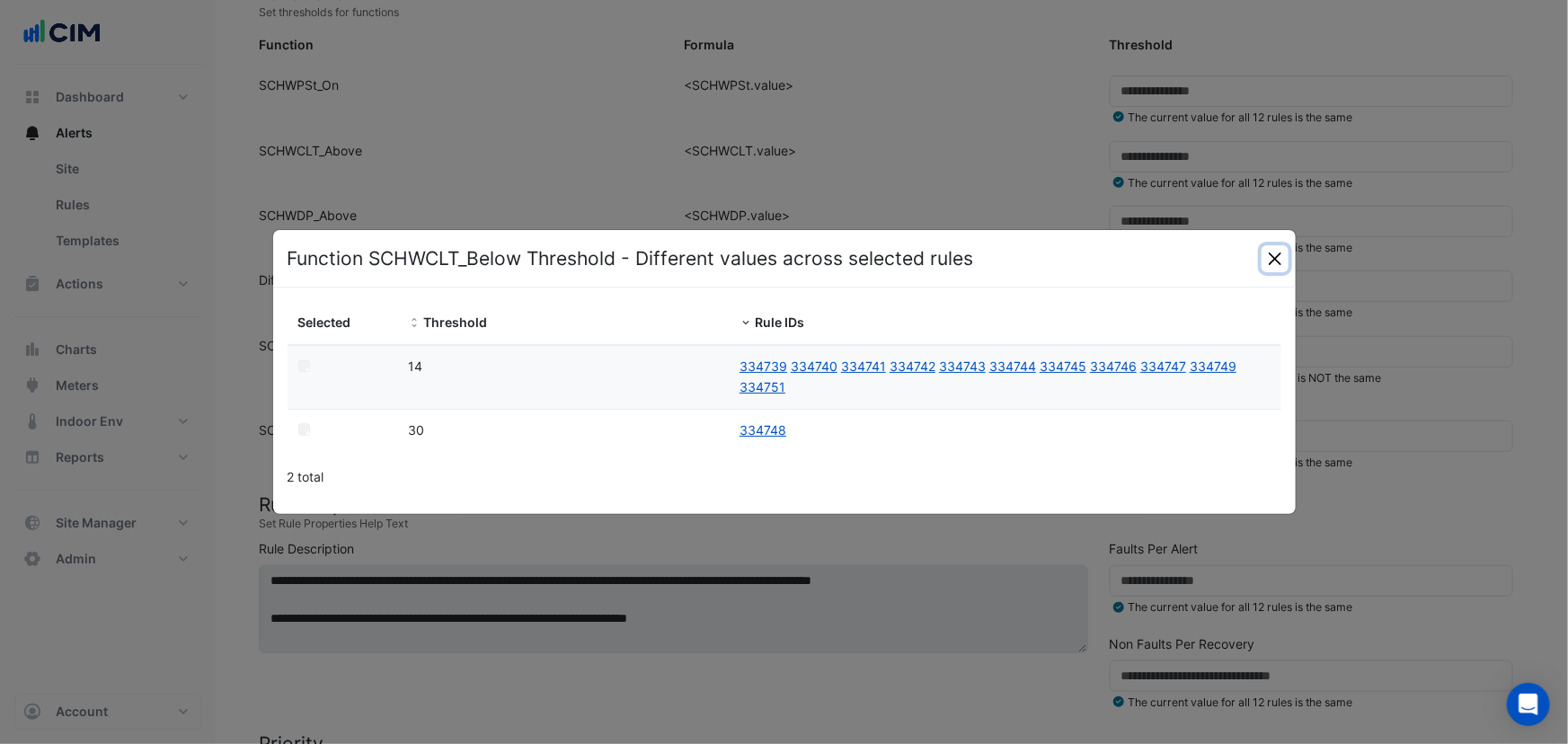 click 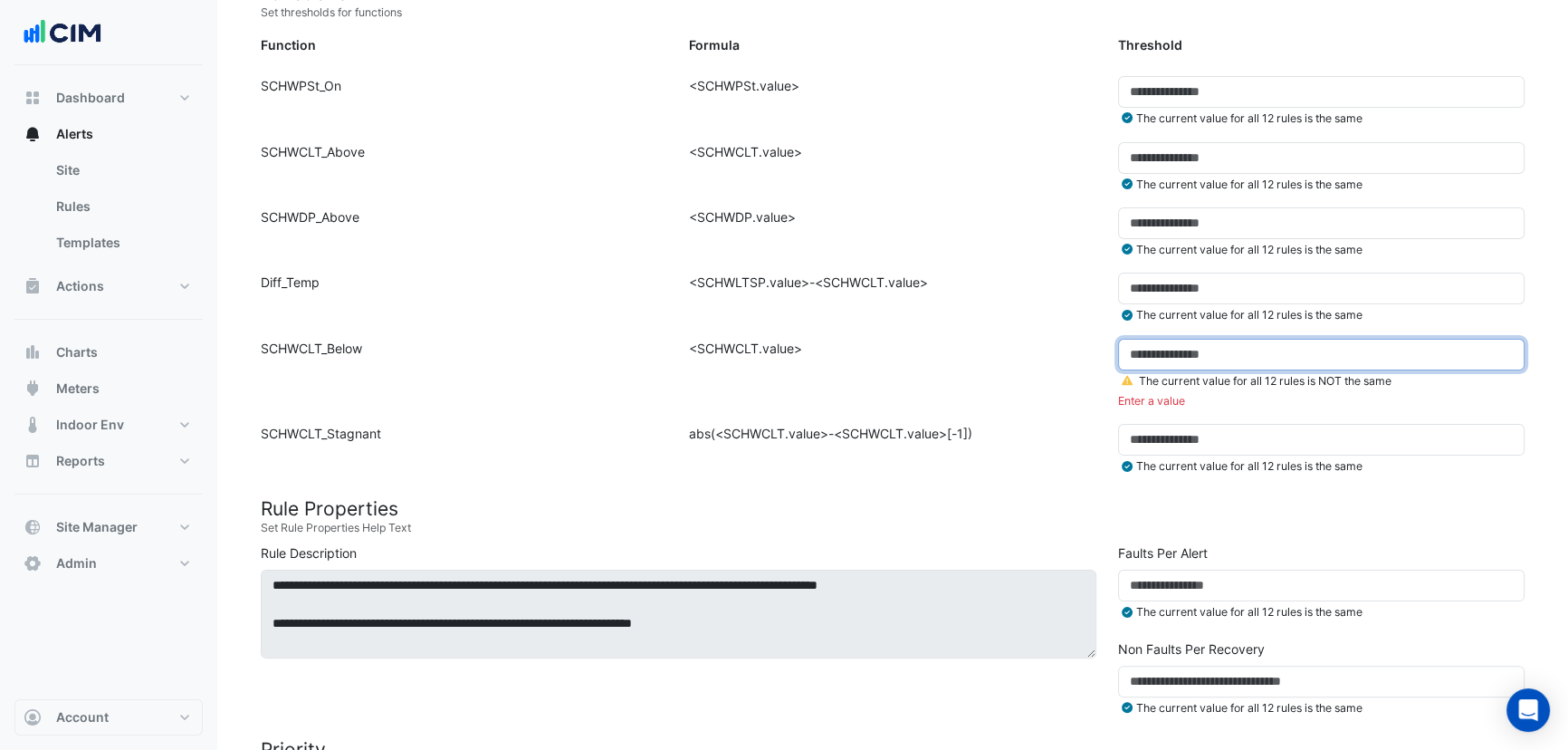 click 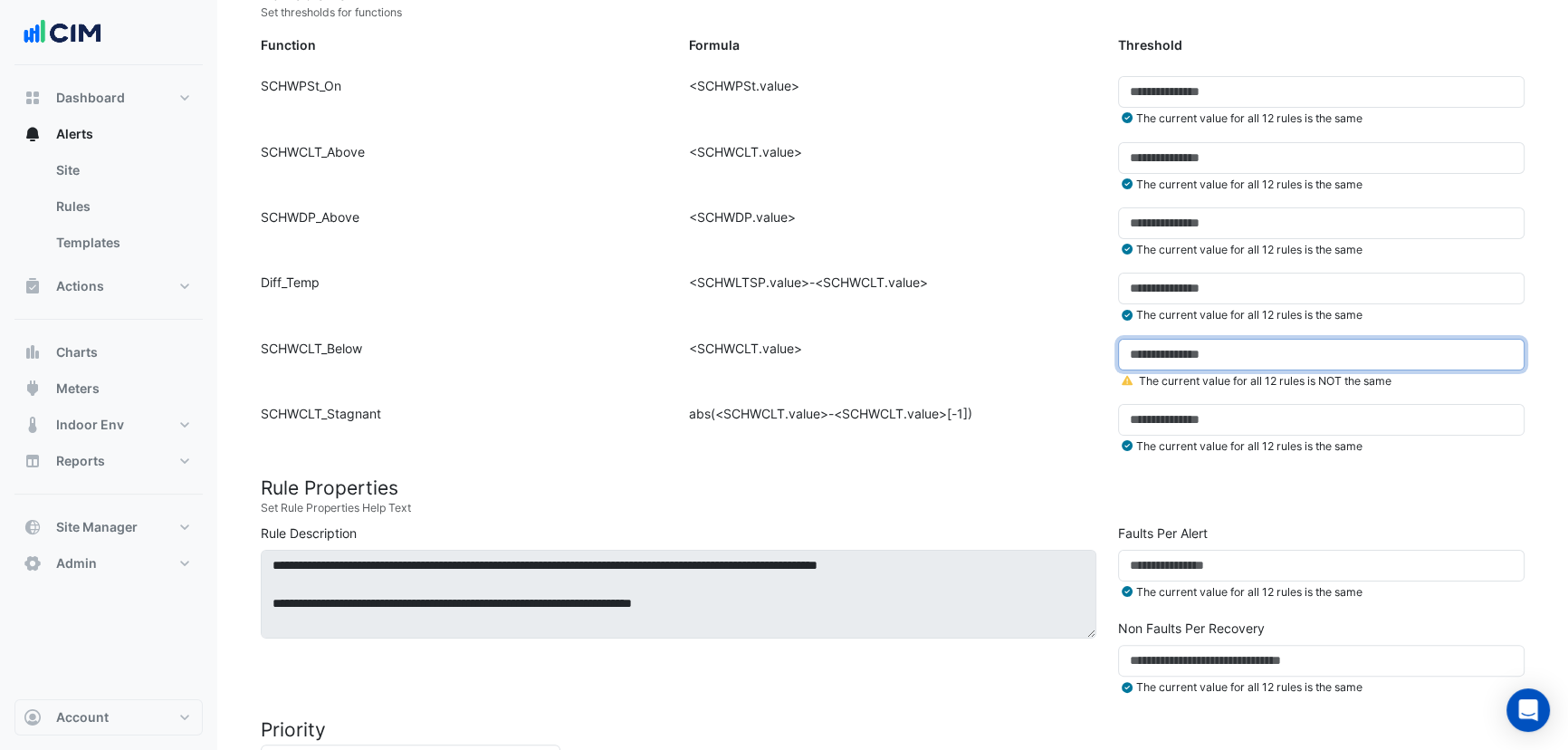 type on "**" 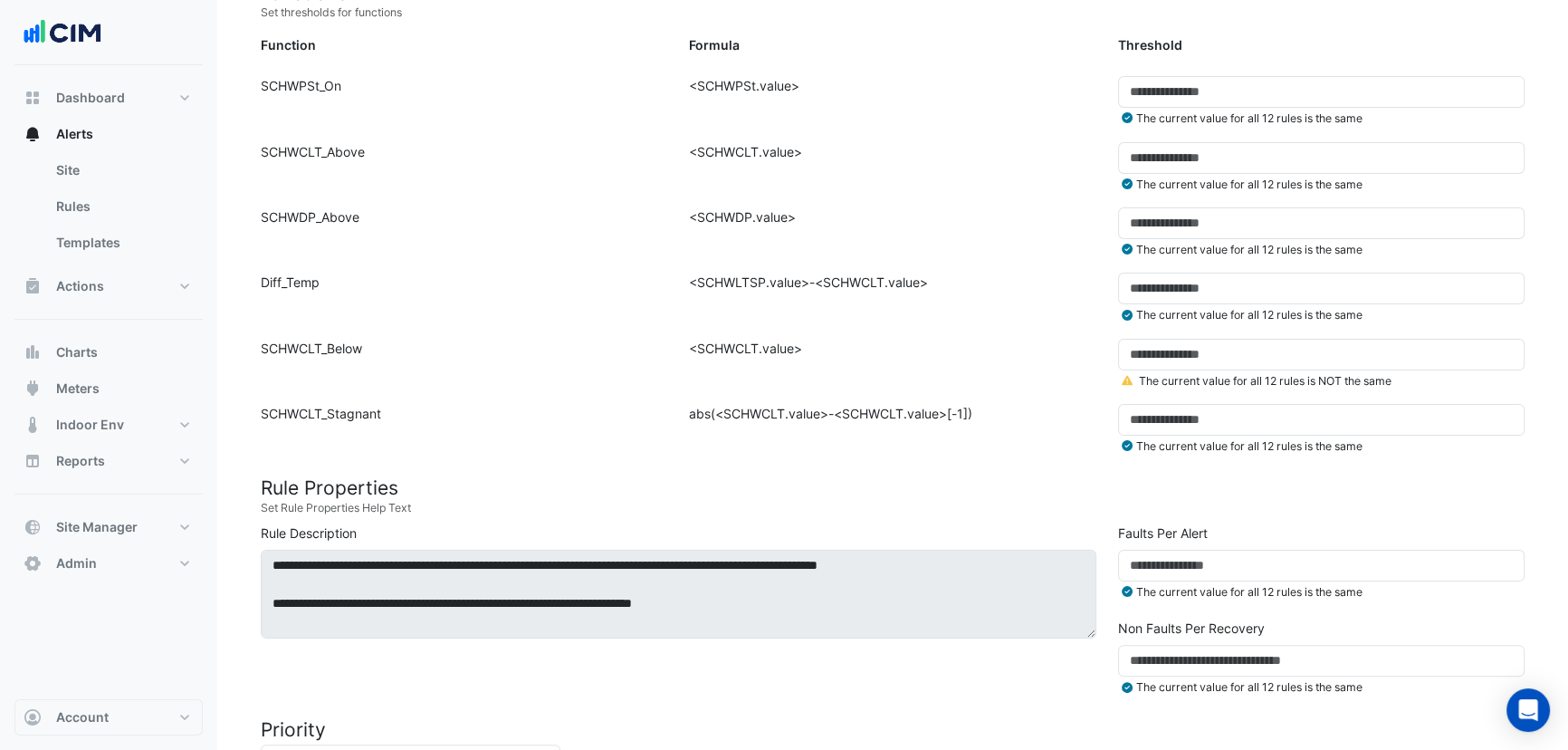 click on "Set Rule Properties Help Text" 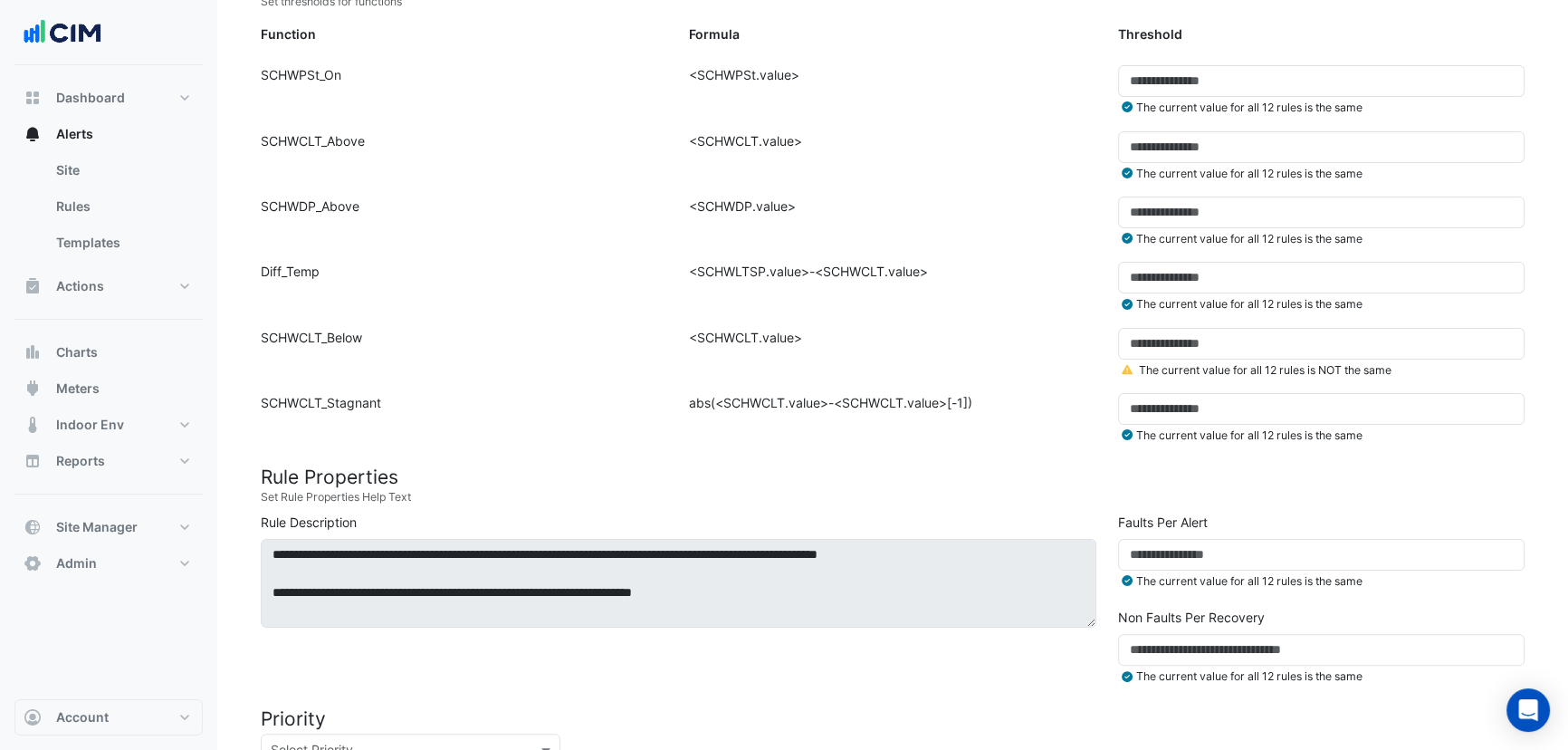 scroll, scrollTop: 412, scrollLeft: 0, axis: vertical 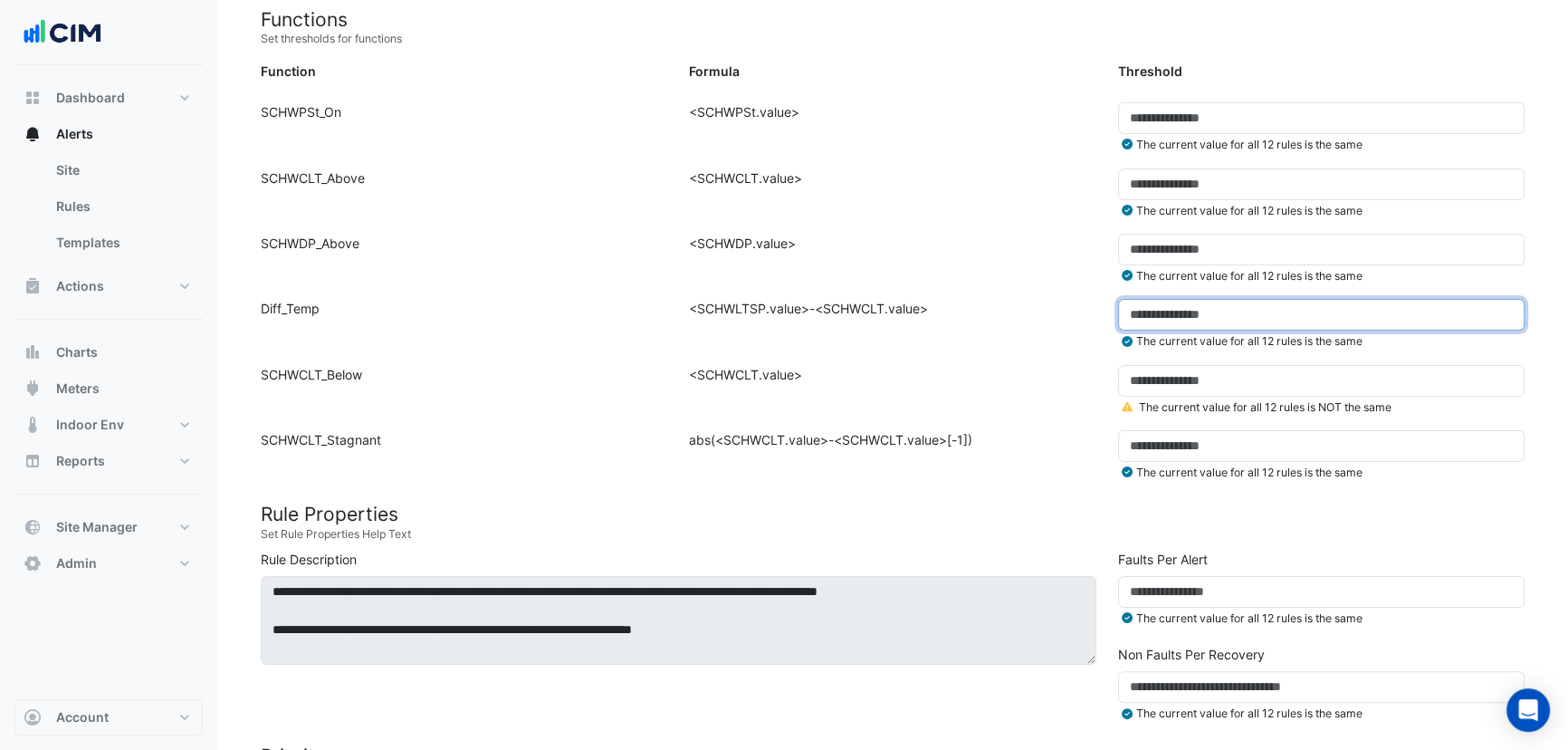 drag, startPoint x: 1218, startPoint y: 316, endPoint x: 950, endPoint y: 299, distance: 268.53864 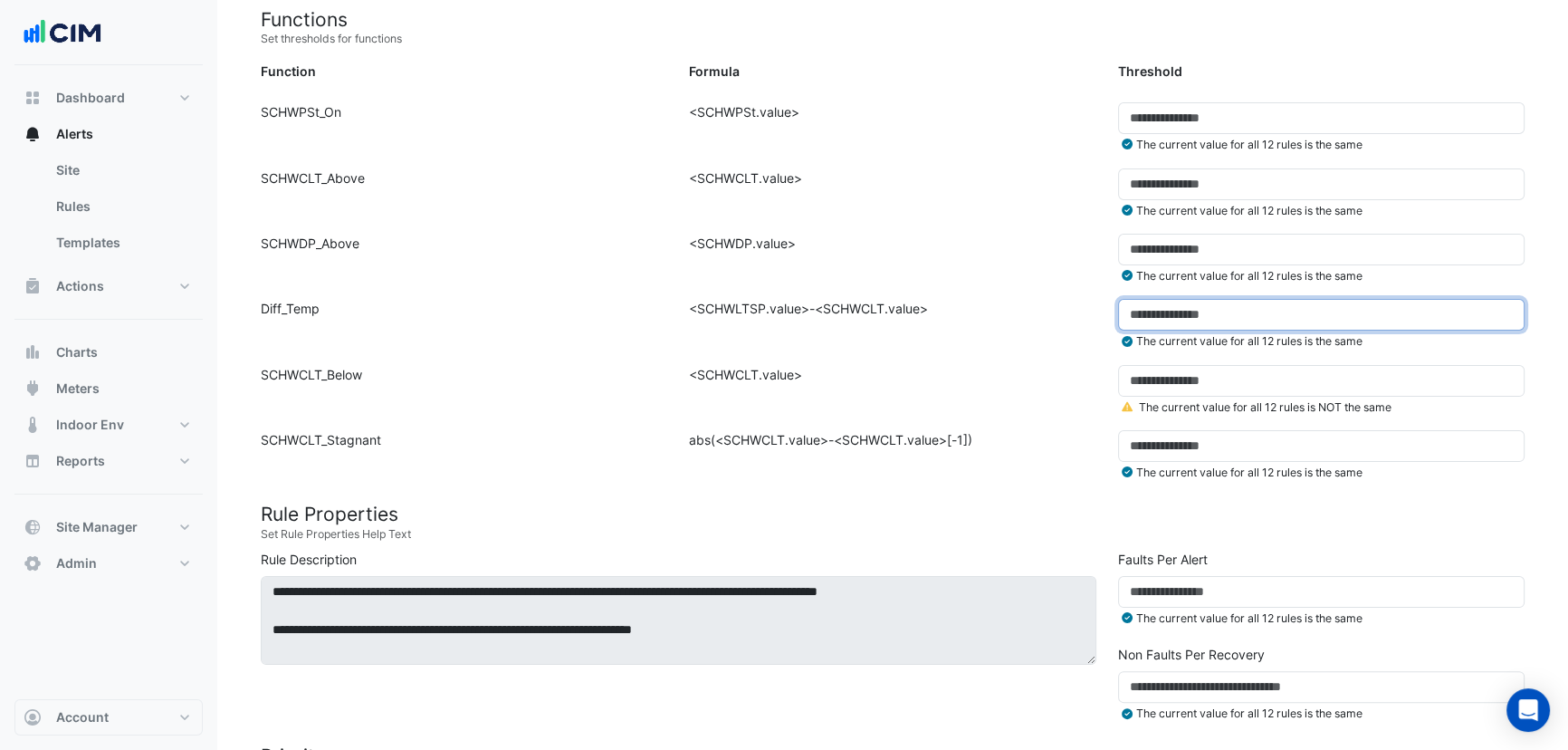 click on "Function:
Diff_Temp
Formula:
<SCHWLTSP.value>-<SCHWCLT.value>
Threshold:
***
The current value for all 12 rules is the same" 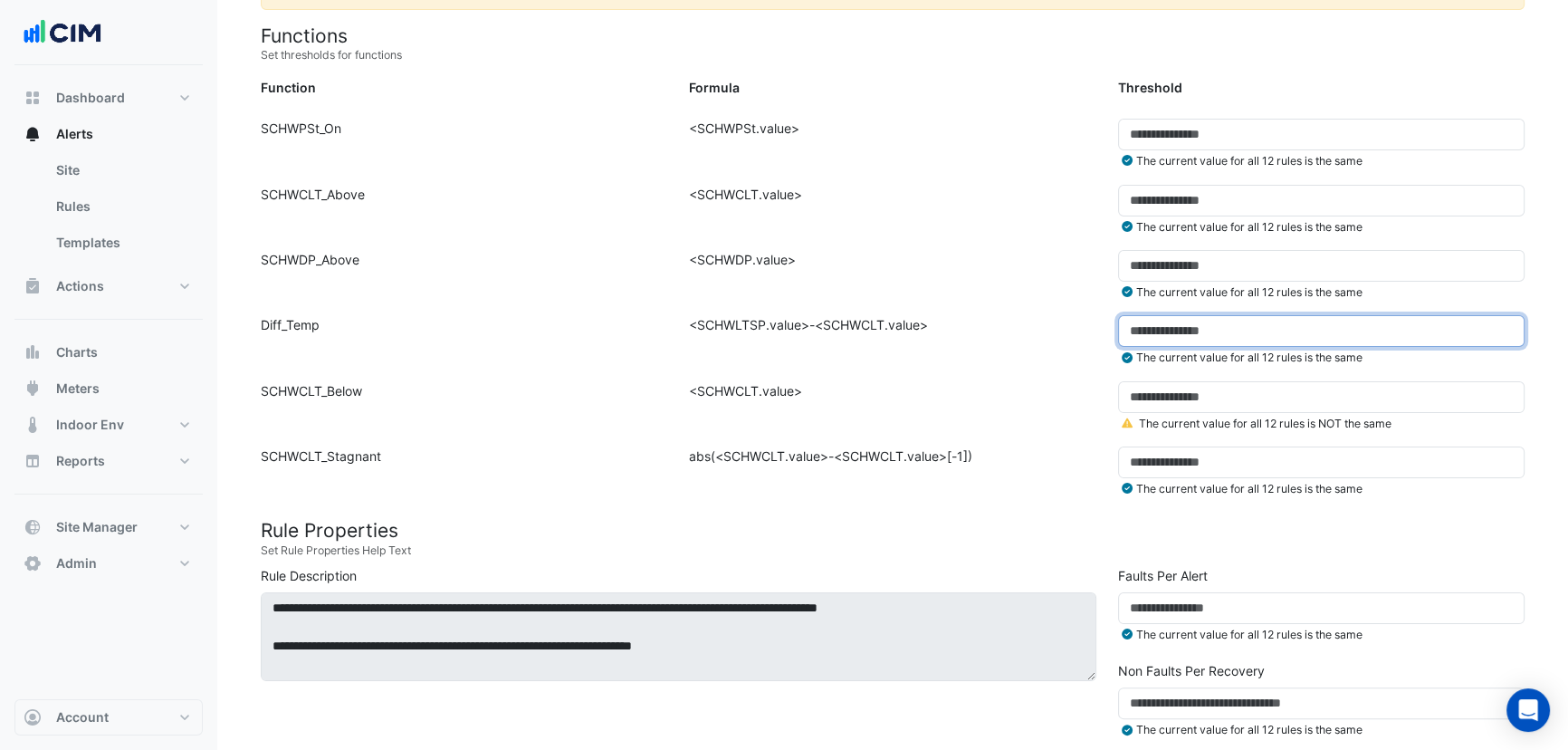 scroll, scrollTop: 303, scrollLeft: 0, axis: vertical 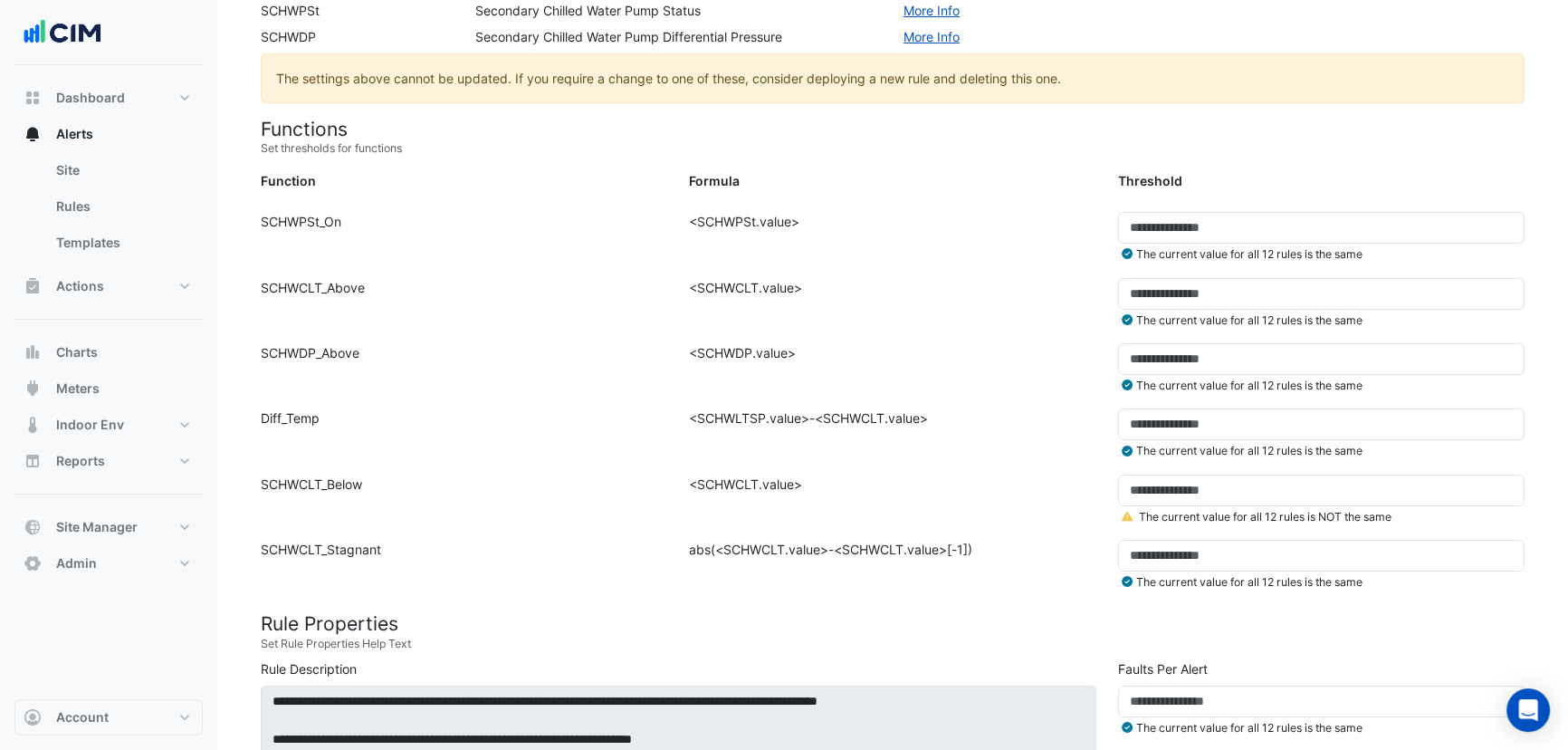 drag, startPoint x: 1177, startPoint y: 438, endPoint x: 1095, endPoint y: 430, distance: 82.38932 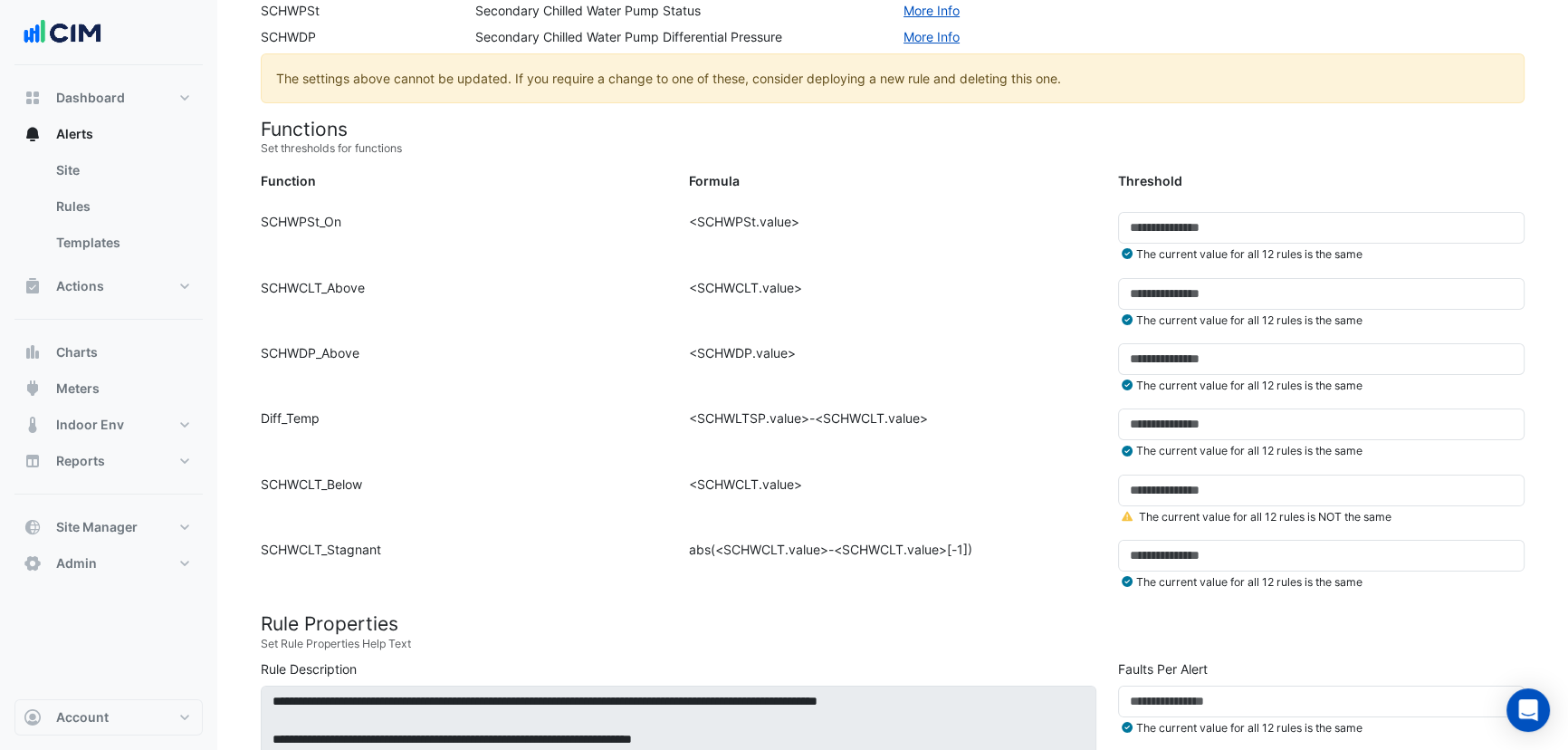 click on "Function:
Diff_Temp
Formula:
<SCHWLTSP.value>-<SCHWCLT.value>
Threshold:
*
The current value for all 12 rules is the same" 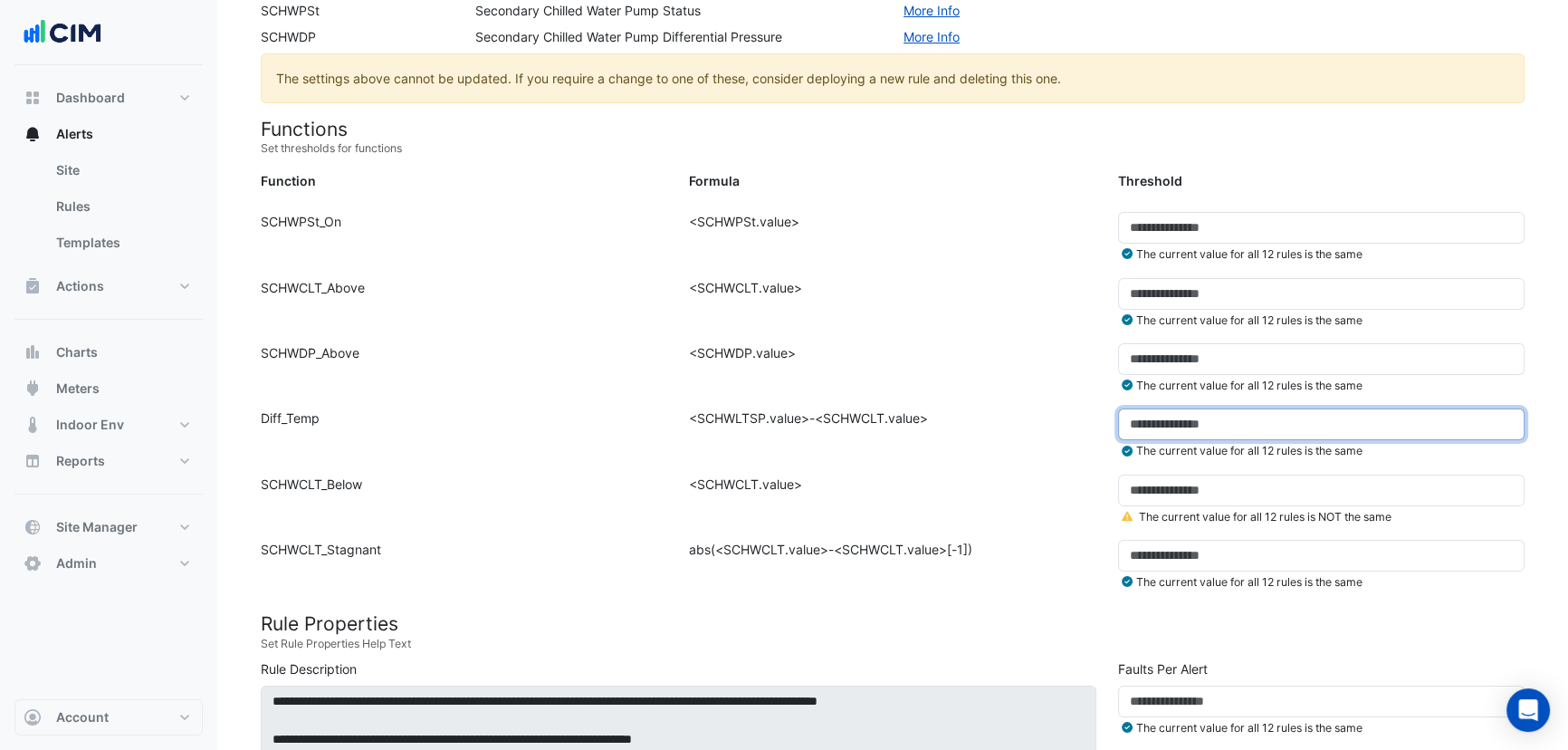 drag, startPoint x: 1164, startPoint y: 427, endPoint x: 1200, endPoint y: 420, distance: 36.674242 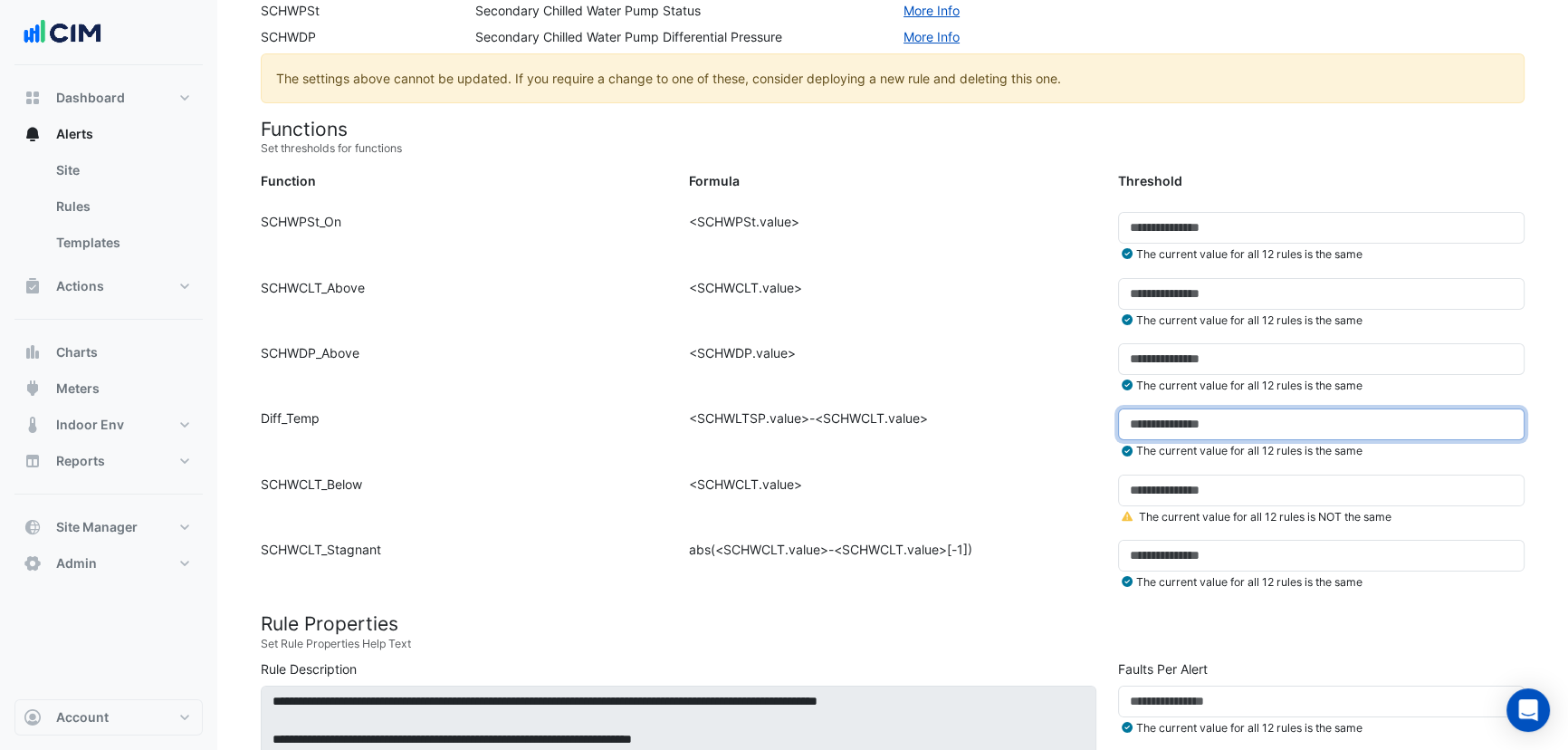 click on "*" 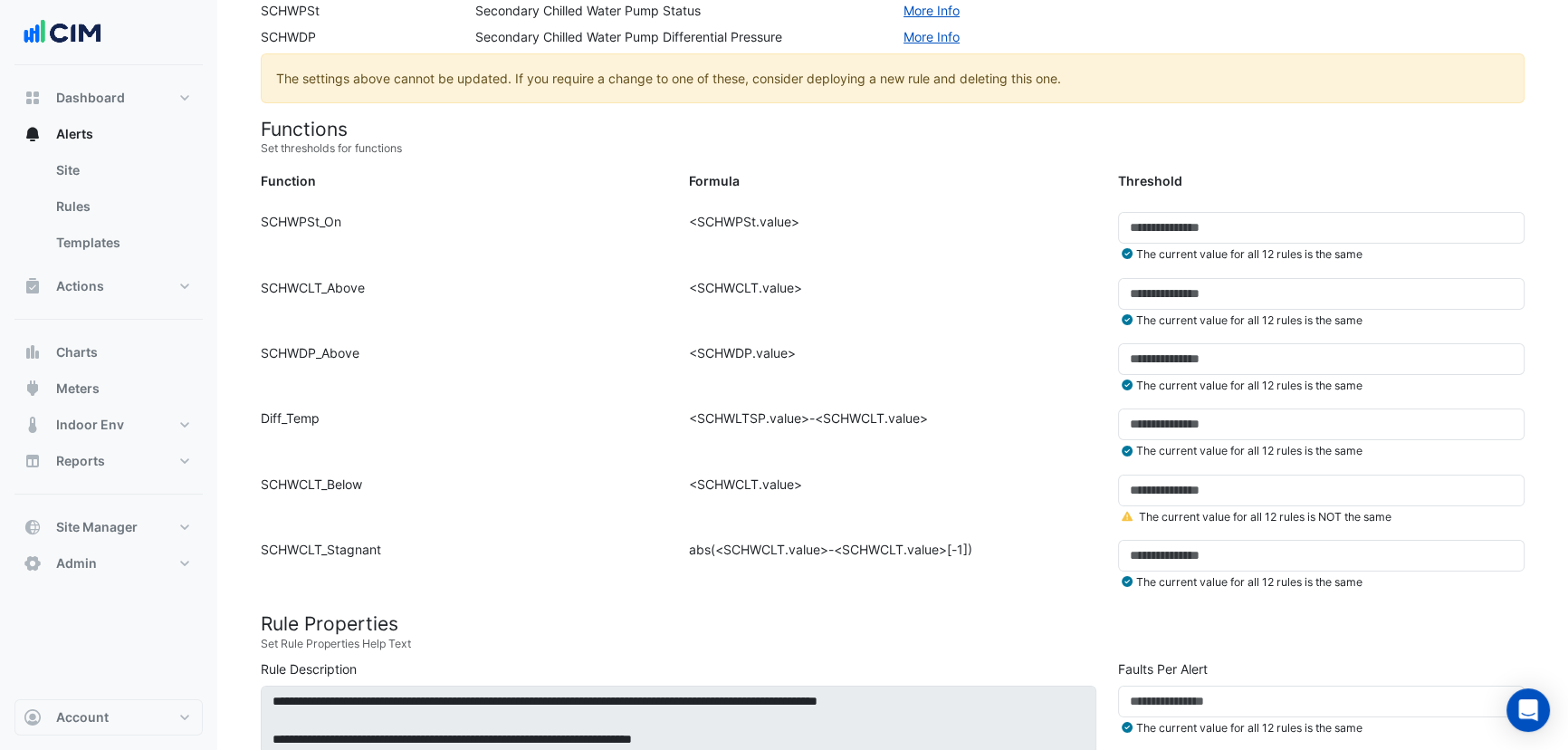 click on "Formula:
<SCHWDP.value>" 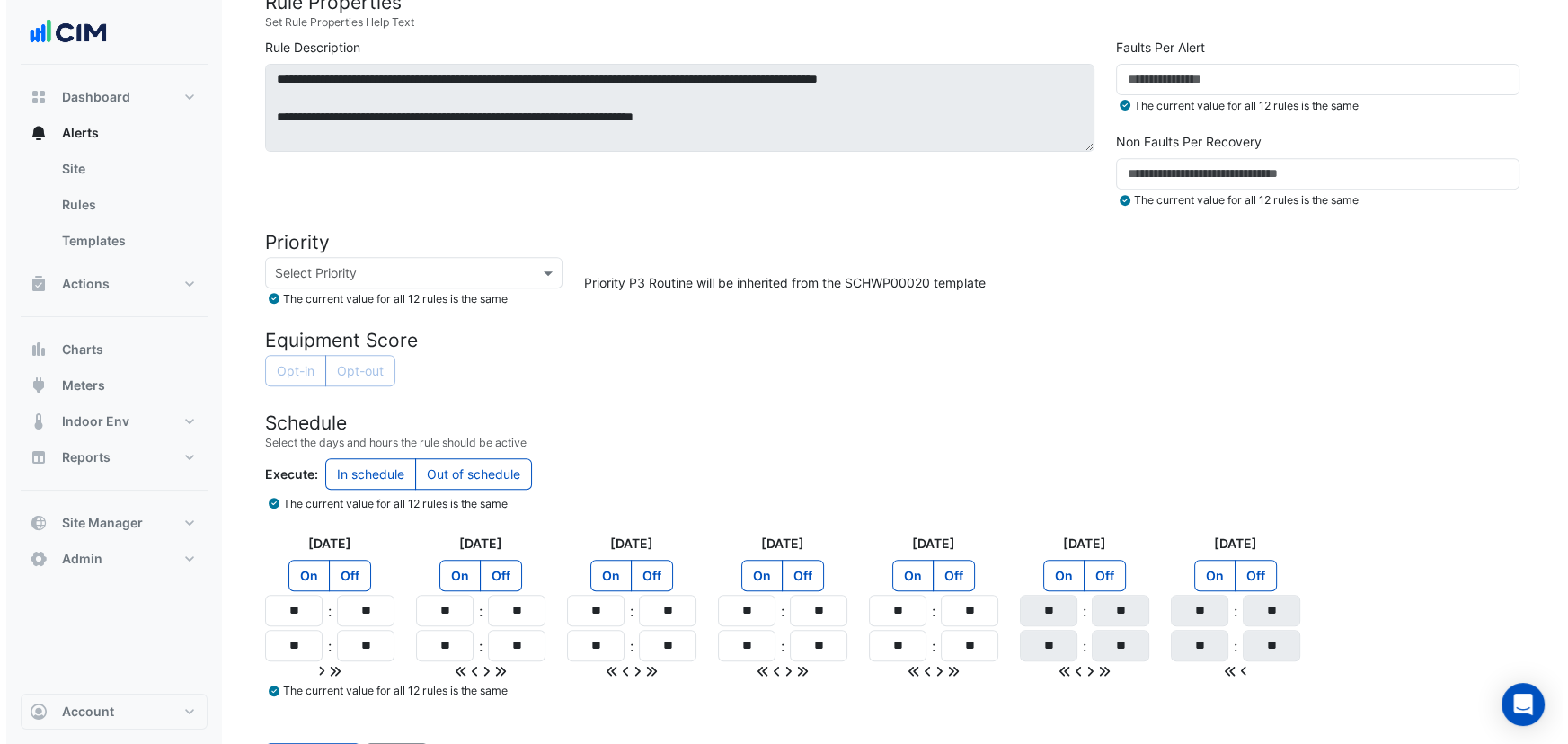 scroll, scrollTop: 953, scrollLeft: 0, axis: vertical 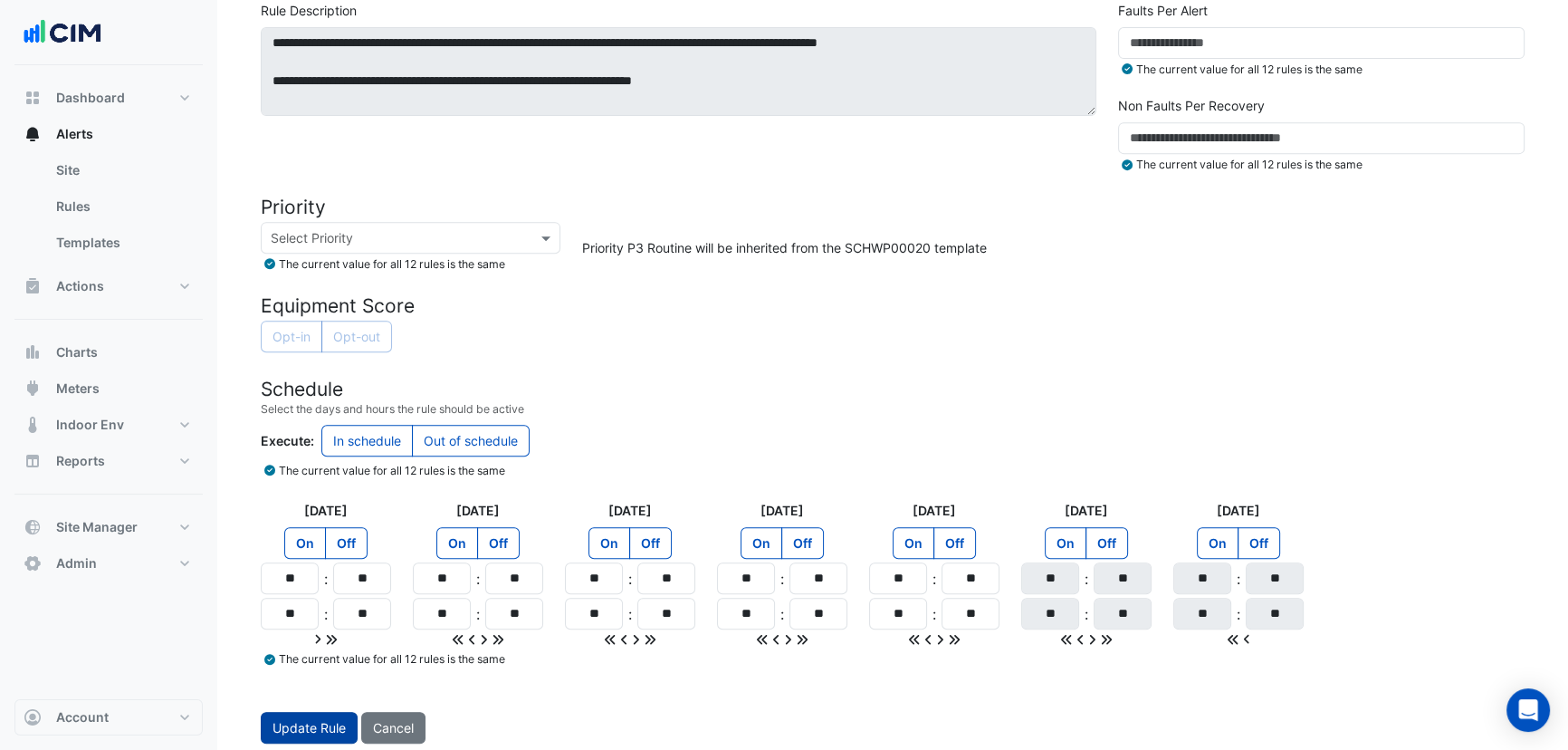 click on "Update Rule" 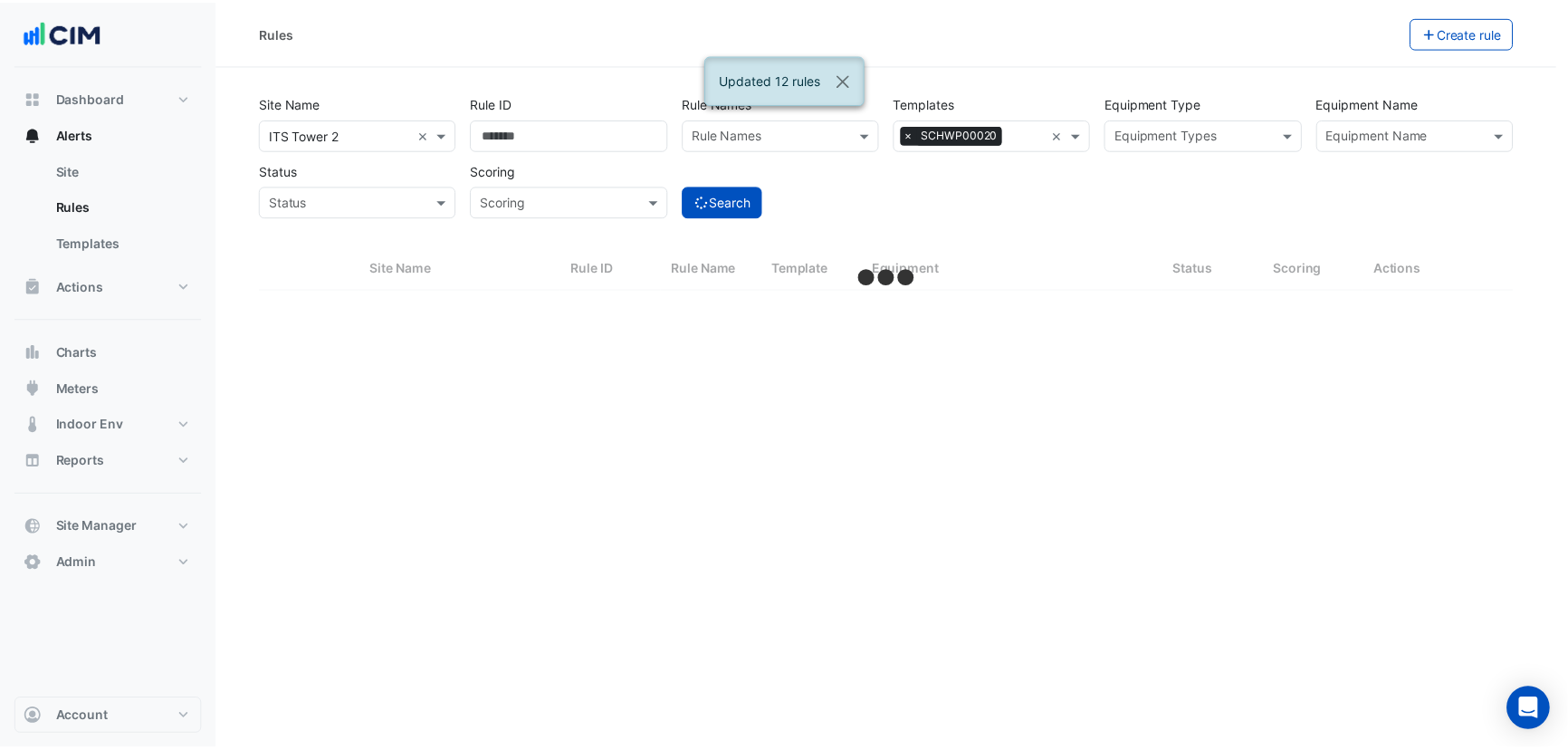 scroll, scrollTop: 0, scrollLeft: 0, axis: both 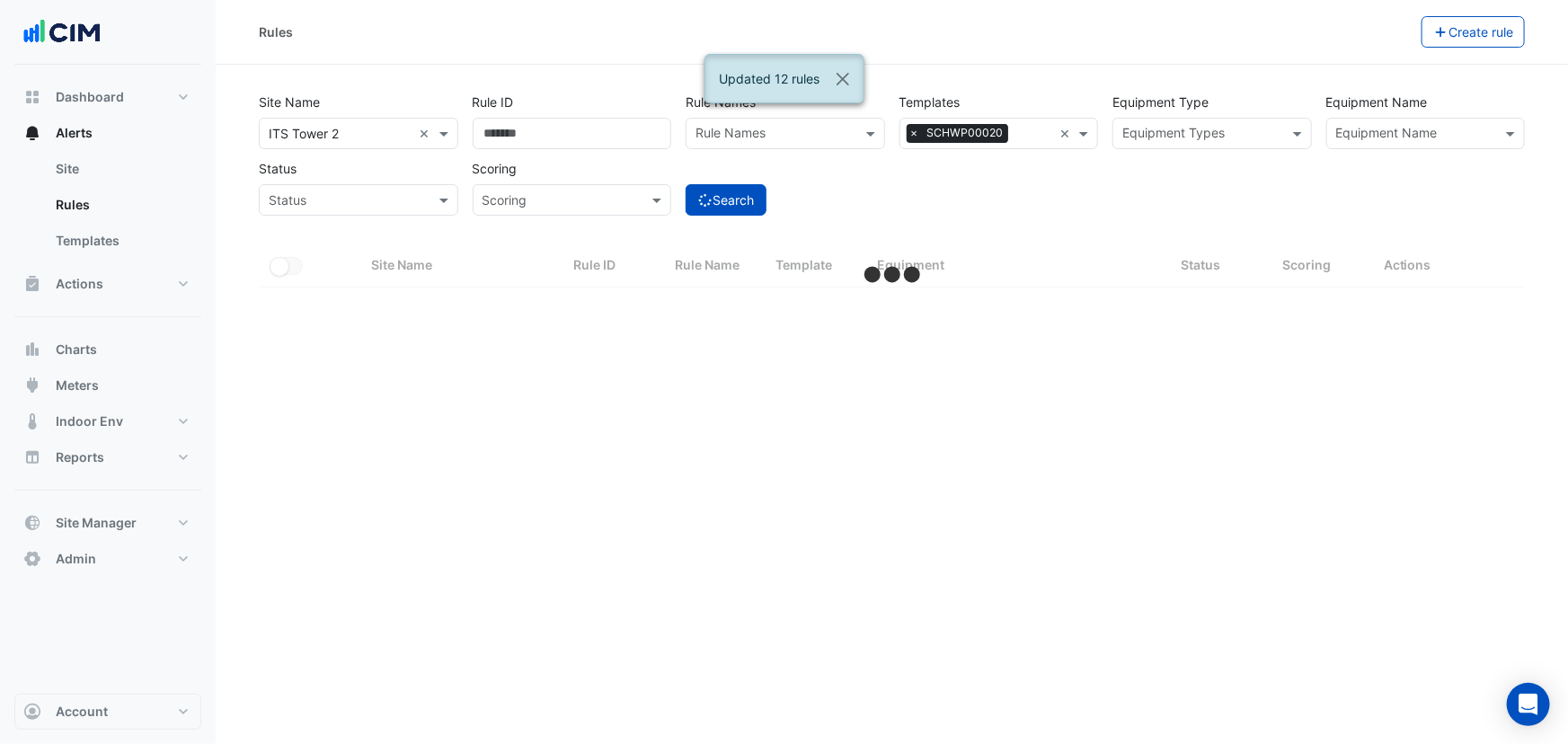 select on "**" 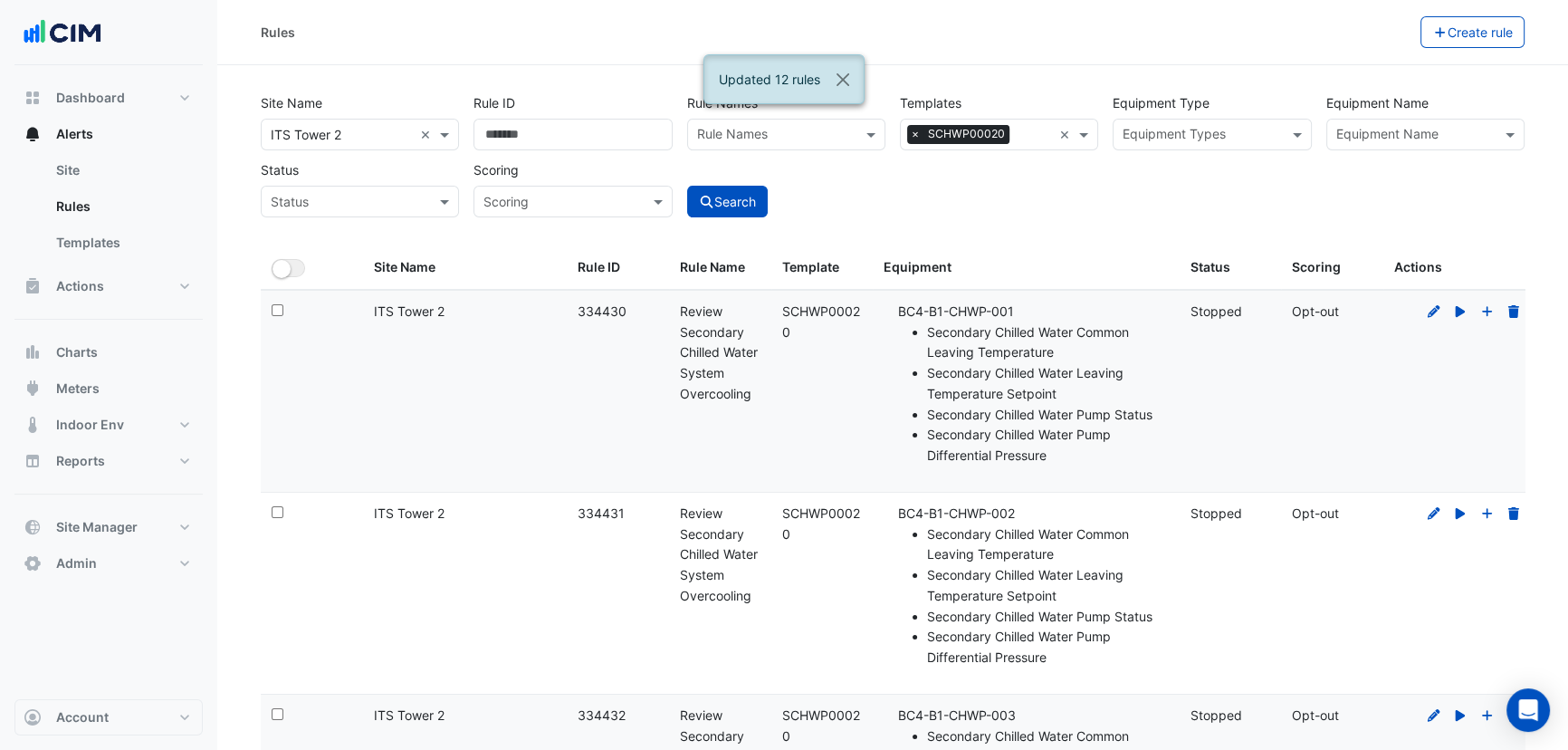 click at bounding box center [341, 135] 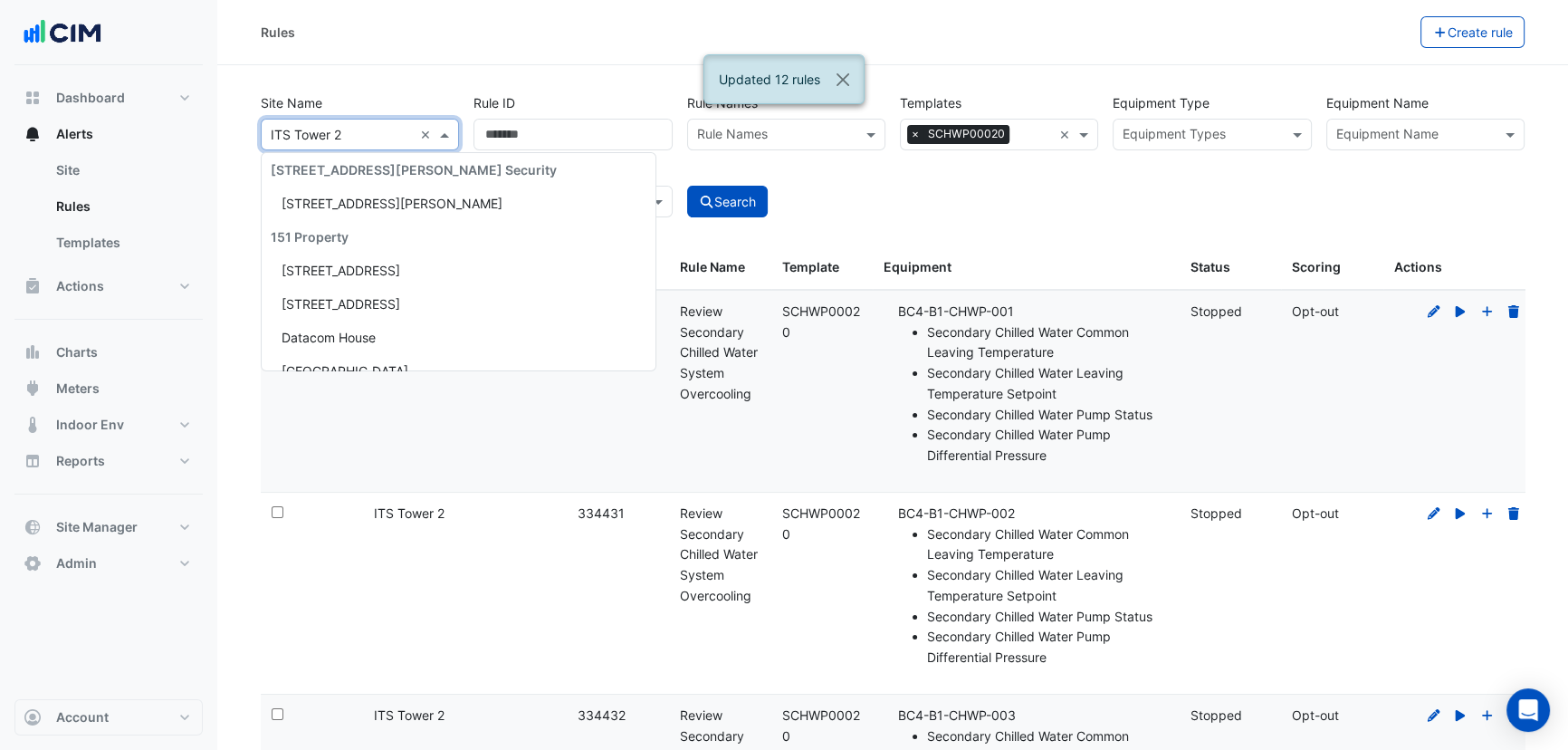 scroll, scrollTop: 20479, scrollLeft: 0, axis: vertical 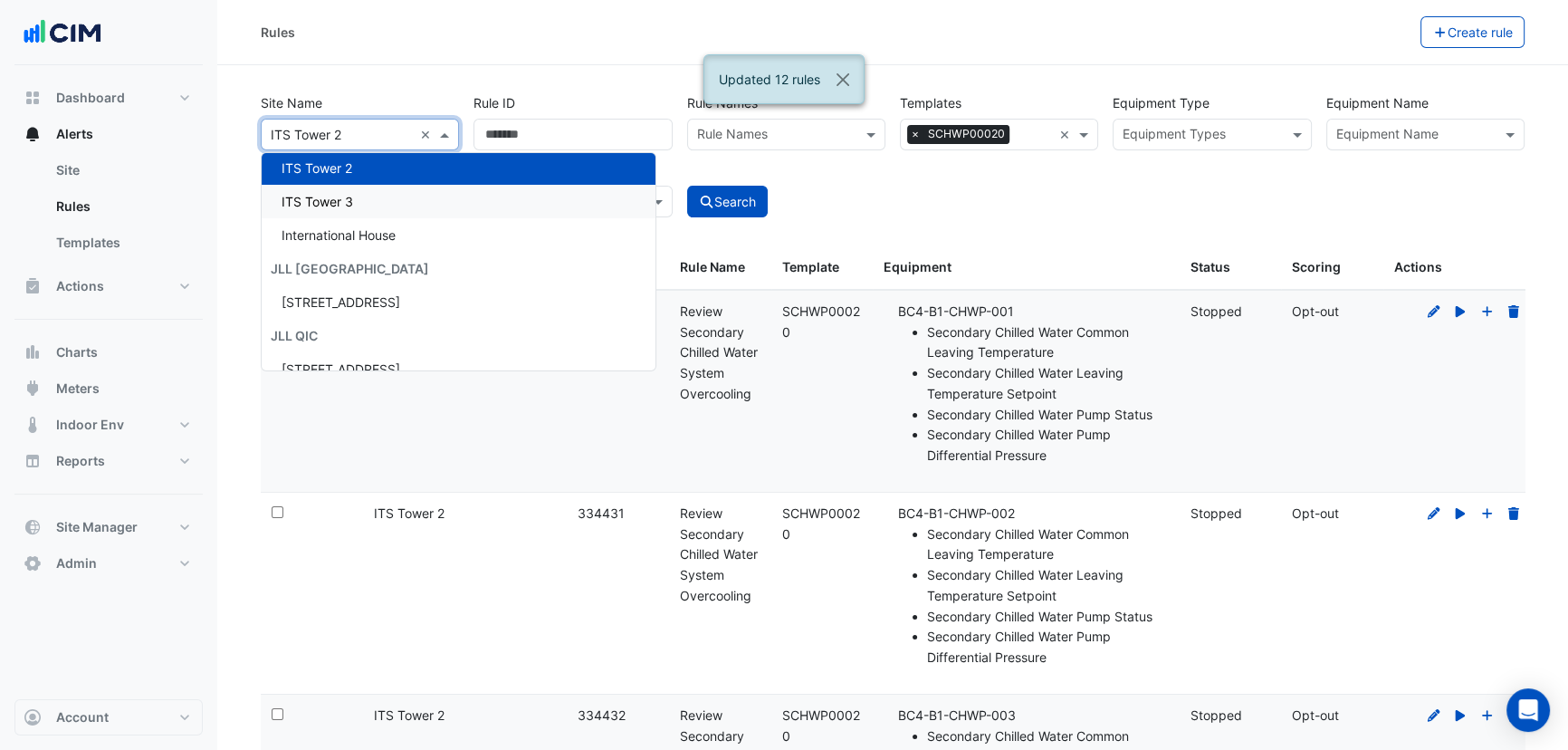 click on "ITS Tower 3" at bounding box center (458, 201) 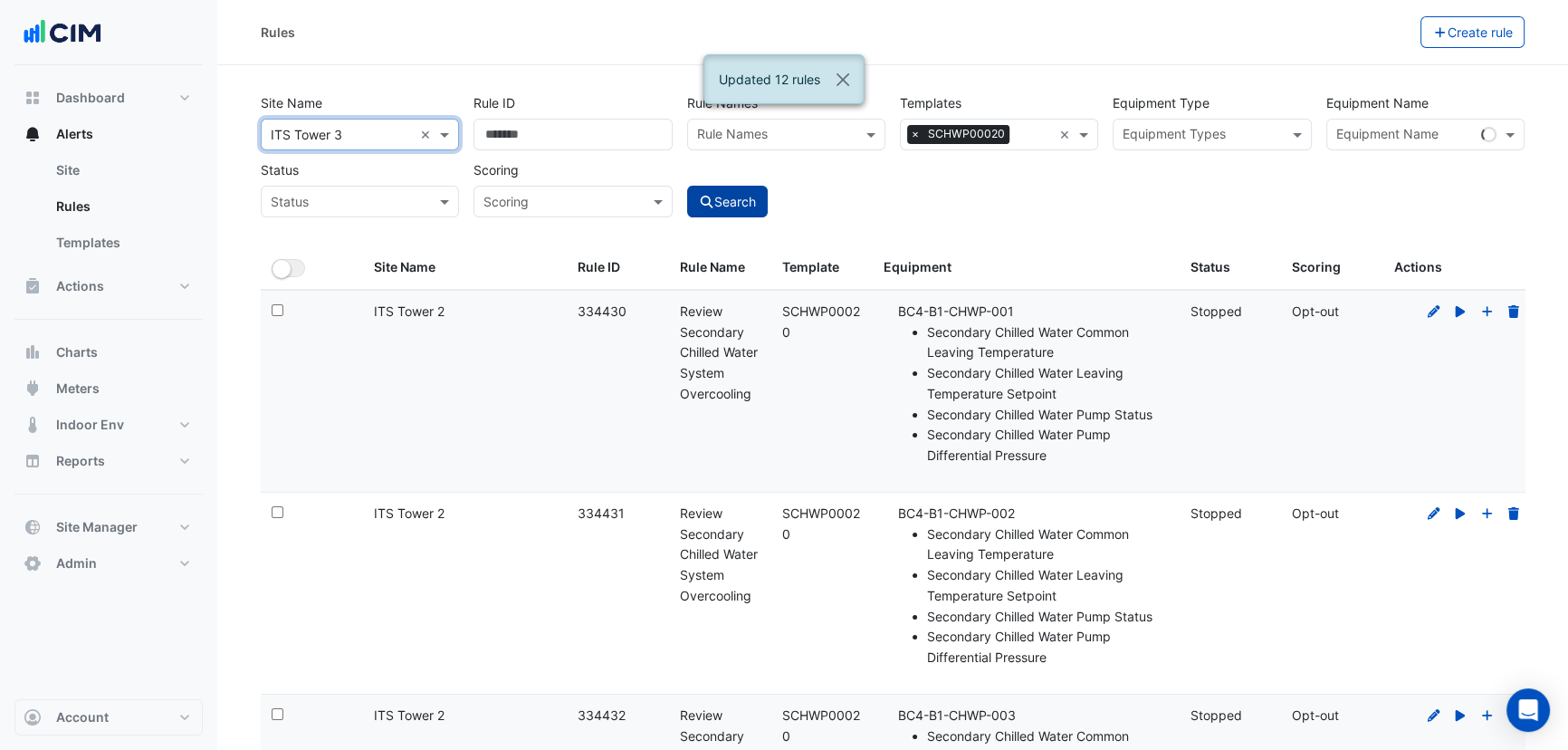 click on "Search" 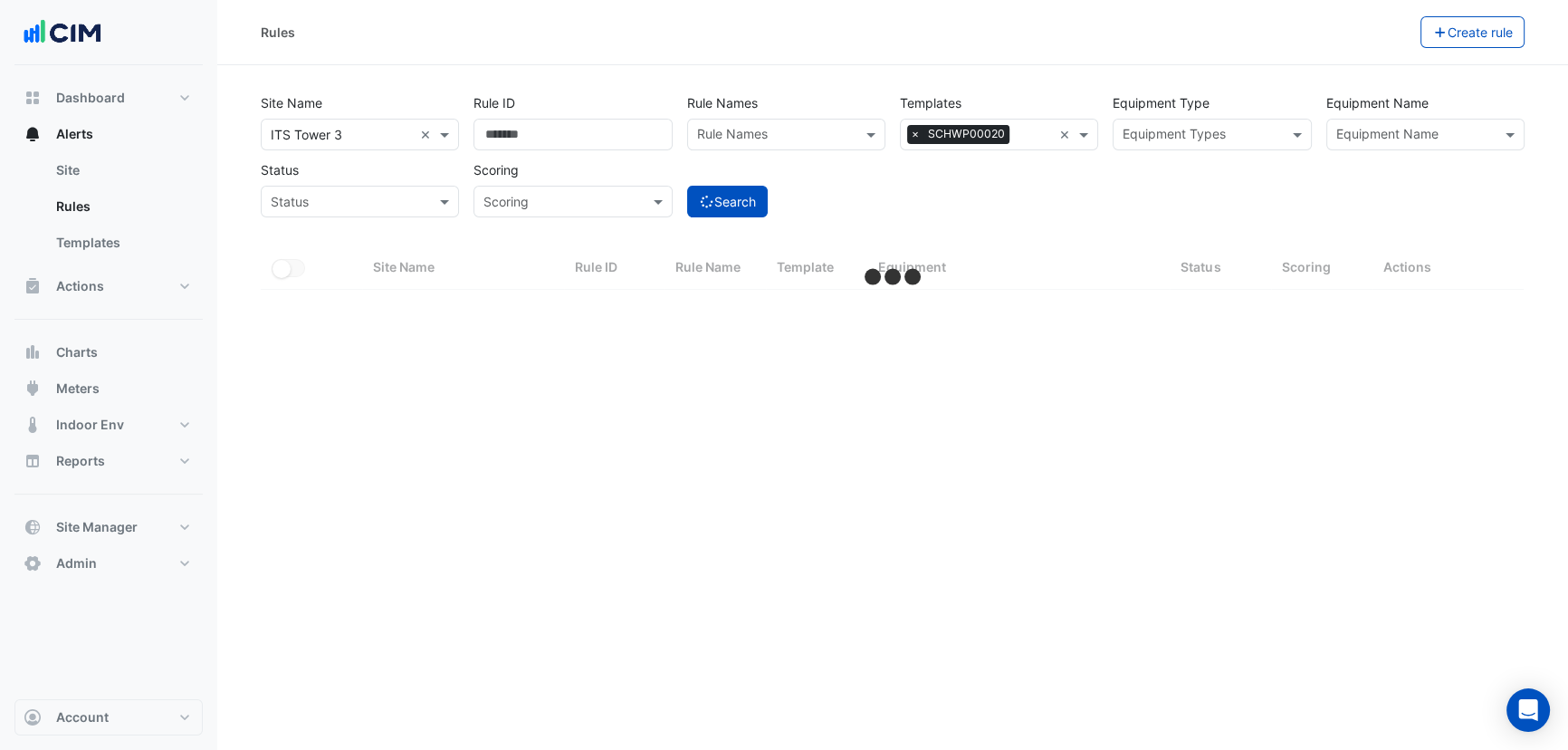 select on "**" 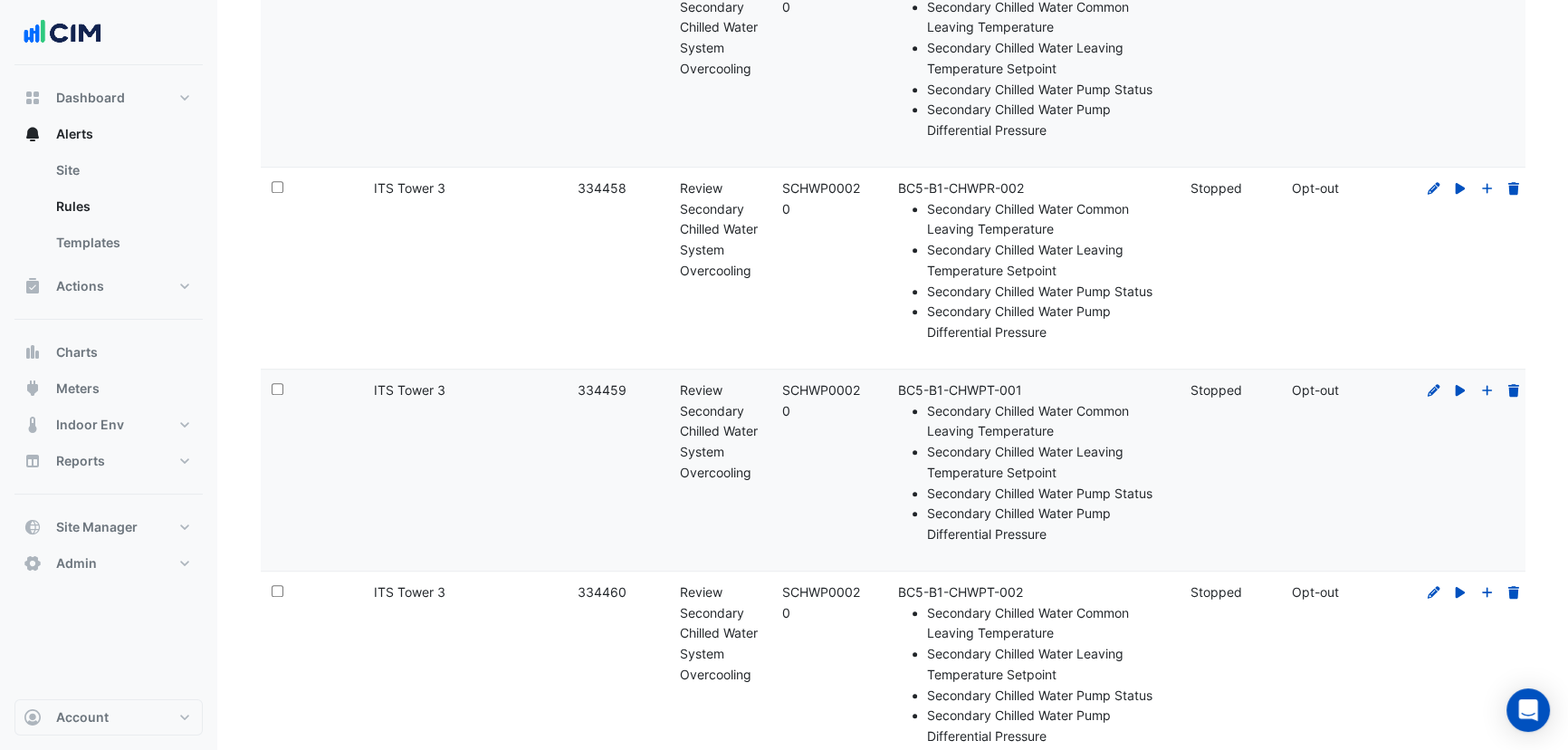 drag, startPoint x: 1097, startPoint y: 152, endPoint x: 1014, endPoint y: 578, distance: 434.01037 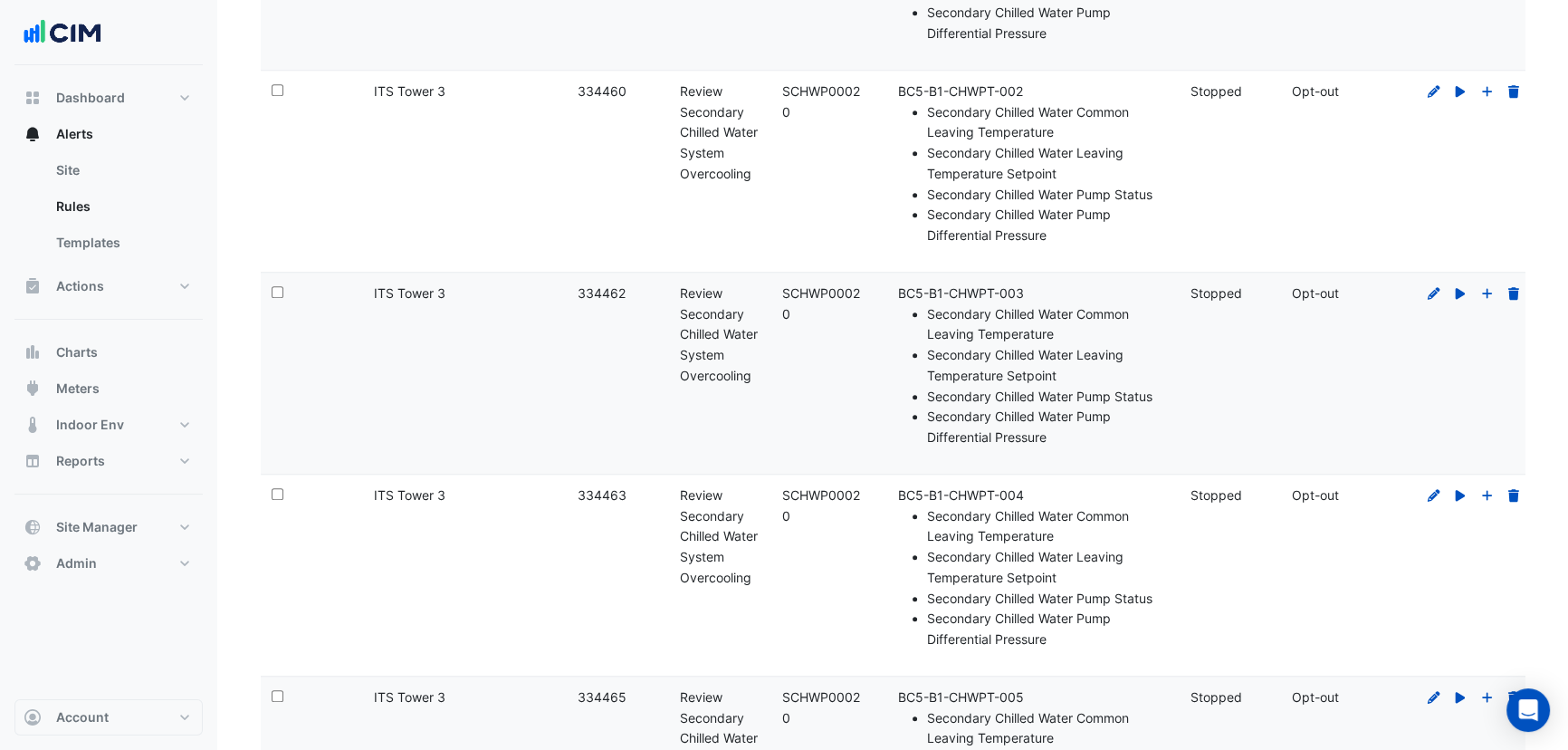 scroll, scrollTop: 4838, scrollLeft: 0, axis: vertical 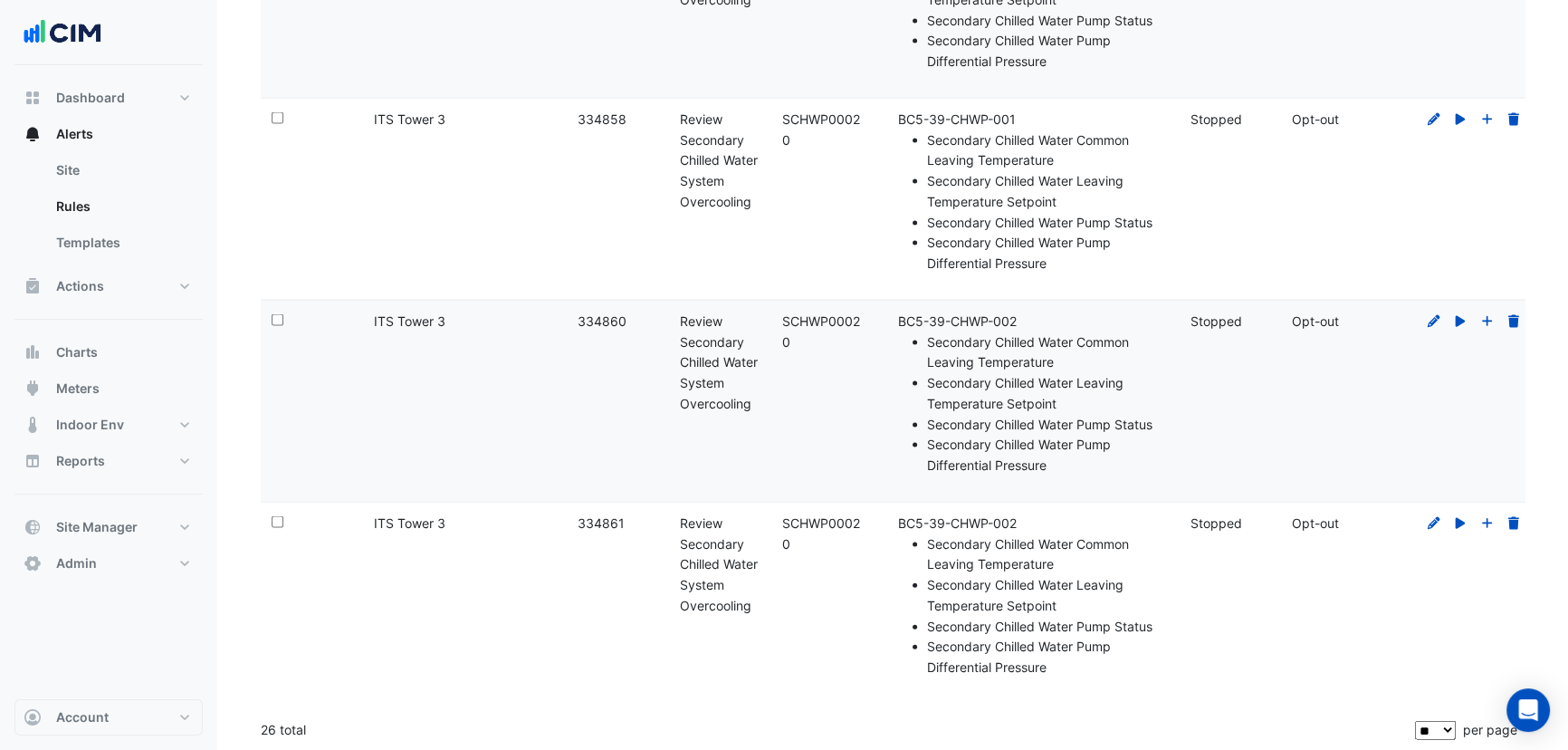 drag, startPoint x: 792, startPoint y: 527, endPoint x: 809, endPoint y: 496, distance: 35.355339 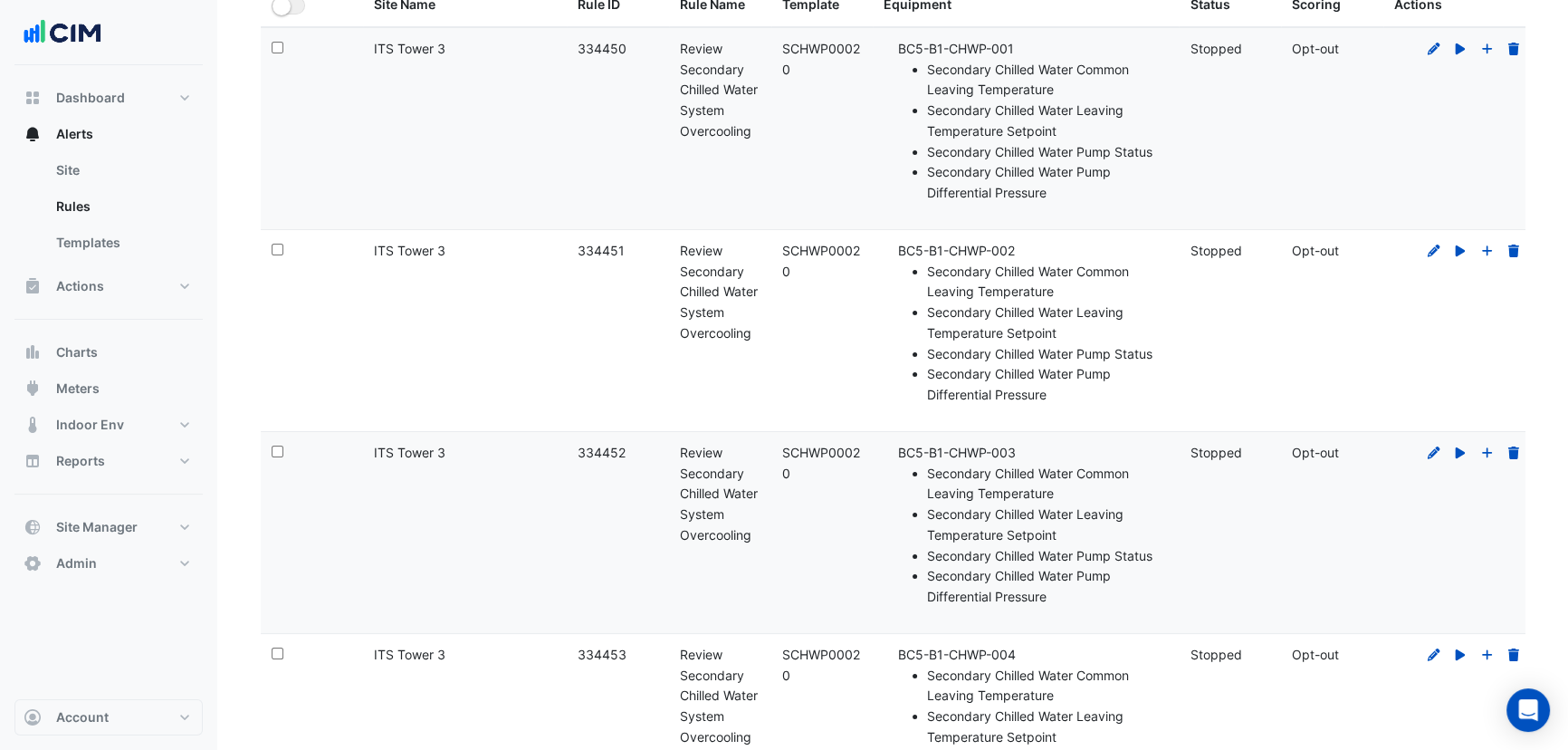 scroll, scrollTop: 0, scrollLeft: 0, axis: both 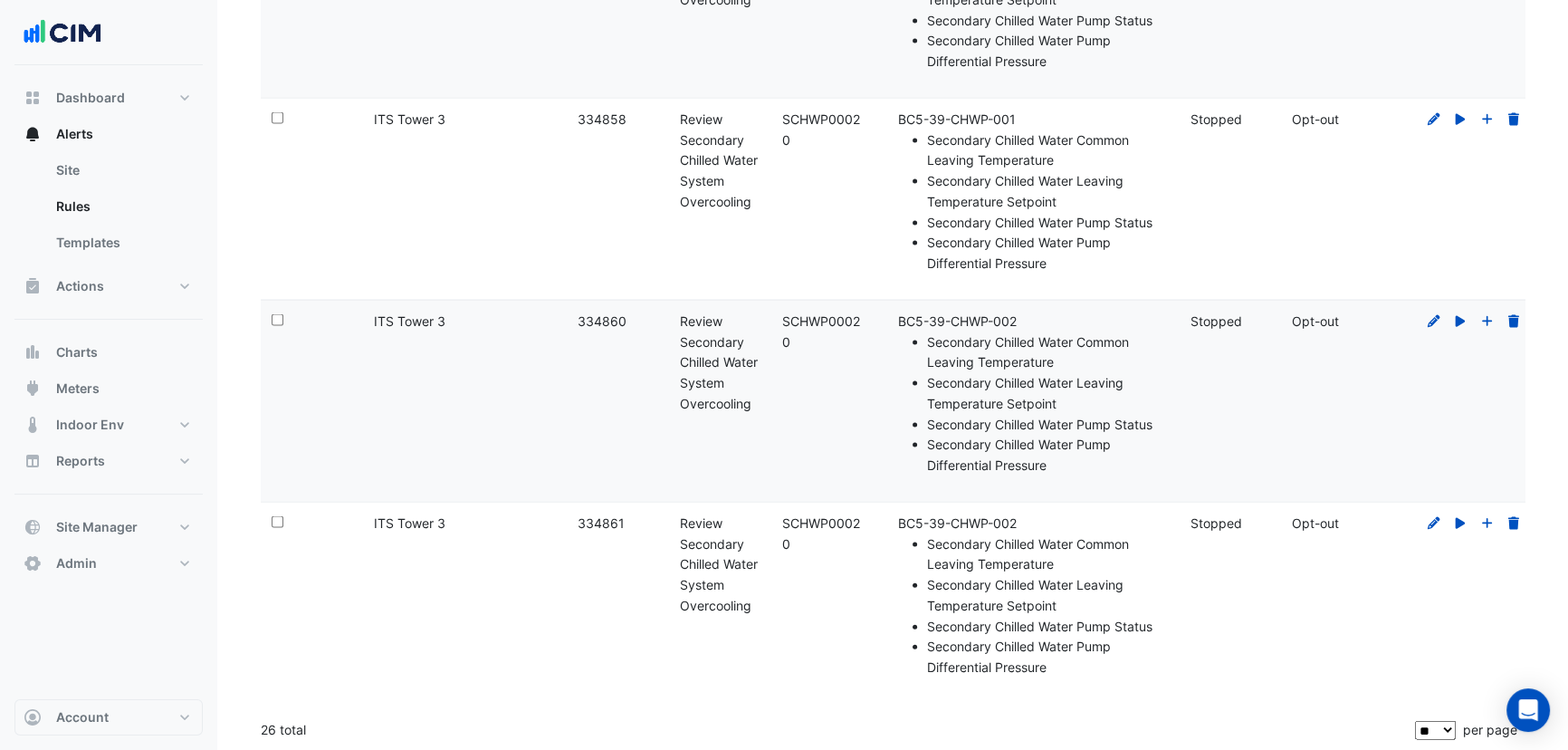 drag, startPoint x: 1152, startPoint y: 582, endPoint x: 1181, endPoint y: 486, distance: 100.284595 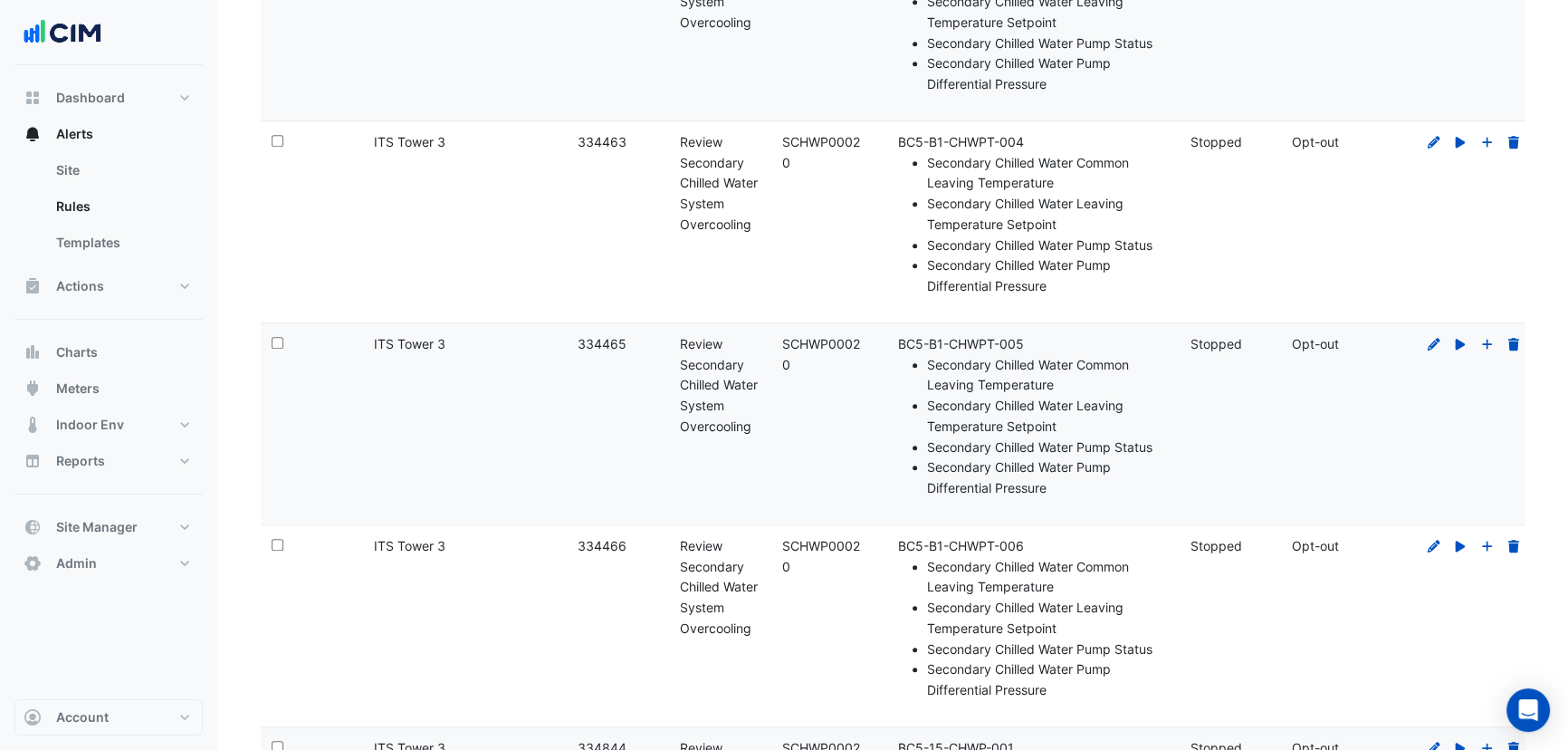 scroll, scrollTop: 0, scrollLeft: 0, axis: both 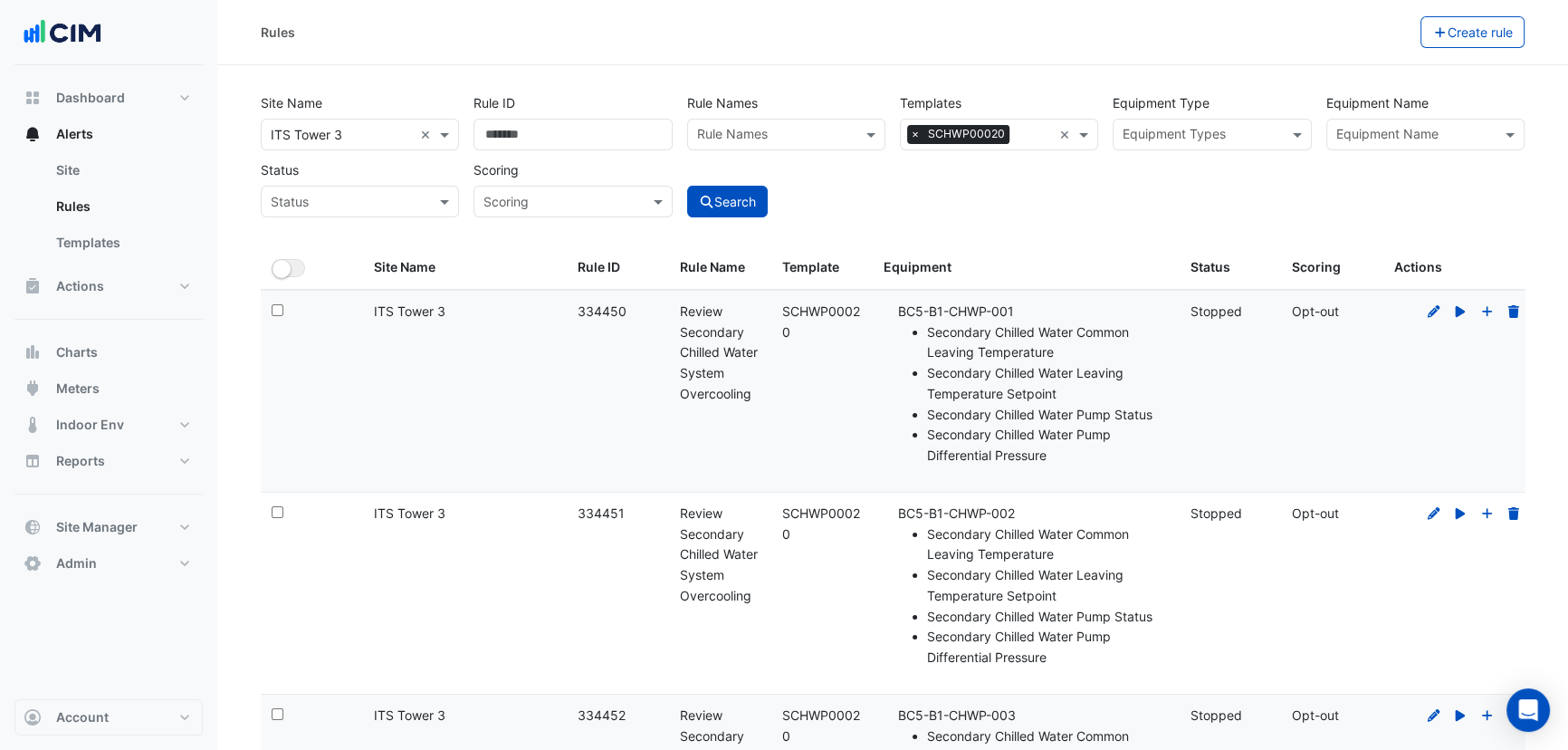 click at bounding box center [341, 135] 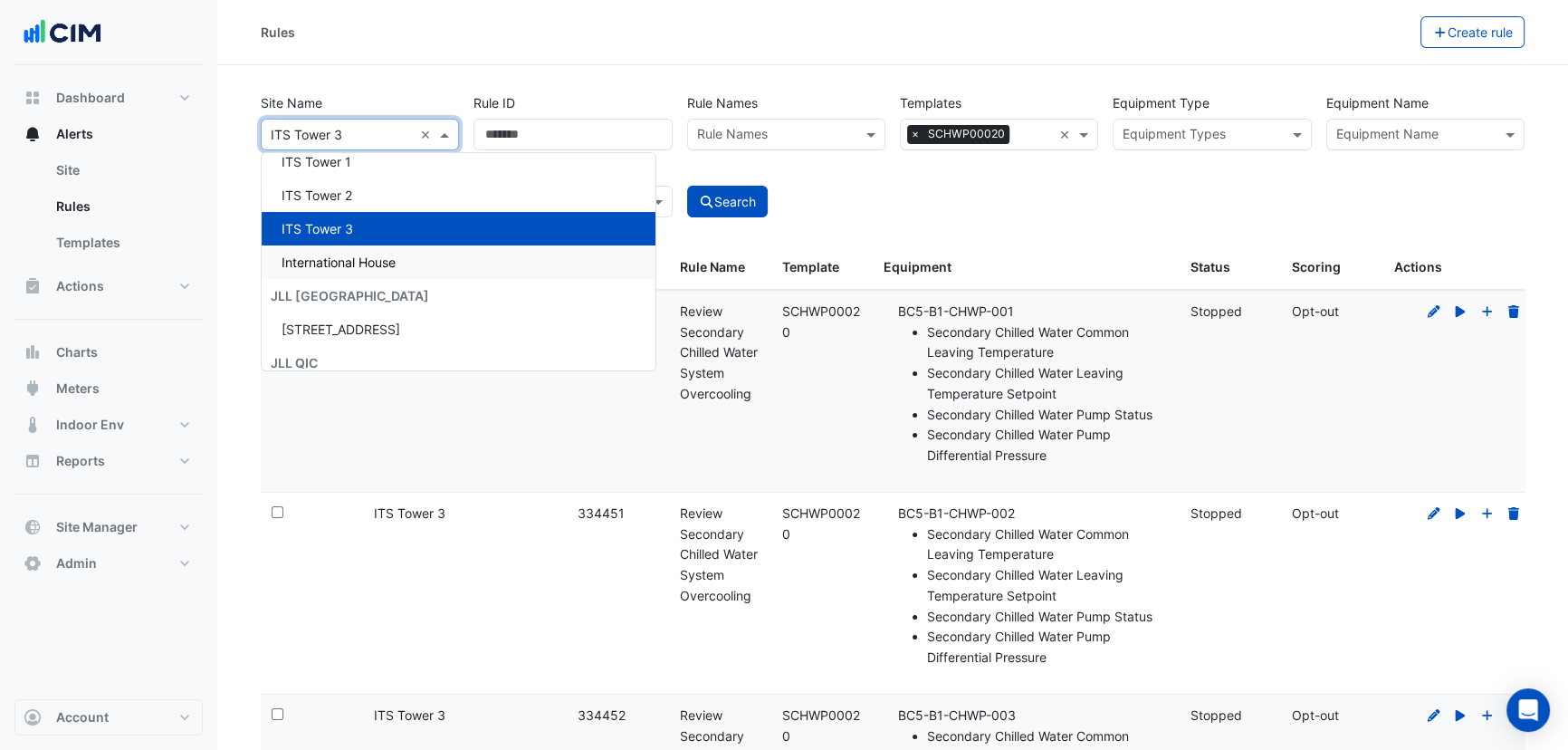 scroll, scrollTop: 20403, scrollLeft: 0, axis: vertical 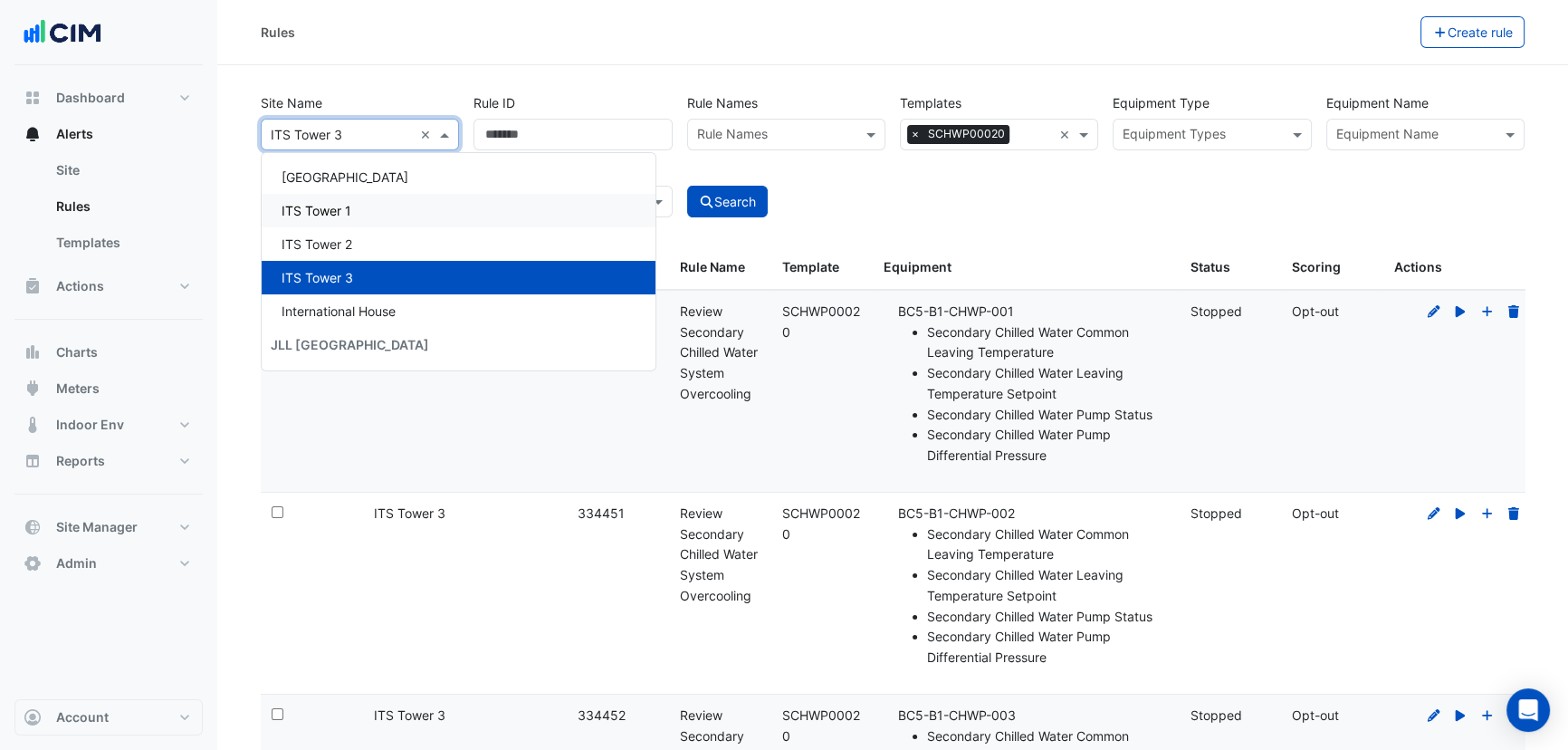 click on "ITS Tower 1" at bounding box center [316, 210] 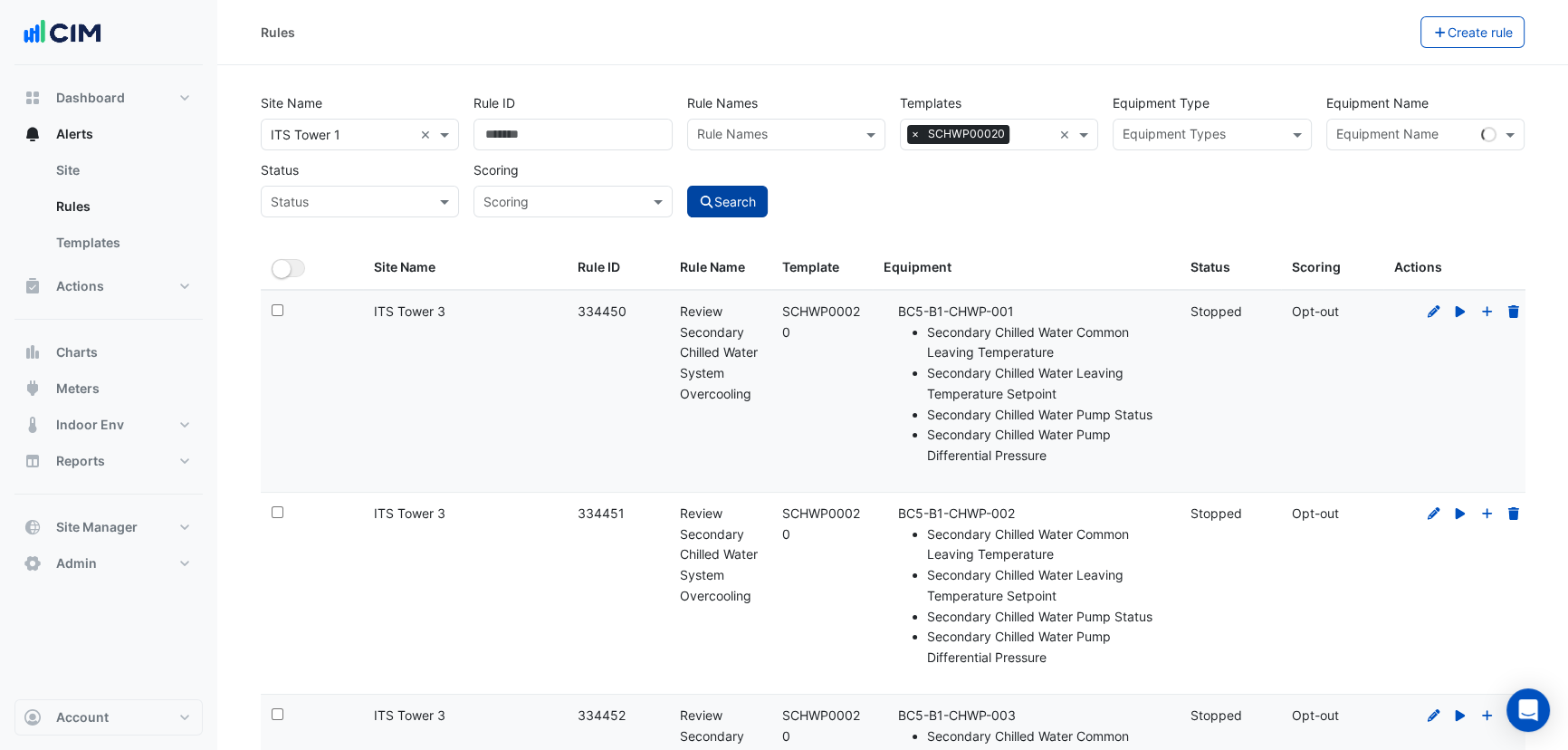 click on "Search" 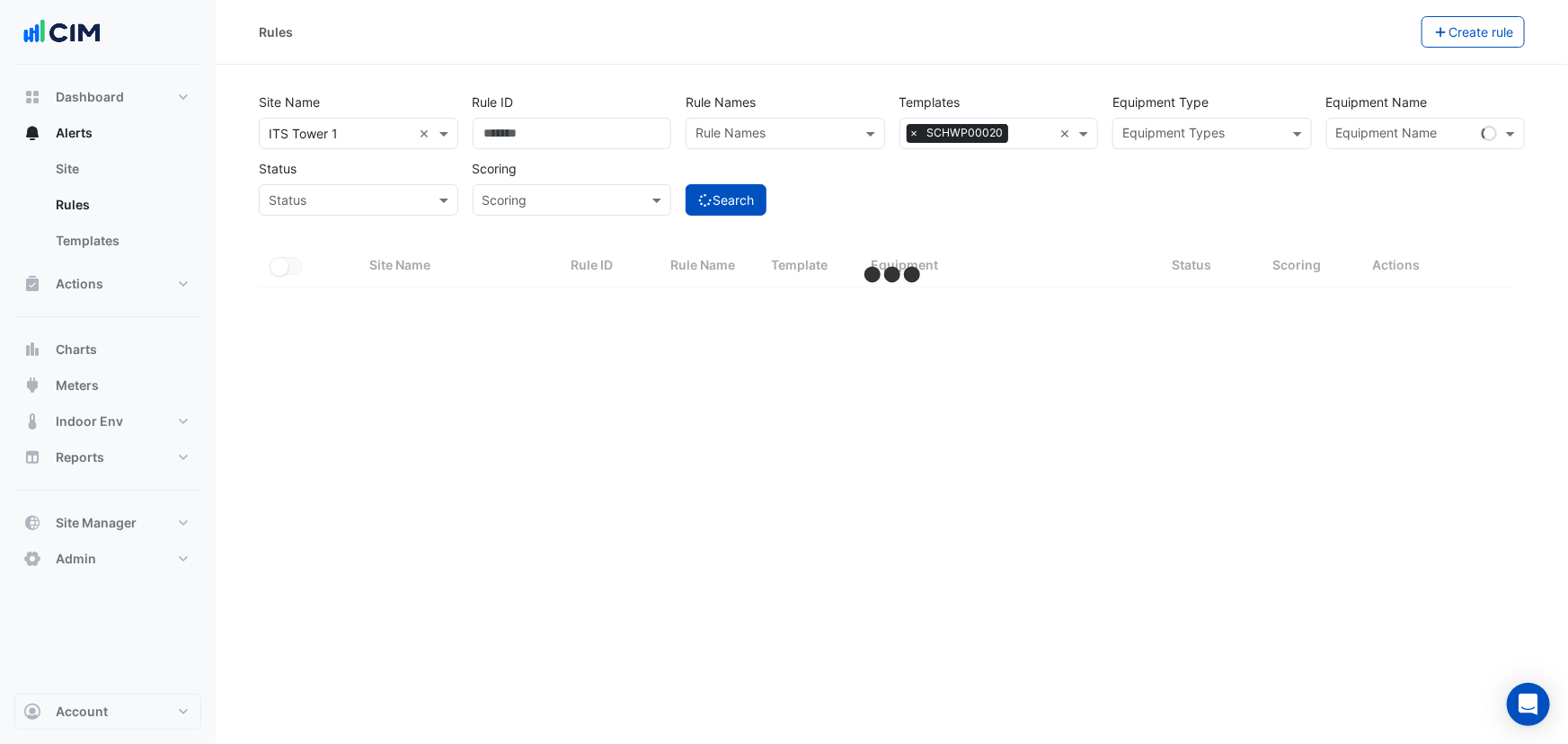 select on "**" 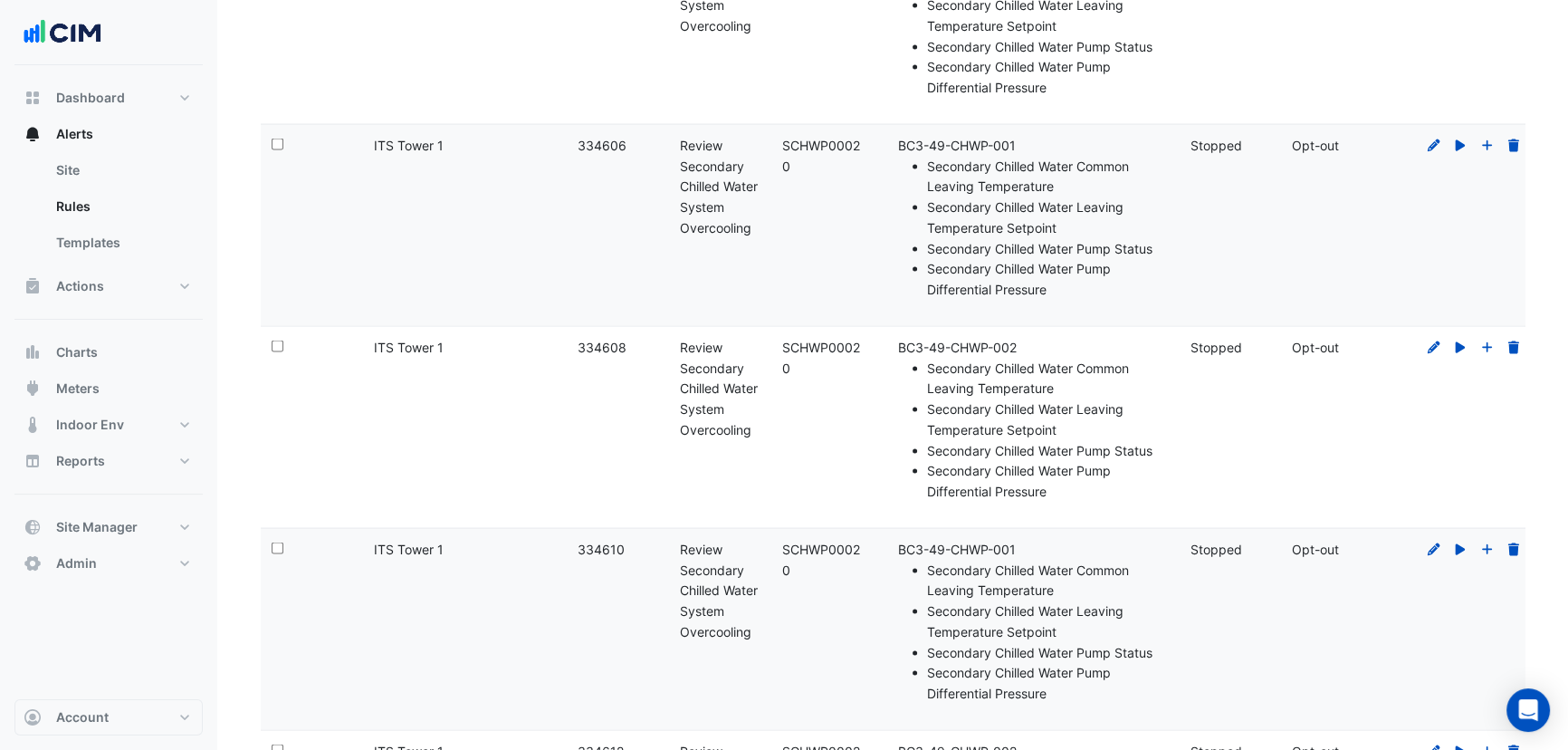 scroll, scrollTop: 4838, scrollLeft: 0, axis: vertical 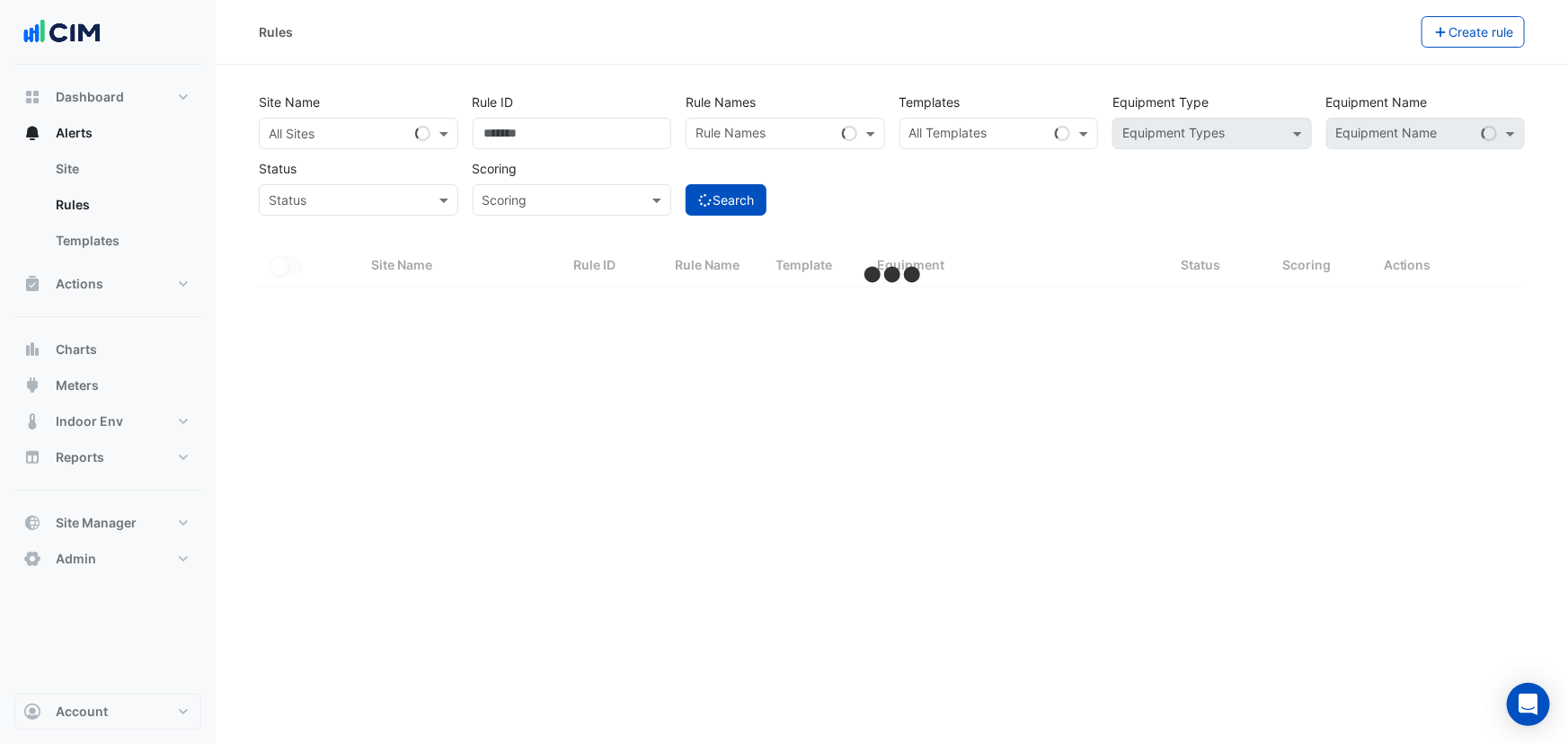select on "**" 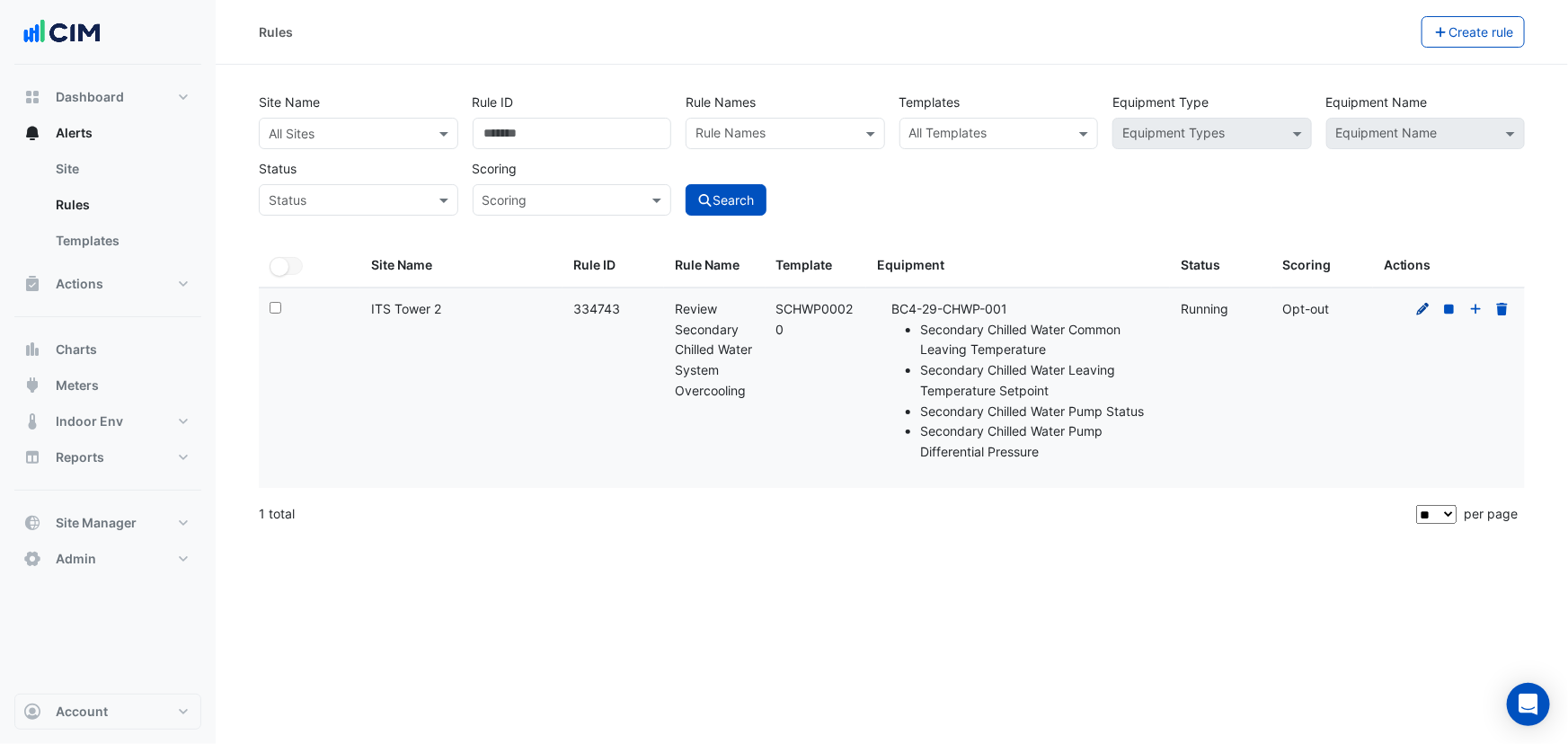 click 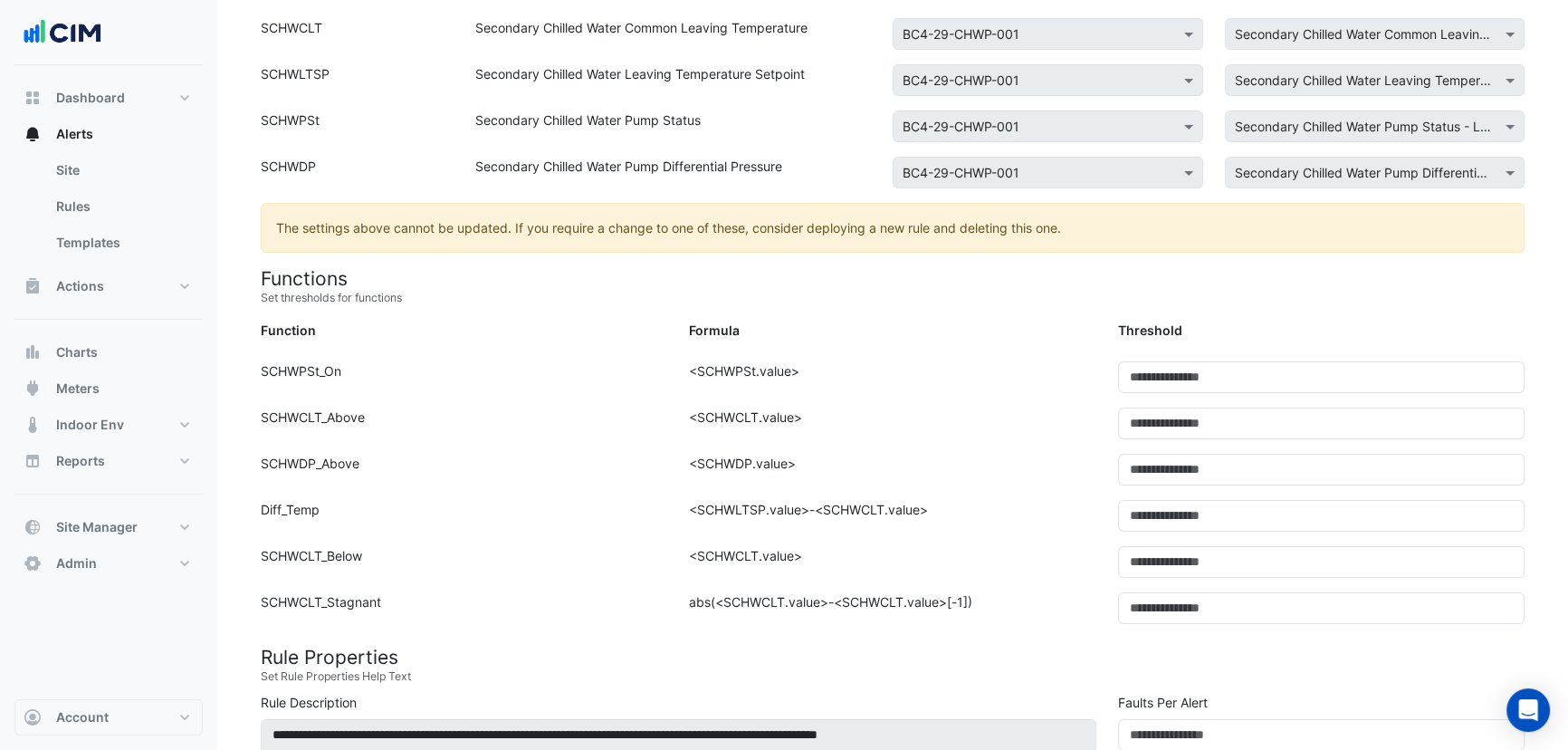 scroll, scrollTop: 438, scrollLeft: 0, axis: vertical 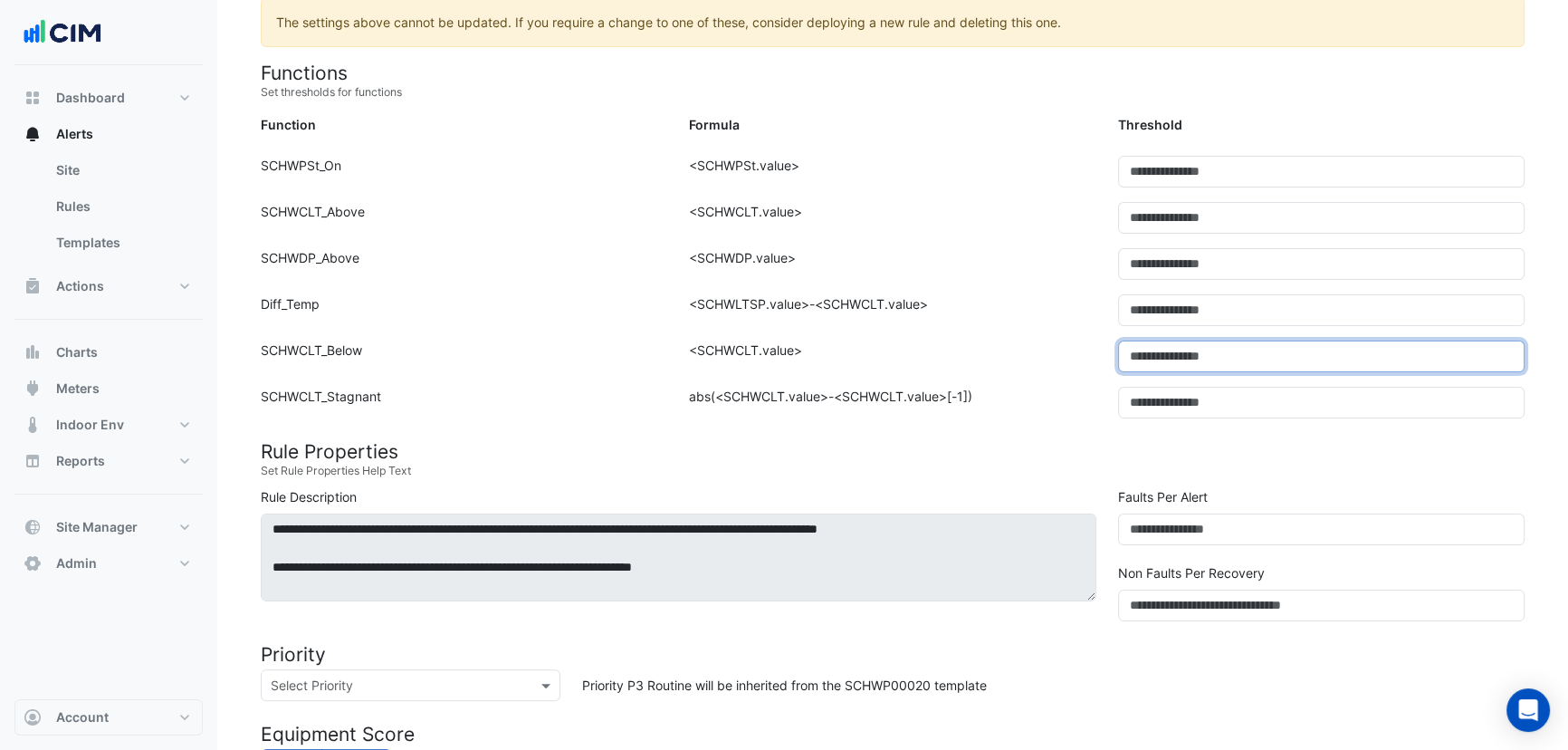 click on "**" 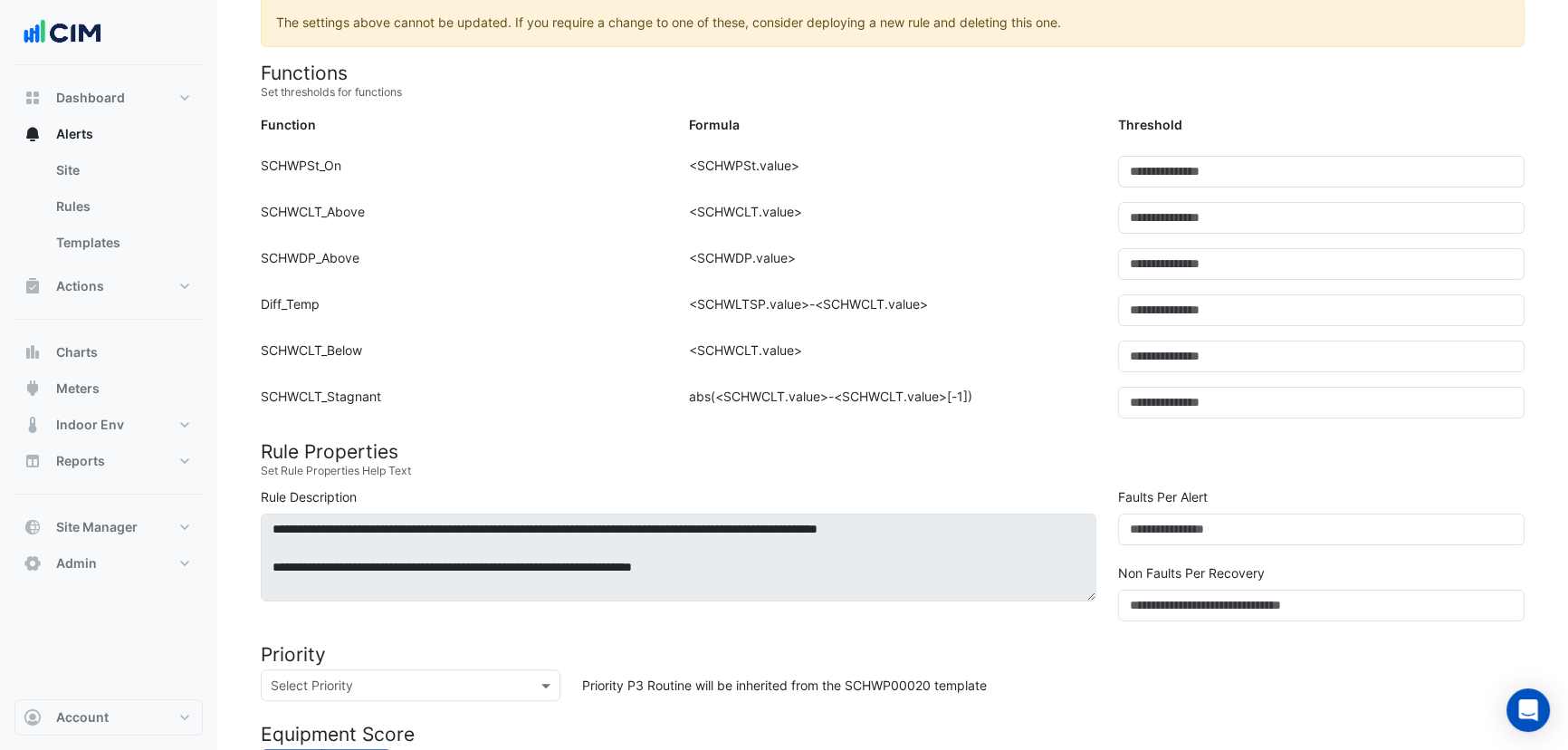 click on "Formula:
abs(<SCHWCLT.value>-<SCHWCLT.value>[-1])" 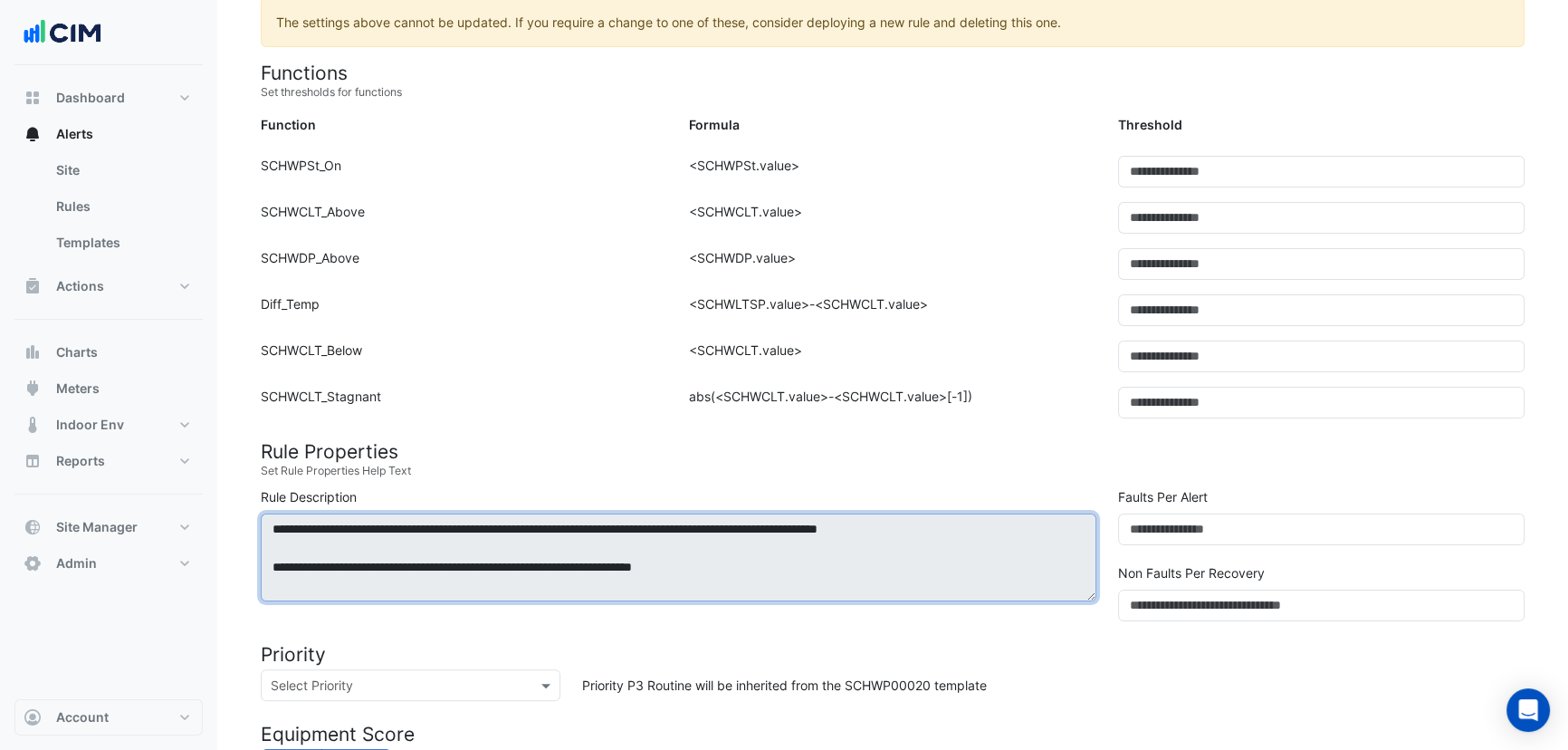 click on "**********" at bounding box center [678, 558] 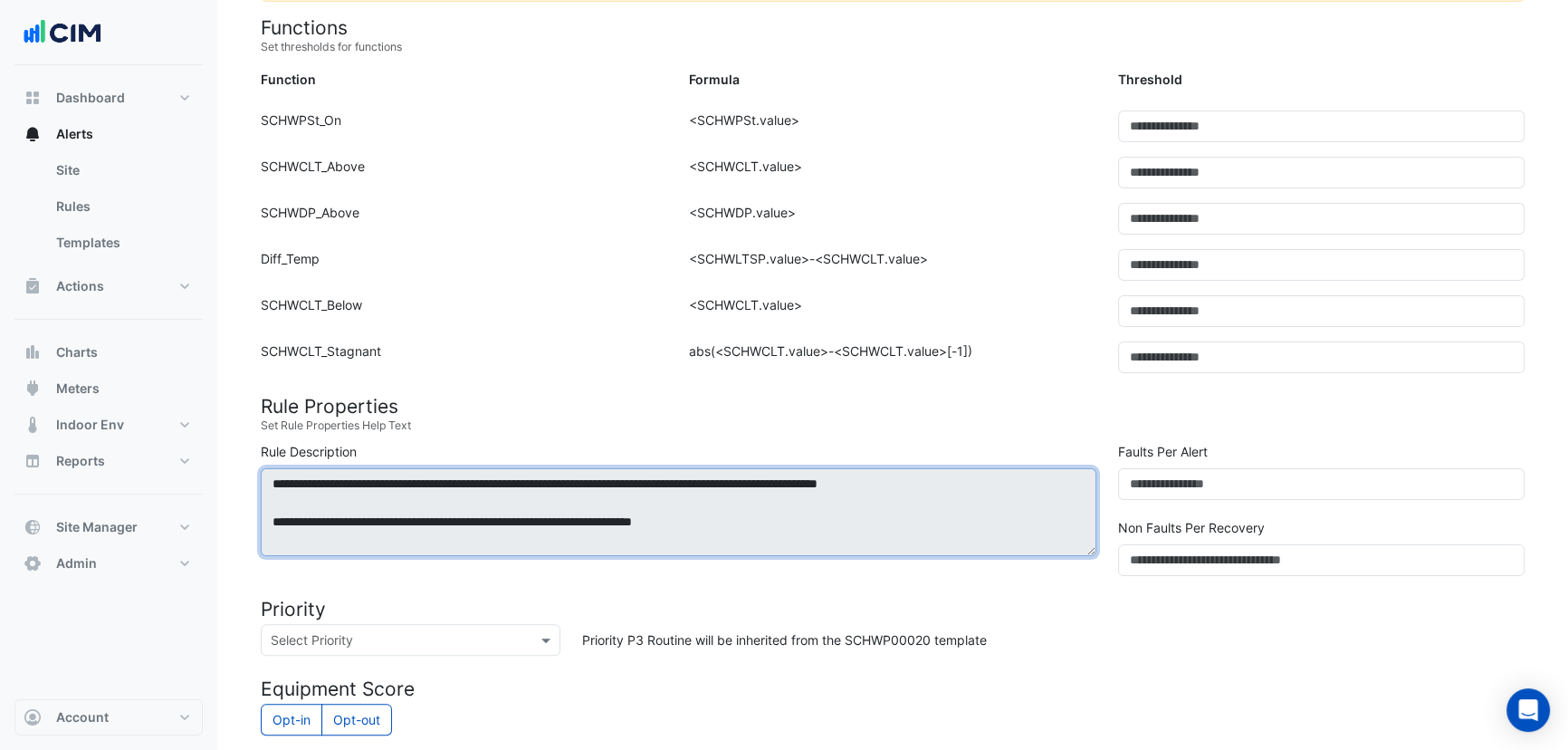 scroll, scrollTop: 329, scrollLeft: 0, axis: vertical 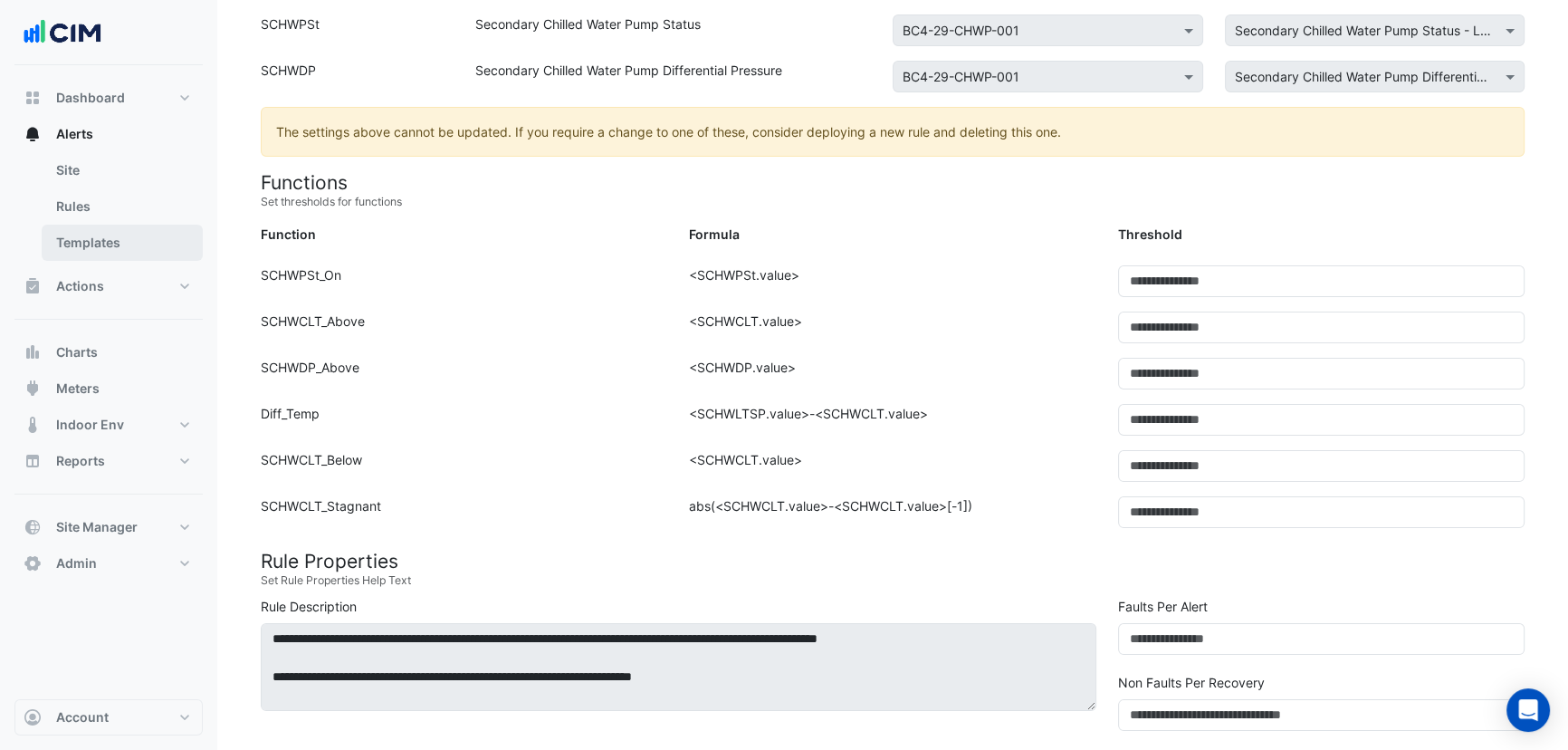 click on "Templates" at bounding box center (122, 243) 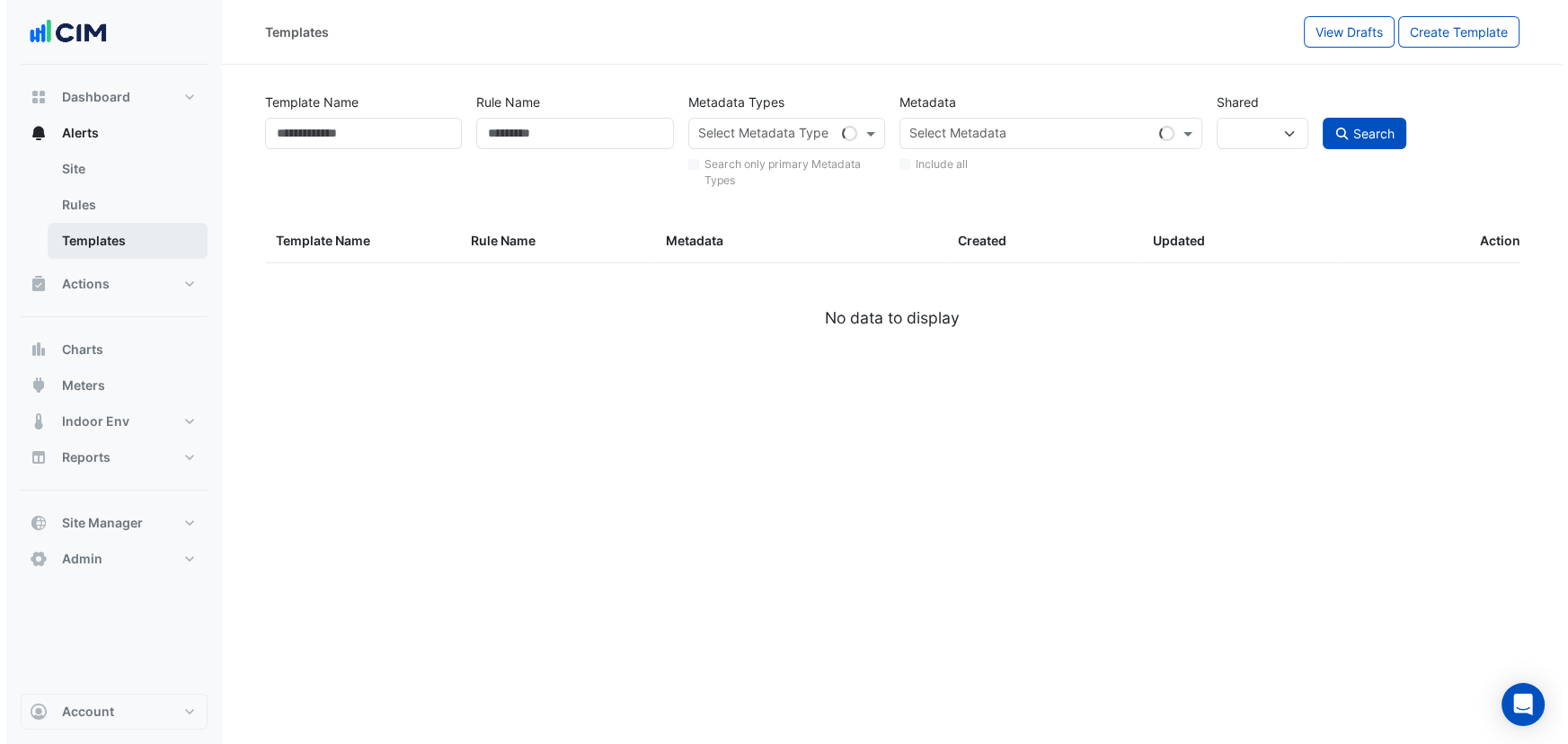 scroll, scrollTop: 0, scrollLeft: 0, axis: both 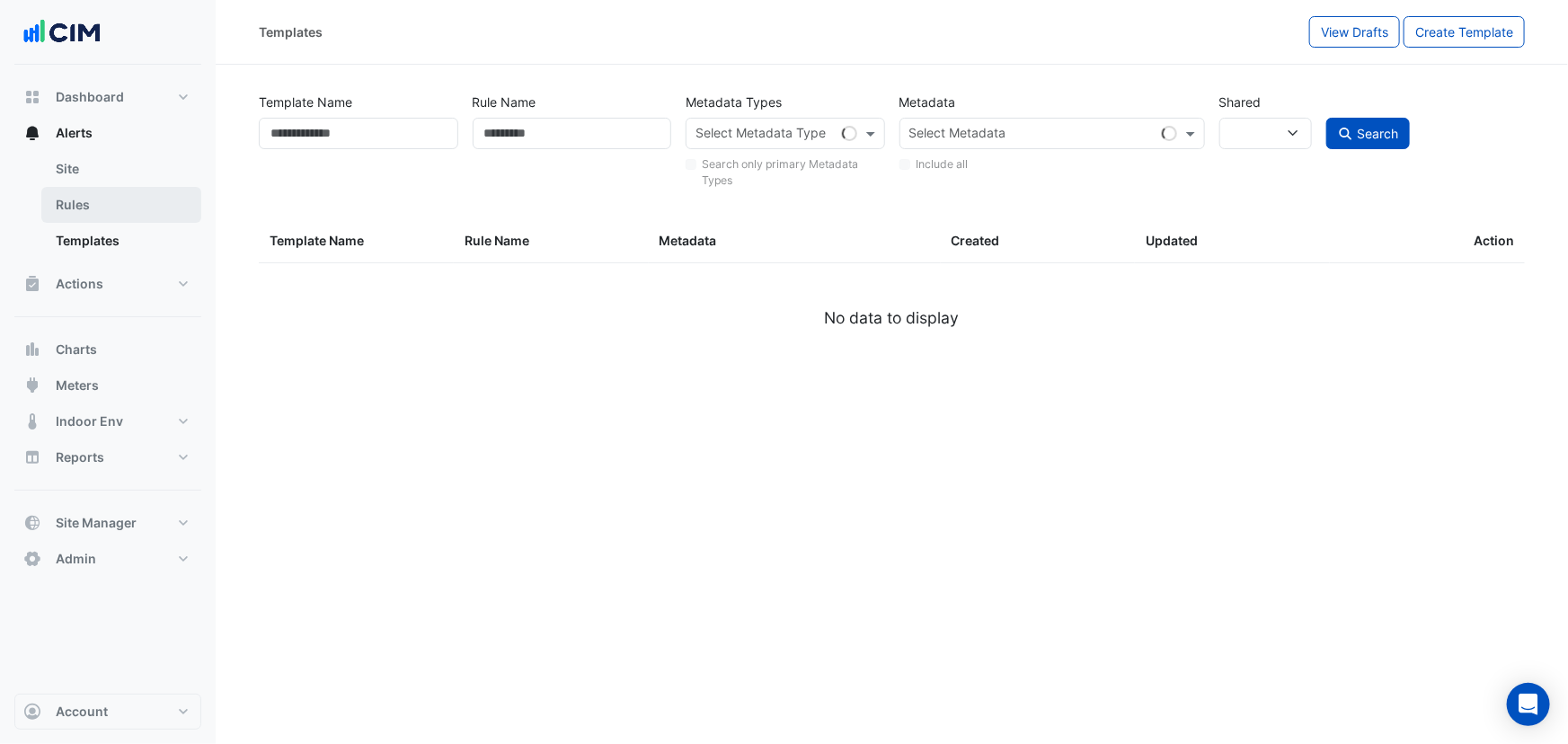 click on "Rules" at bounding box center [121, 205] 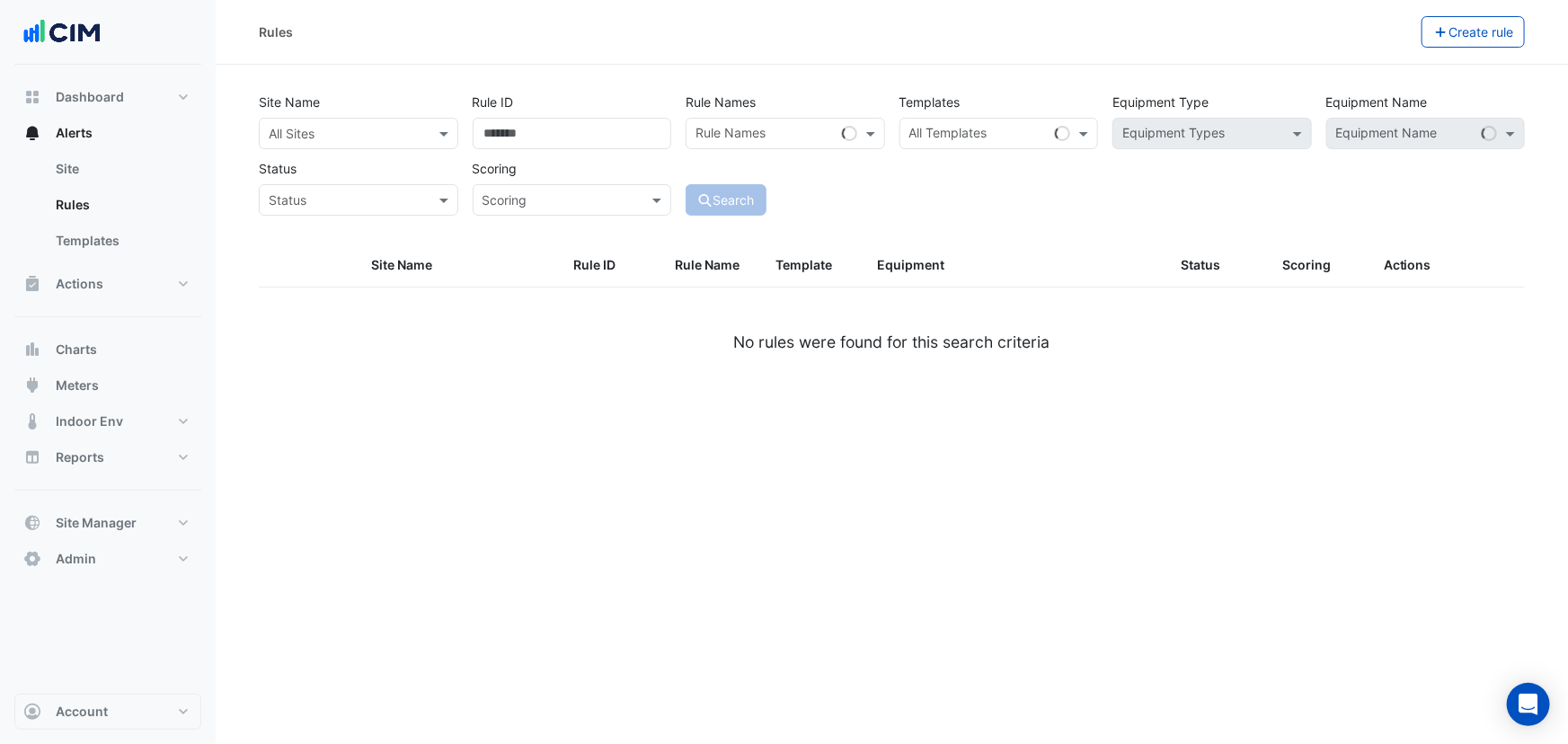 click on "All Sites" at bounding box center (359, 133) 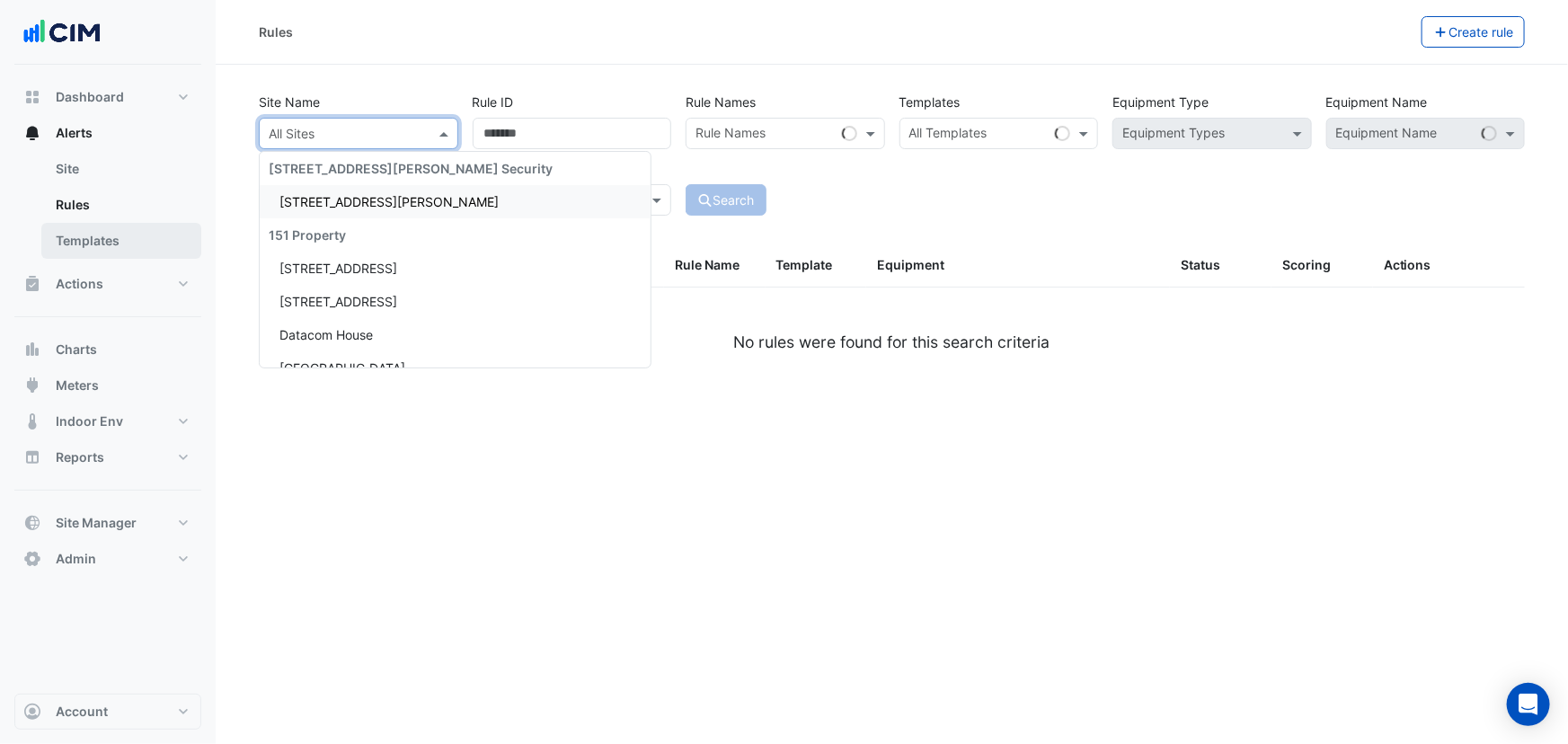 click on "Templates" at bounding box center [121, 241] 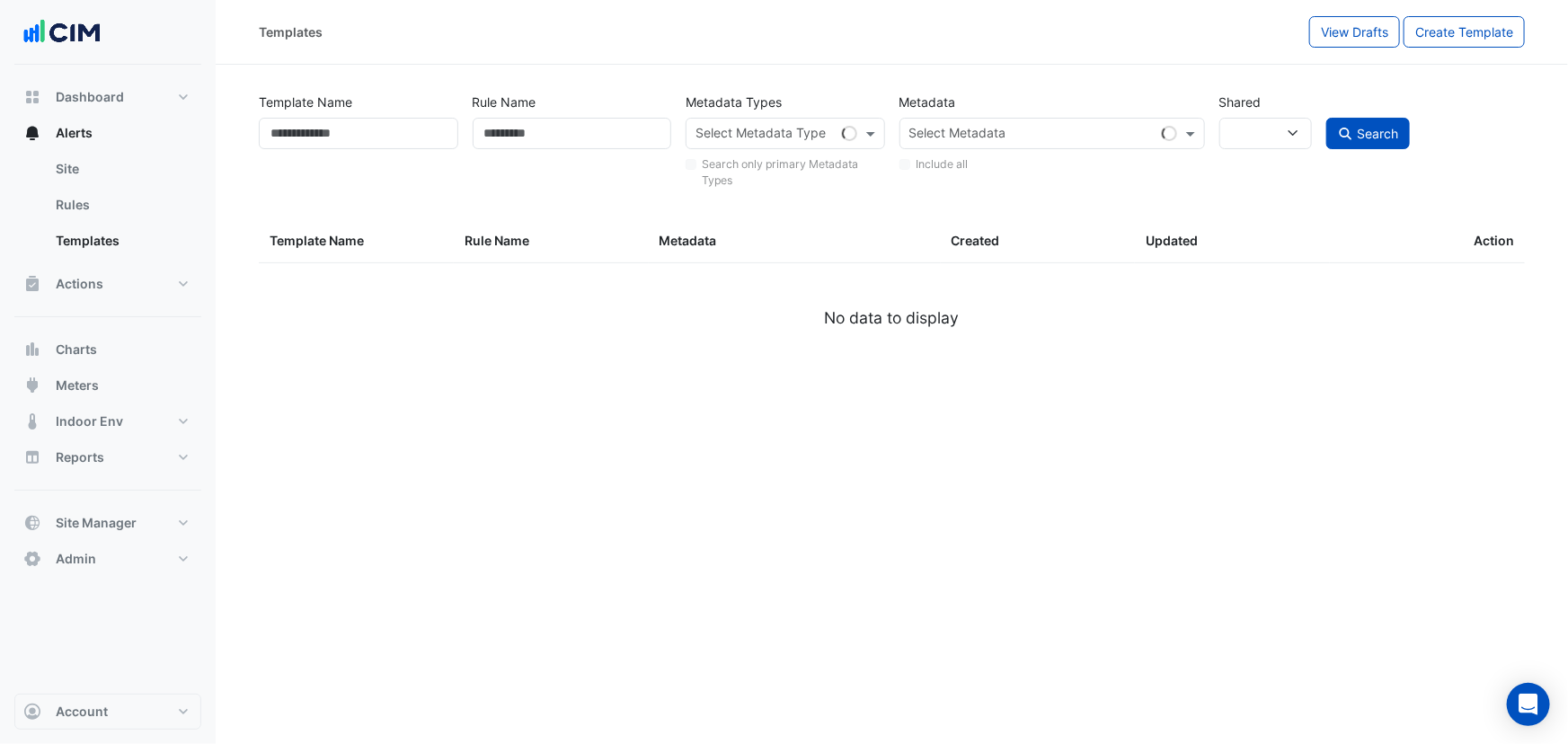 drag, startPoint x: 342, startPoint y: 116, endPoint x: 353, endPoint y: 141, distance: 27.313001 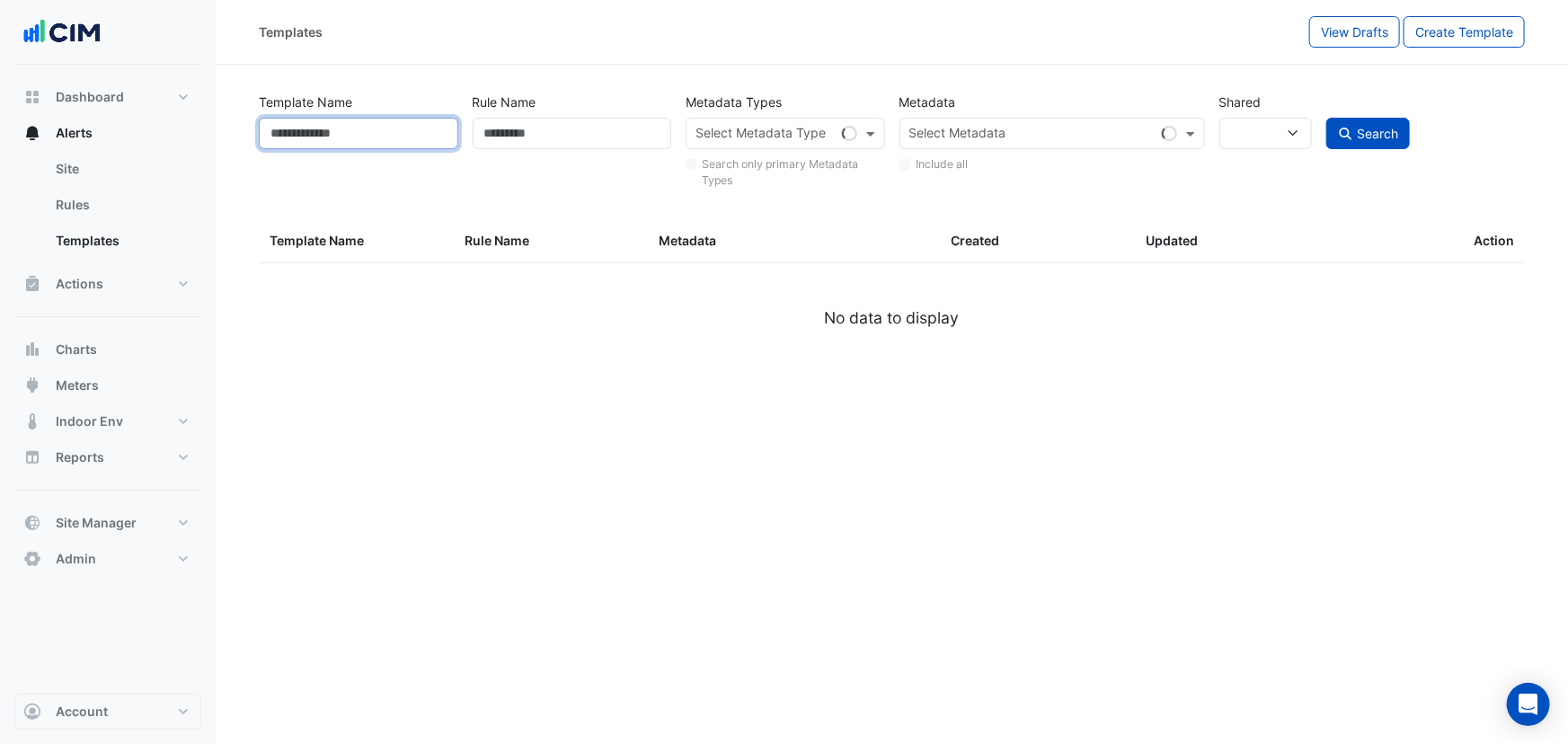 click on "Template Name" at bounding box center (359, 133) 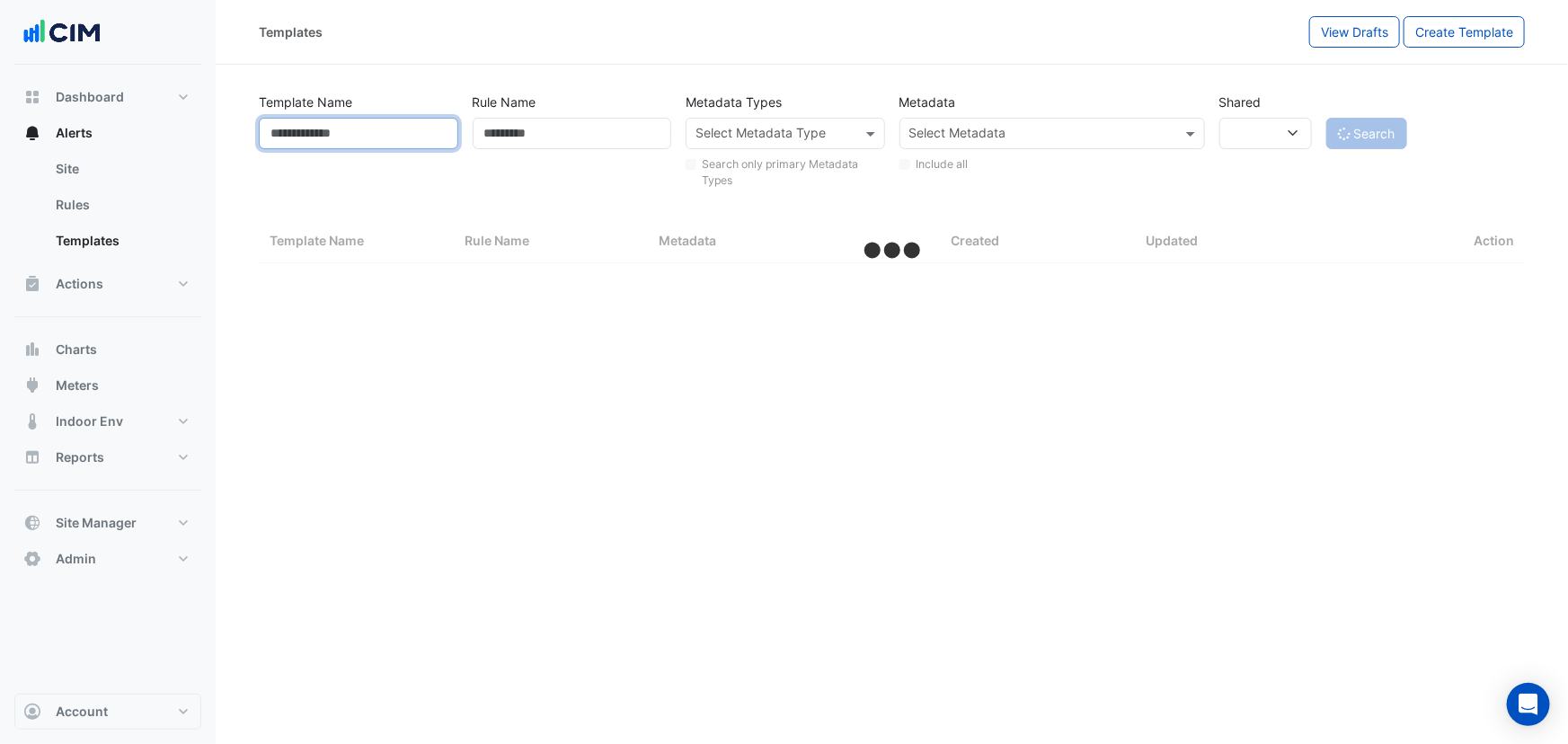 click on "Template Name" at bounding box center (359, 133) 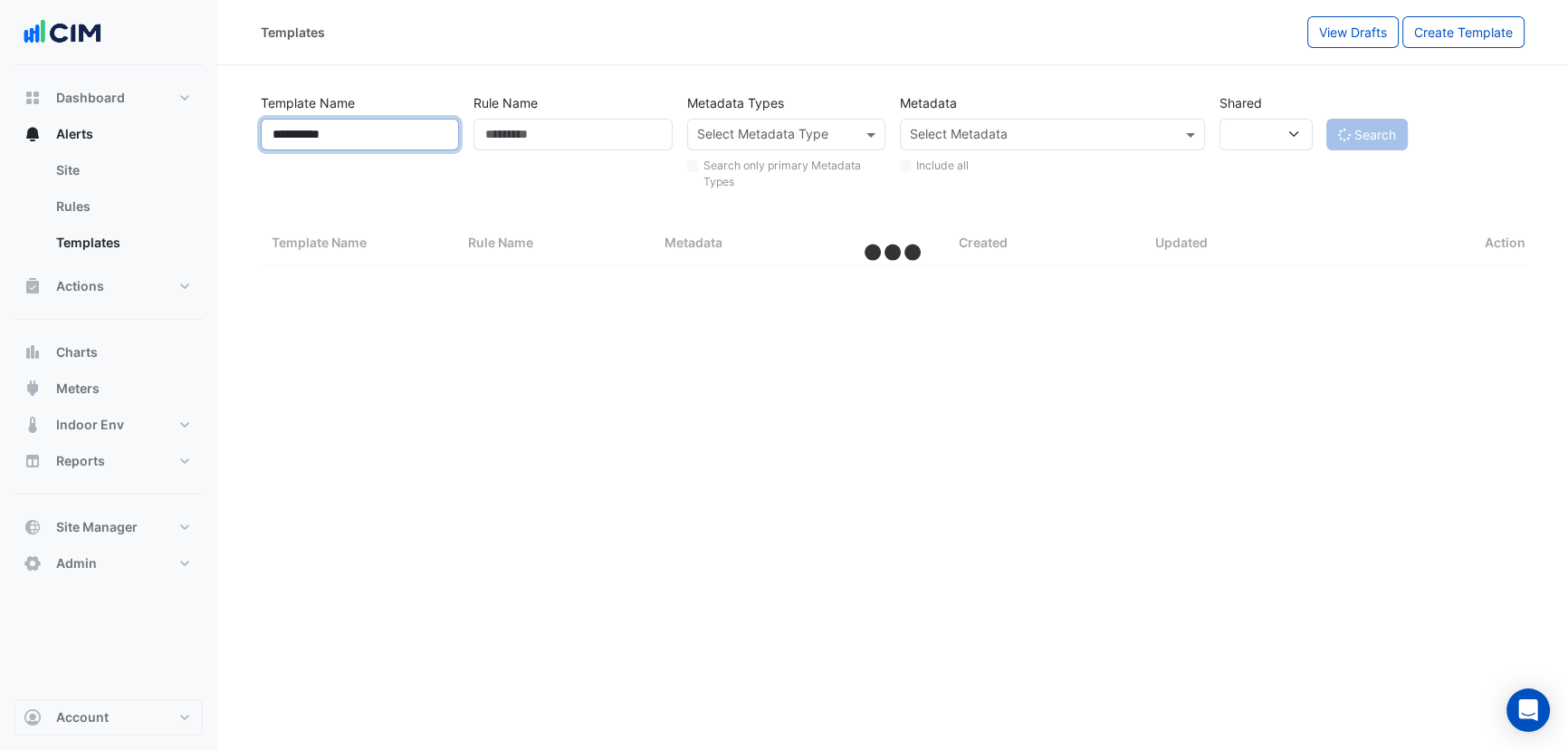 select on "**" 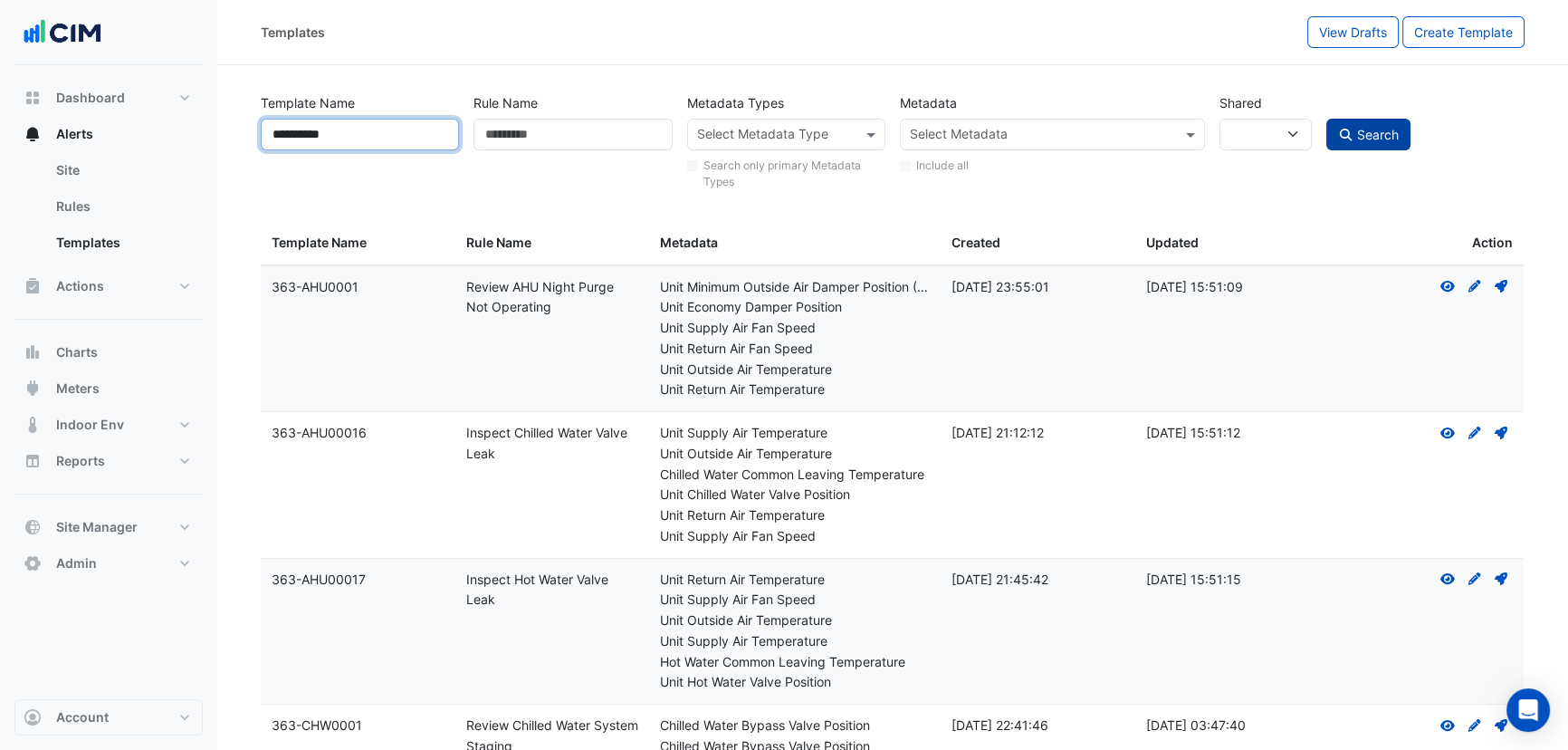 type on "**********" 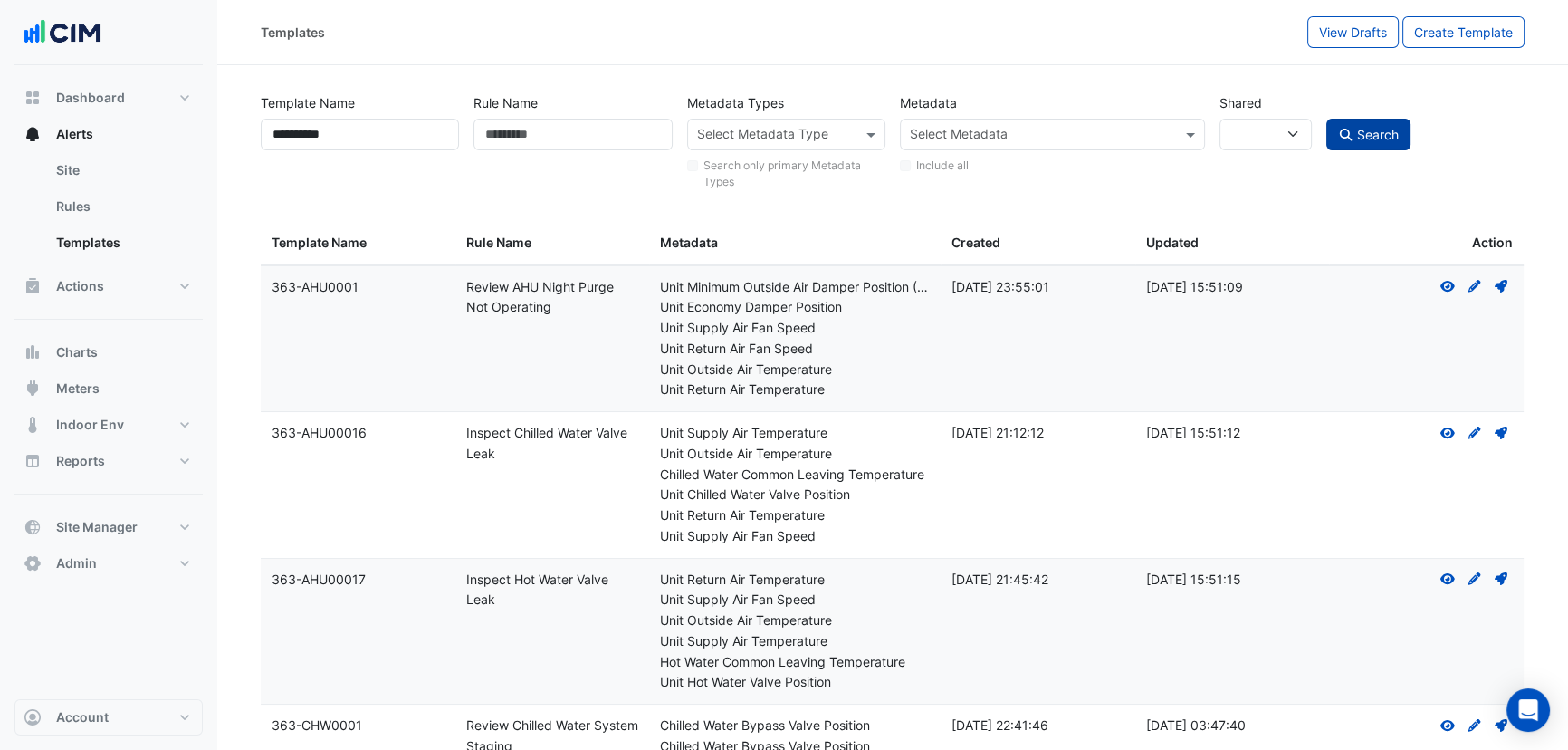 click on "Search" 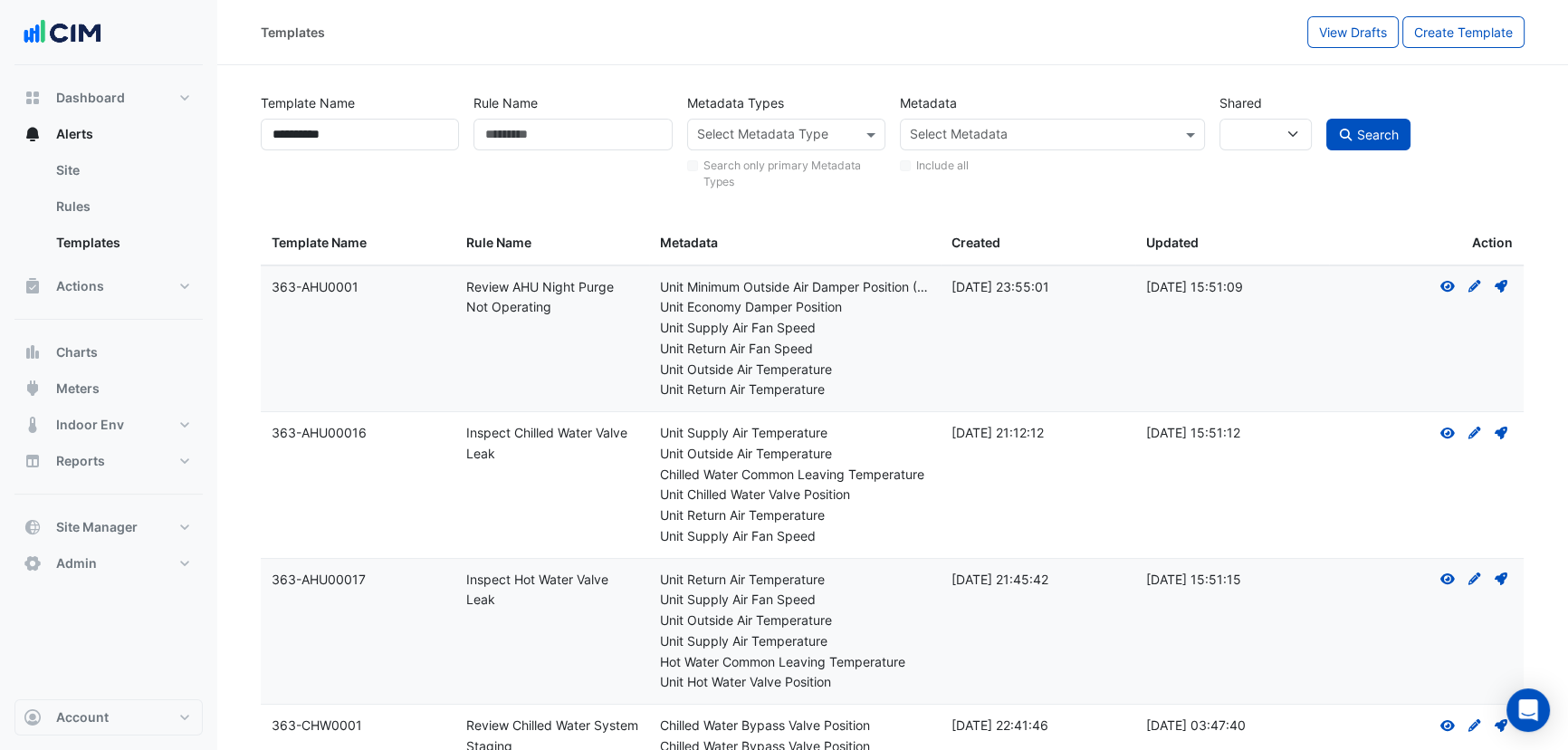 select 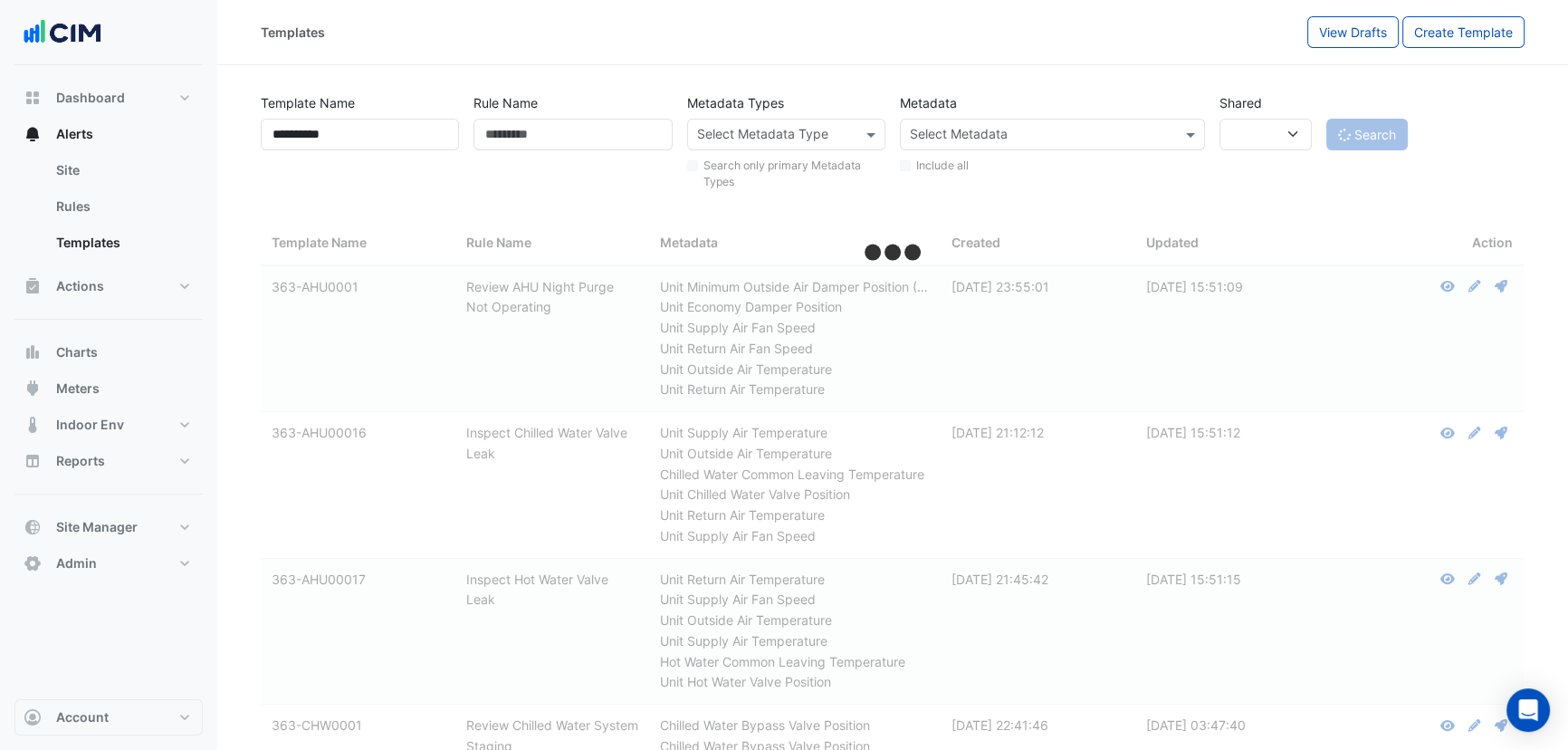 click on "Search" 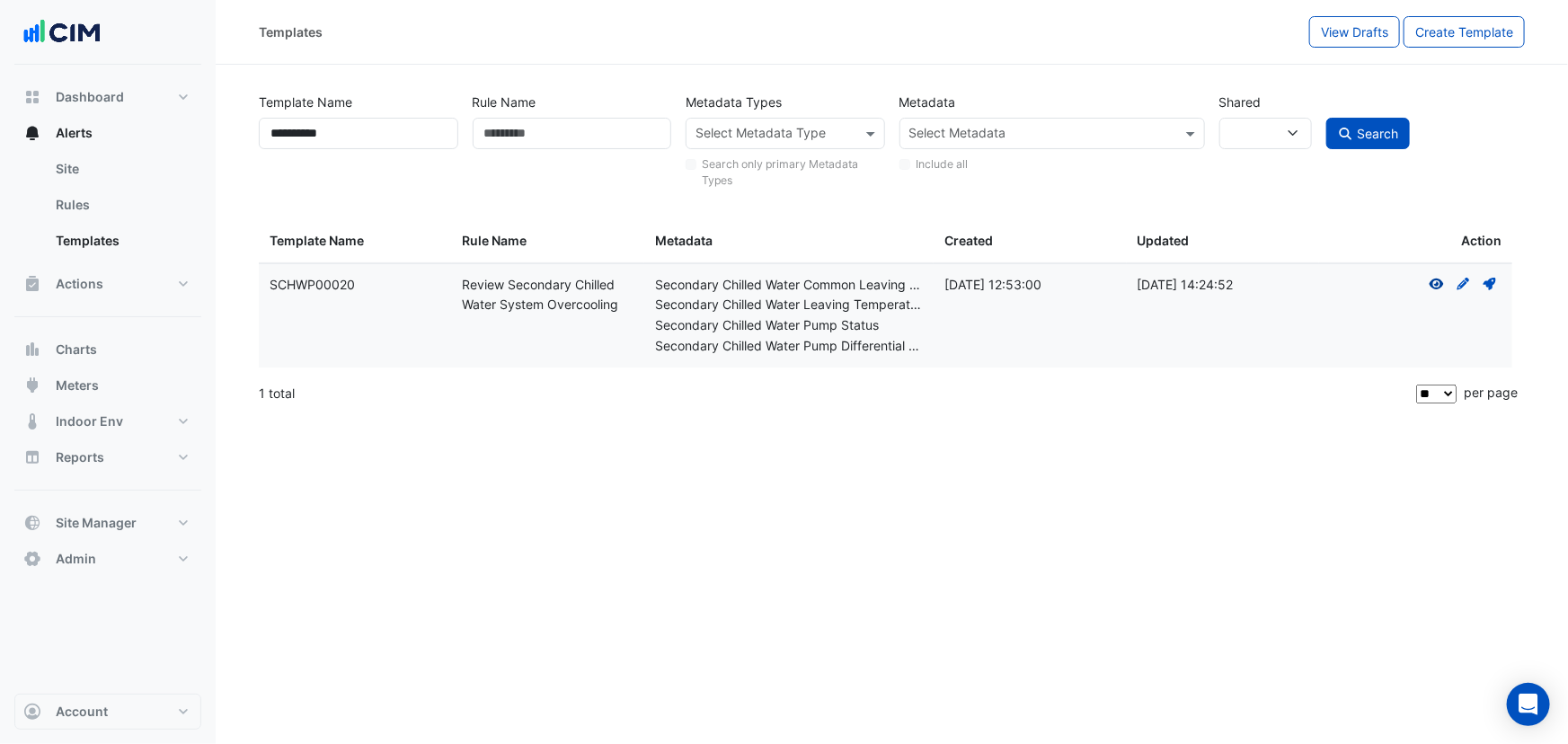click 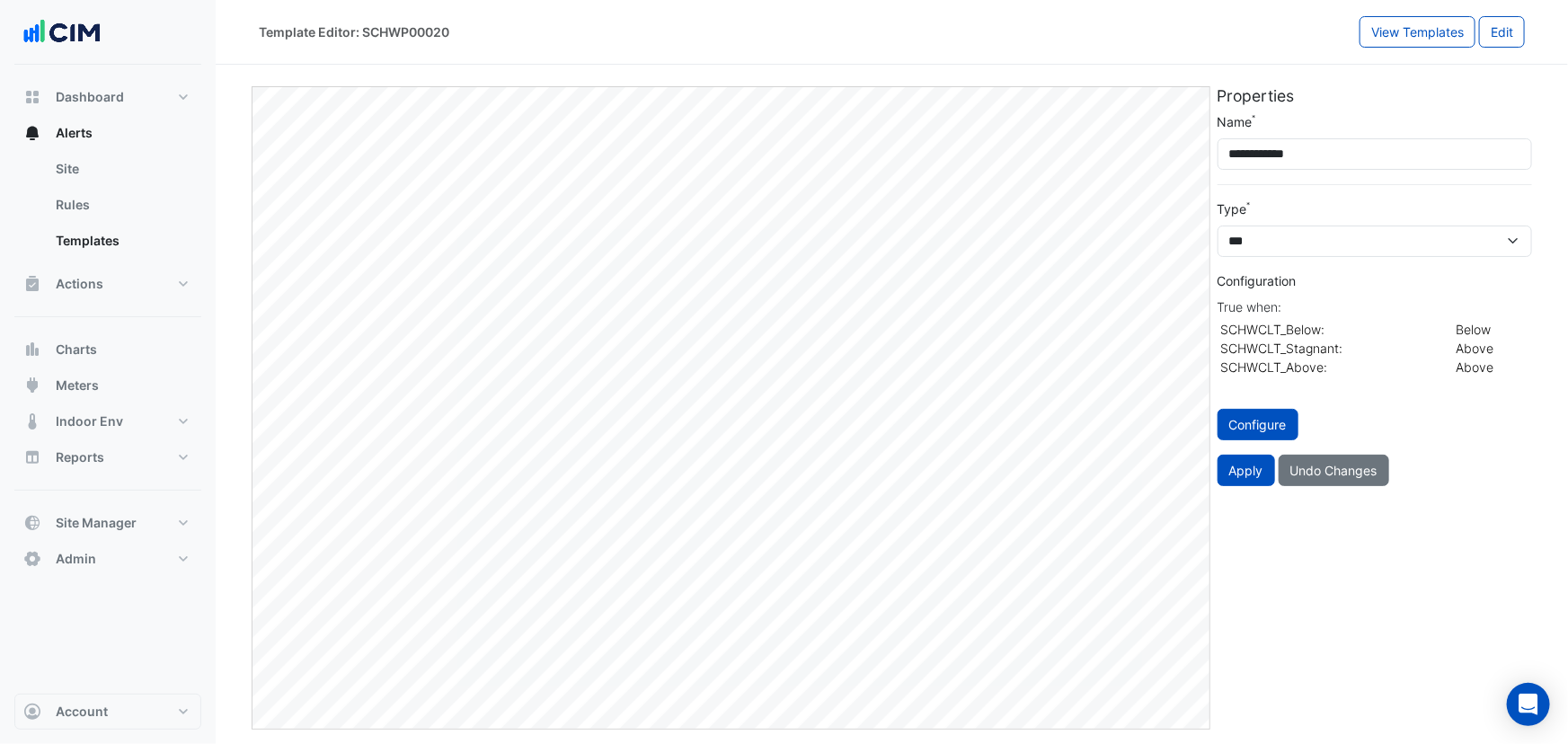 click on "Template Editor: SCHWP00020
View Templates
Edit" 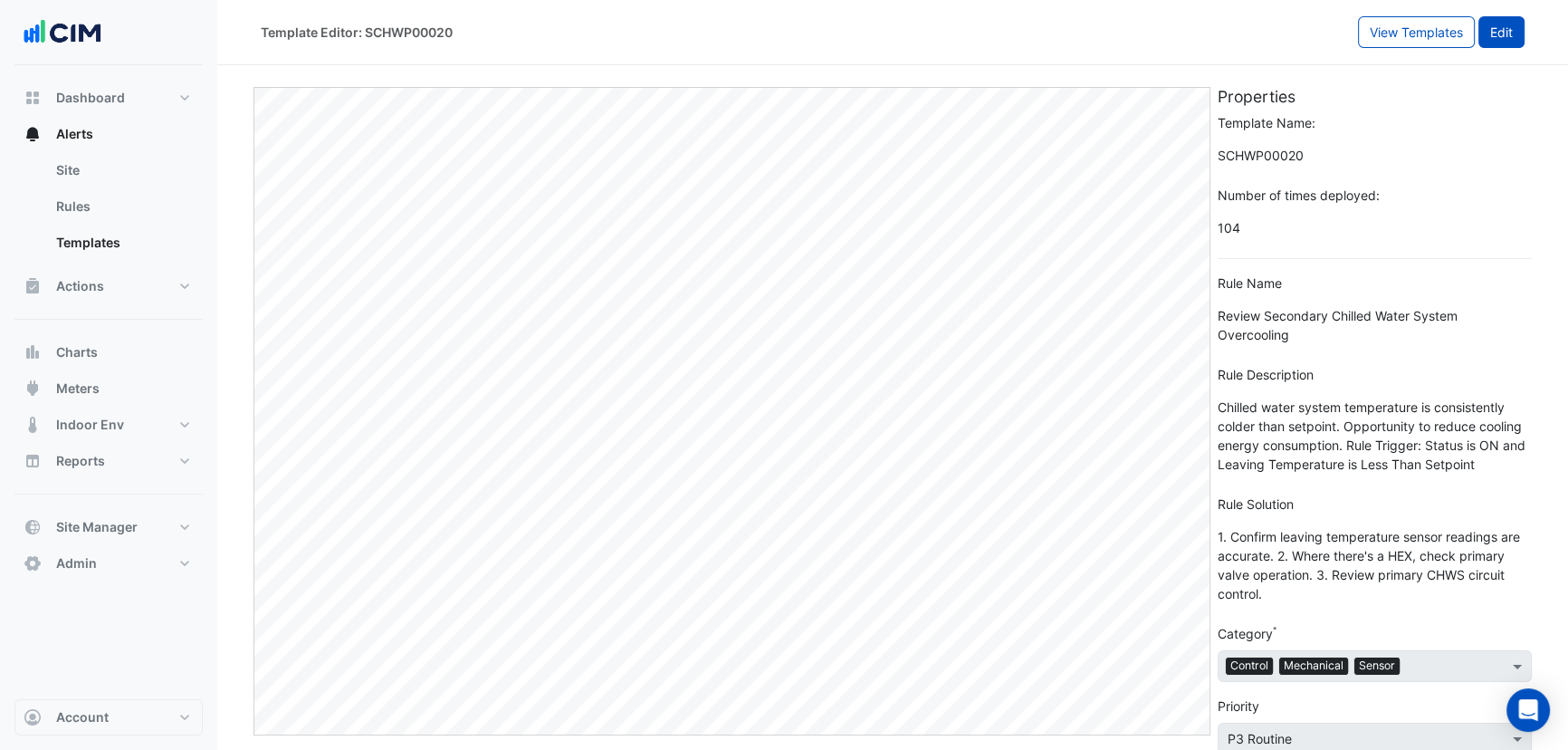 click on "Edit" 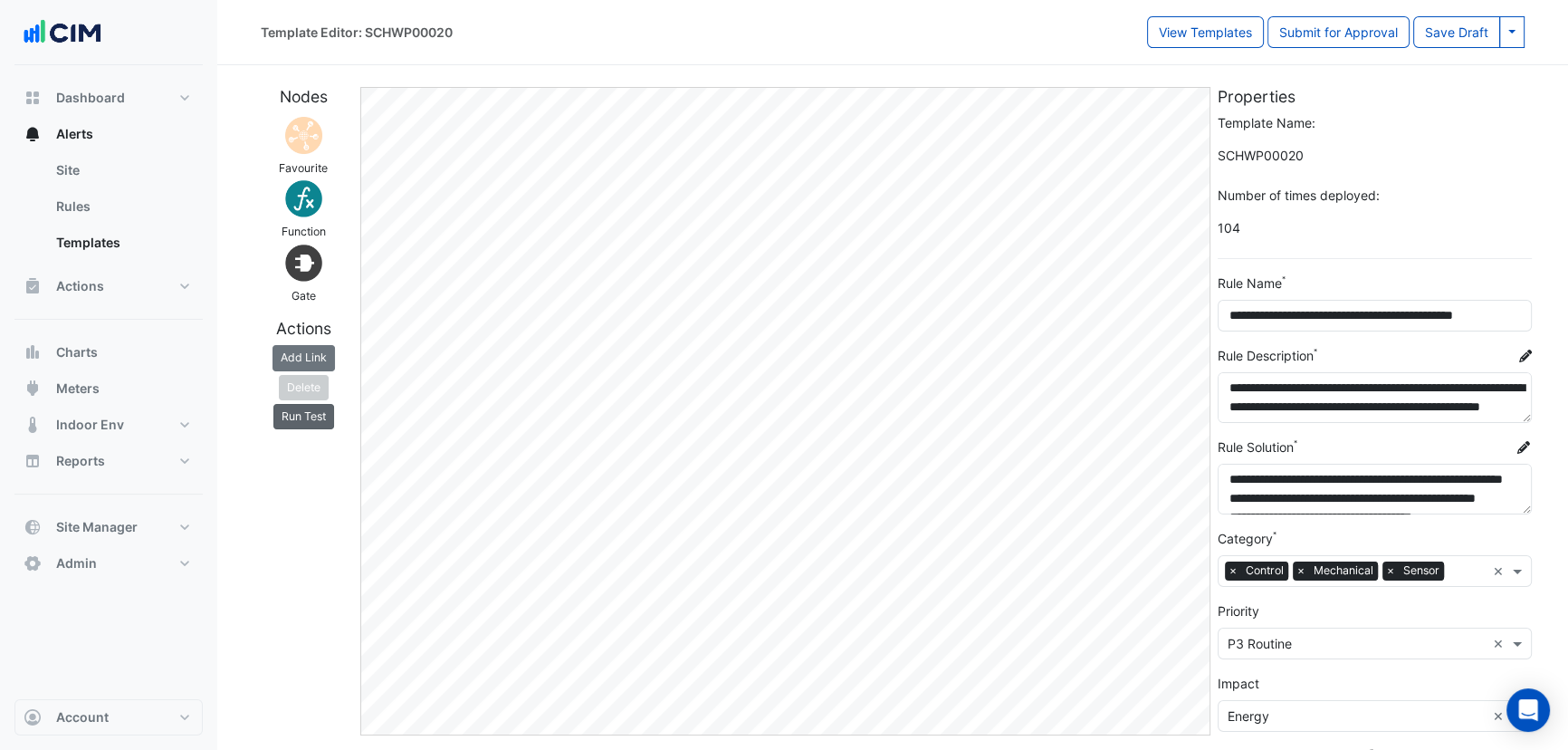 click on "Run Test" 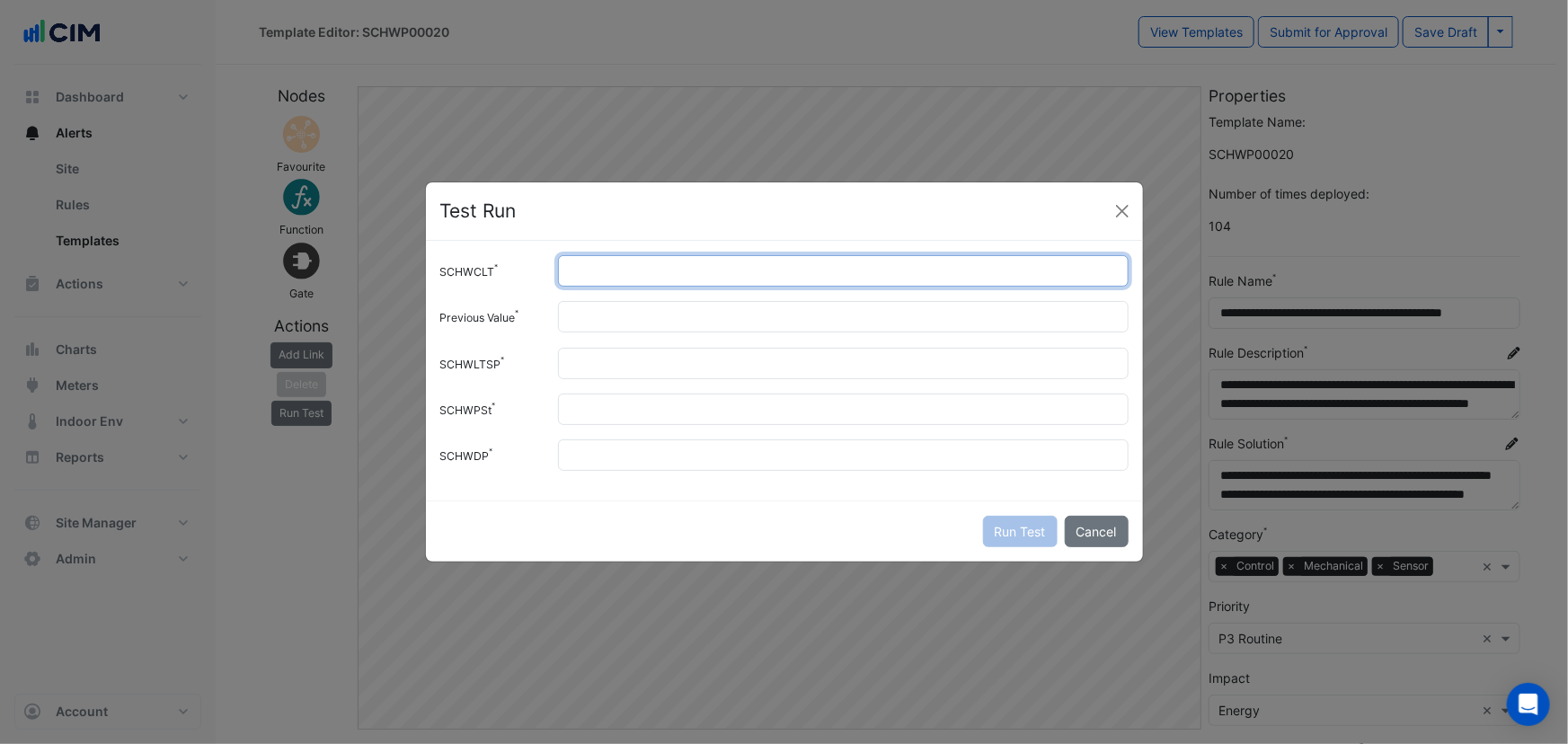 click on "SCHWCLT" at bounding box center [843, 270] 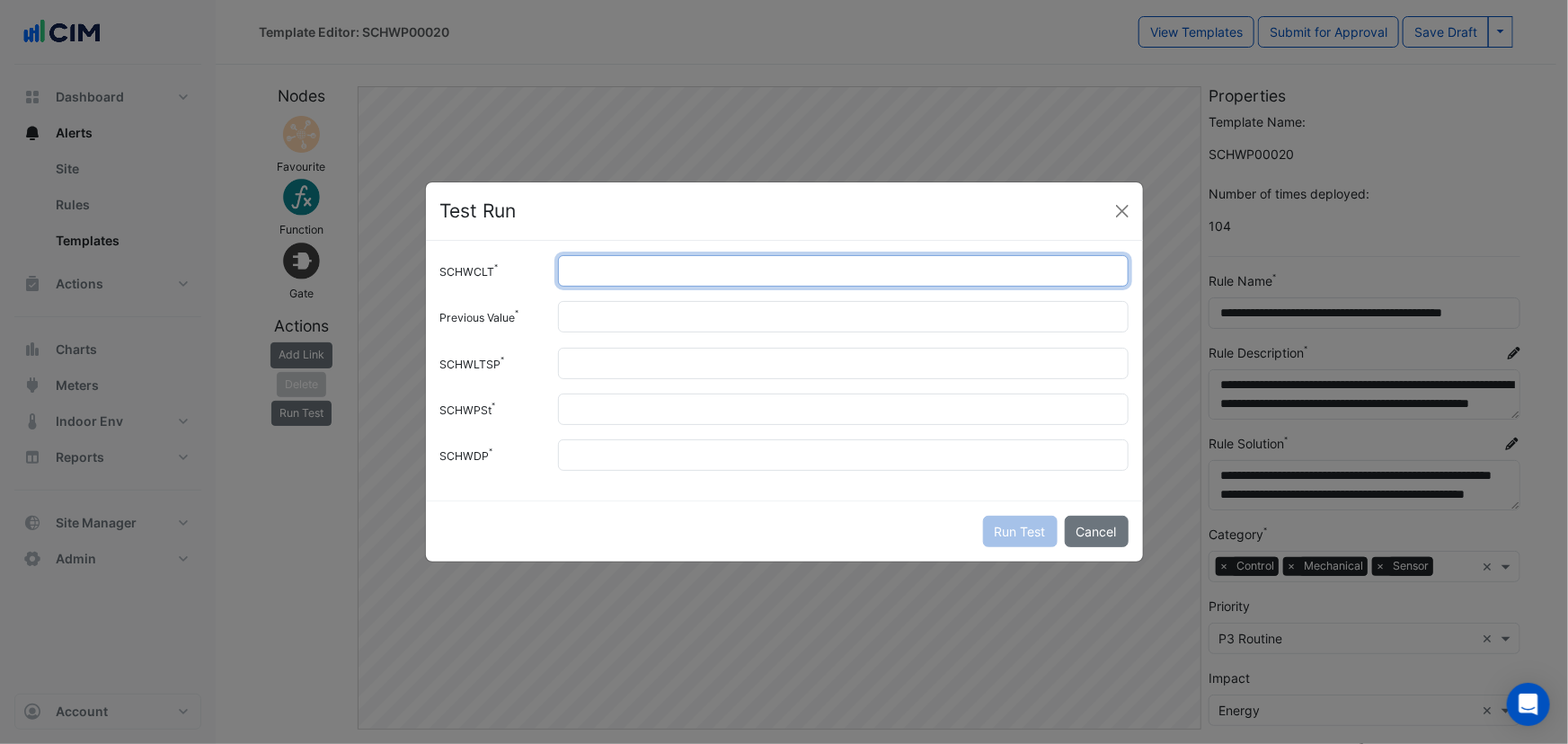 type on "**" 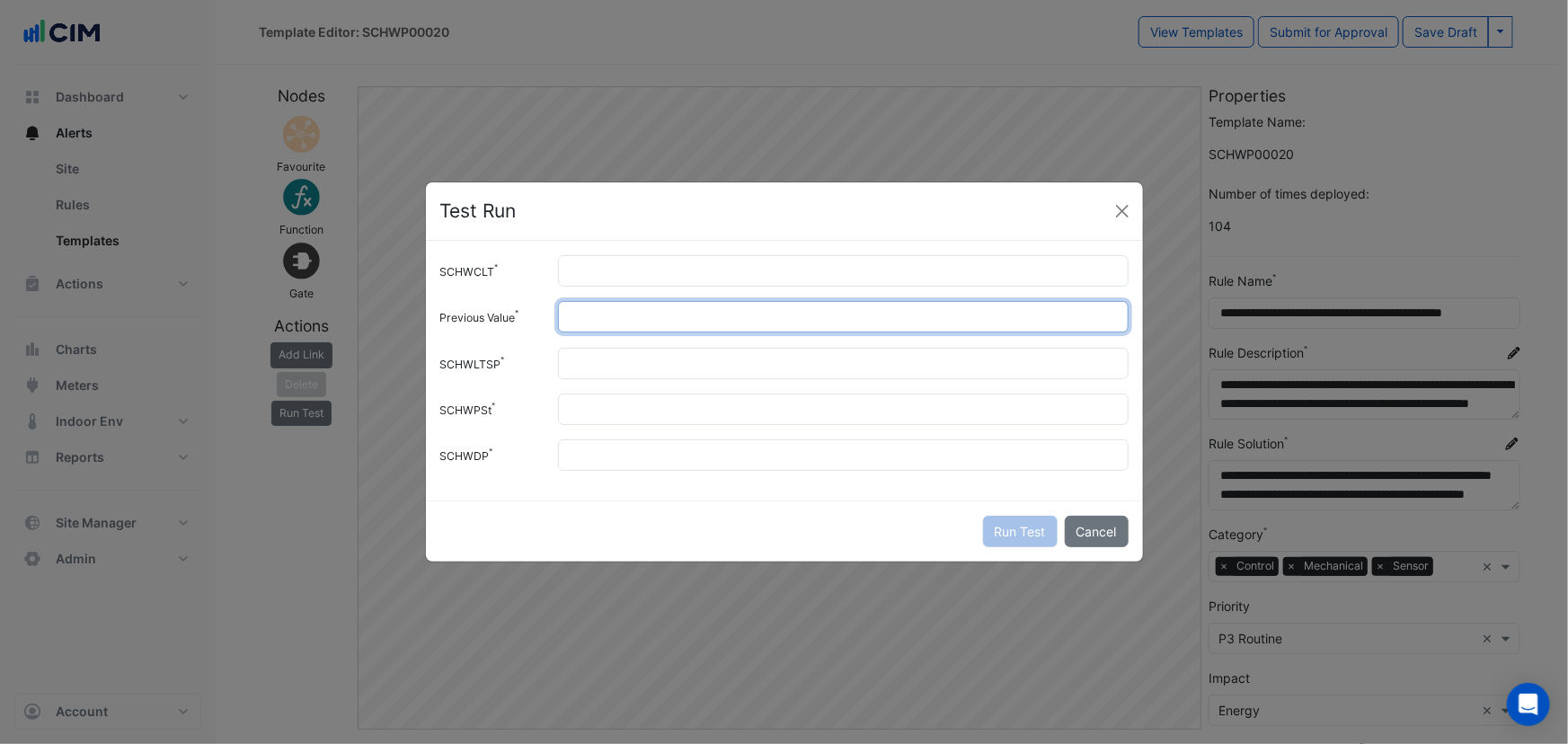 click on "Previous Value" at bounding box center [843, 316] 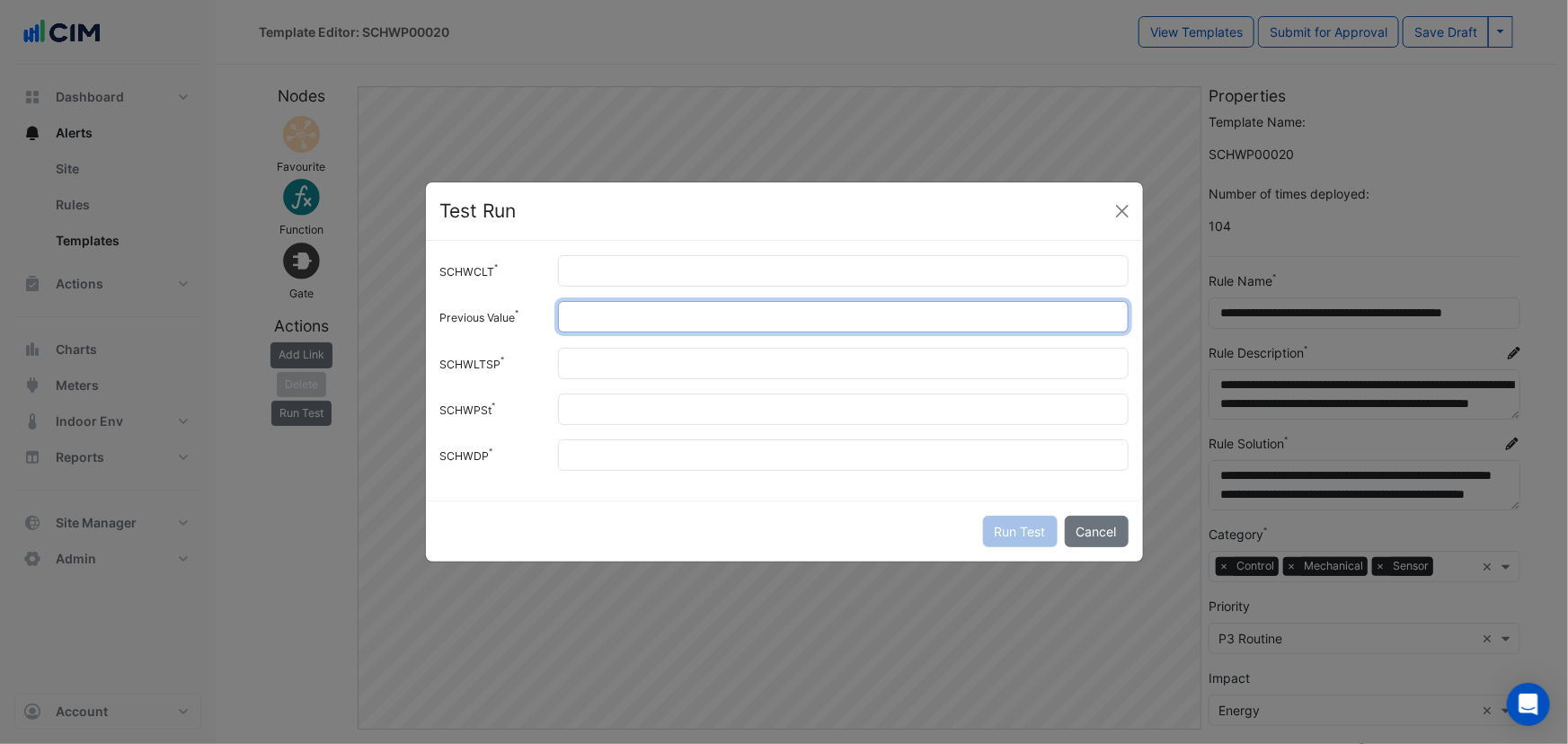 type on "****" 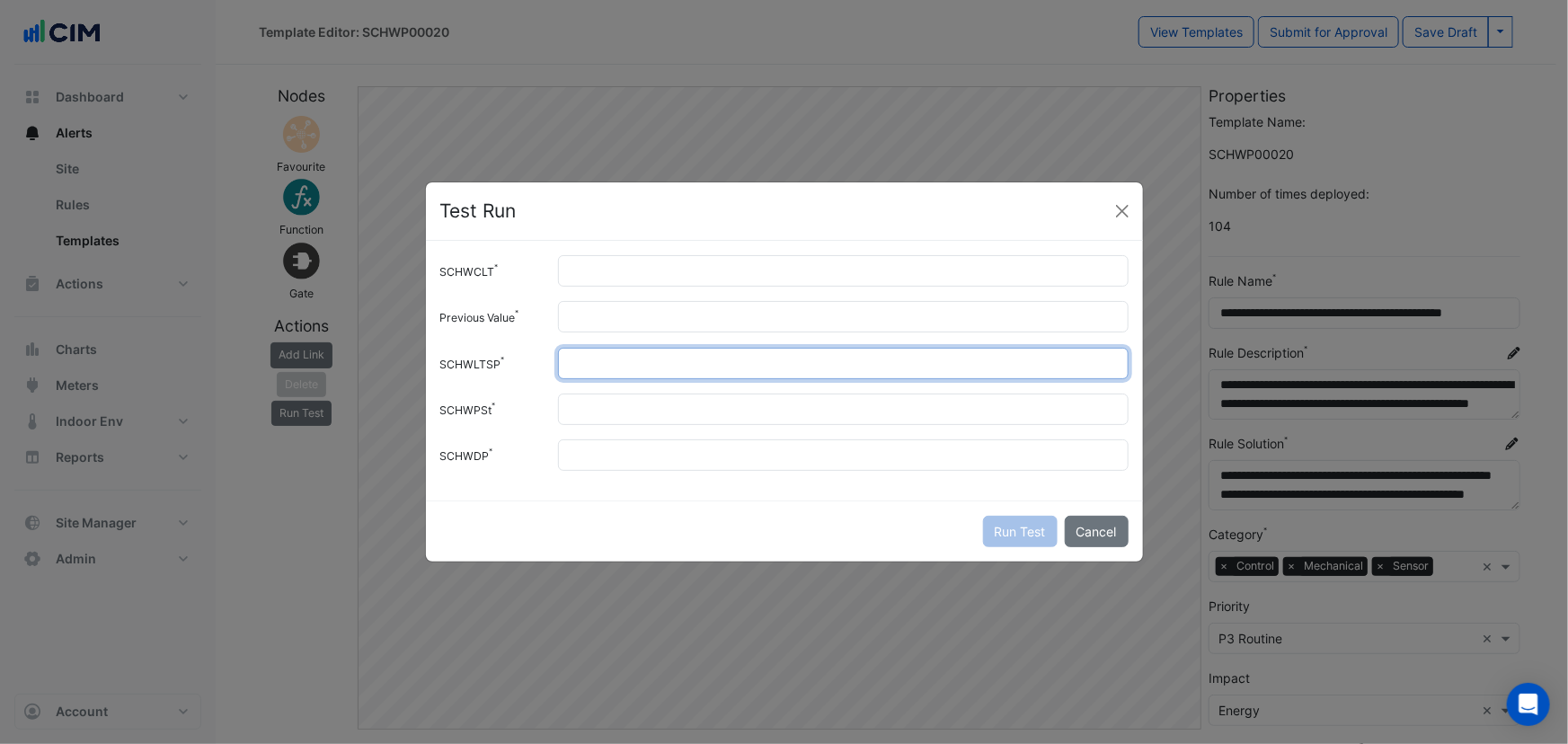 click on "SCHWLTSP" at bounding box center [843, 363] 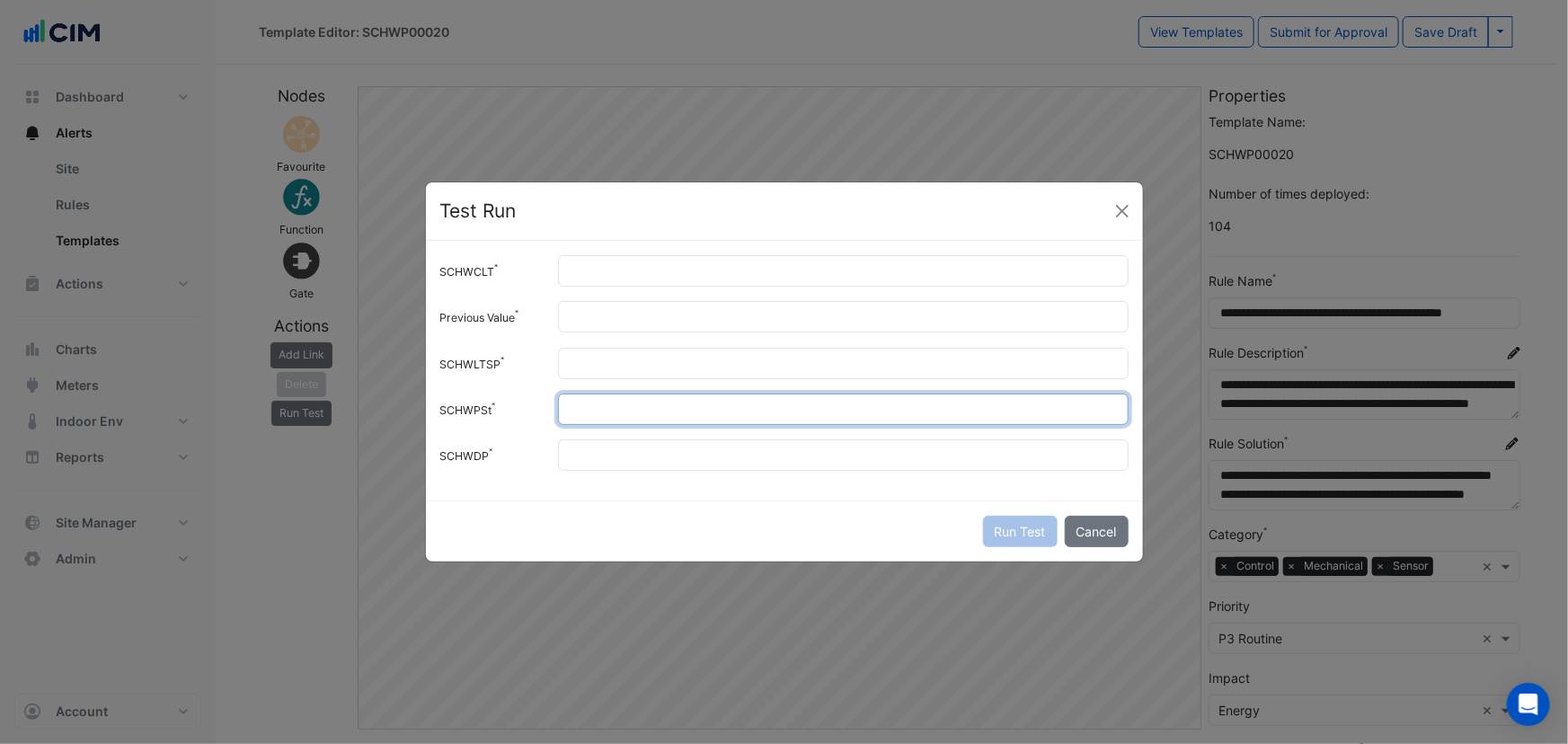 type on "*" 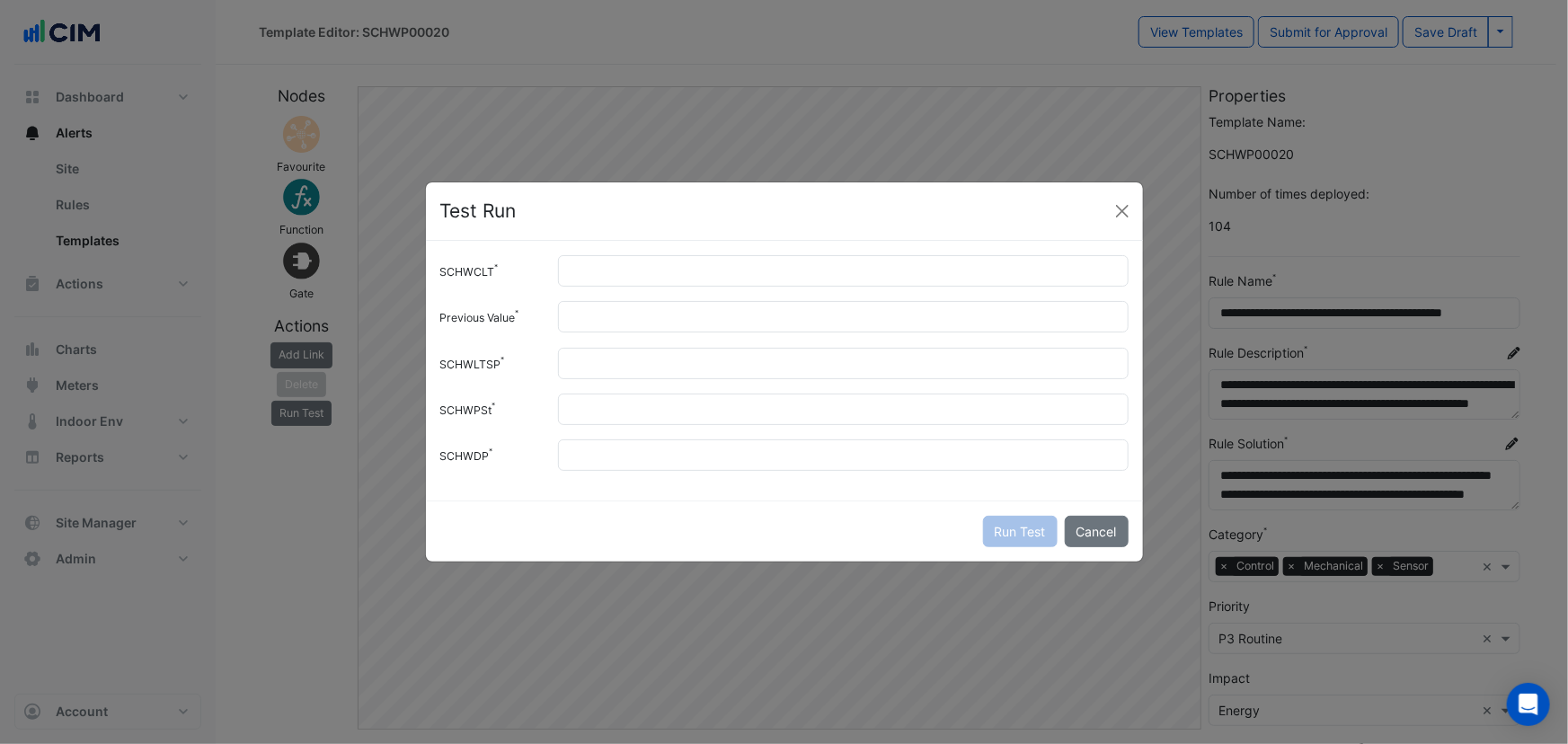 click on "SCHWCLT
**
Previous Value
****
SCHWLTSP
****
SCHWPSt
*
SCHWDP" 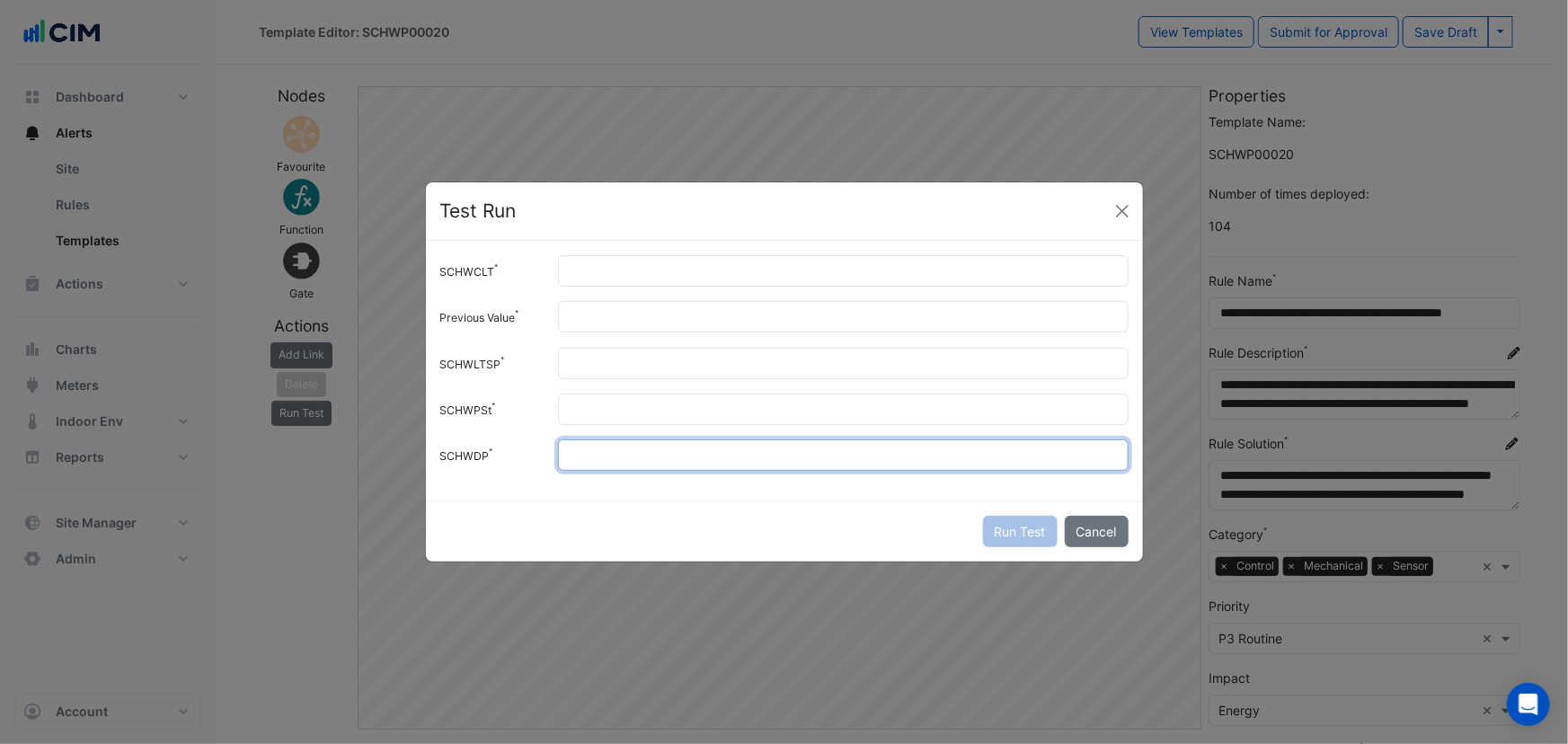click on "SCHWDP" at bounding box center [843, 455] 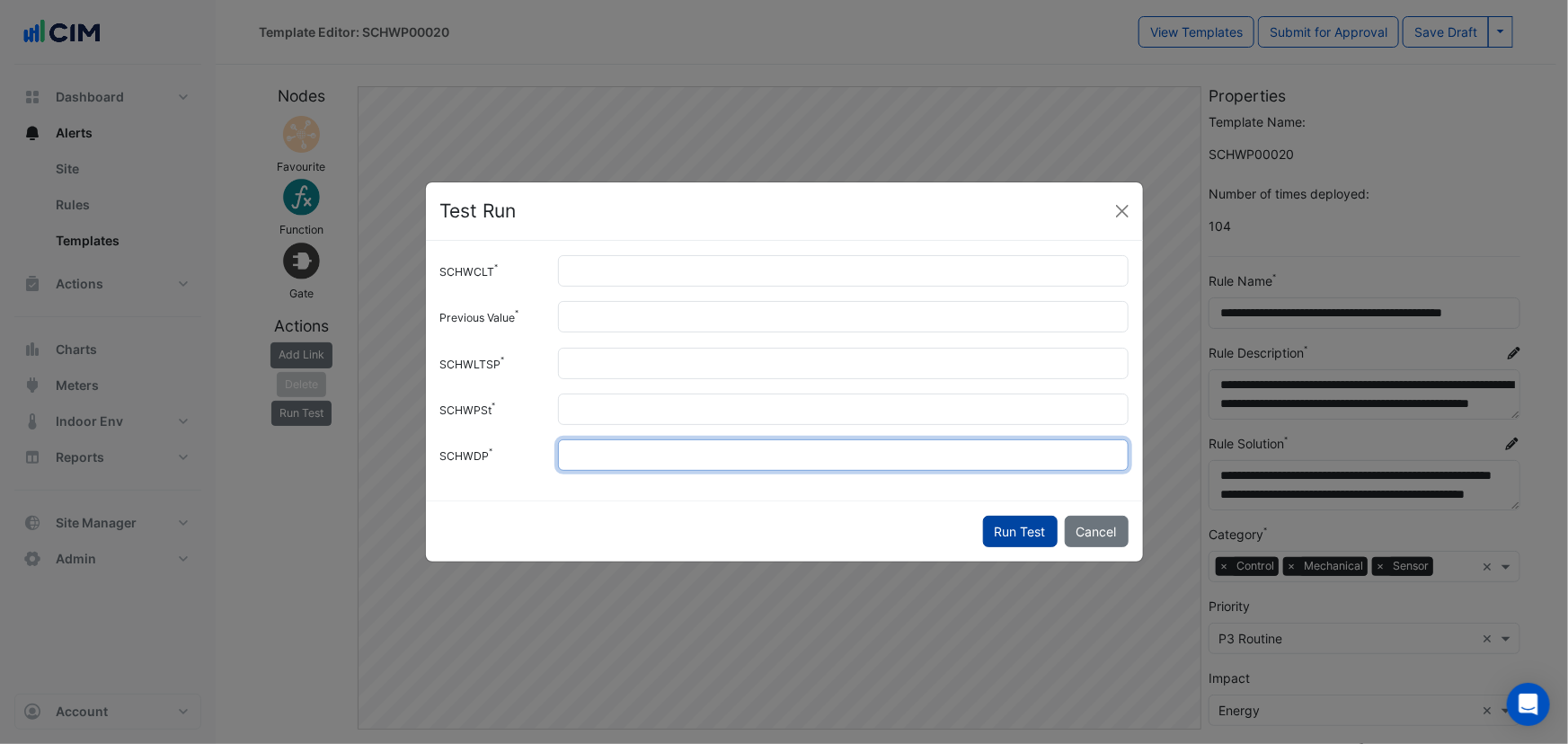 type on "***" 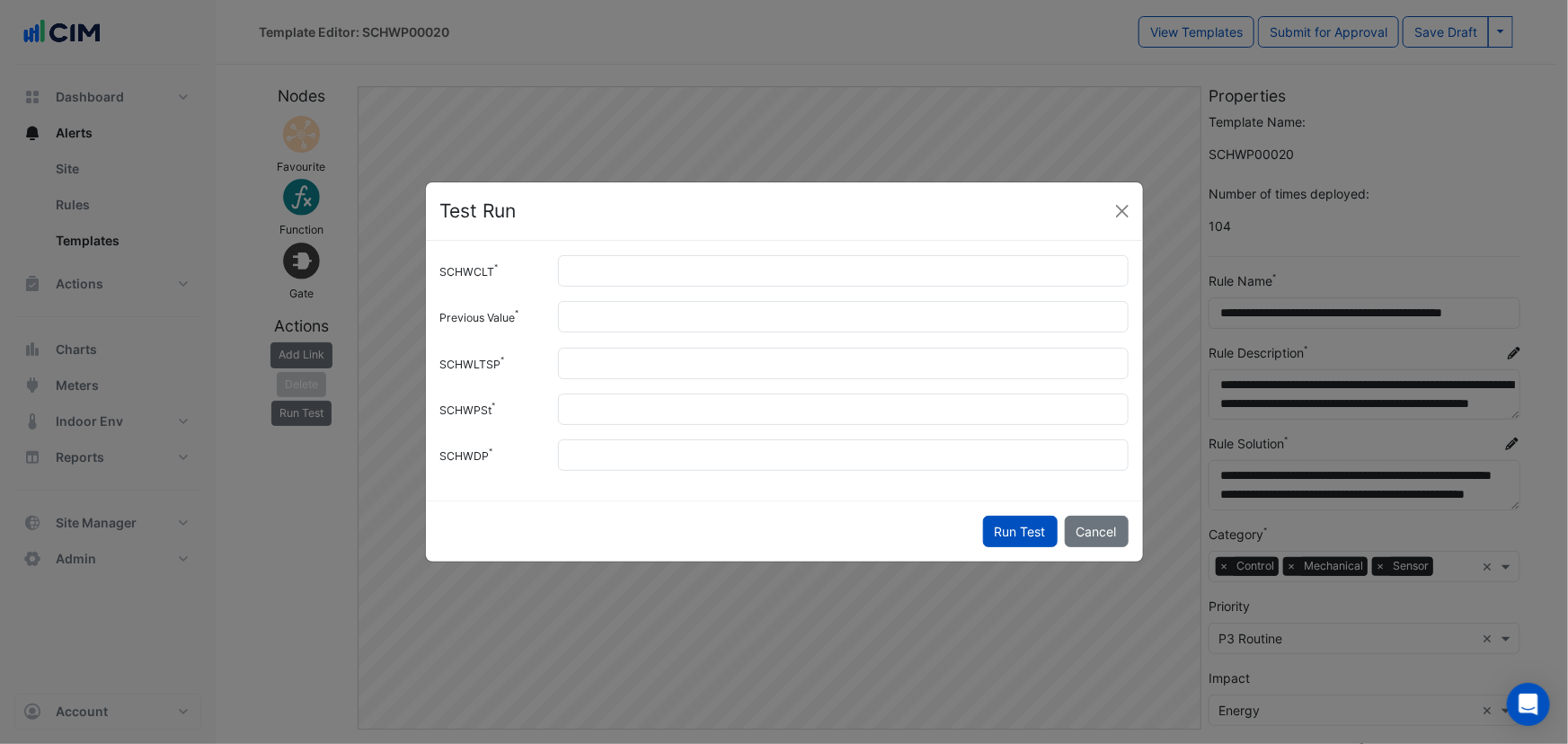 click on "Run Test" 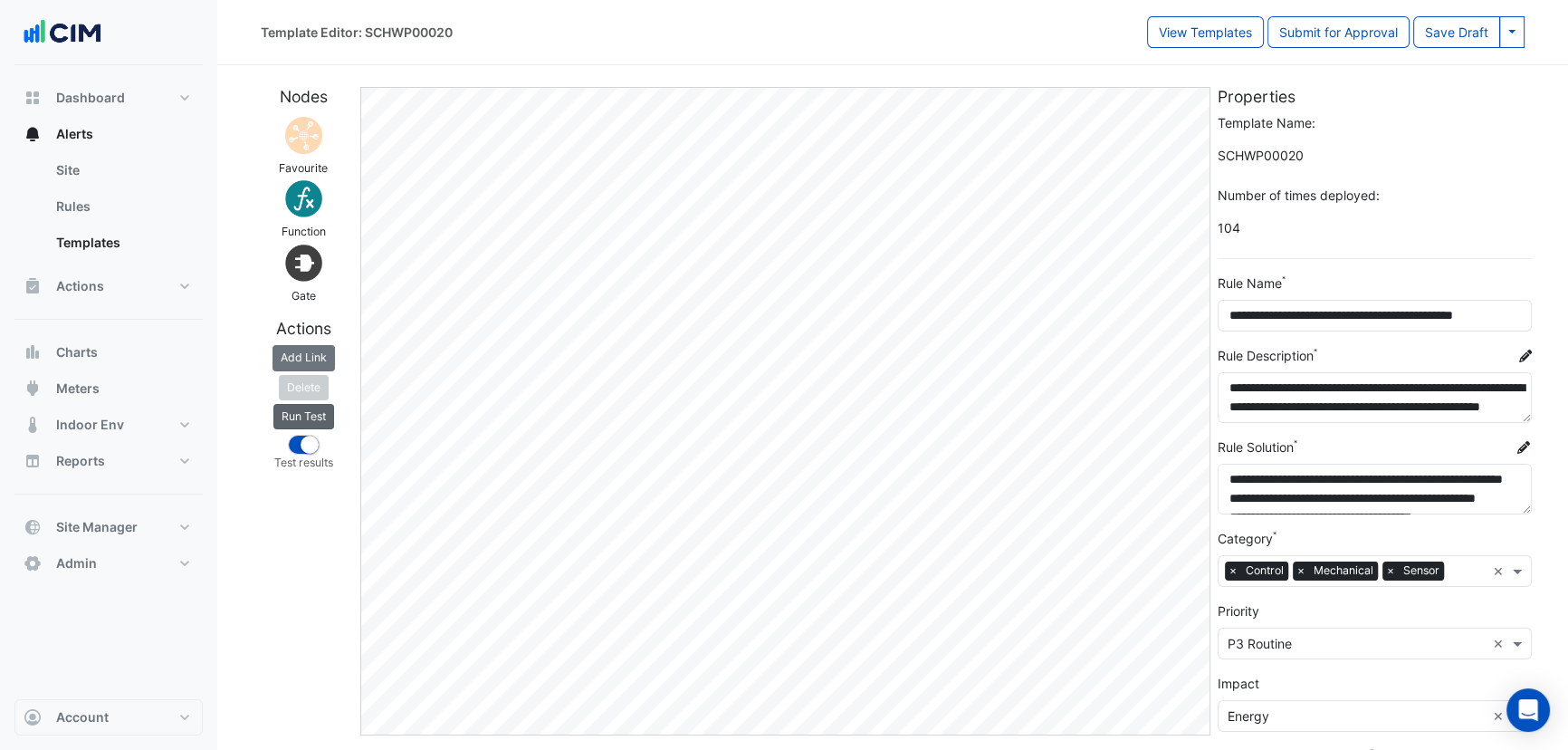 click on "Run Test" 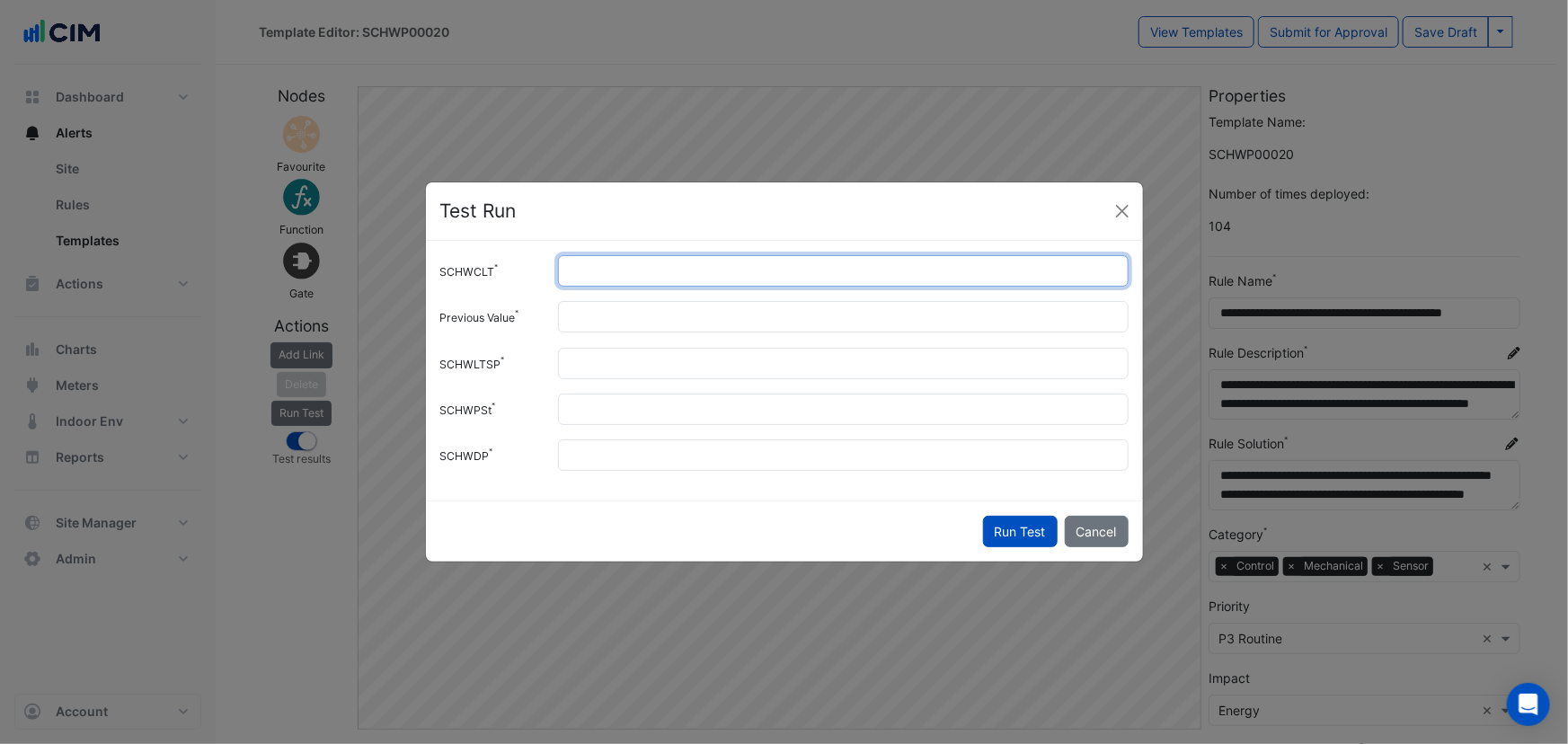 click on "**" at bounding box center (843, 270) 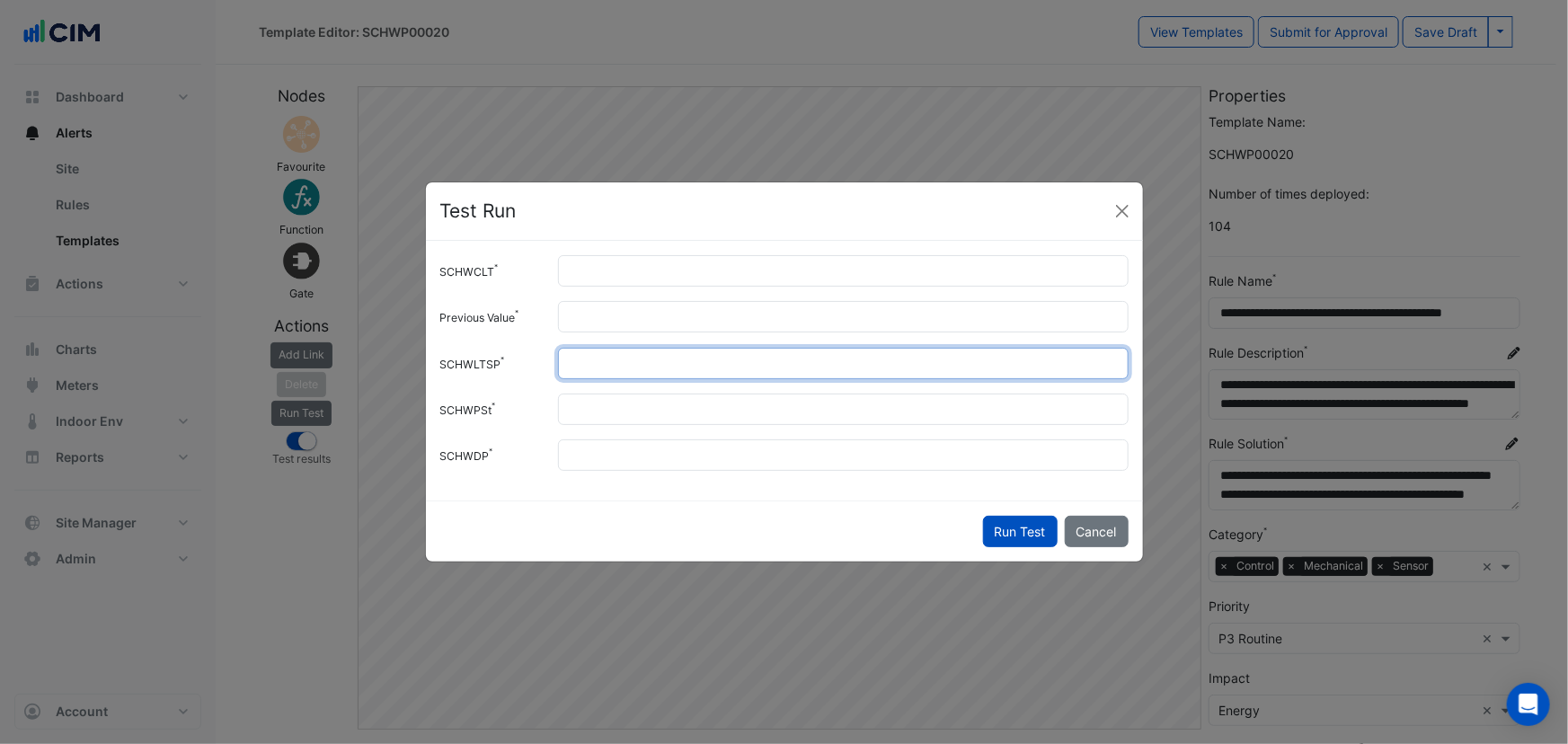 drag, startPoint x: 647, startPoint y: 361, endPoint x: 591, endPoint y: 357, distance: 56.142675 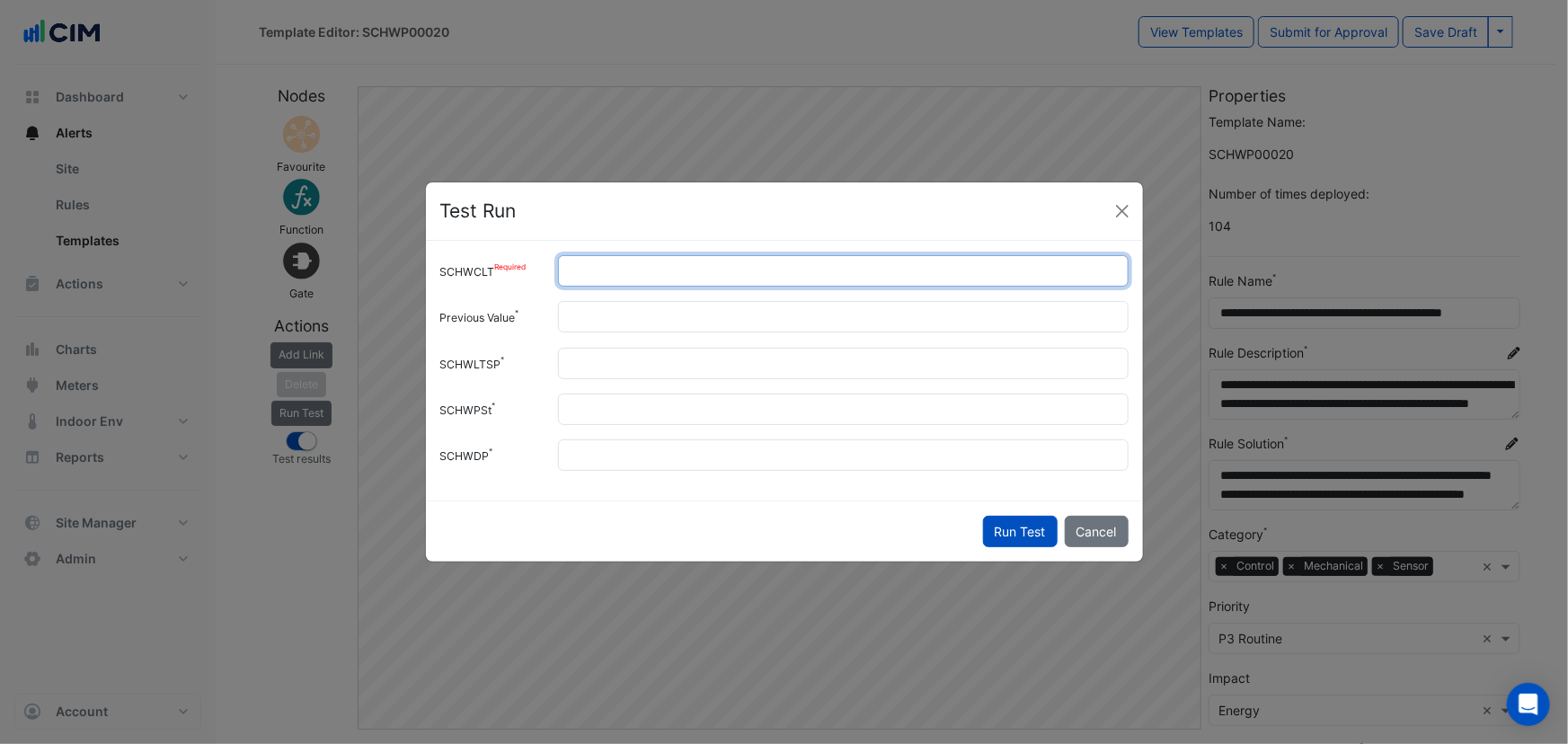 drag, startPoint x: 589, startPoint y: 270, endPoint x: 456, endPoint y: 258, distance: 133.54026 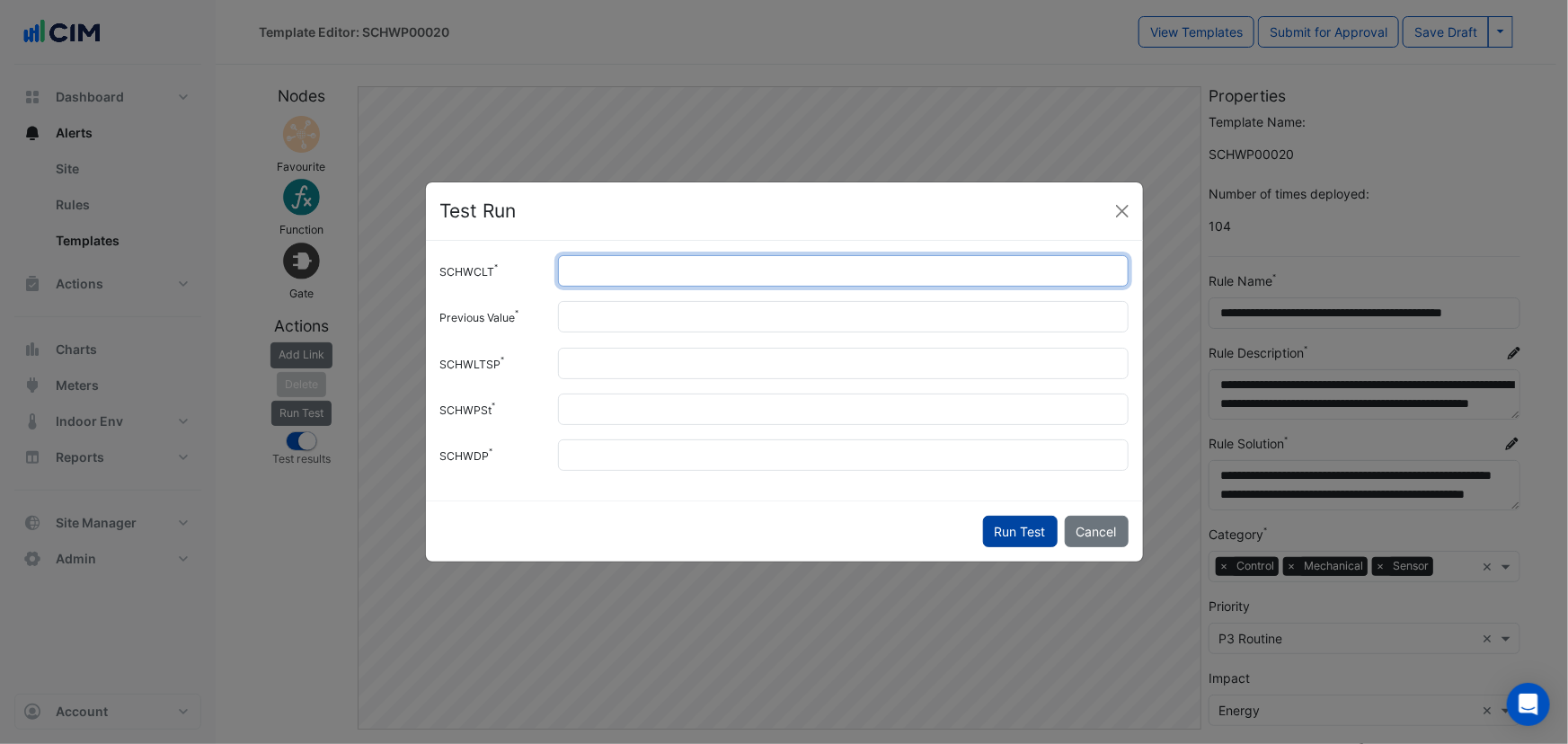 type on "**" 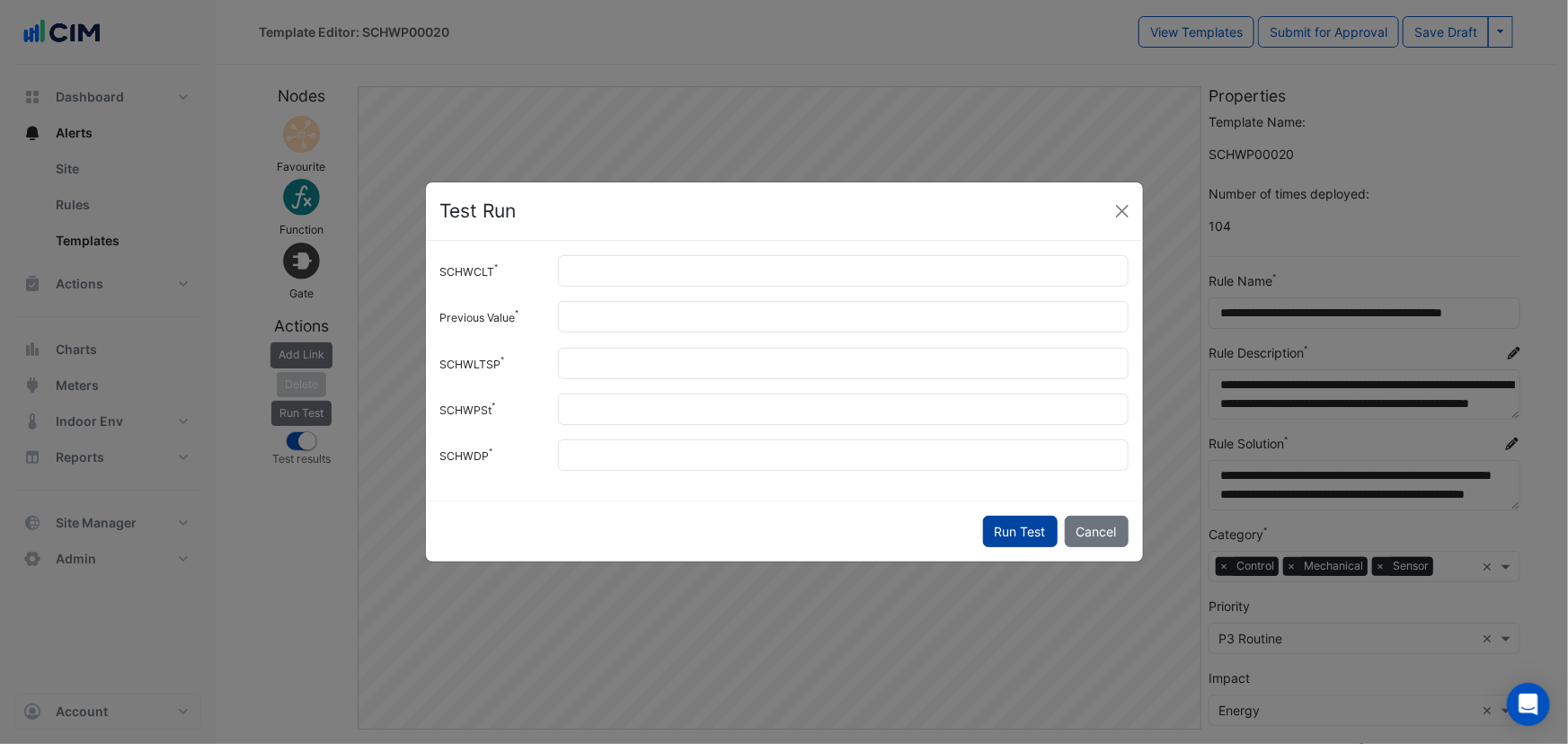 click on "Run Test" 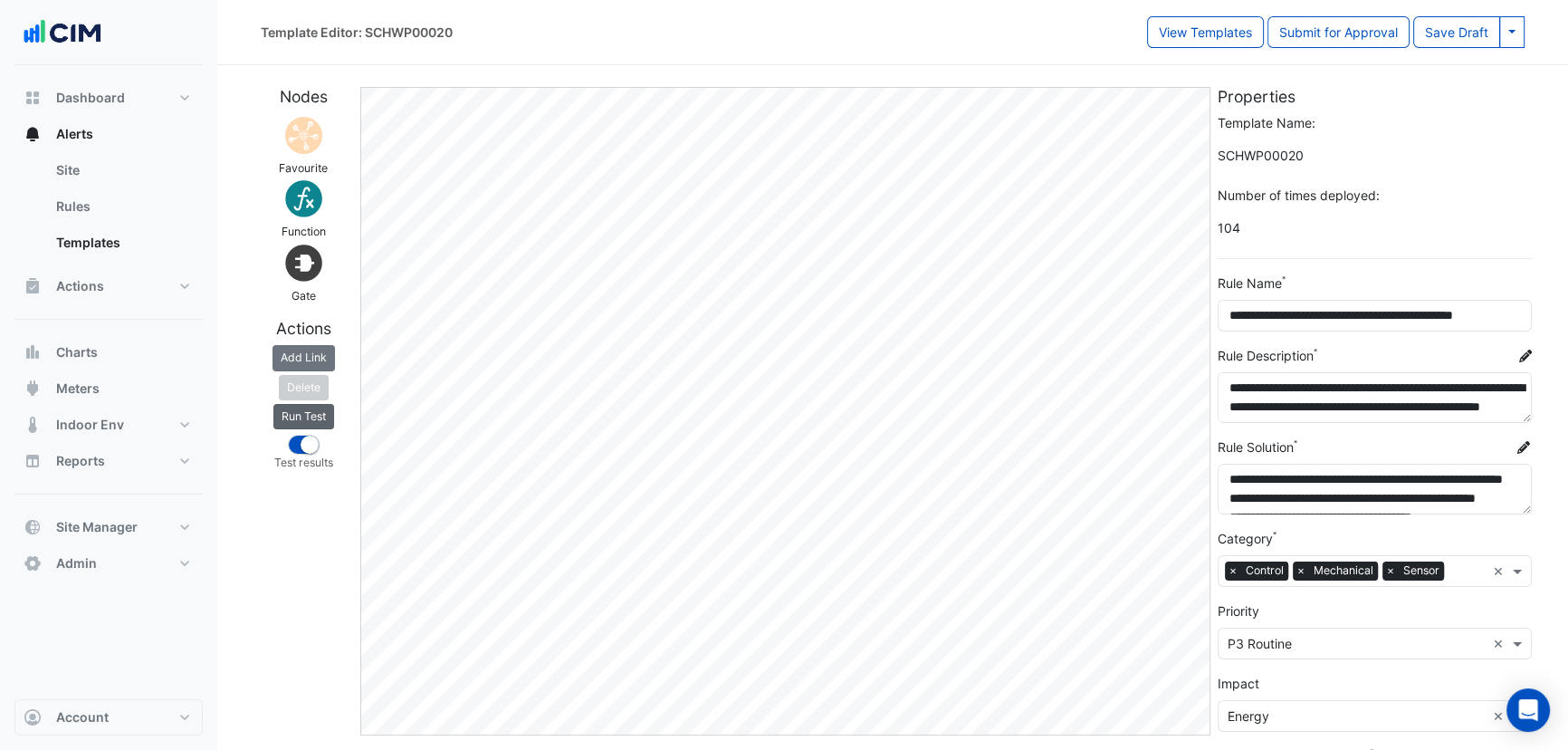 click on "Run Test" 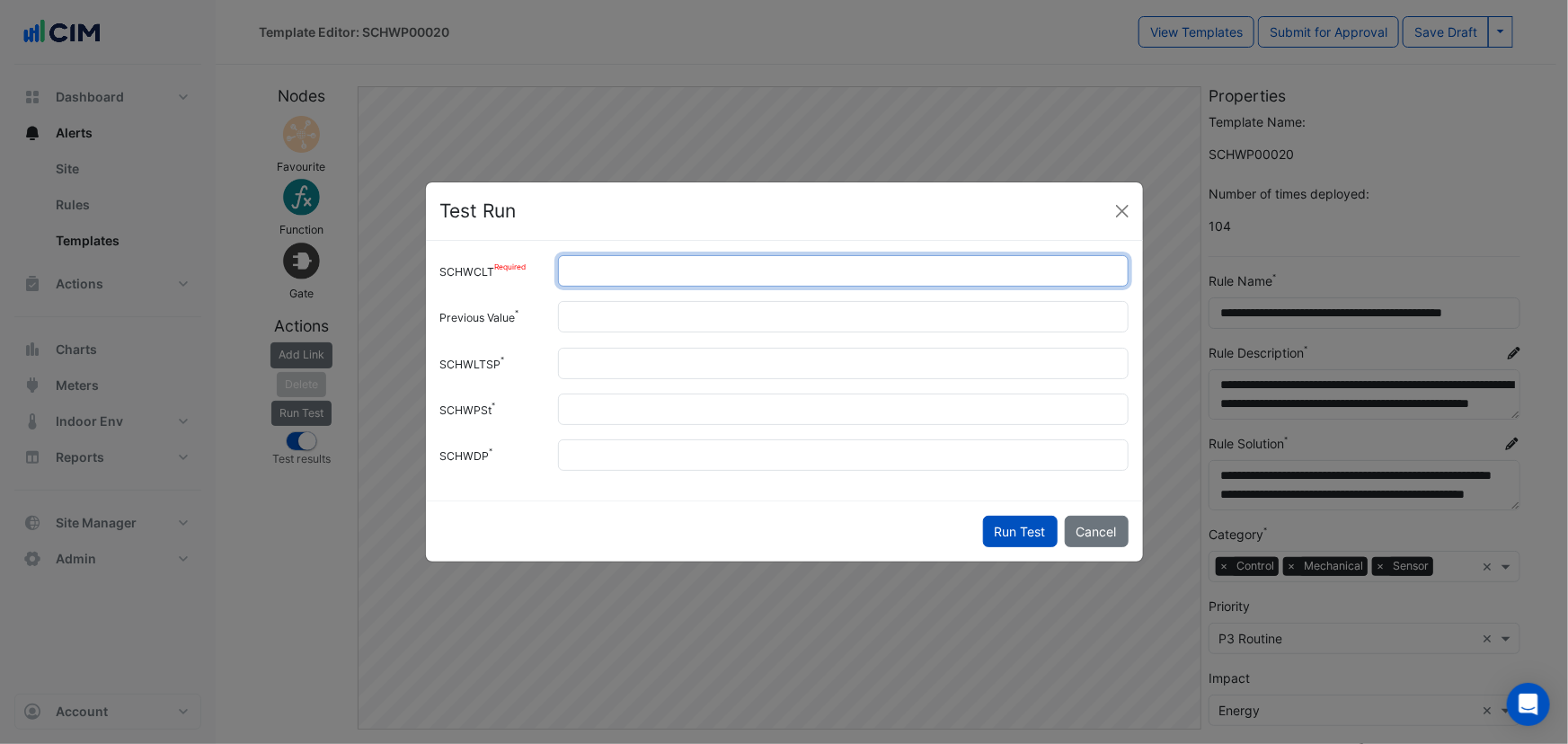 drag, startPoint x: 627, startPoint y: 269, endPoint x: 458, endPoint y: 274, distance: 169.07395 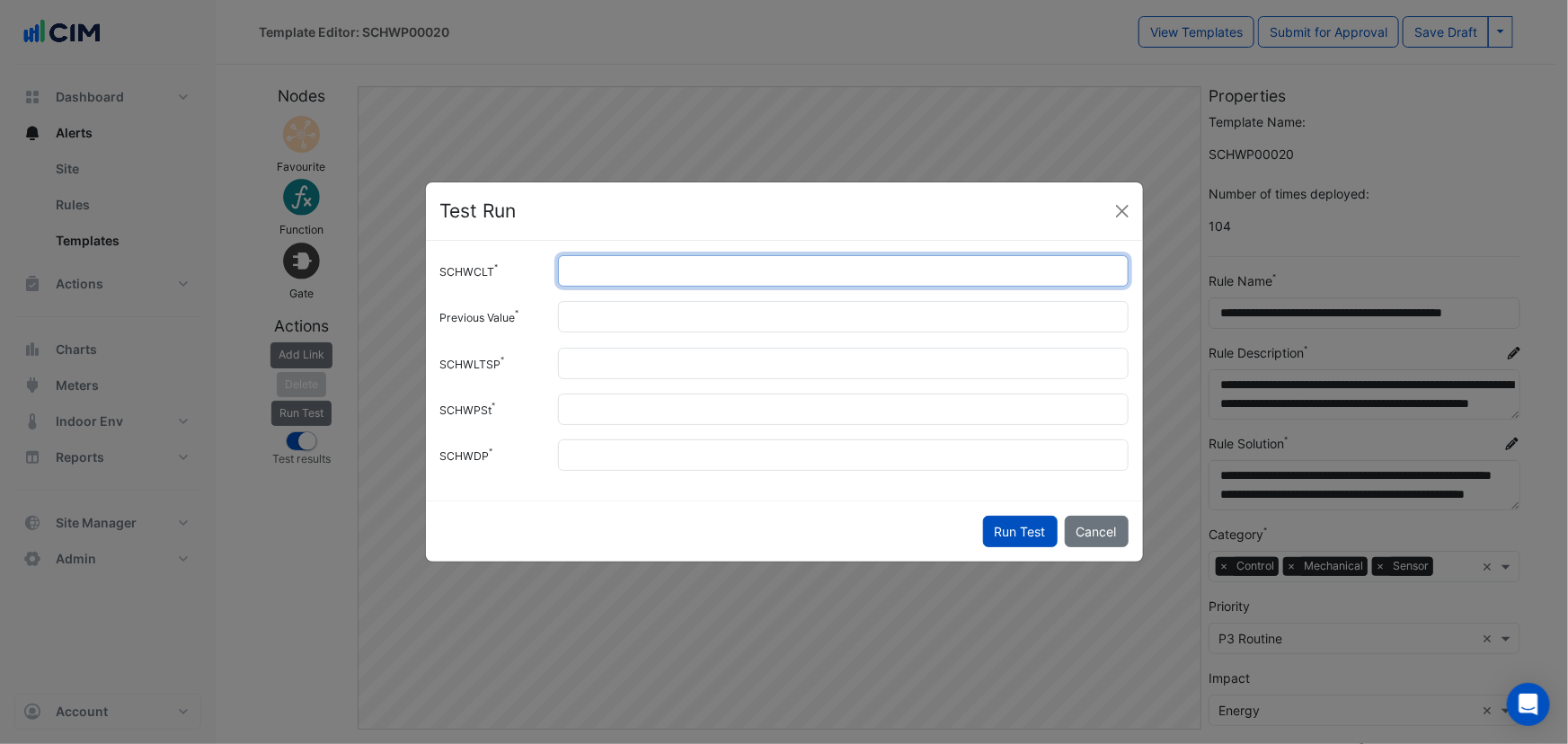 drag, startPoint x: 562, startPoint y: 273, endPoint x: 376, endPoint y: 287, distance: 186.5261 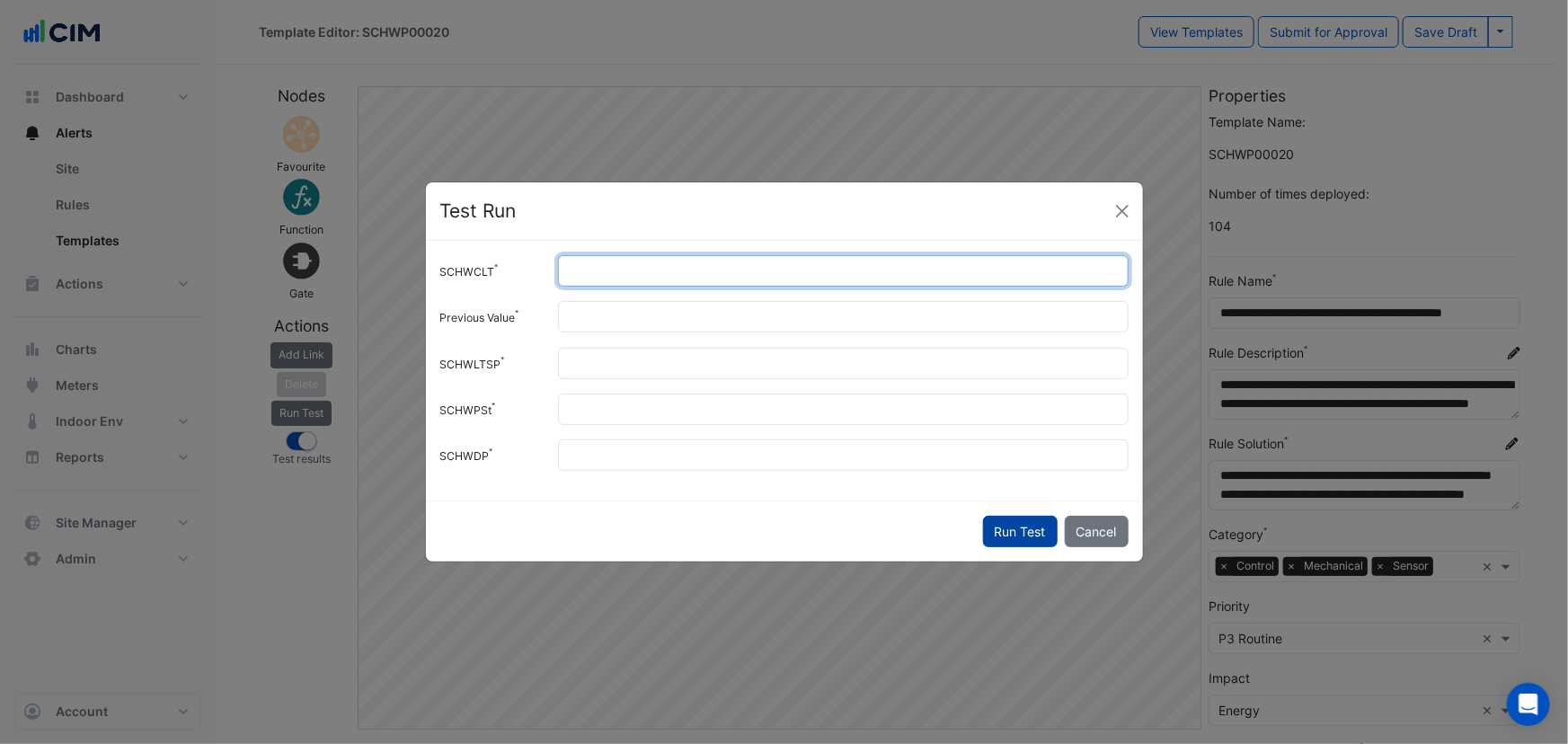 type on "**" 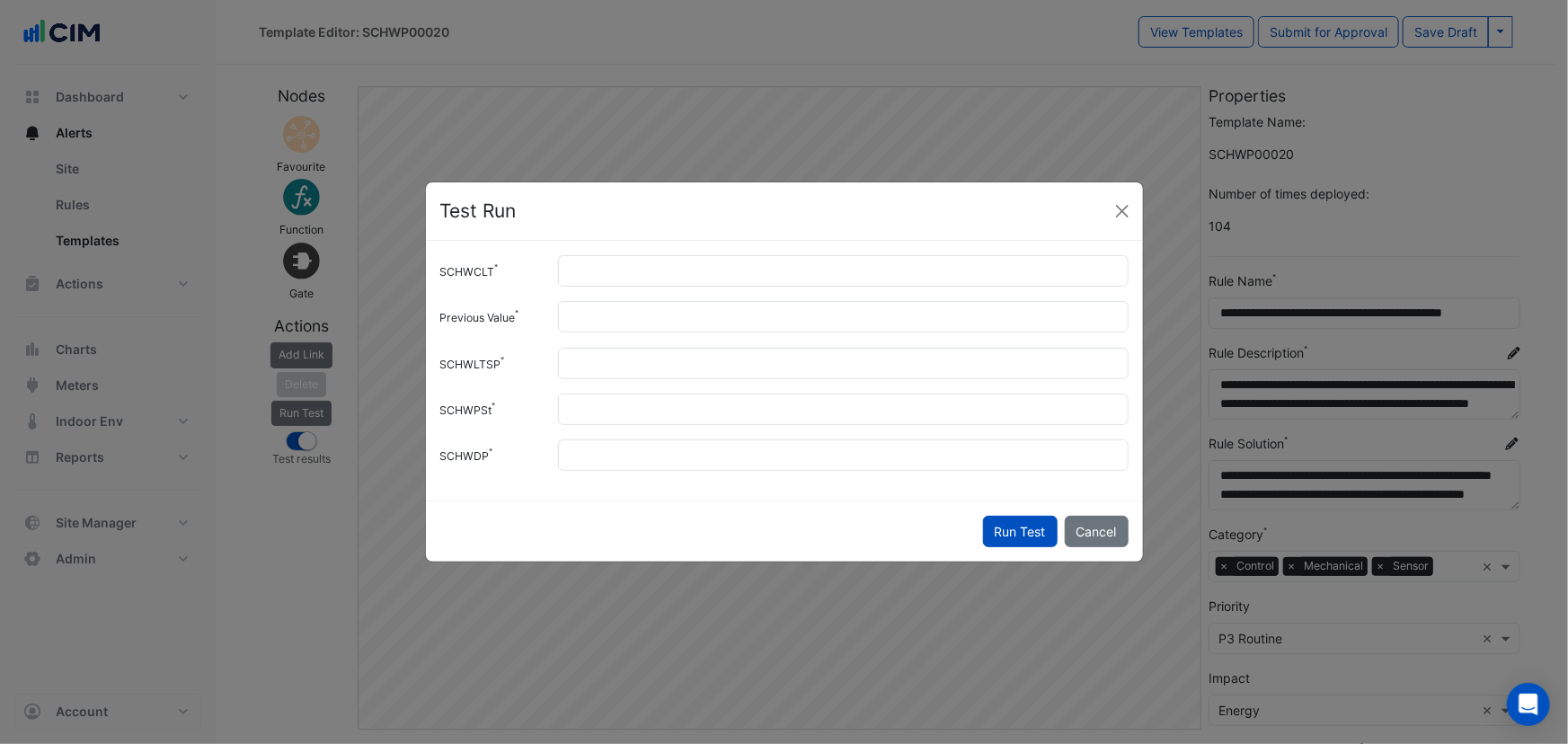 click on "Run Test" 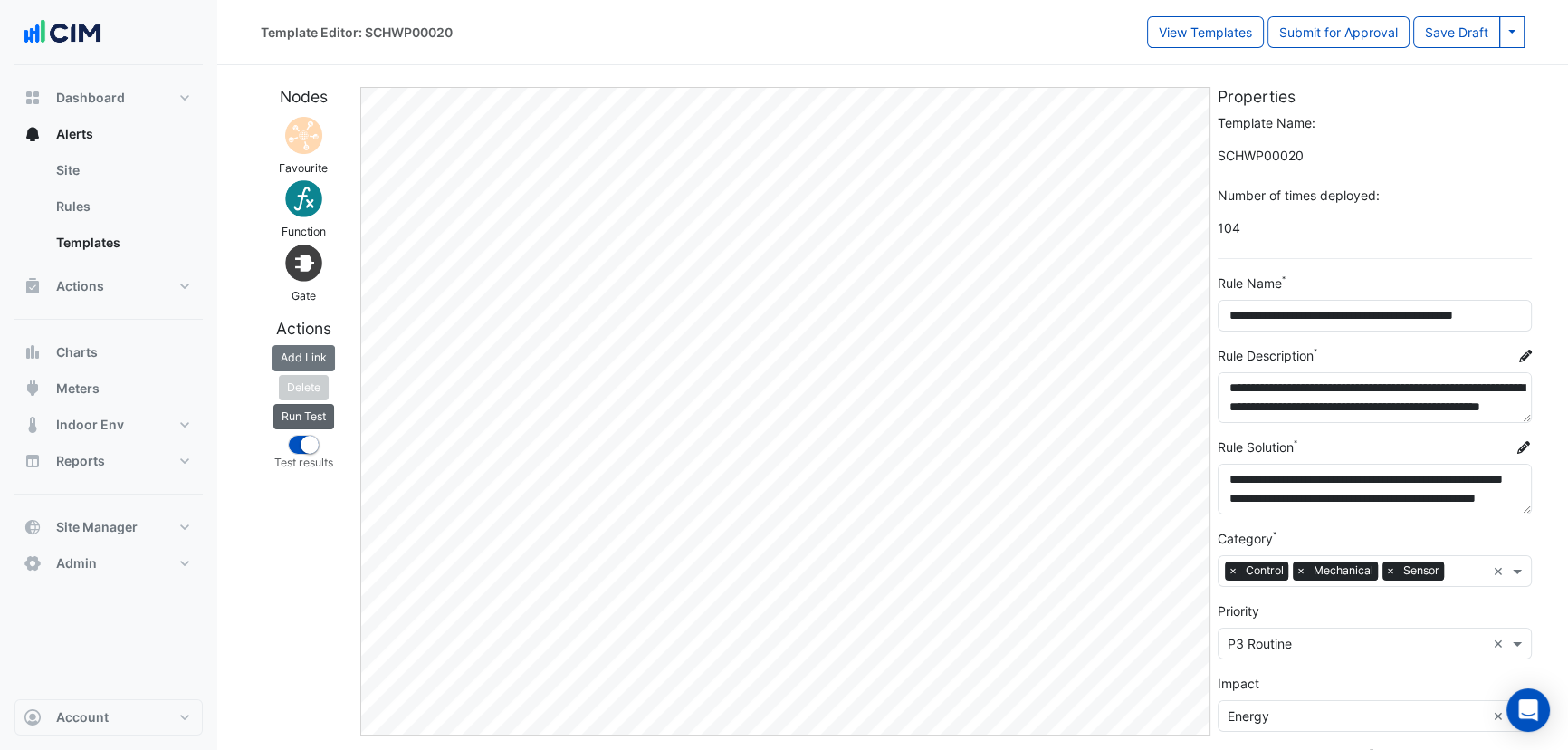 click on "Run Test" 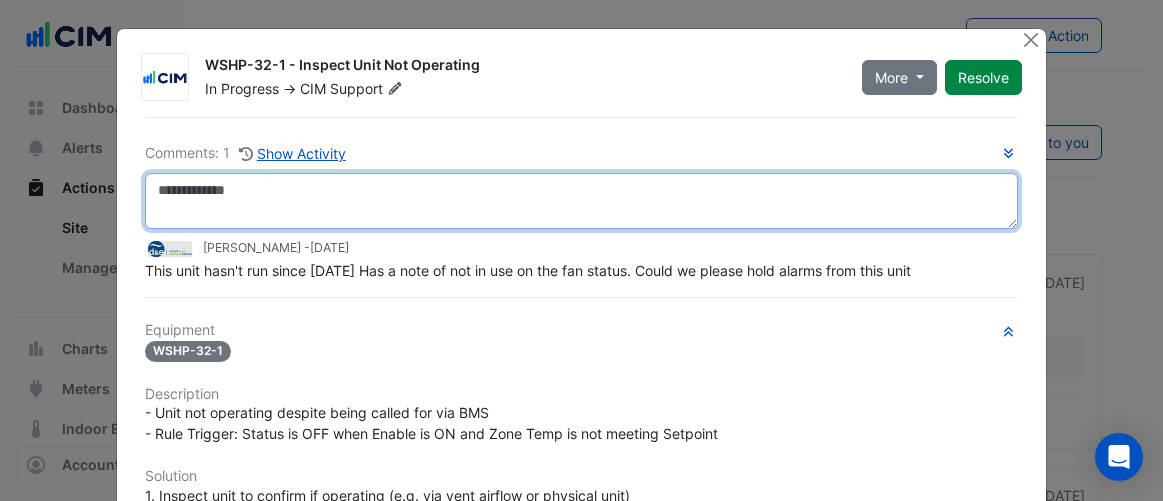 scroll, scrollTop: 0, scrollLeft: 0, axis: both 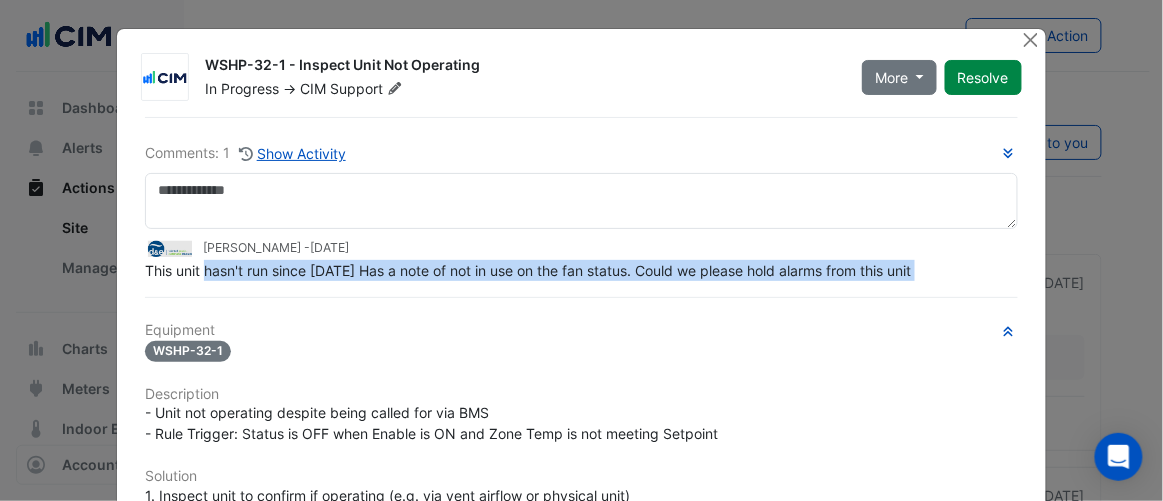 drag, startPoint x: 221, startPoint y: 306, endPoint x: 484, endPoint y: 276, distance: 264.7055 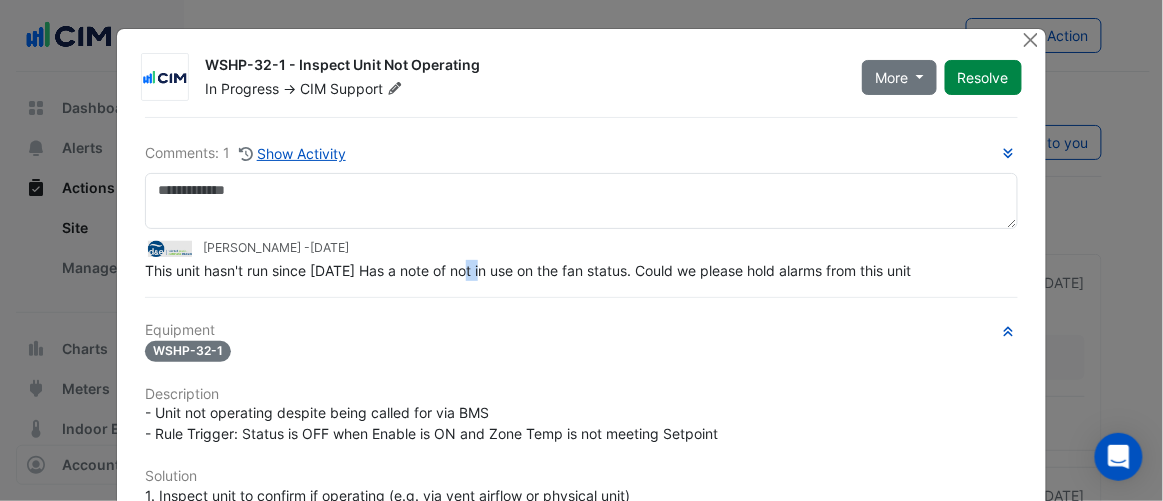 click on "This unit hasn't run since [DATE] Has a note of not in use on the fan status. Could we please hold alarms from this unit" 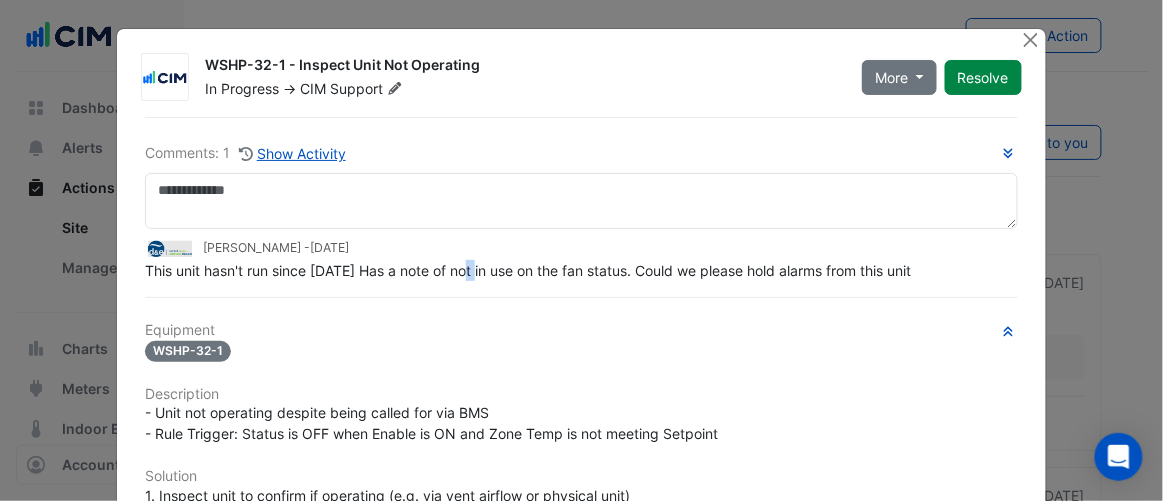 click on "This unit hasn't run since [DATE] Has a note of not in use on the fan status. Could we please hold alarms from this unit" 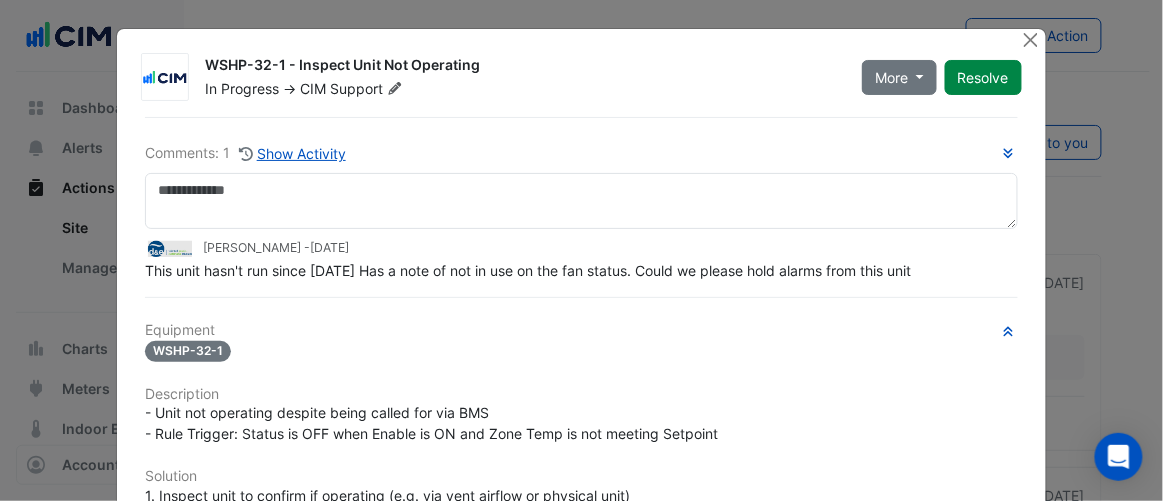 click on "This unit hasn't run since [DATE] Has a note of not in use on the fan status. Could we please hold alarms from this unit" 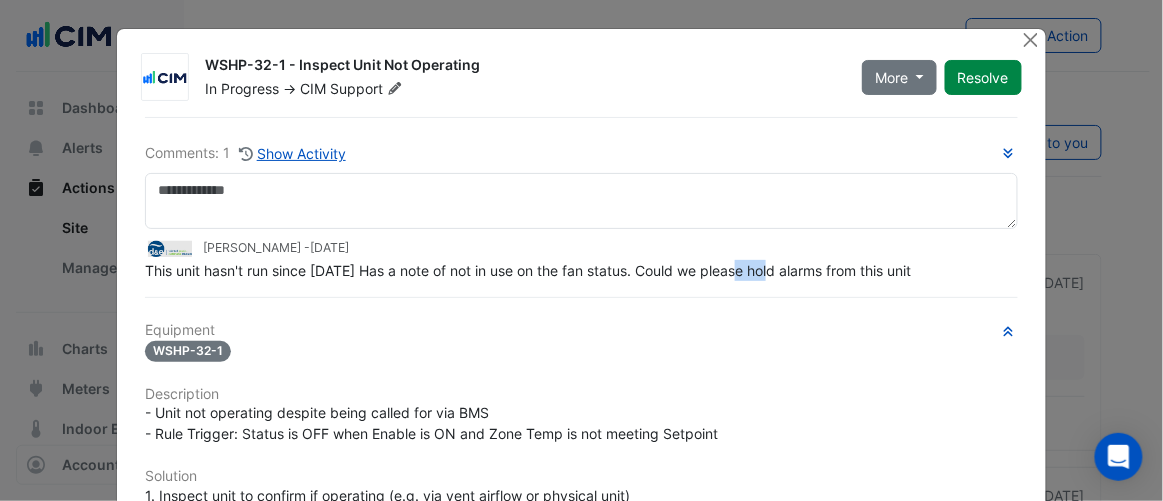 click on "This unit hasn't run since [DATE] Has a note of not in use on the fan status. Could we please hold alarms from this unit" 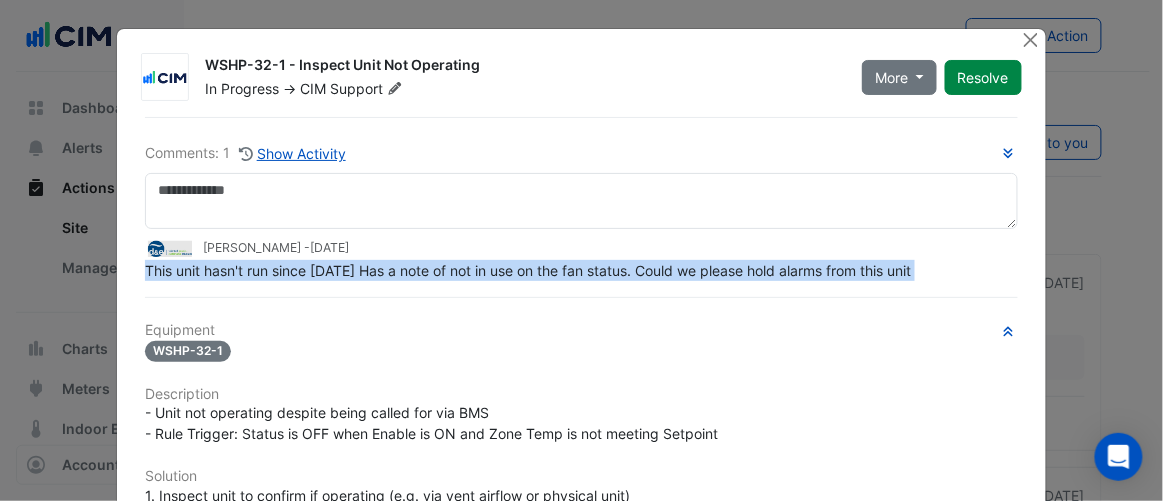 click on "This unit hasn't run since [DATE] Has a note of not in use on the fan status. Could we please hold alarms from this unit" 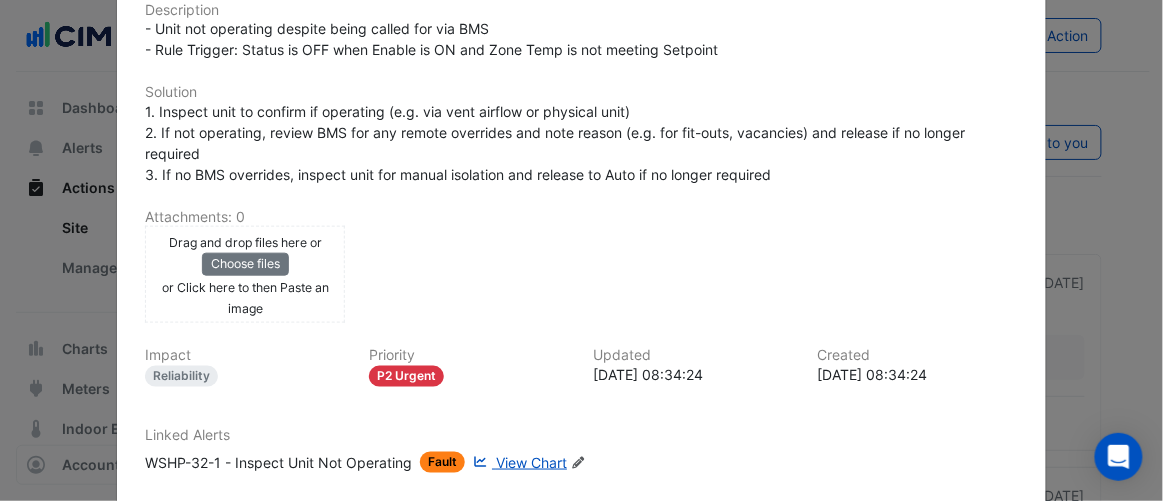 scroll, scrollTop: 482, scrollLeft: 0, axis: vertical 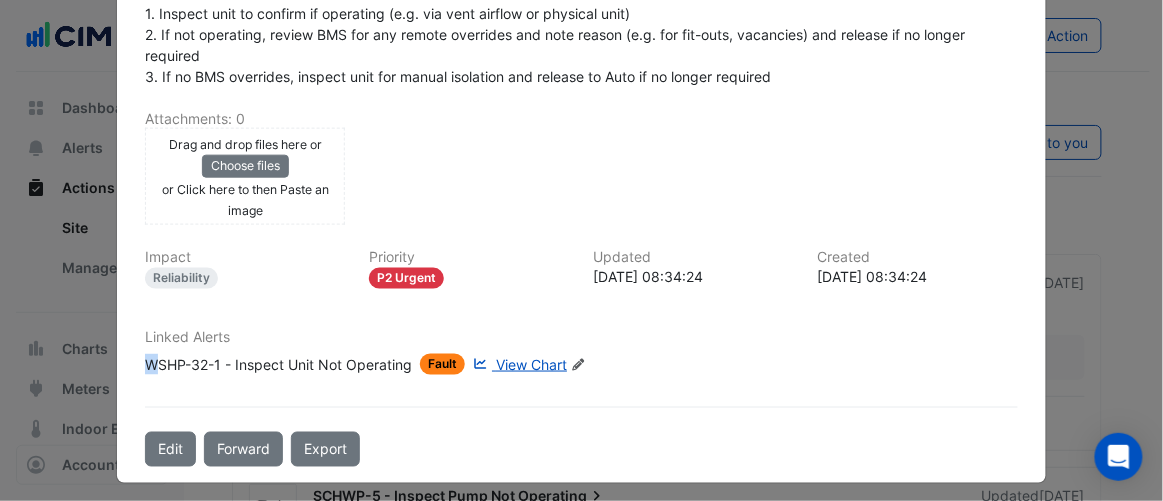 drag, startPoint x: 136, startPoint y: 353, endPoint x: 151, endPoint y: 356, distance: 15.297058 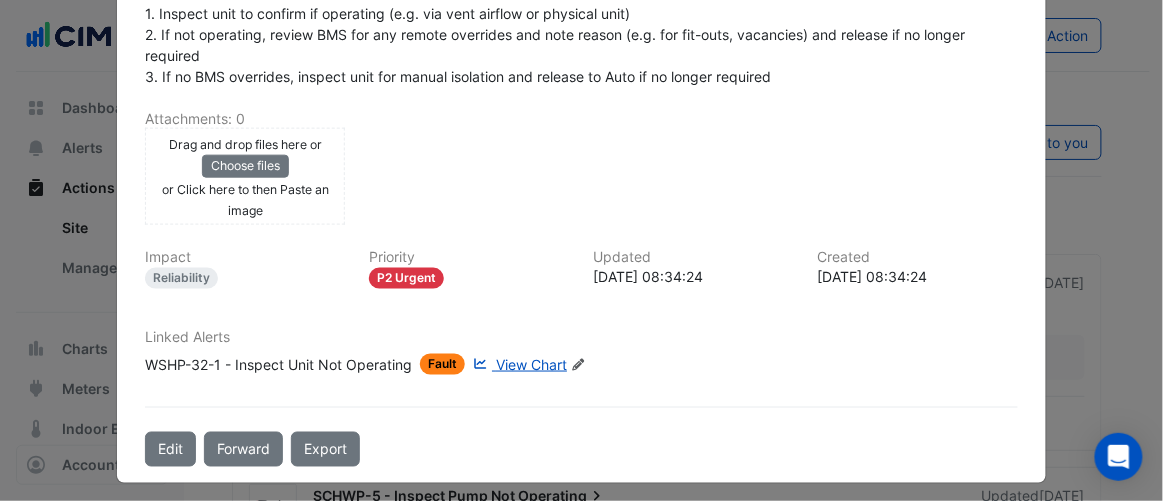 click on "WSHP-32-1 - Inspect Unit Not Operating" 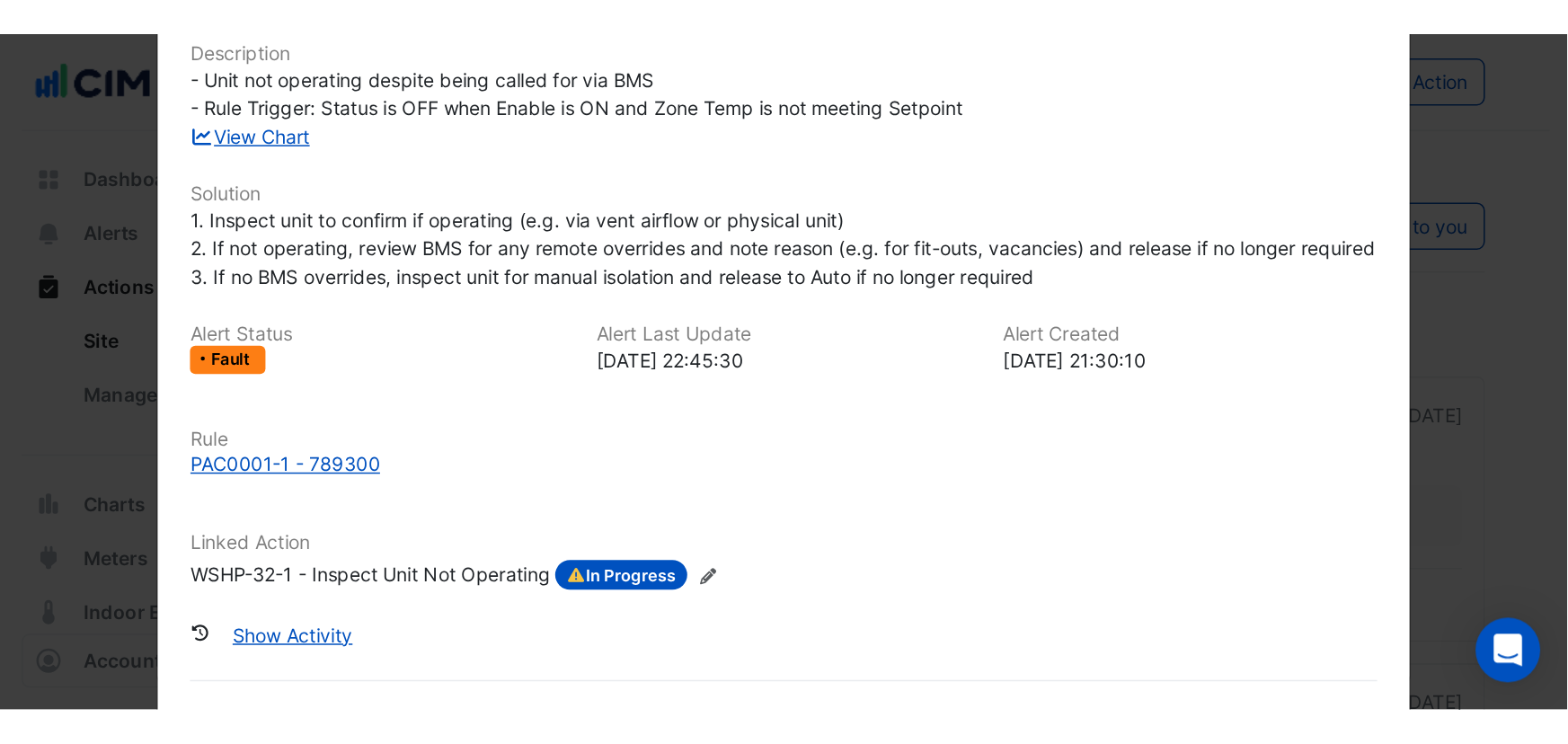 scroll, scrollTop: 295, scrollLeft: 0, axis: vertical 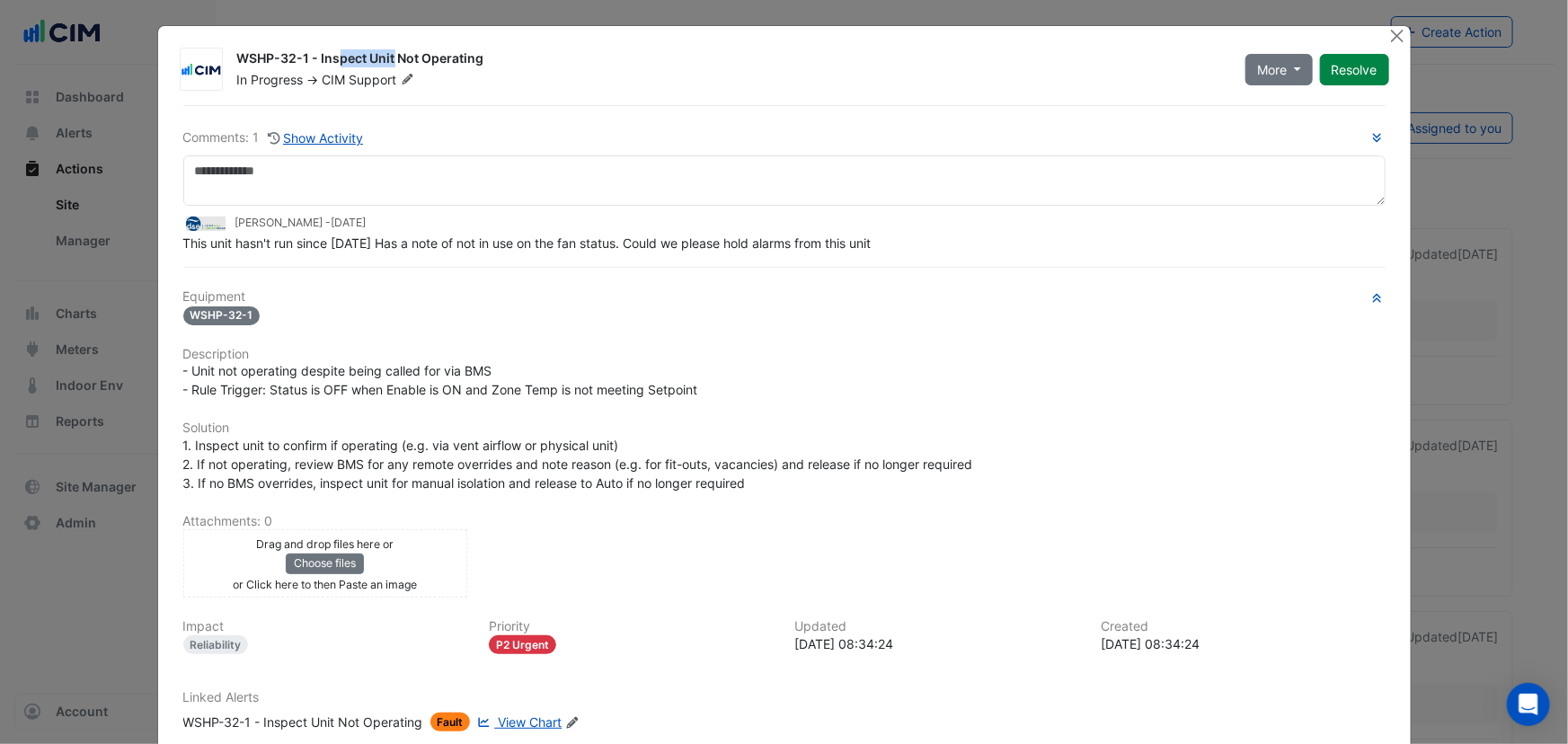 drag, startPoint x: 240, startPoint y: 55, endPoint x: 300, endPoint y: 53, distance: 60.03332 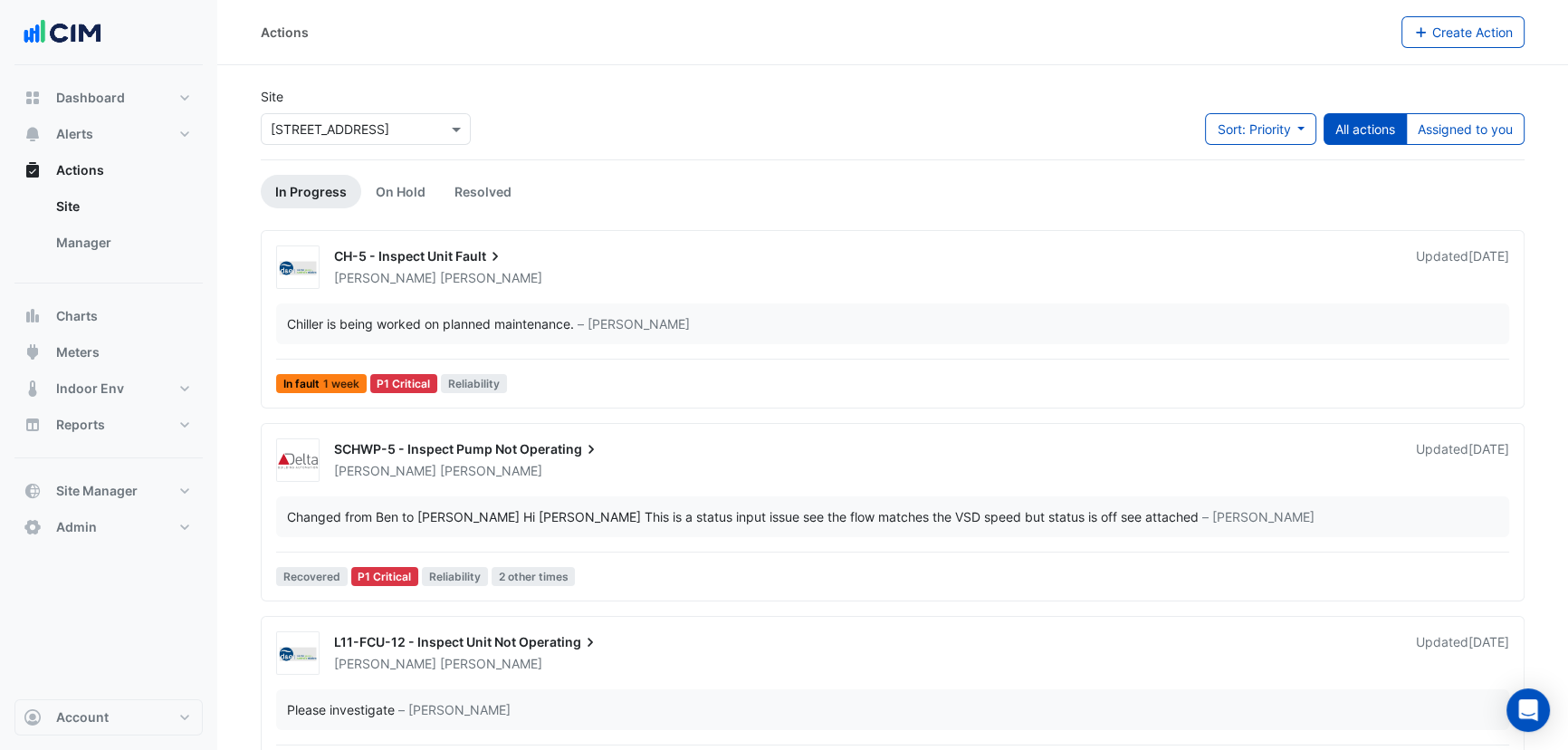 click at bounding box center [348, 130] 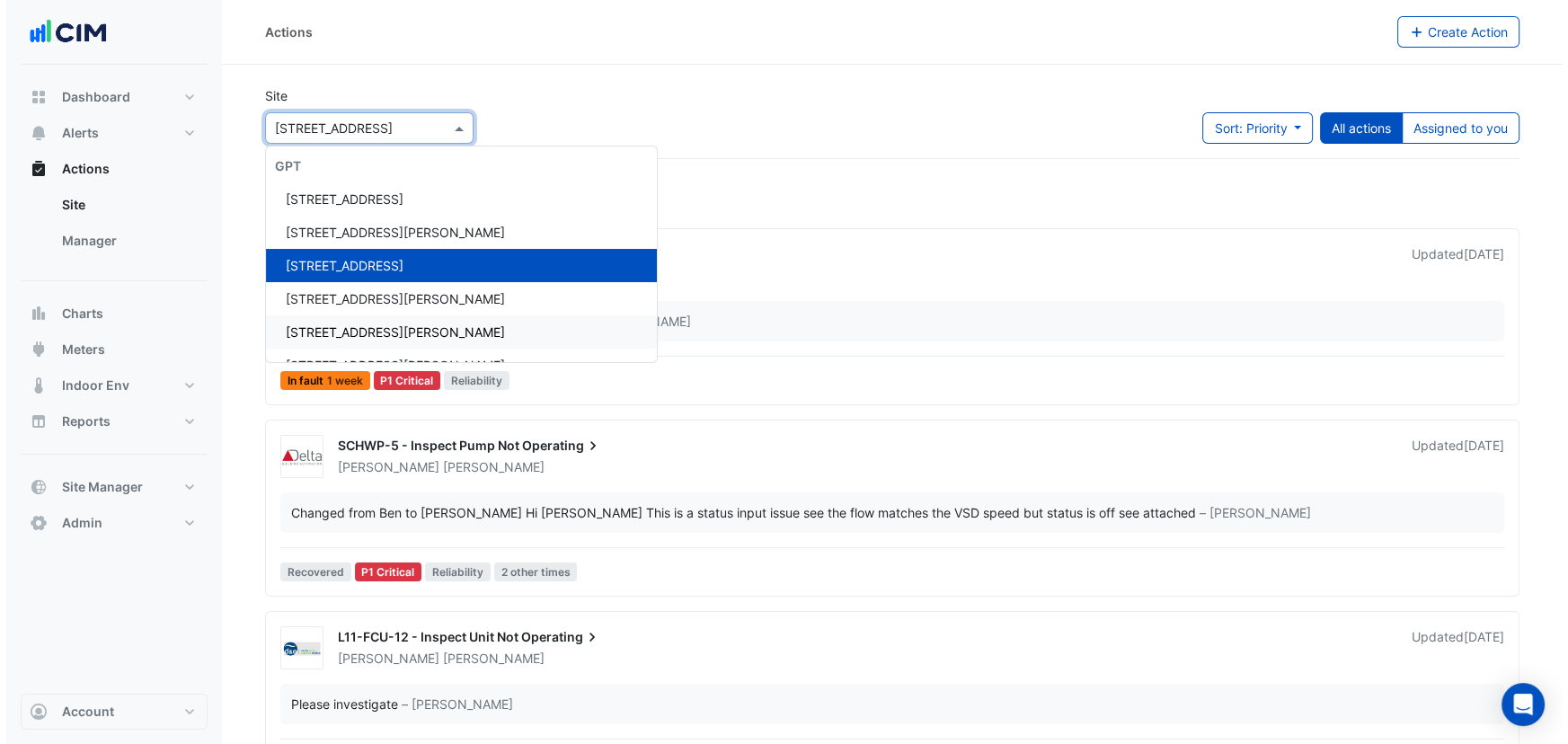 scroll, scrollTop: 15774, scrollLeft: 0, axis: vertical 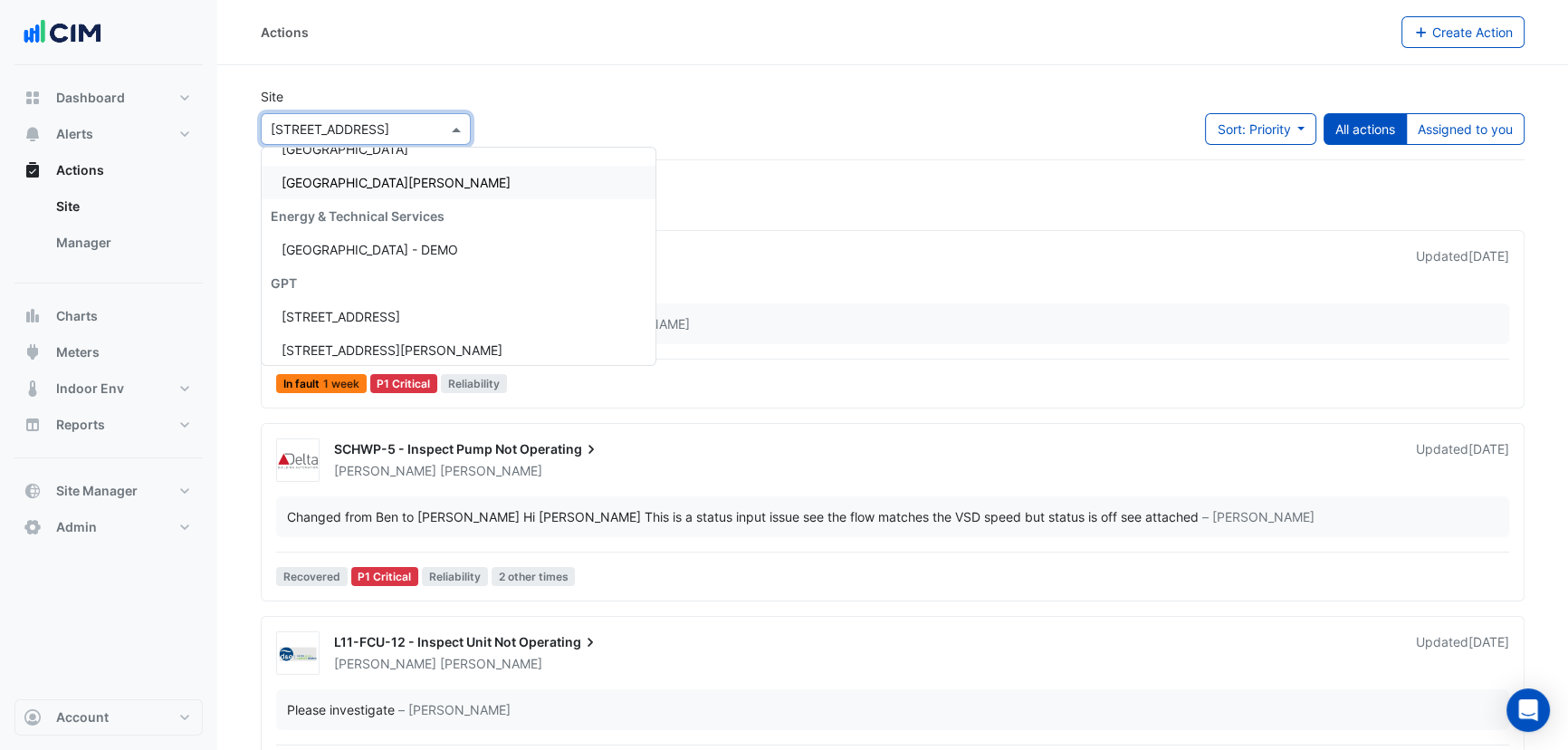 drag, startPoint x: 725, startPoint y: 170, endPoint x: 505, endPoint y: 60, distance: 245.96748 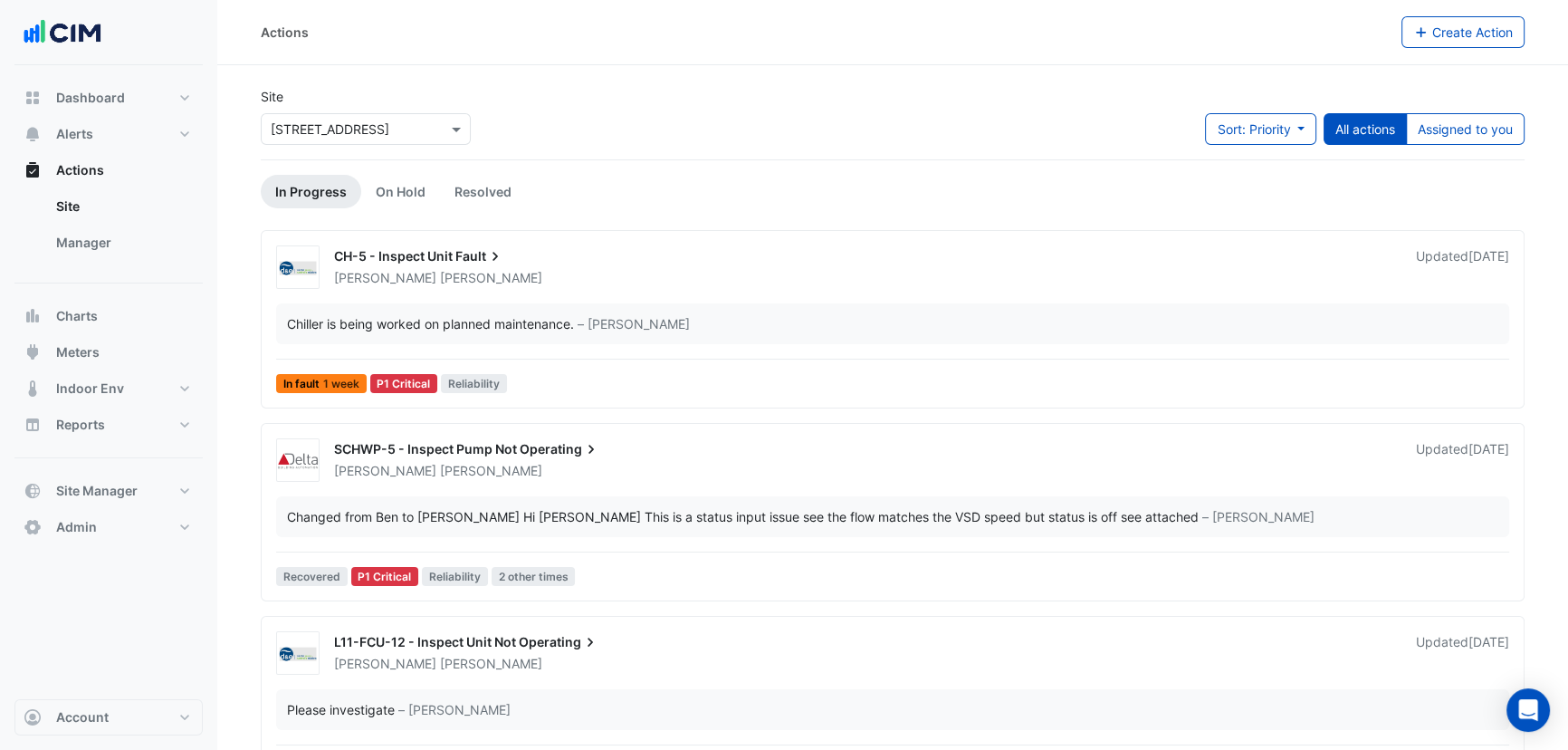 drag, startPoint x: 689, startPoint y: 163, endPoint x: 681, endPoint y: 170, distance: 10.6301458 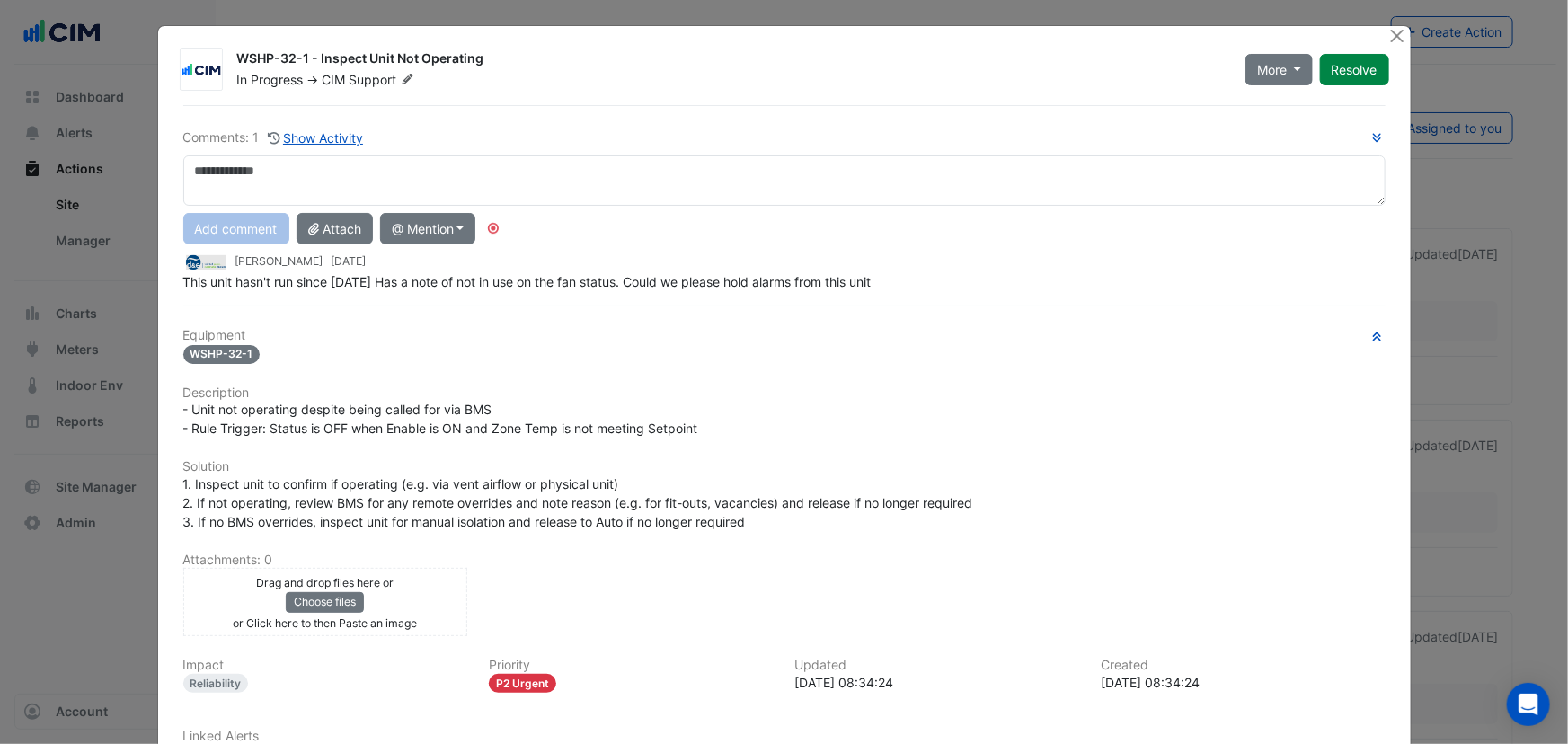 click on "Comments: 1
Show Activity" 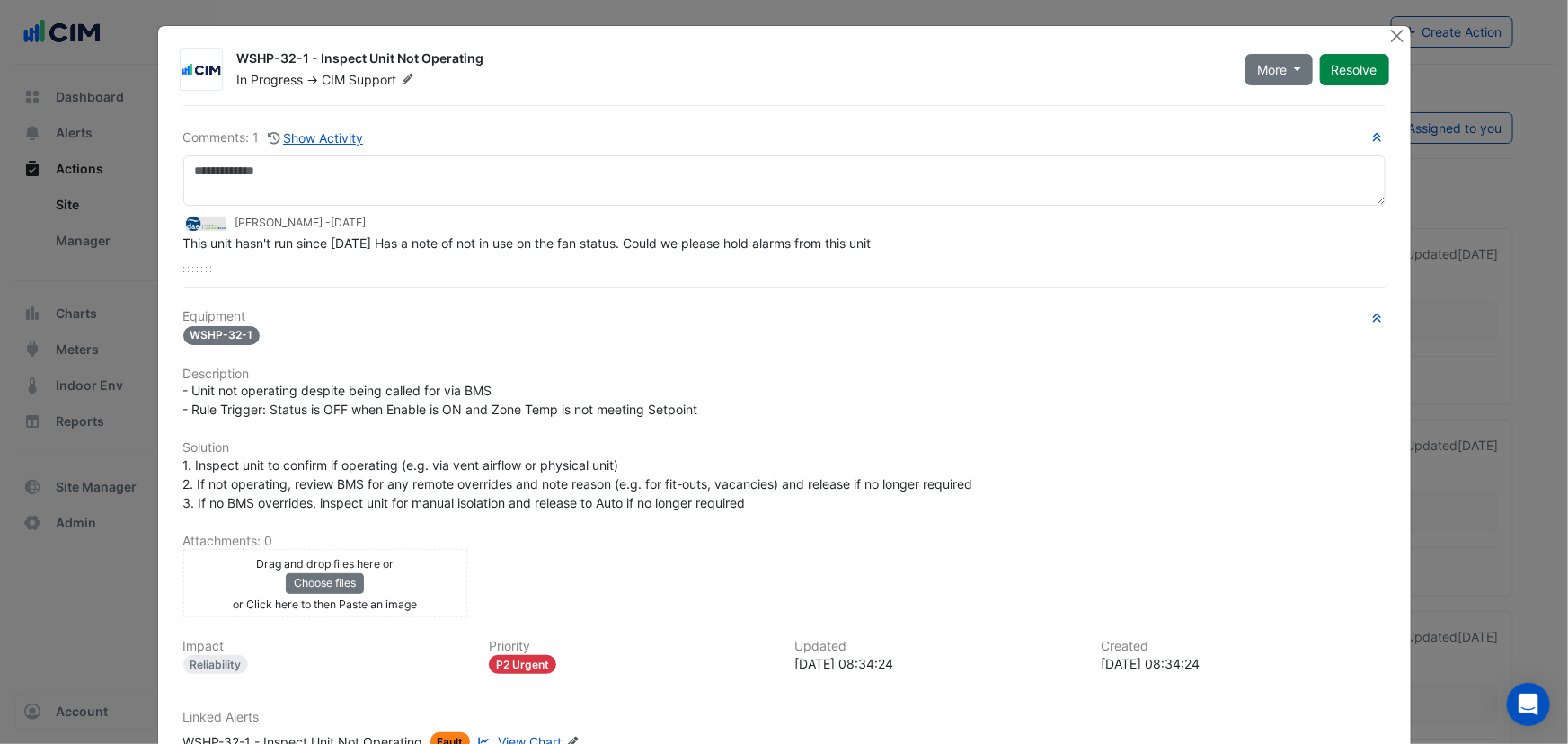 click on "Support" 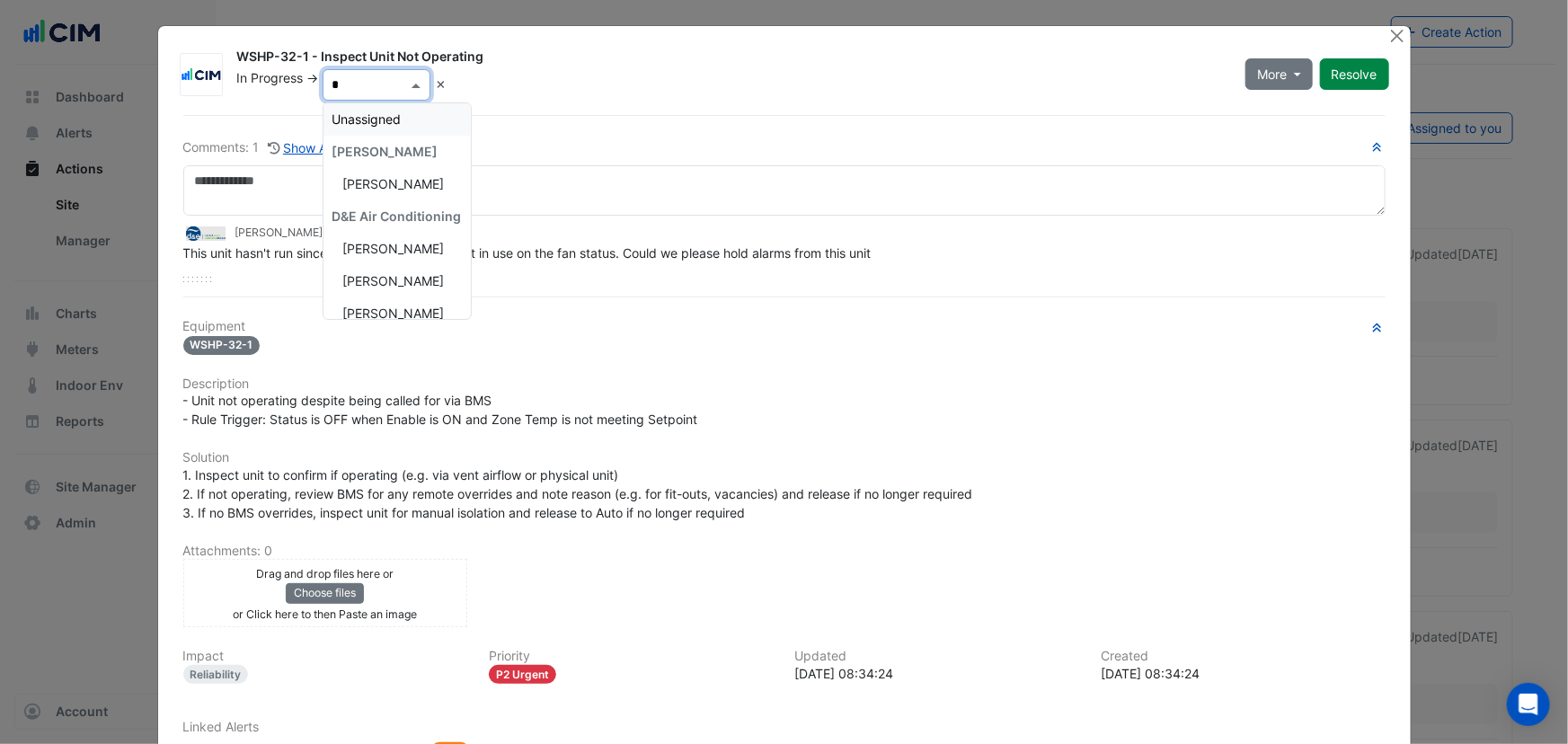 type on "**" 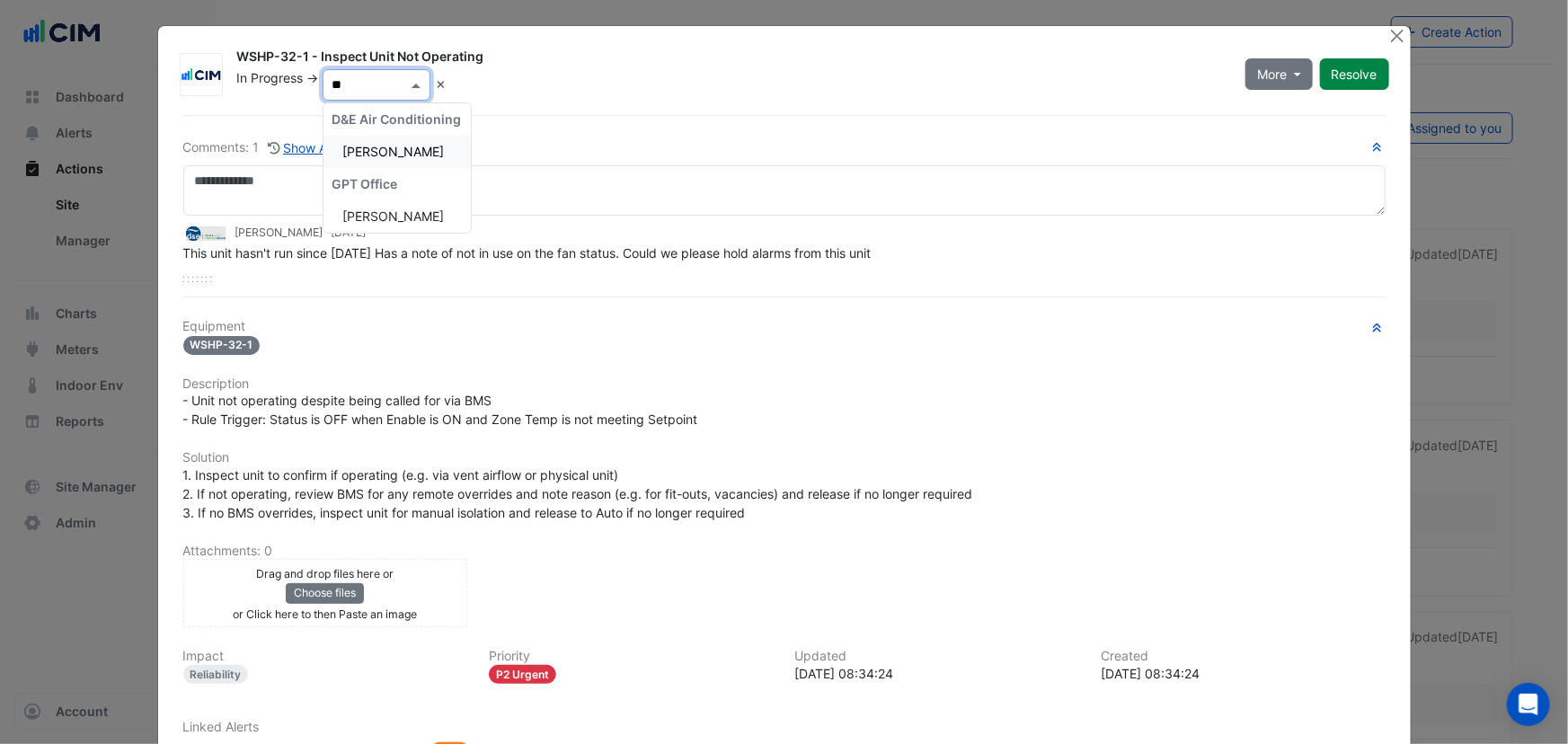 click on "[PERSON_NAME]" at bounding box center [394, 151] 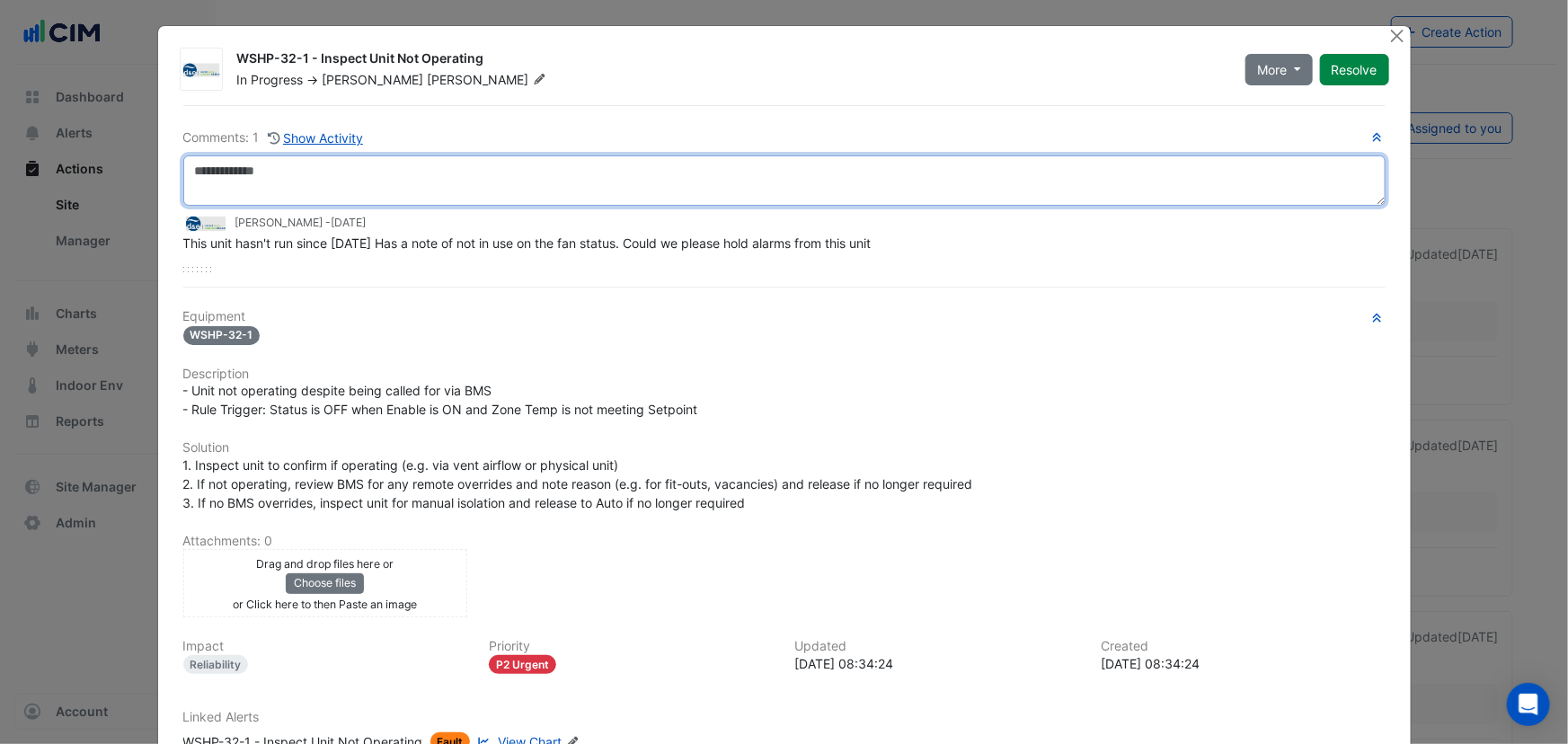click at bounding box center [784, 181] 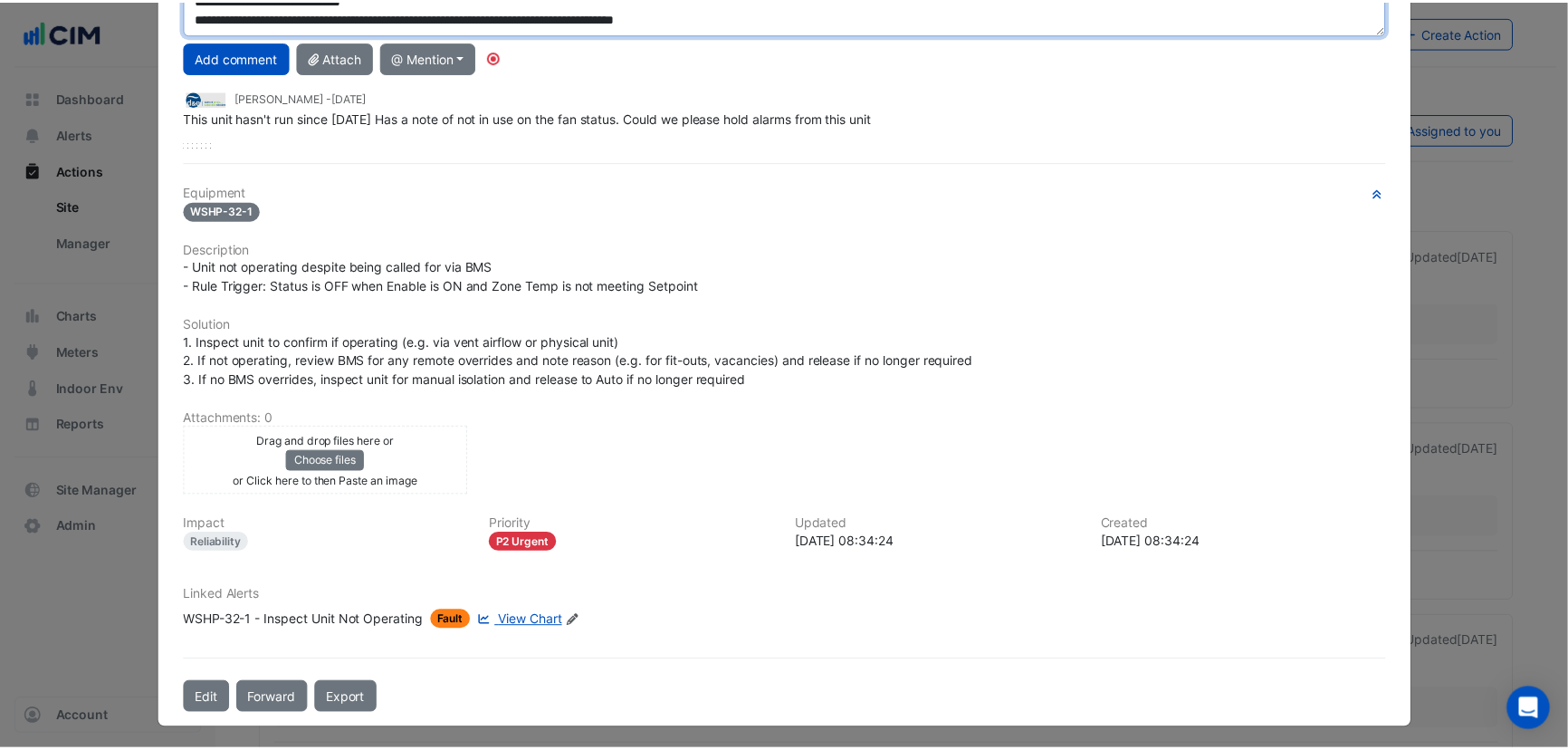 scroll, scrollTop: 0, scrollLeft: 0, axis: both 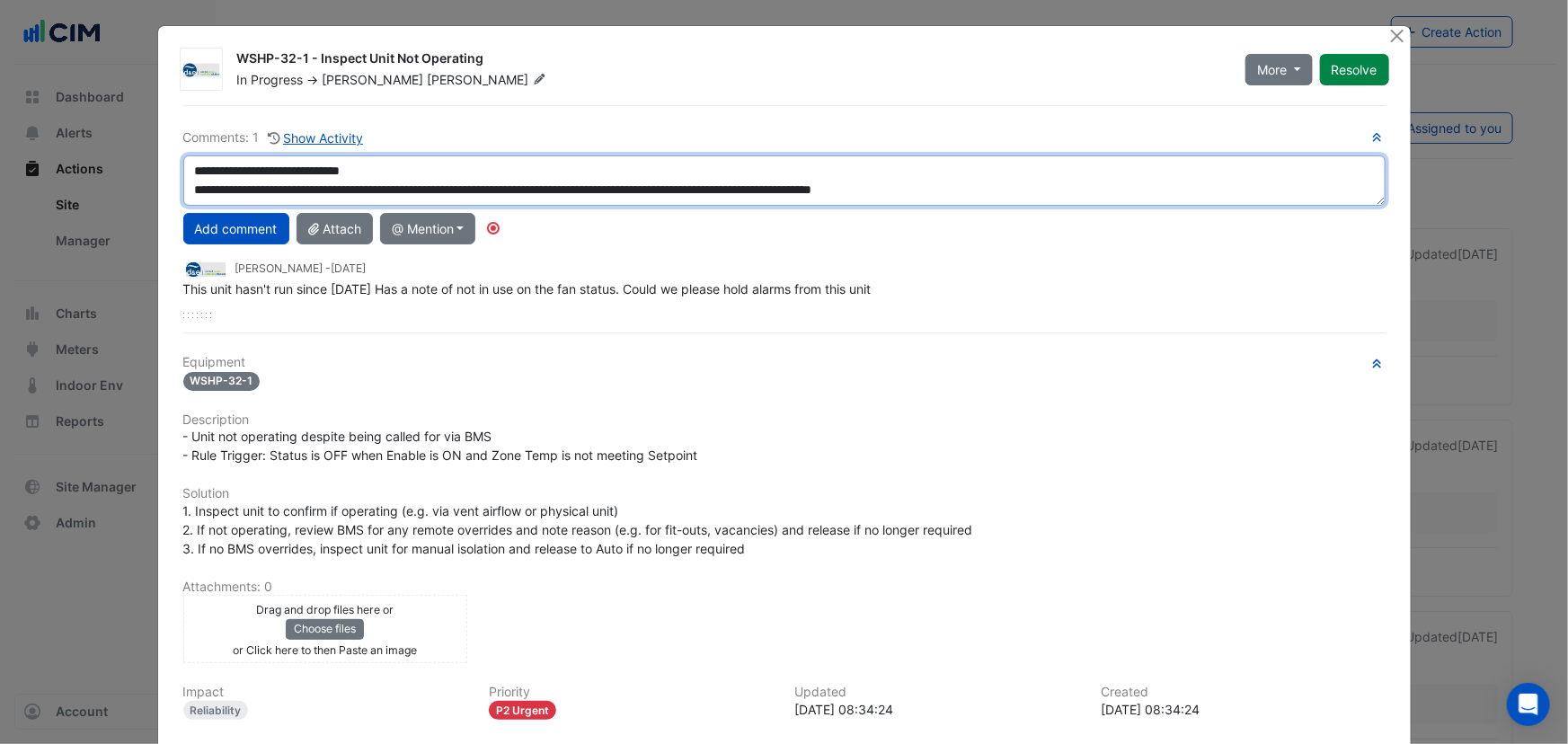 click on "**********" at bounding box center [784, 181] 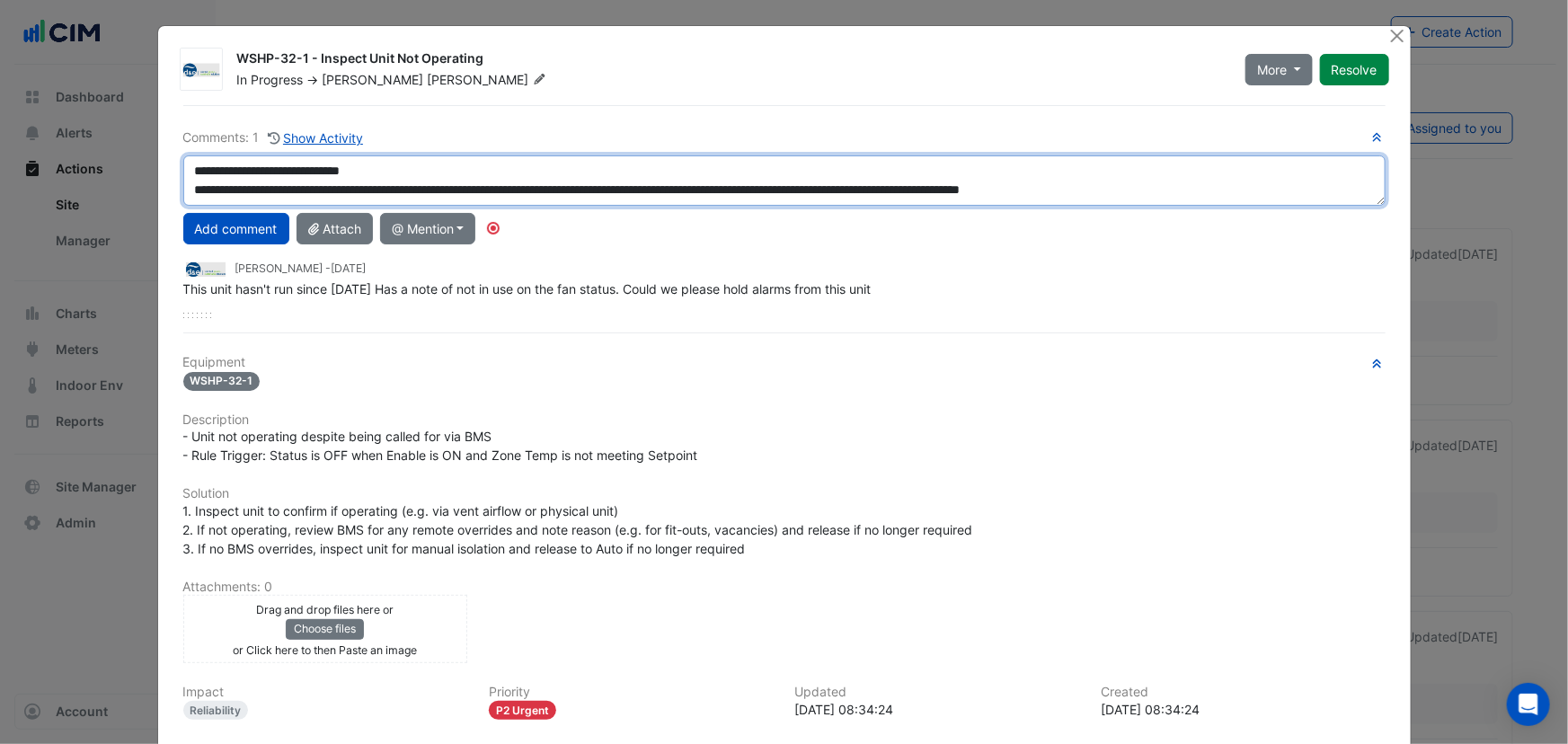 click on "**********" at bounding box center (784, 181) 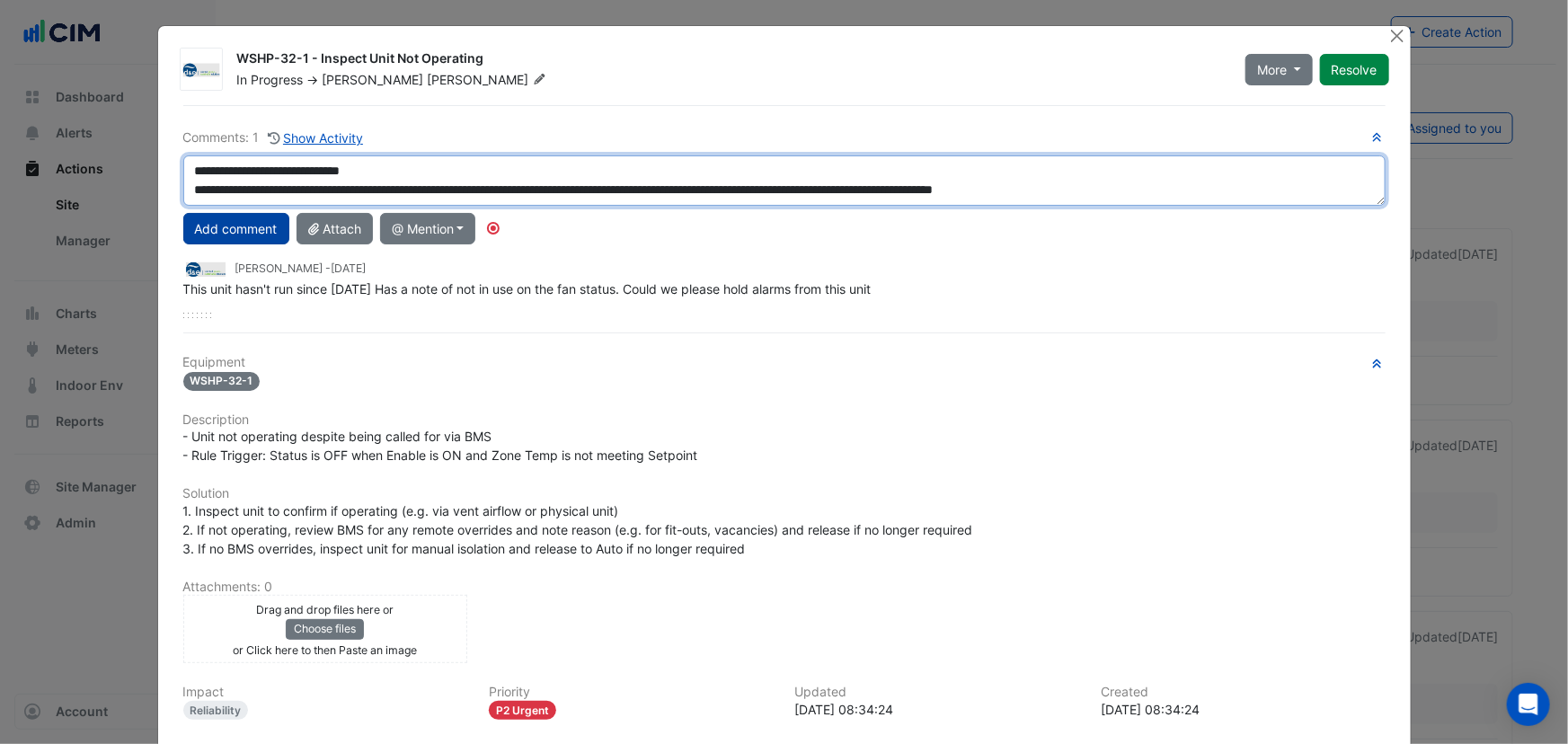 type on "**********" 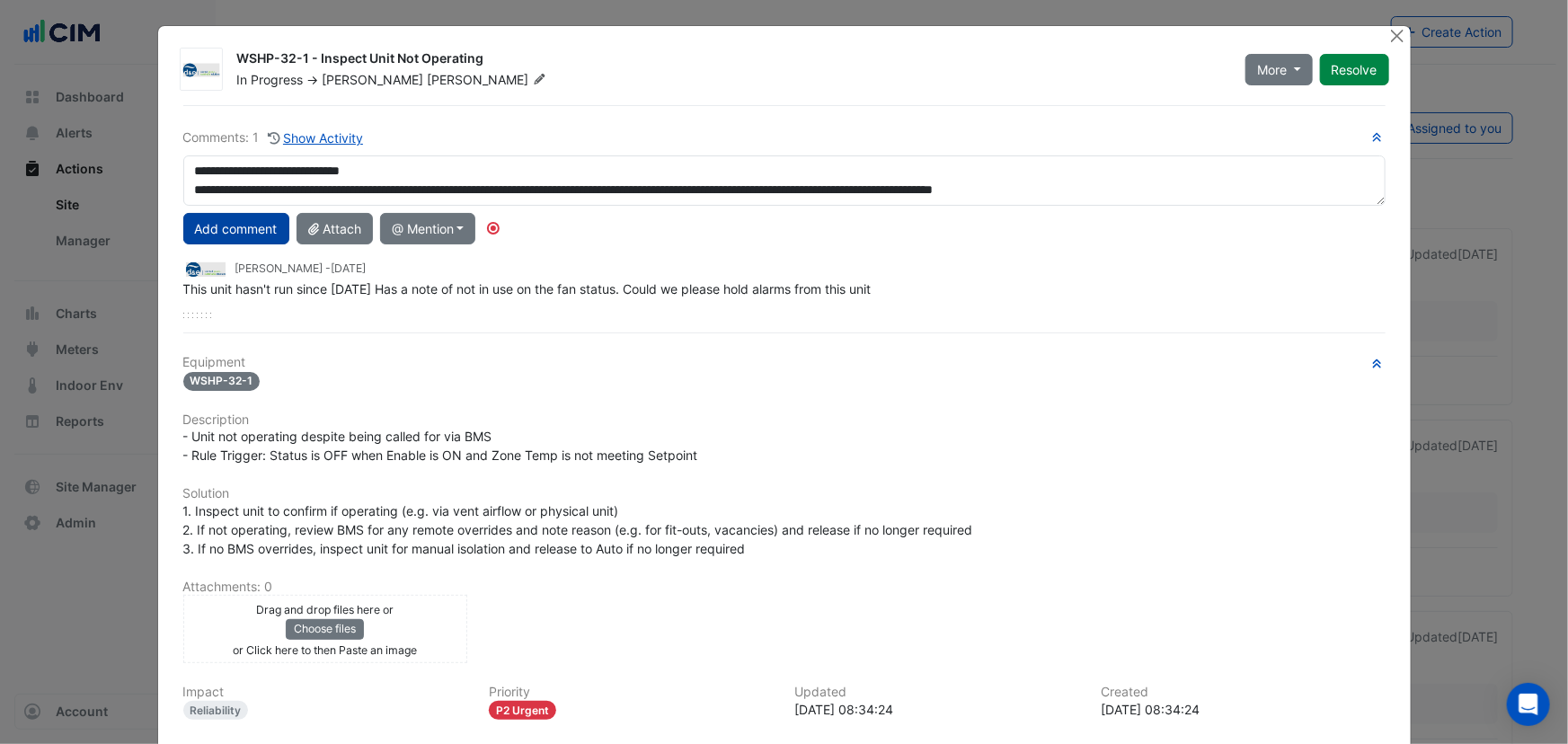 click on "Add comment" 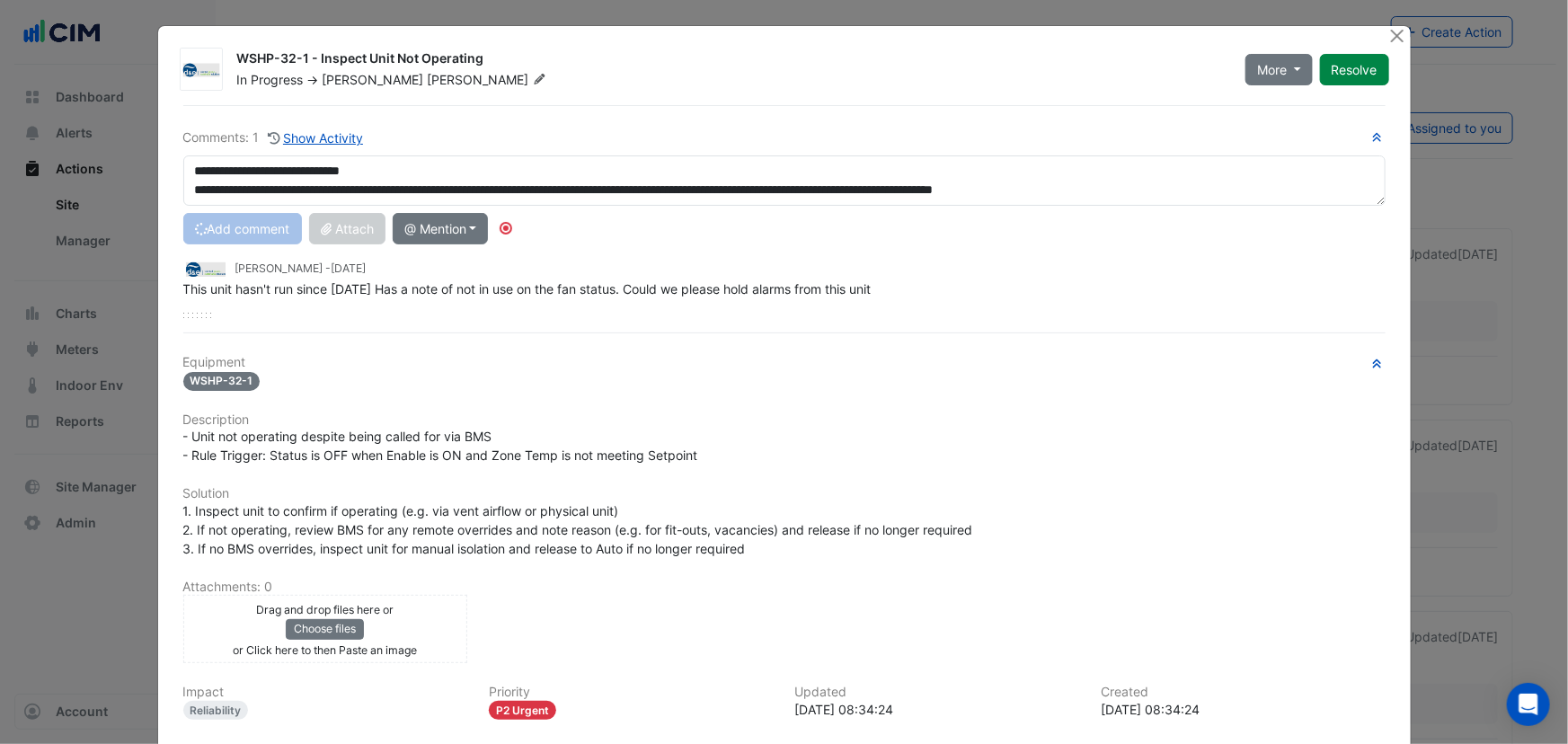 type 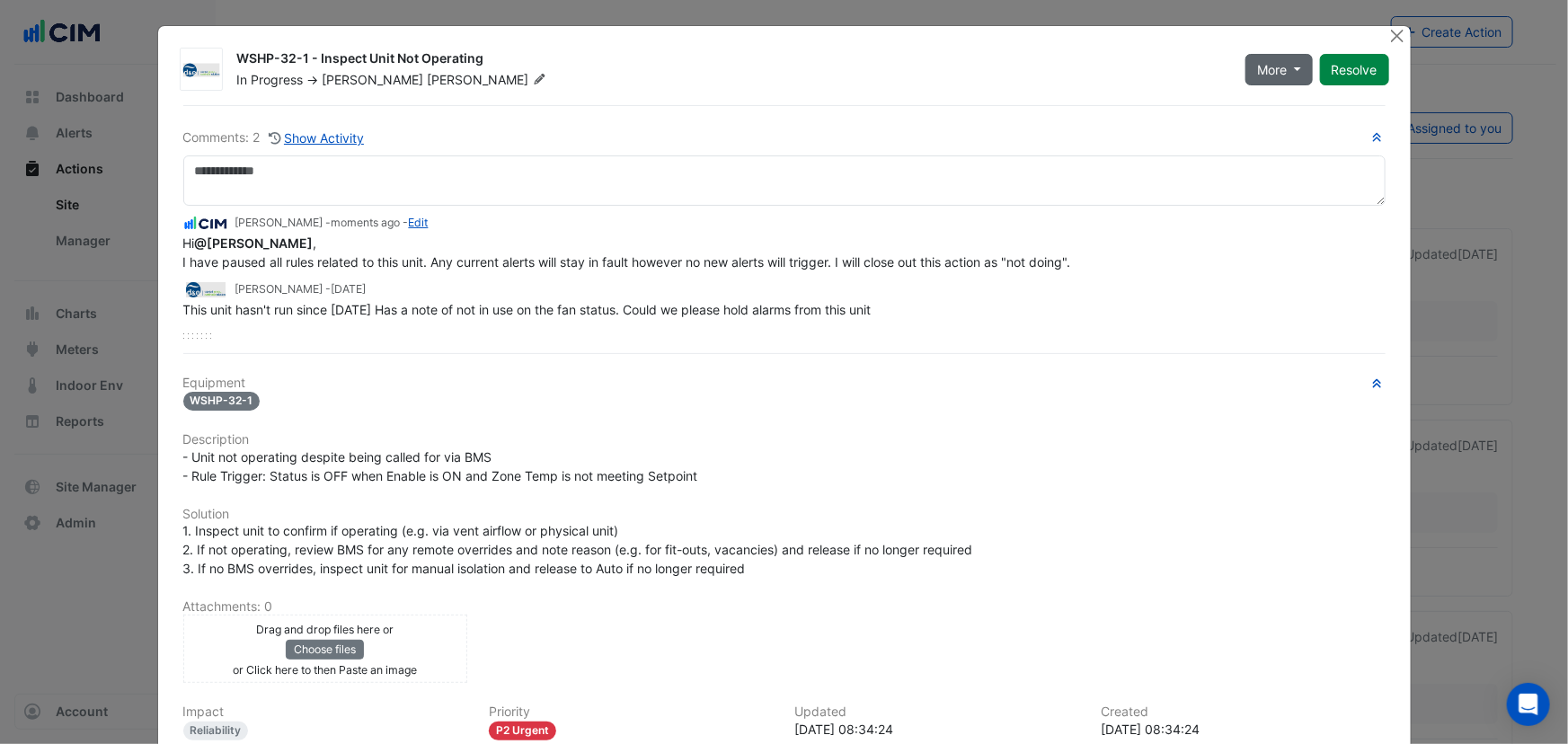 click on "More" at bounding box center (1271, 69) 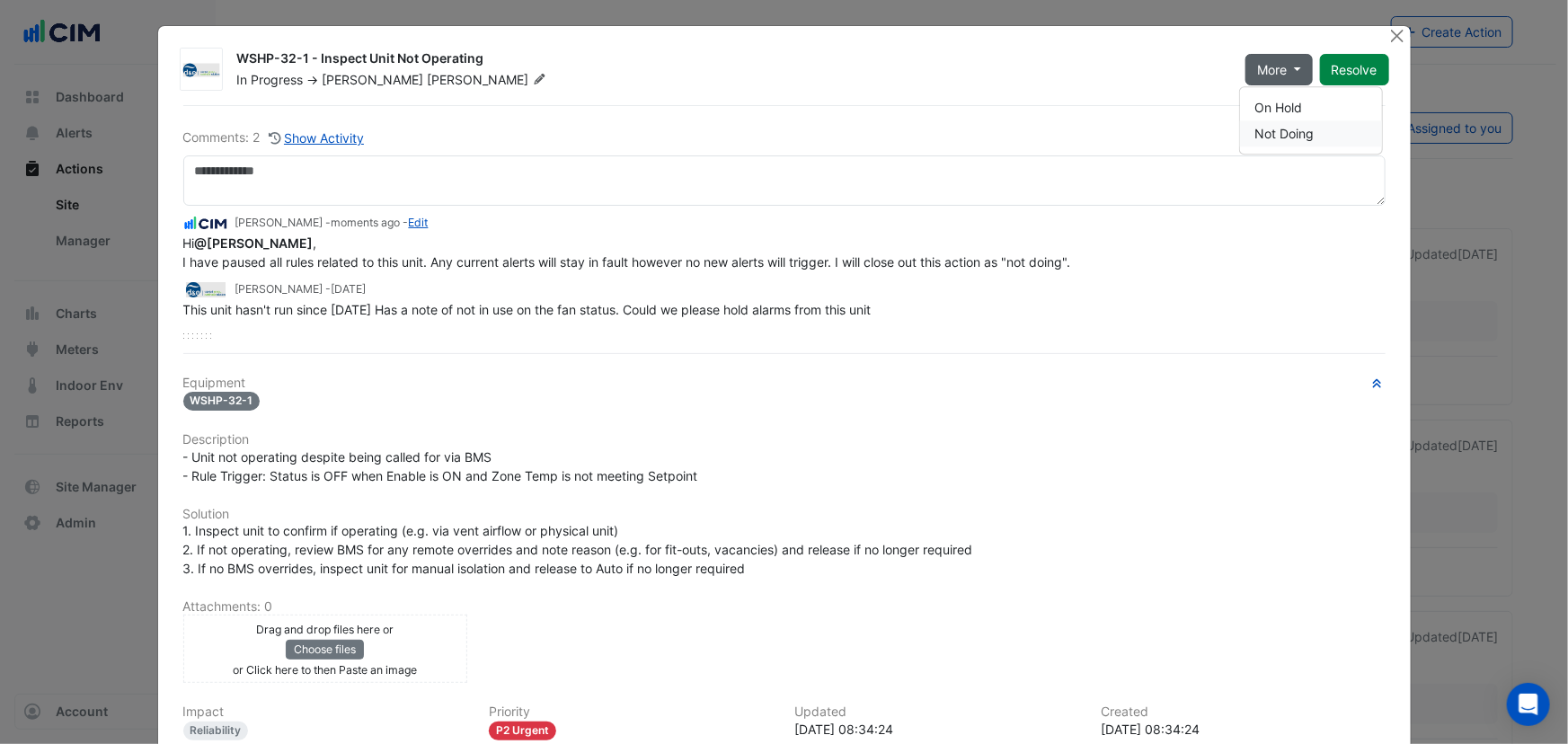 click on "Not Doing" at bounding box center [1311, 133] 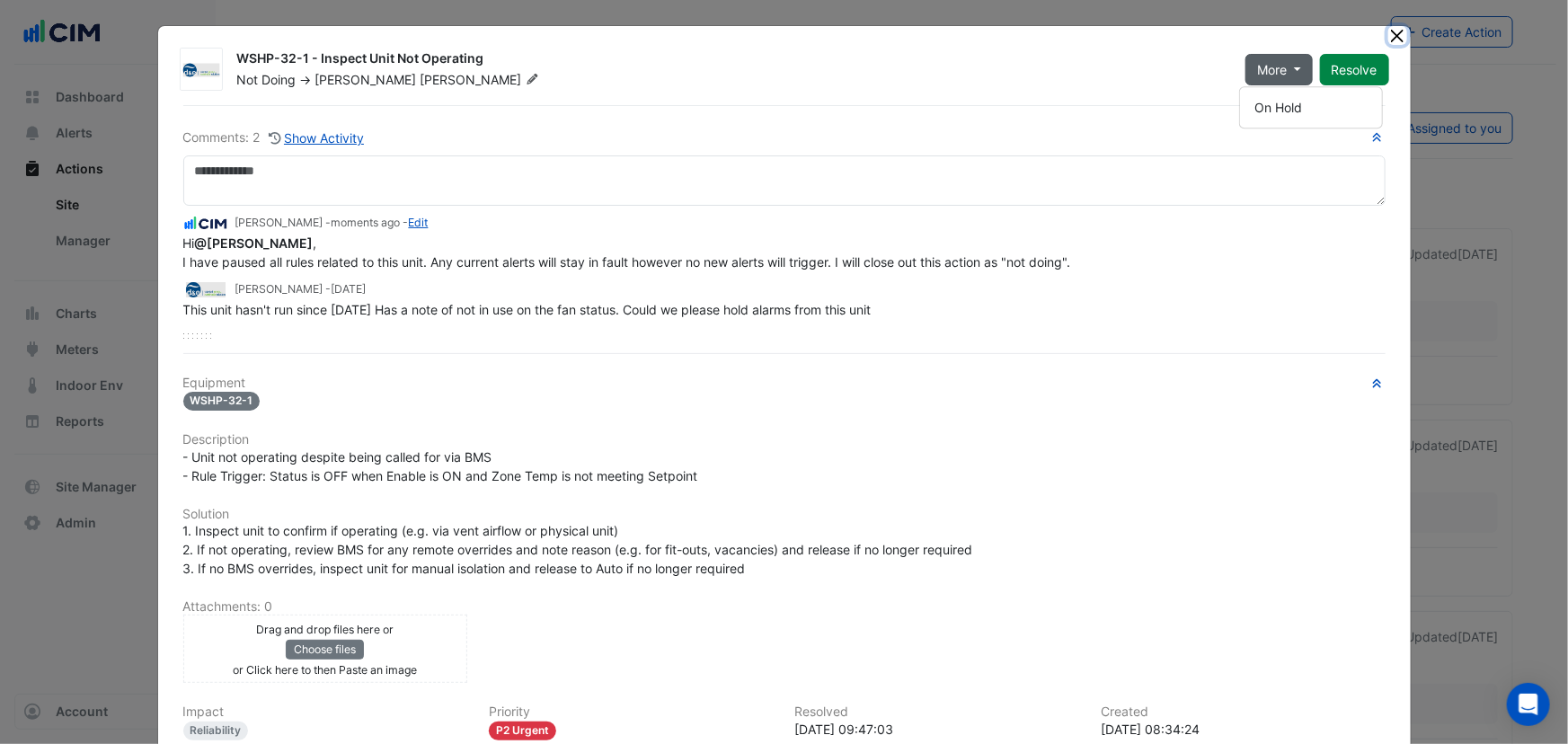 click 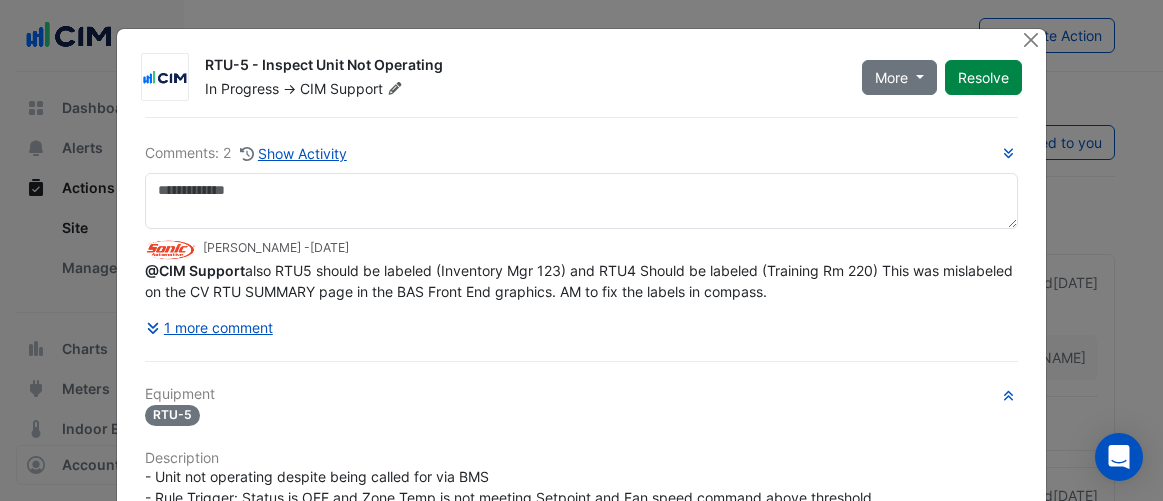scroll, scrollTop: 0, scrollLeft: 0, axis: both 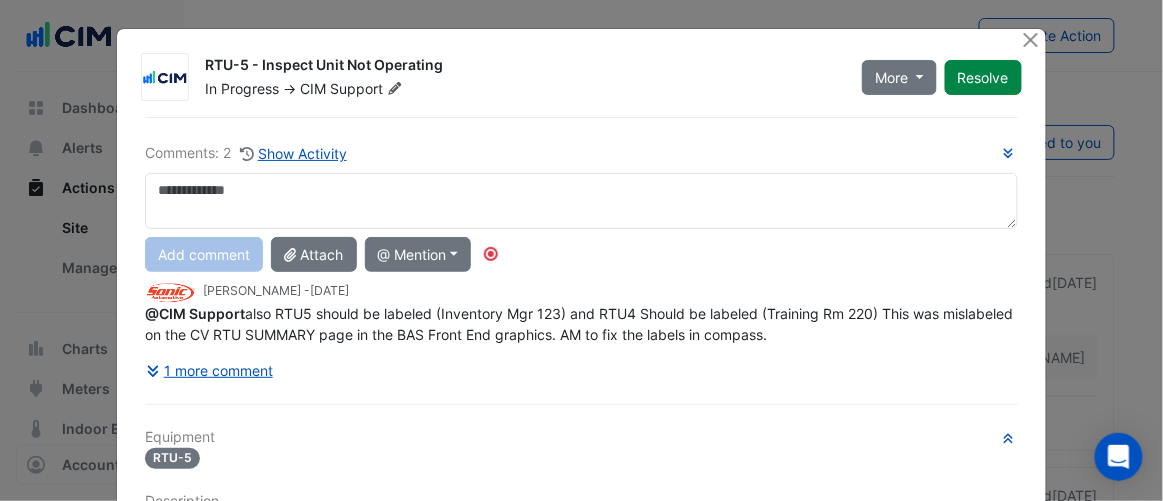 click on "@CIM Support  also RTU5 should be labeled (Inventory Mgr 123) and RTU4 Should be labeled (Training Rm 220) This was mislabeled on the CV RTU SUMMARY page in the BAS Front End graphics. AM to fix the labels in compass." 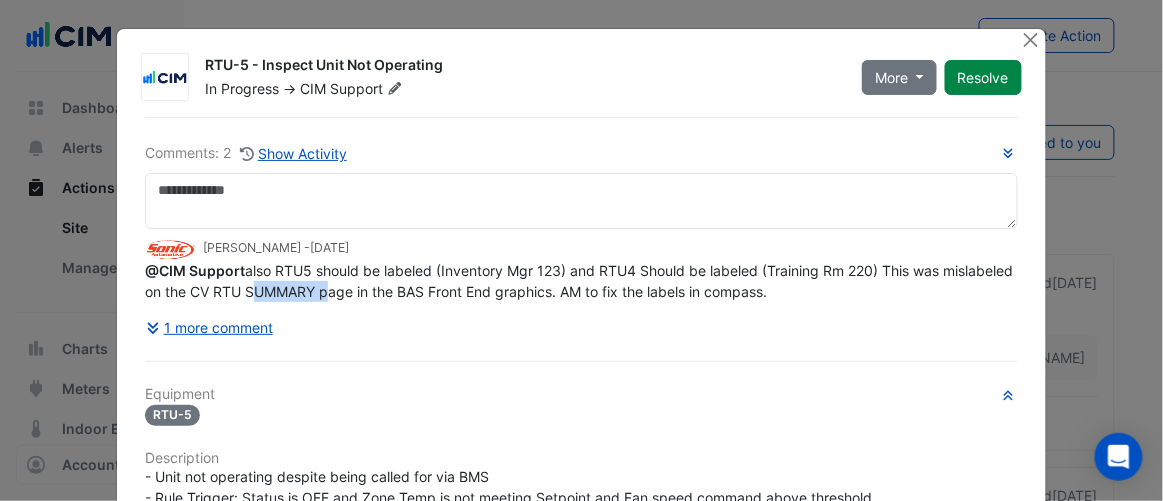 click on "Comments: 2
Show Activity
[PERSON_NAME] -
[DATE]
@CIM Support  also RTU5 should be labeled (Inventory Mgr 123) and RTU4 Should be labeled (Training Rm 220) This was mislabeled on the CV RTU SUMMARY page in the BAS Front End graphics. AM to fix the labels in compass.
1 more comment" 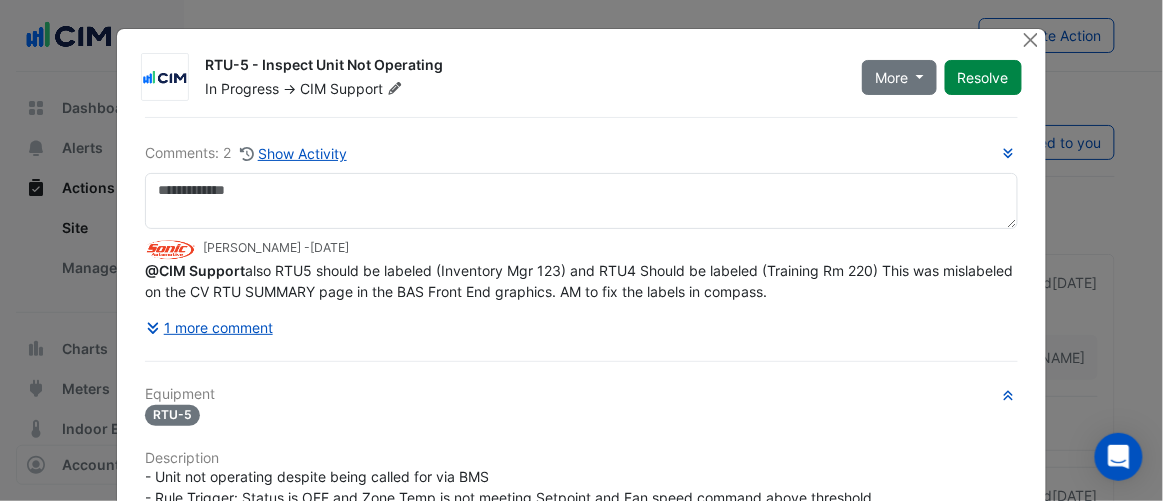 click on "1 more comment" 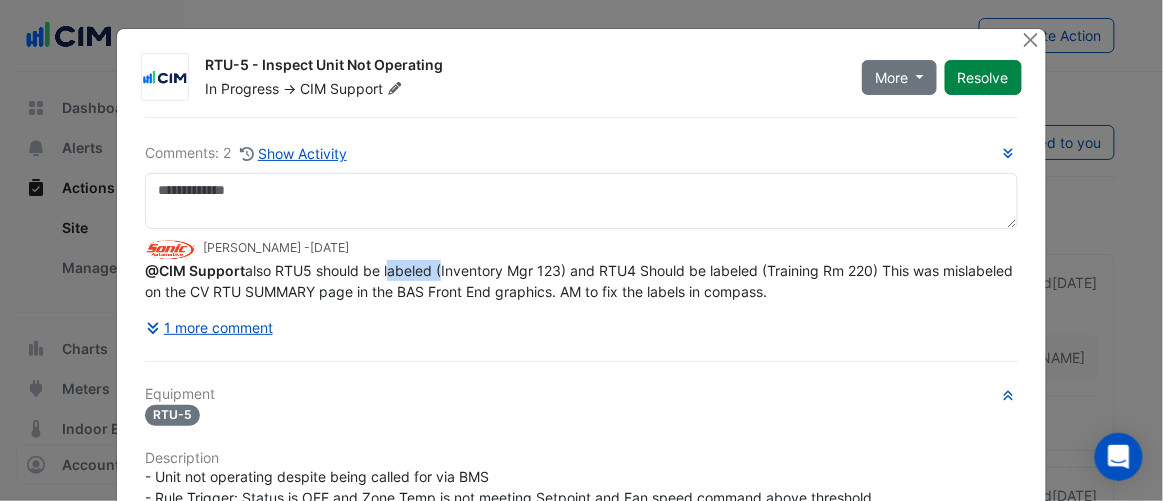 click on "@CIM Support  also RTU5 should be labeled (Inventory Mgr 123) and RTU4 Should be labeled (Training Rm 220) This was mislabeled on the CV RTU SUMMARY page in the BAS Front End graphics. AM to fix the labels in compass." 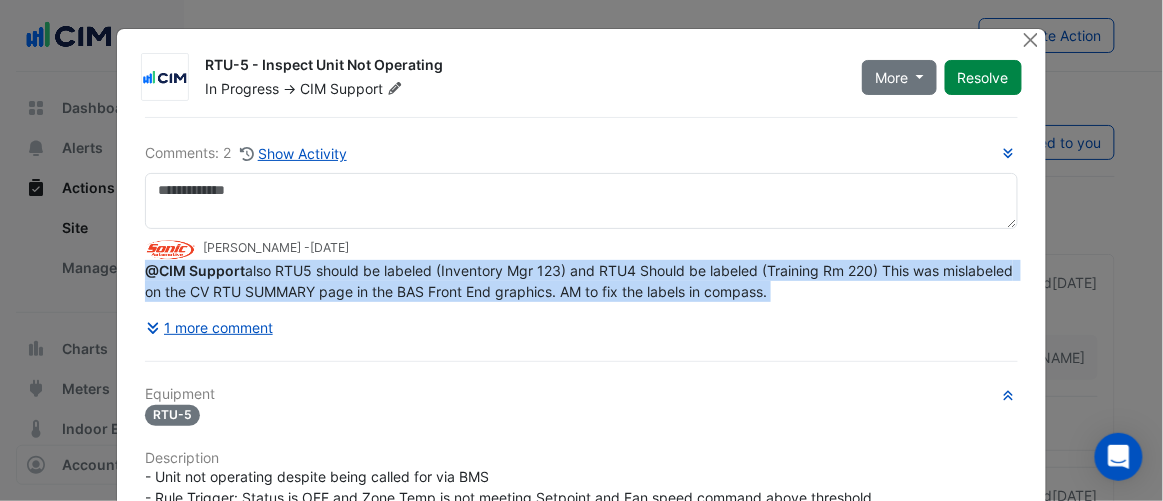 click on "@CIM Support  also RTU5 should be labeled (Inventory Mgr 123) and RTU4 Should be labeled (Training Rm 220) This was mislabeled on the CV RTU SUMMARY page in the BAS Front End graphics. AM to fix the labels in compass." 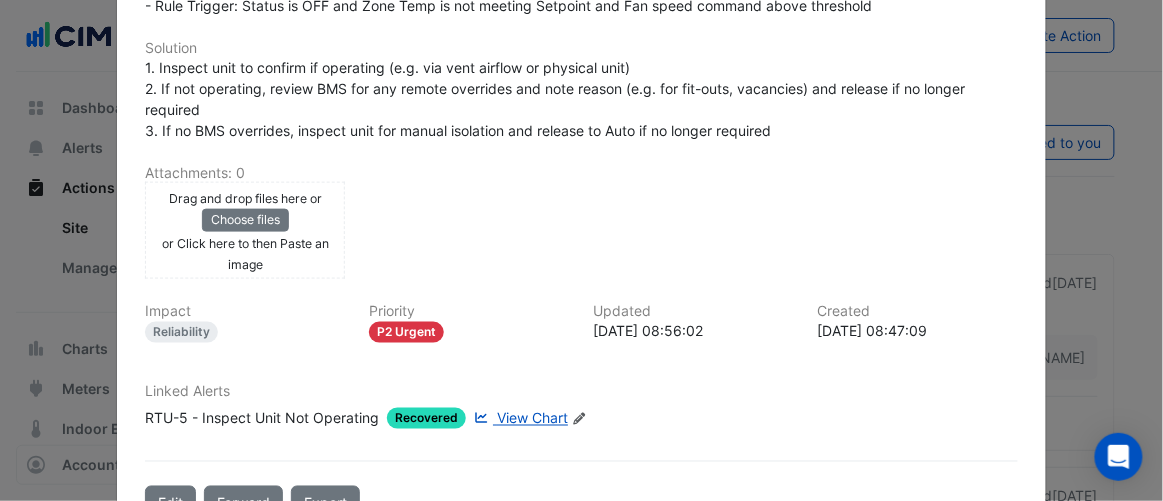 scroll, scrollTop: 546, scrollLeft: 0, axis: vertical 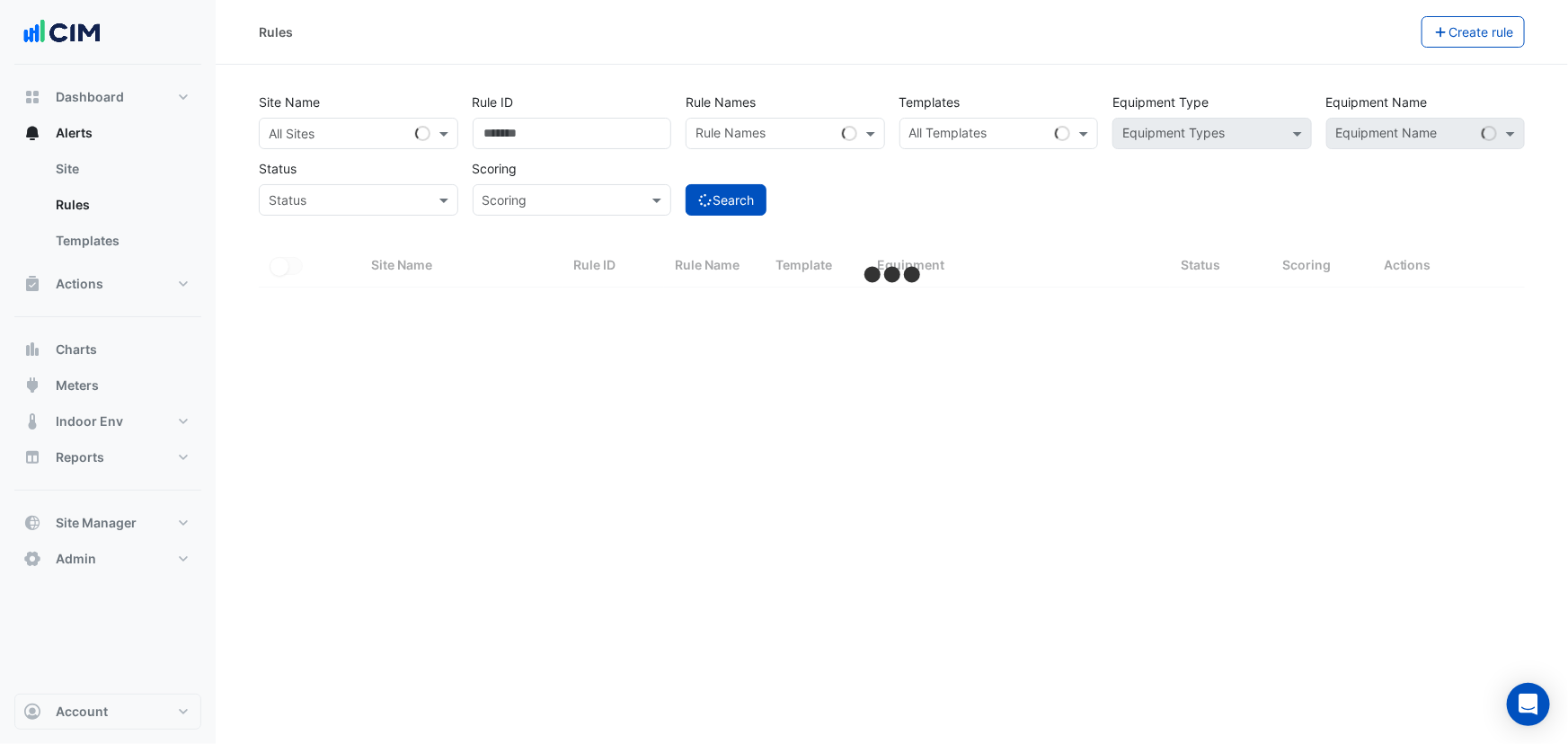 select on "**" 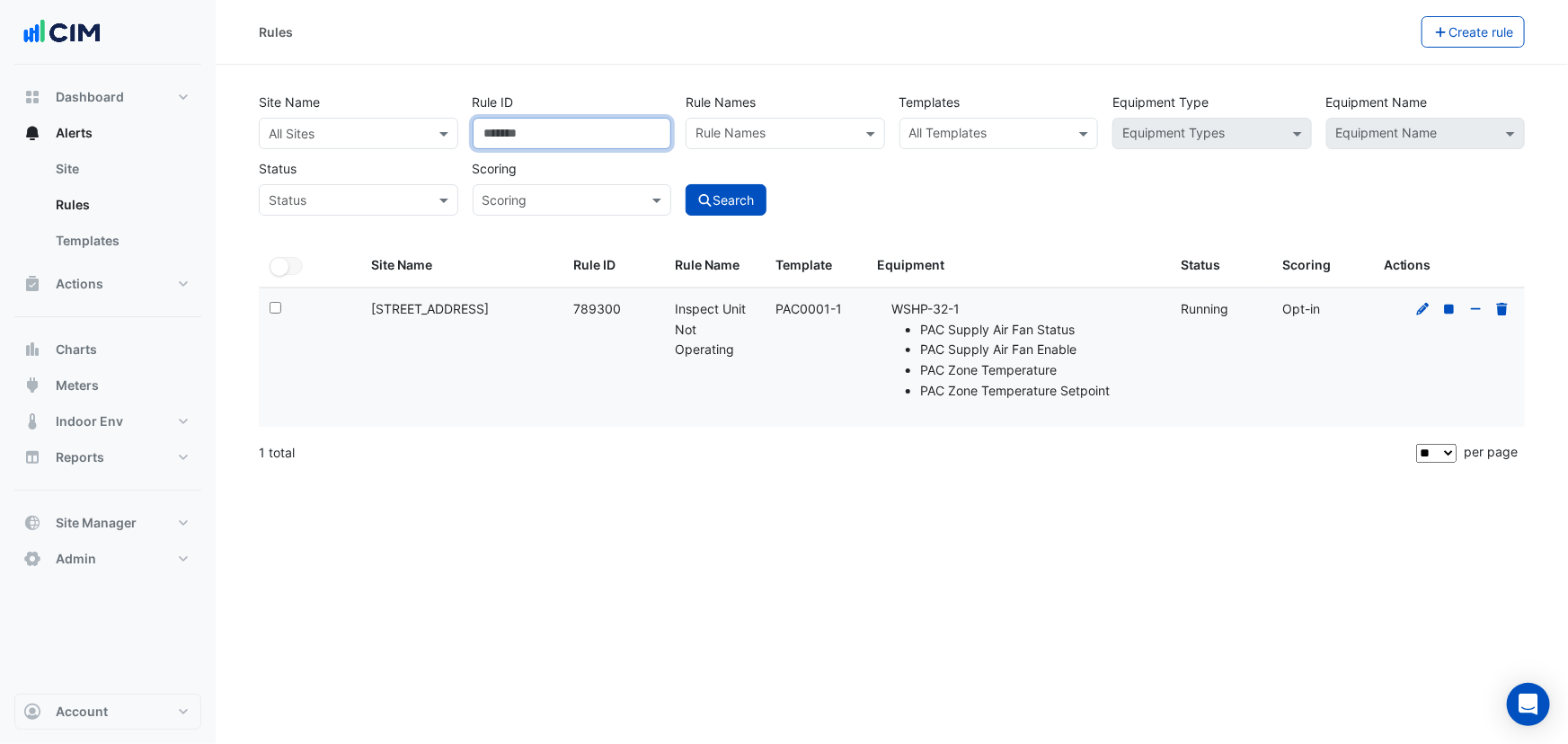 drag, startPoint x: 616, startPoint y: 137, endPoint x: 350, endPoint y: 139, distance: 266.0075 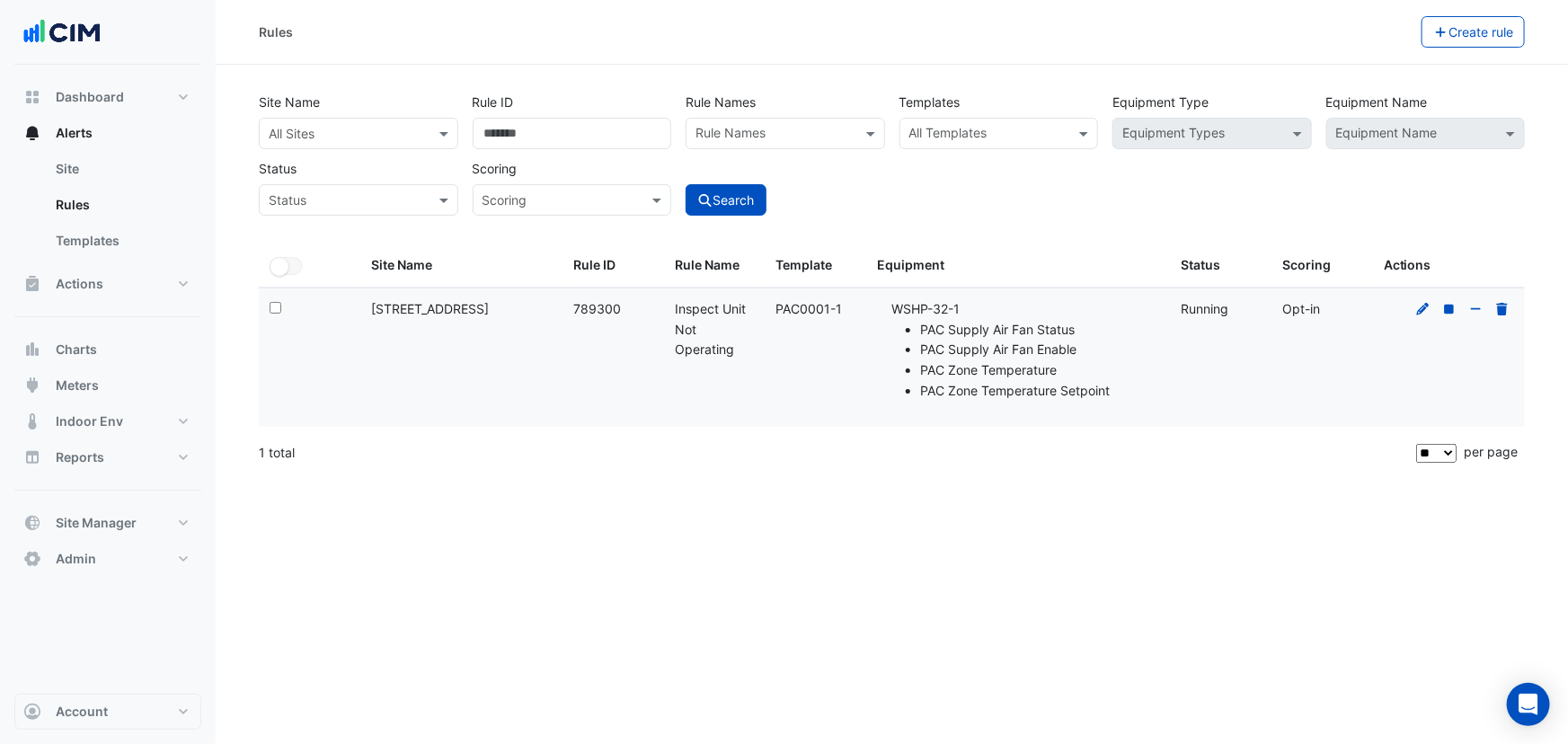 click at bounding box center [341, 134] 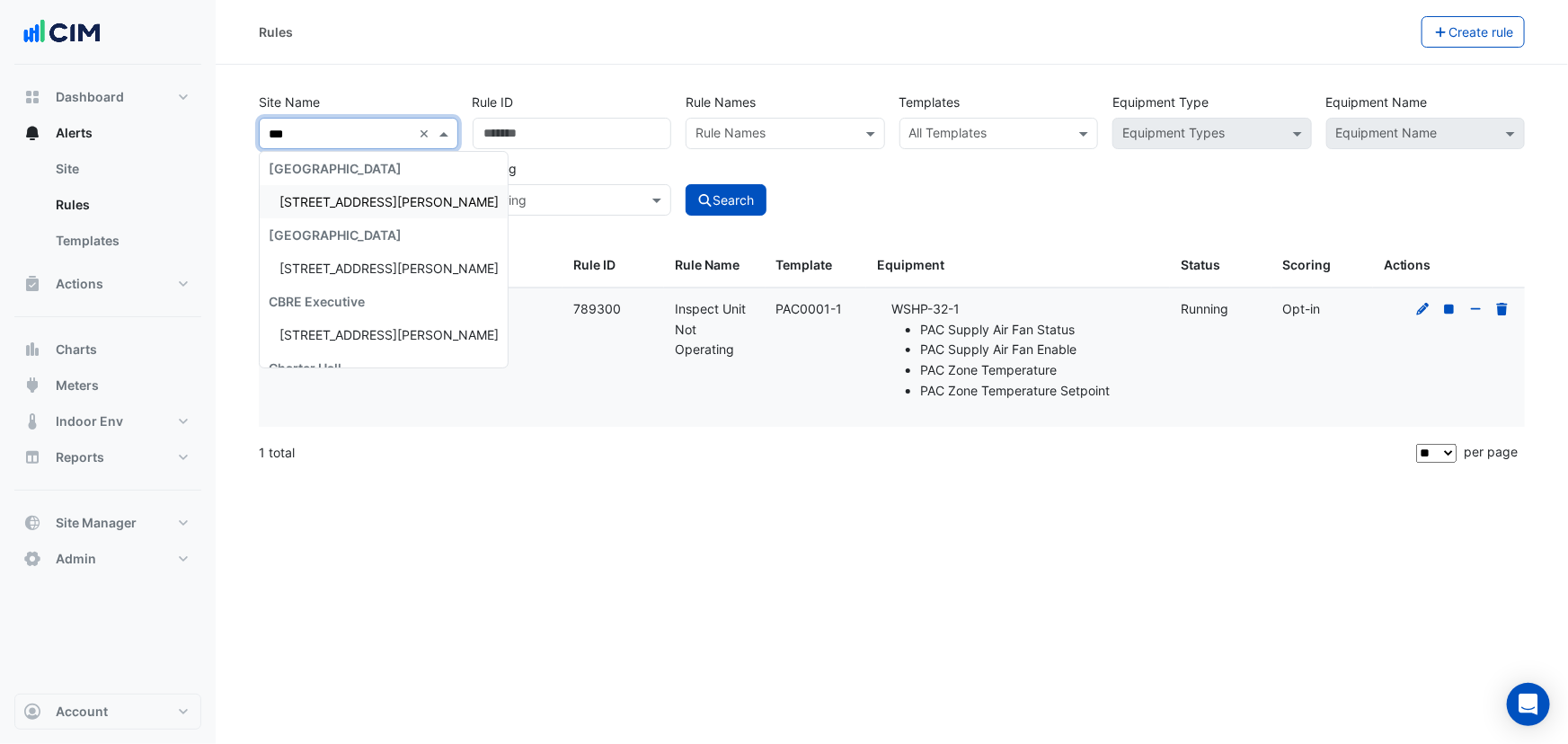 type on "****" 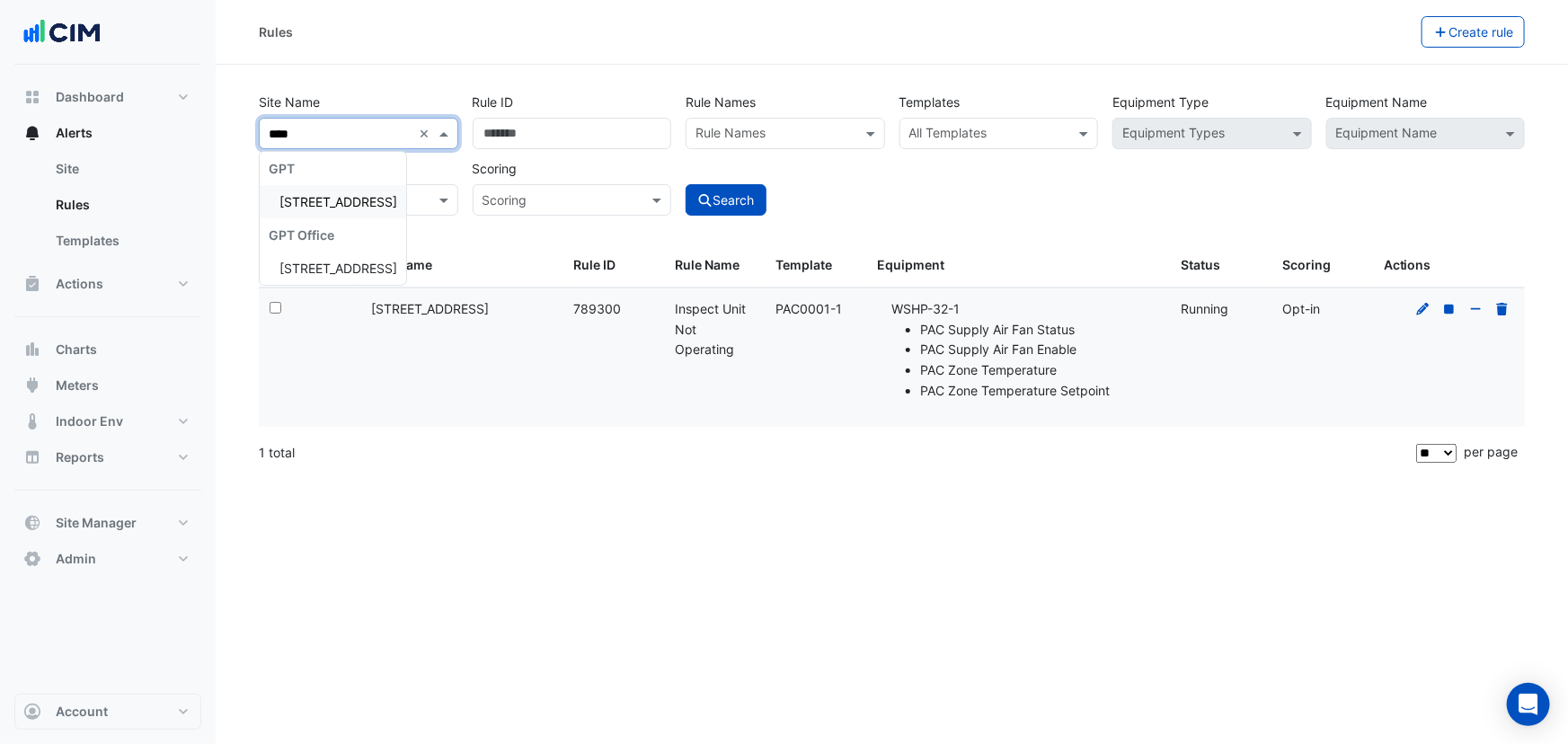 type 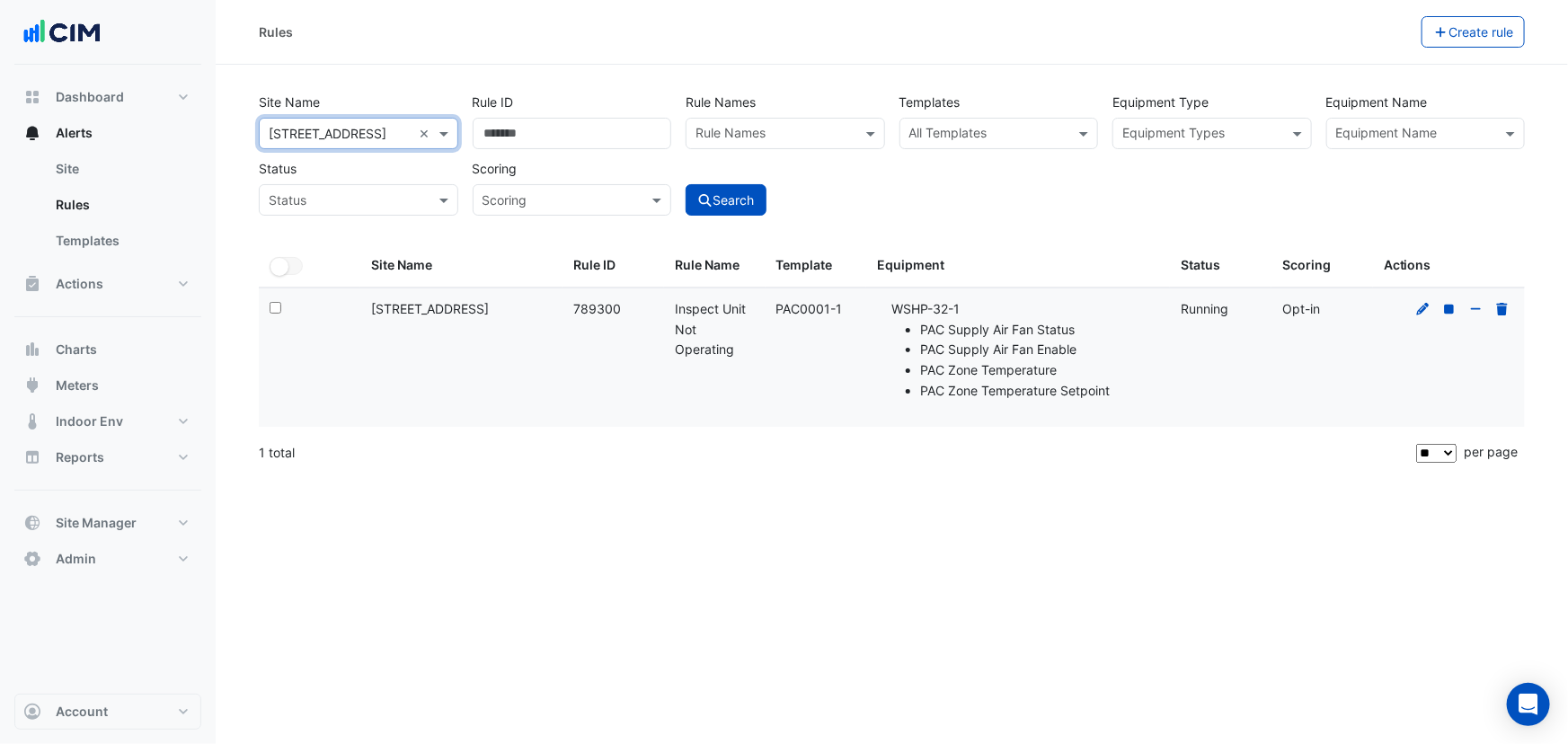 click at bounding box center (1415, 135) 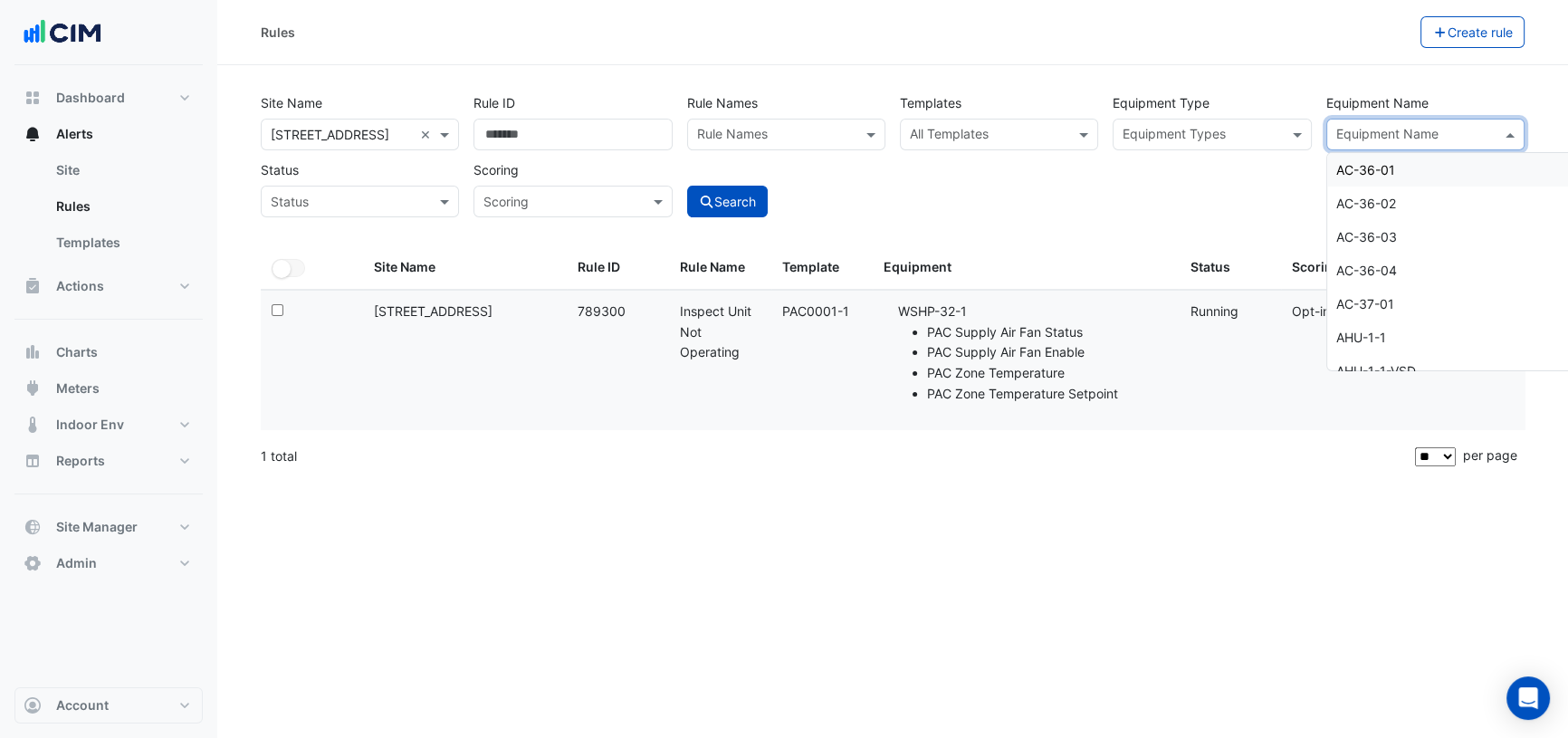 paste on "*********" 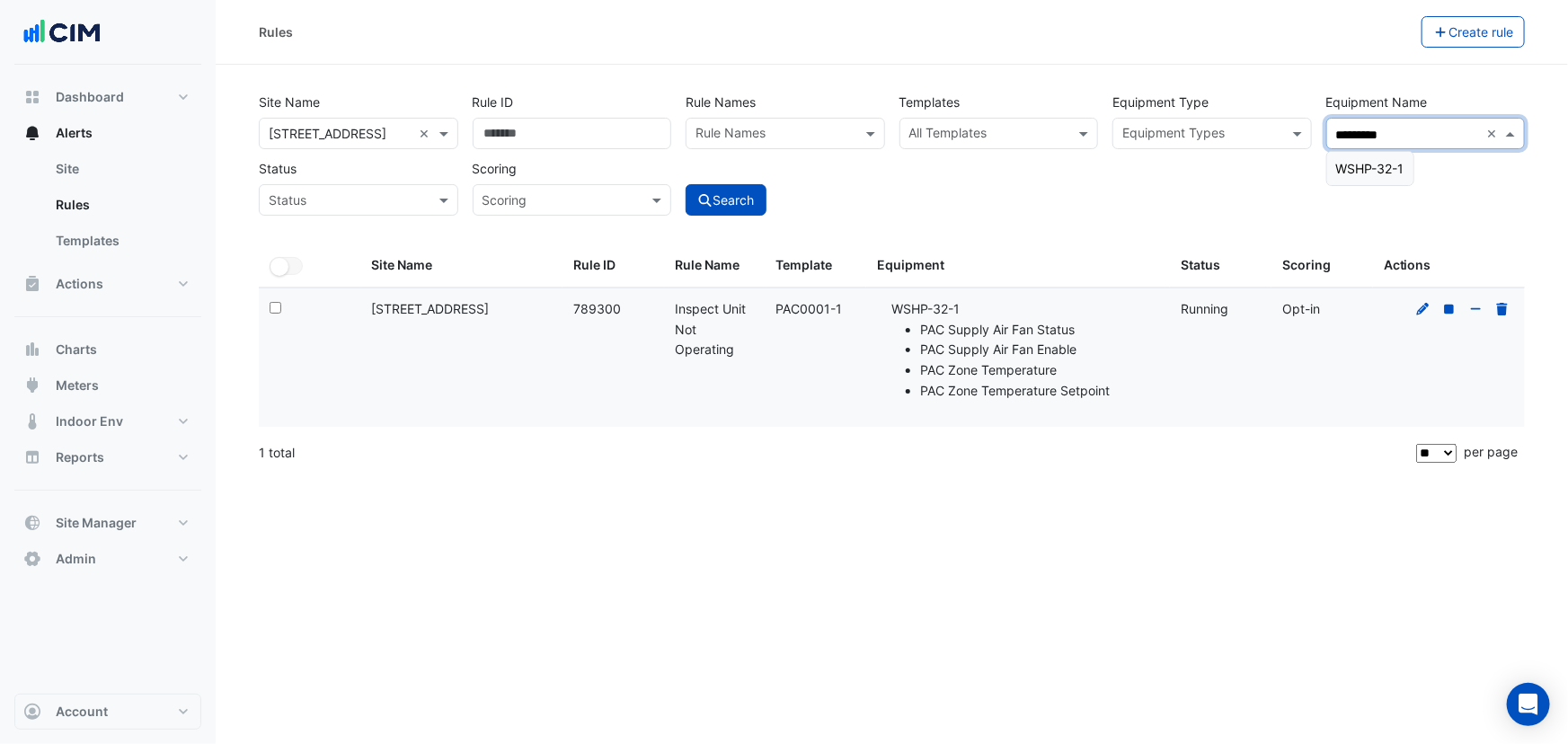 drag, startPoint x: 1370, startPoint y: 168, endPoint x: 896, endPoint y: 188, distance: 474.4218 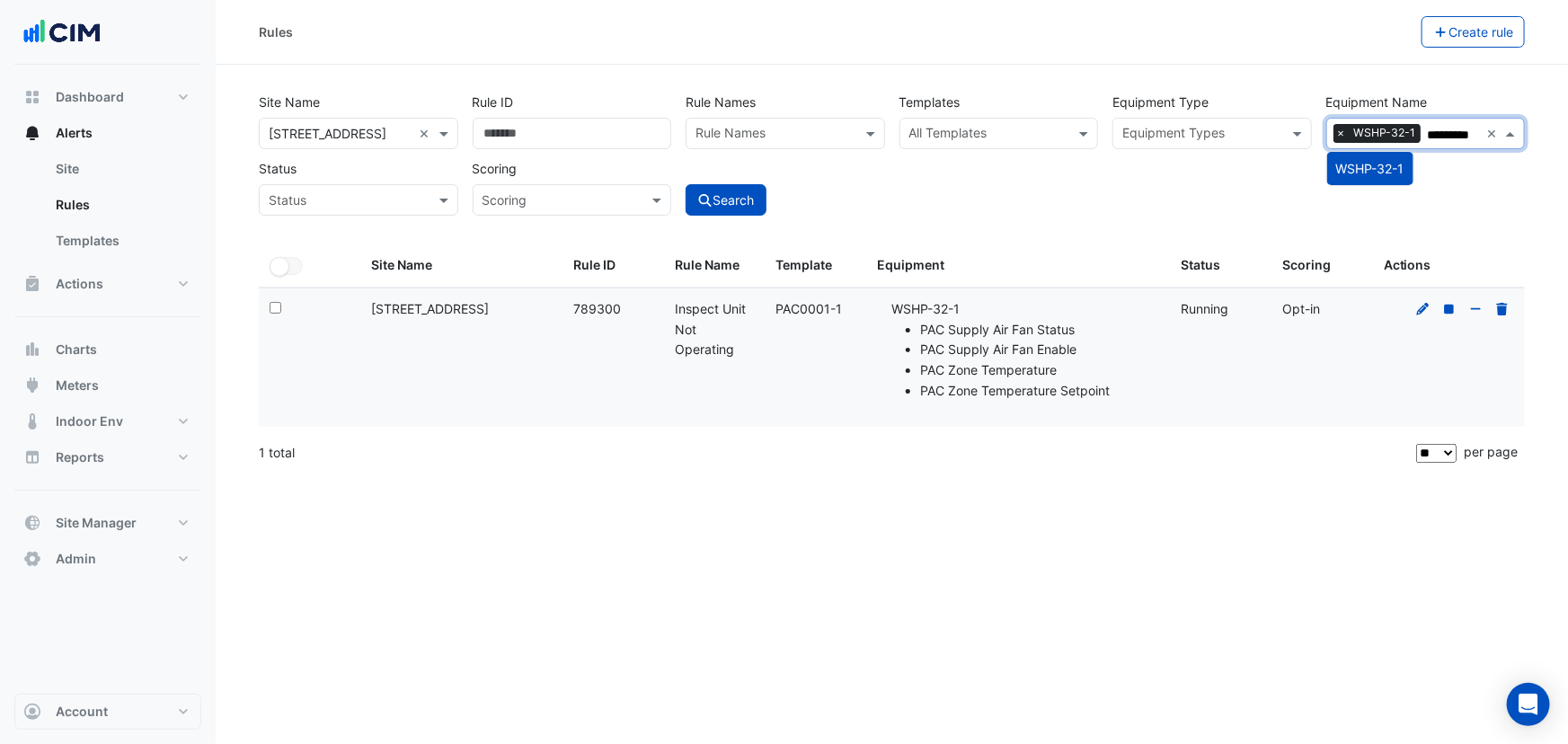 type on "*********" 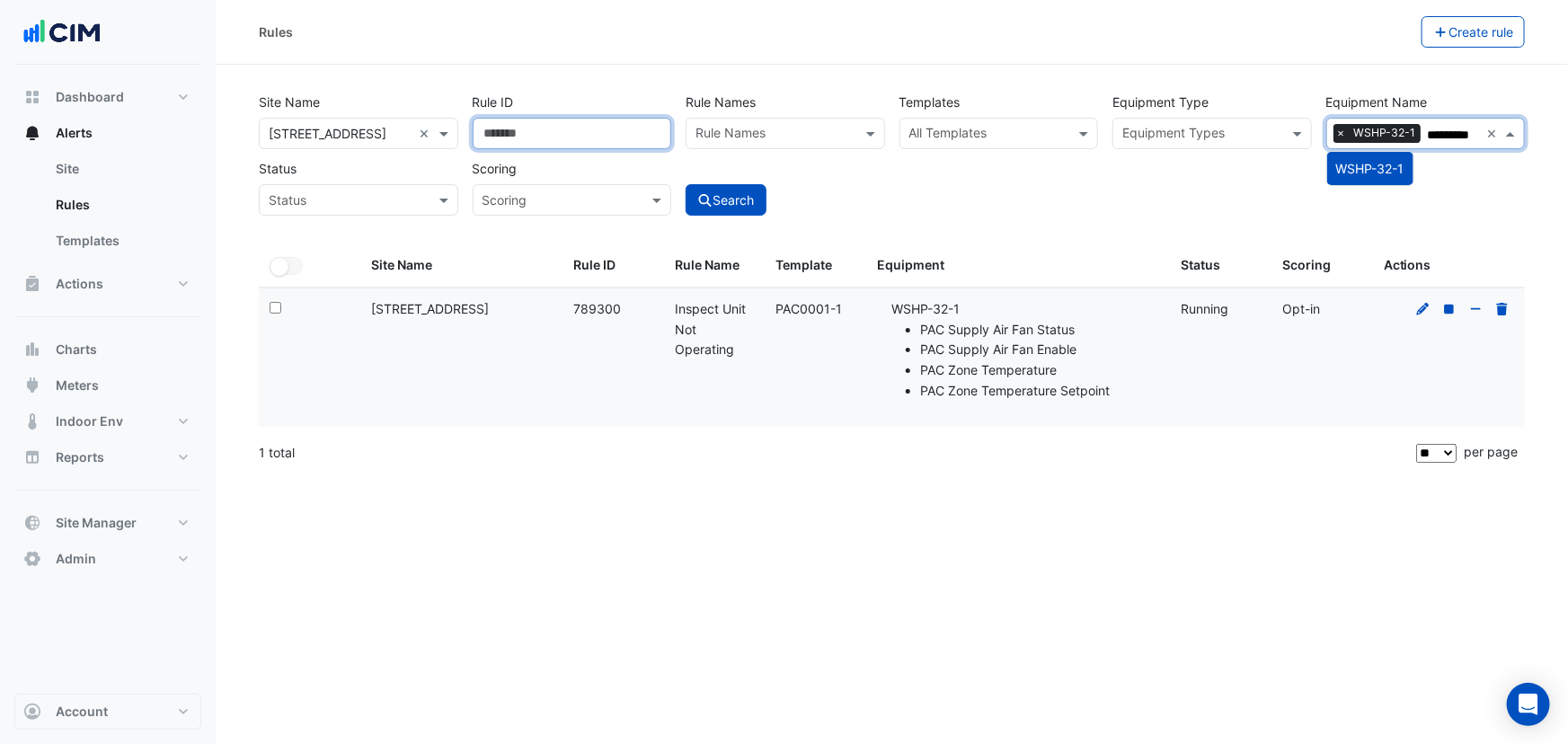 drag, startPoint x: 599, startPoint y: 125, endPoint x: 297, endPoint y: 142, distance: 302.4781 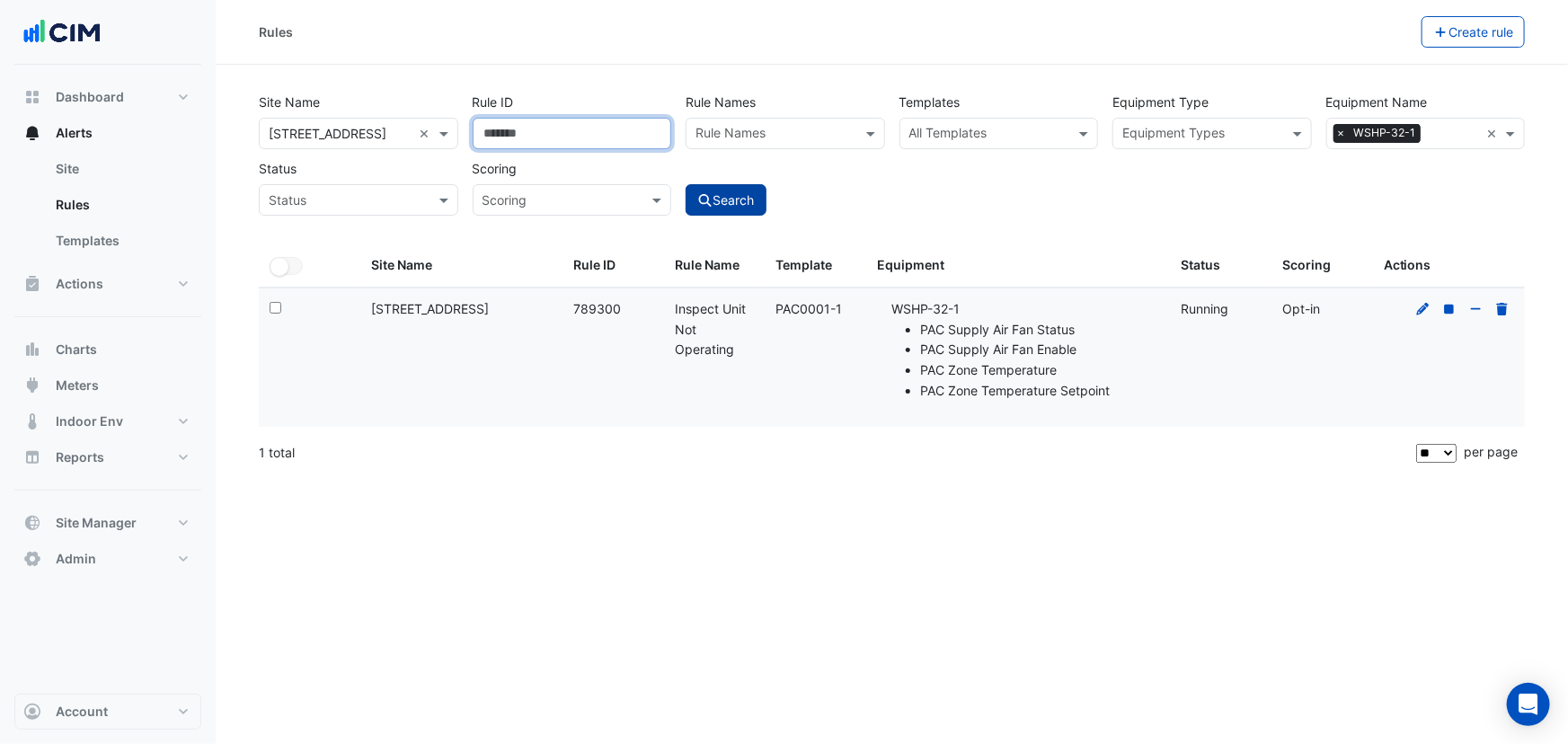 type 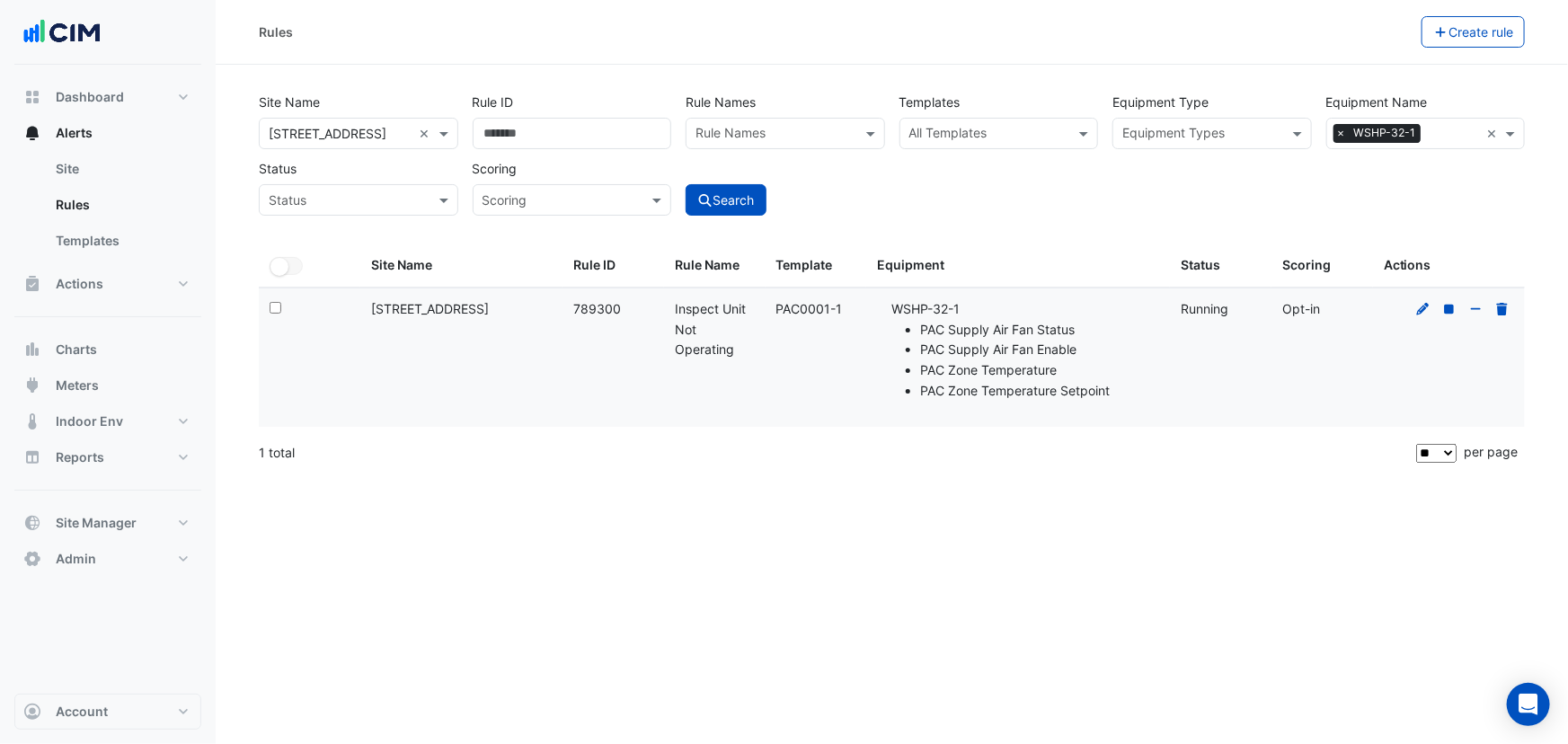 drag, startPoint x: 731, startPoint y: 215, endPoint x: 732, endPoint y: 230, distance: 15.033296 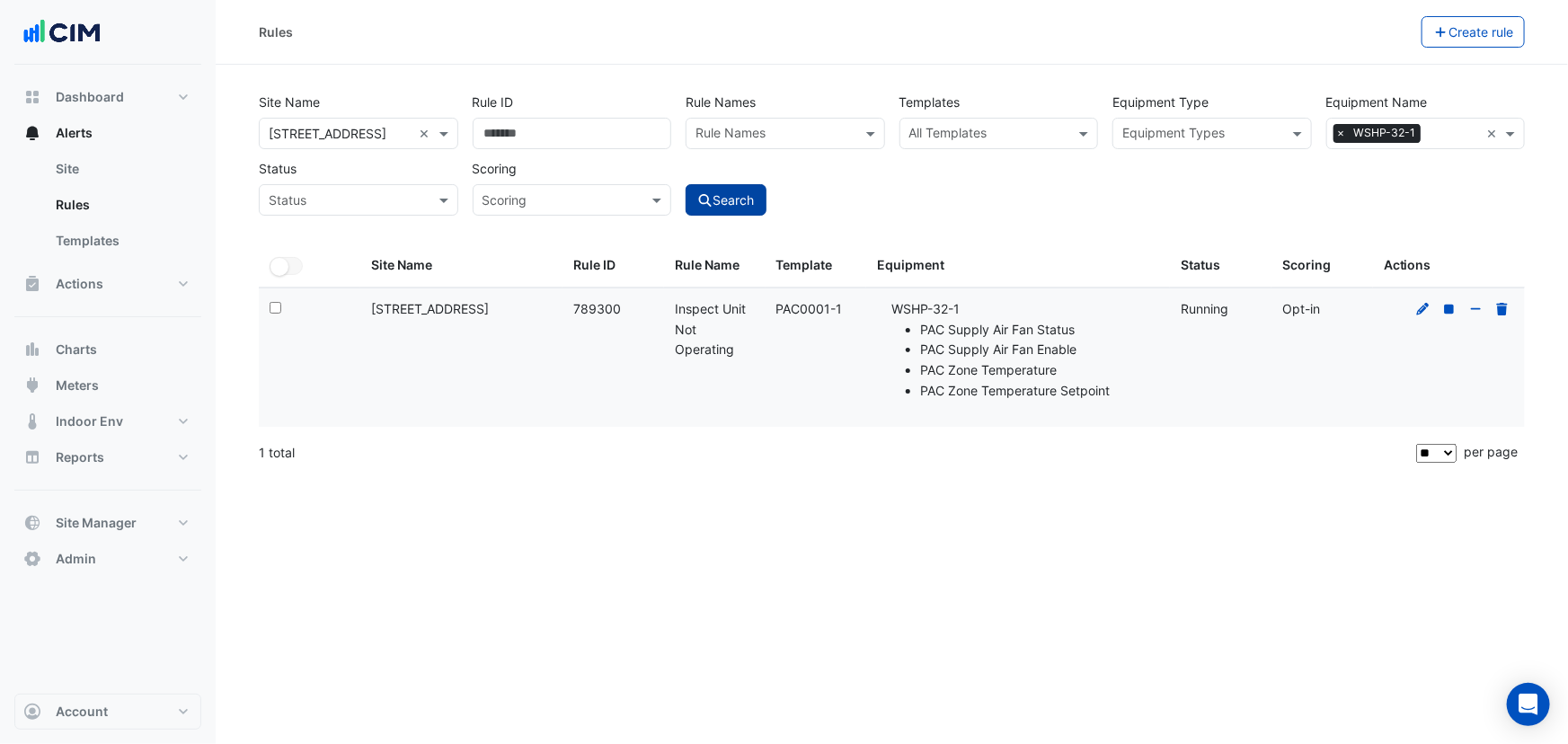 click on "Search" 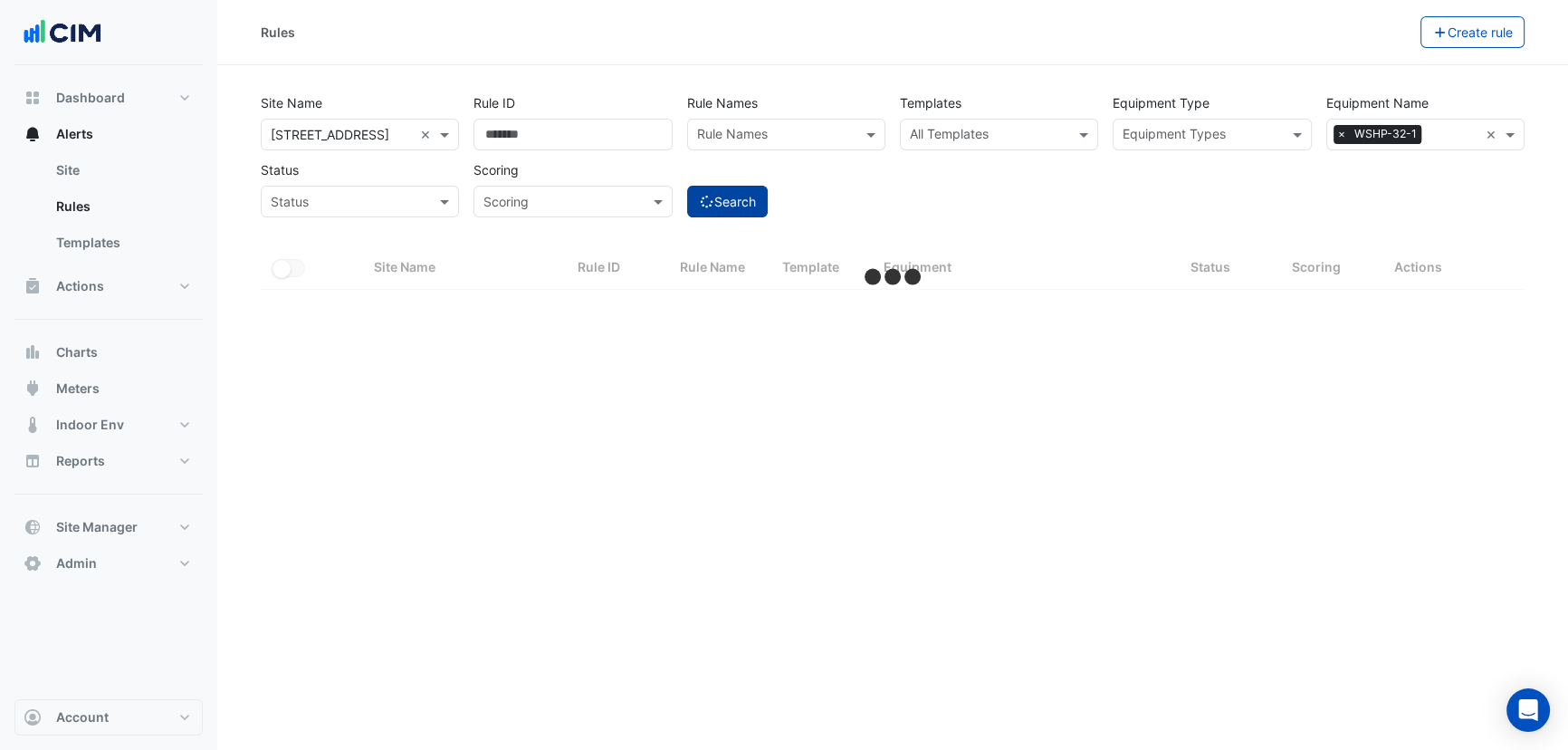 select on "**" 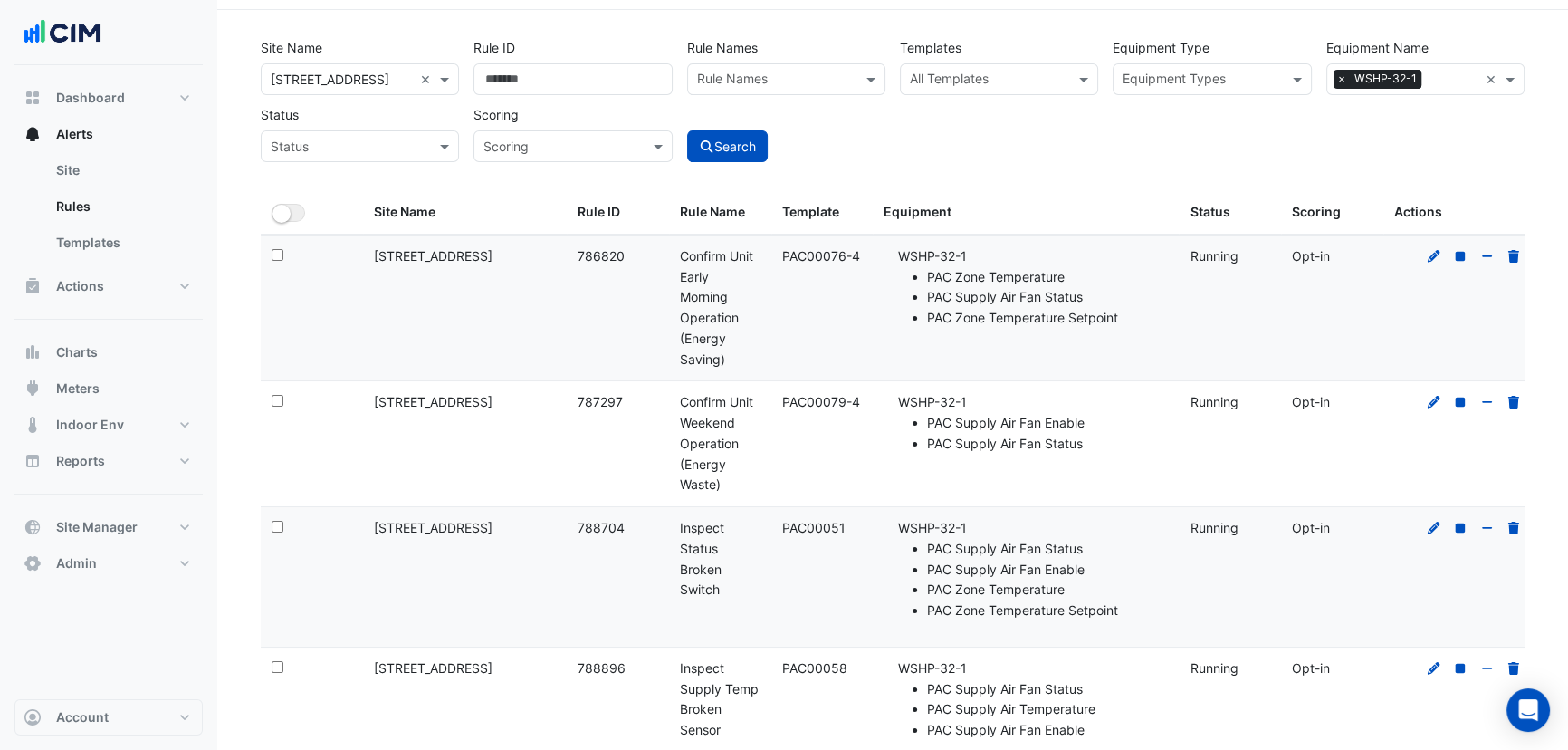 scroll, scrollTop: 721, scrollLeft: 0, axis: vertical 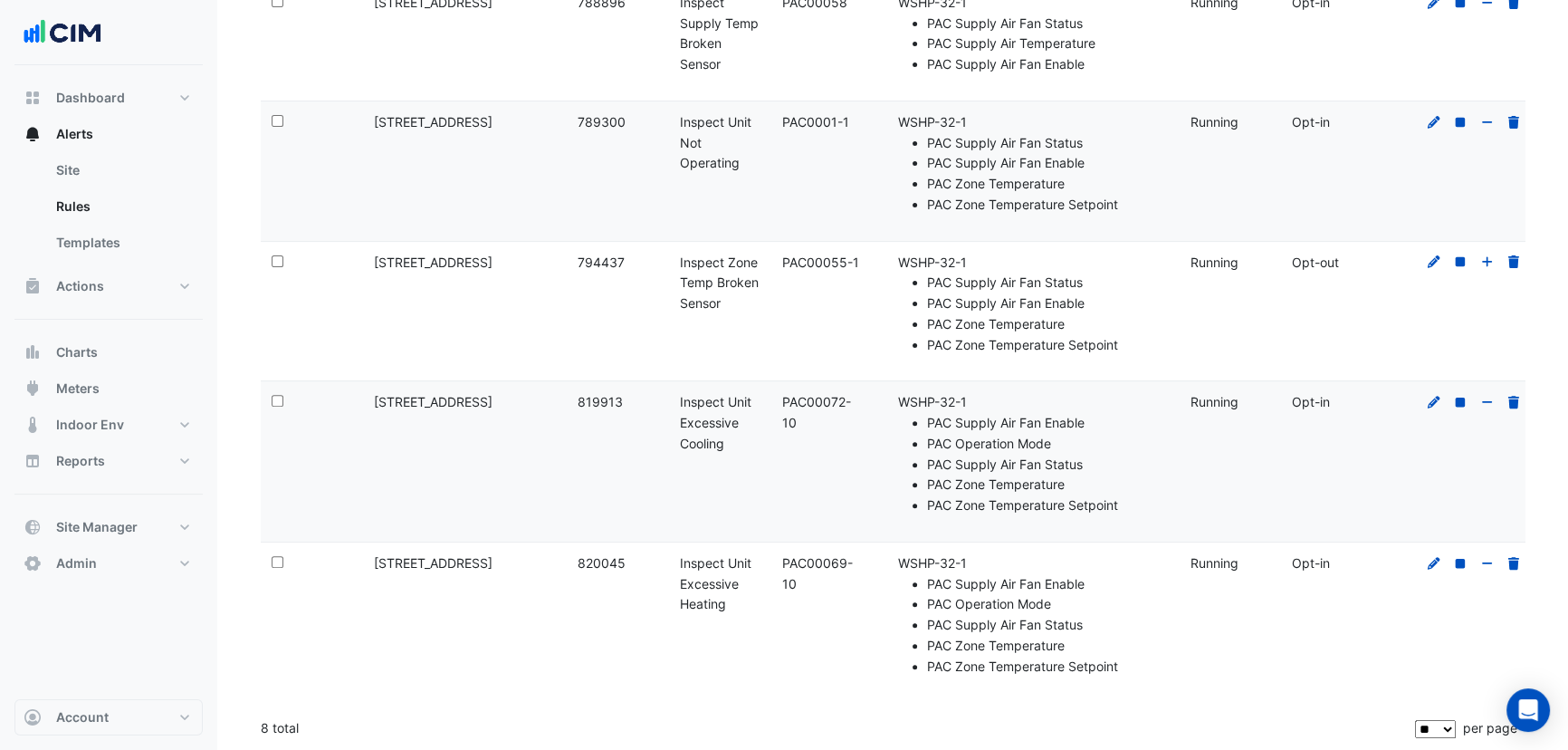 drag, startPoint x: 995, startPoint y: 567, endPoint x: 989, endPoint y: 546, distance: 21.84033 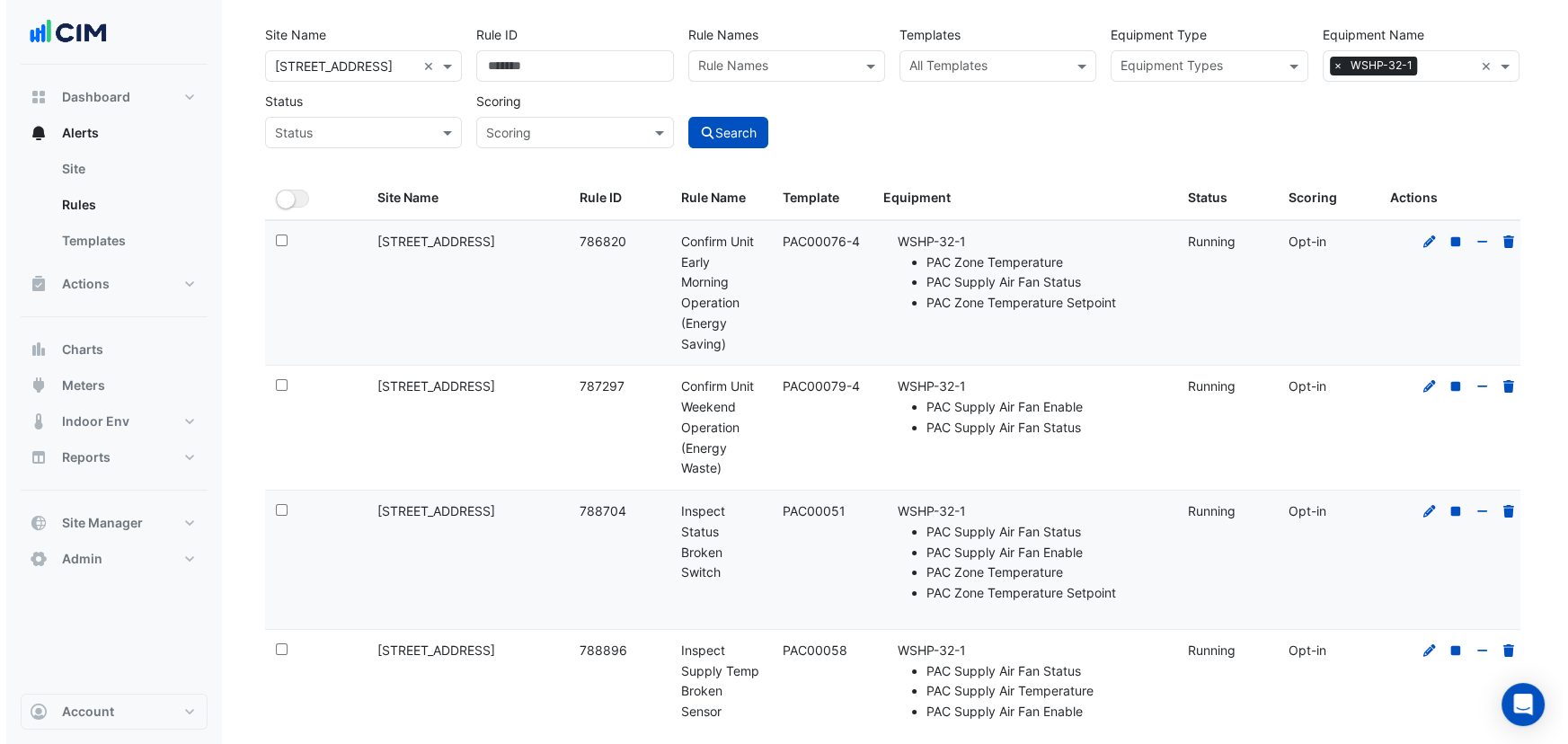 scroll, scrollTop: 0, scrollLeft: 0, axis: both 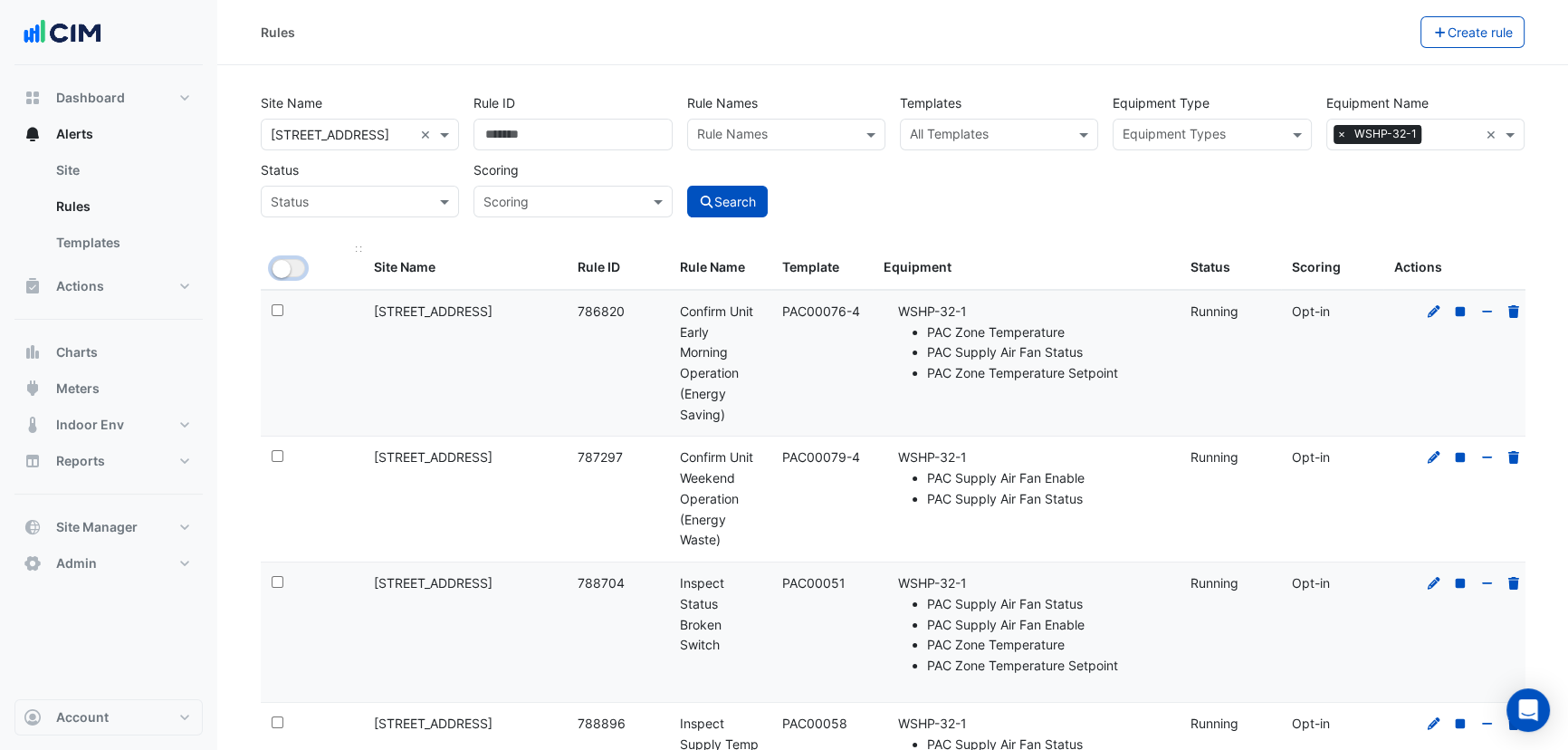 click at bounding box center [282, 269] 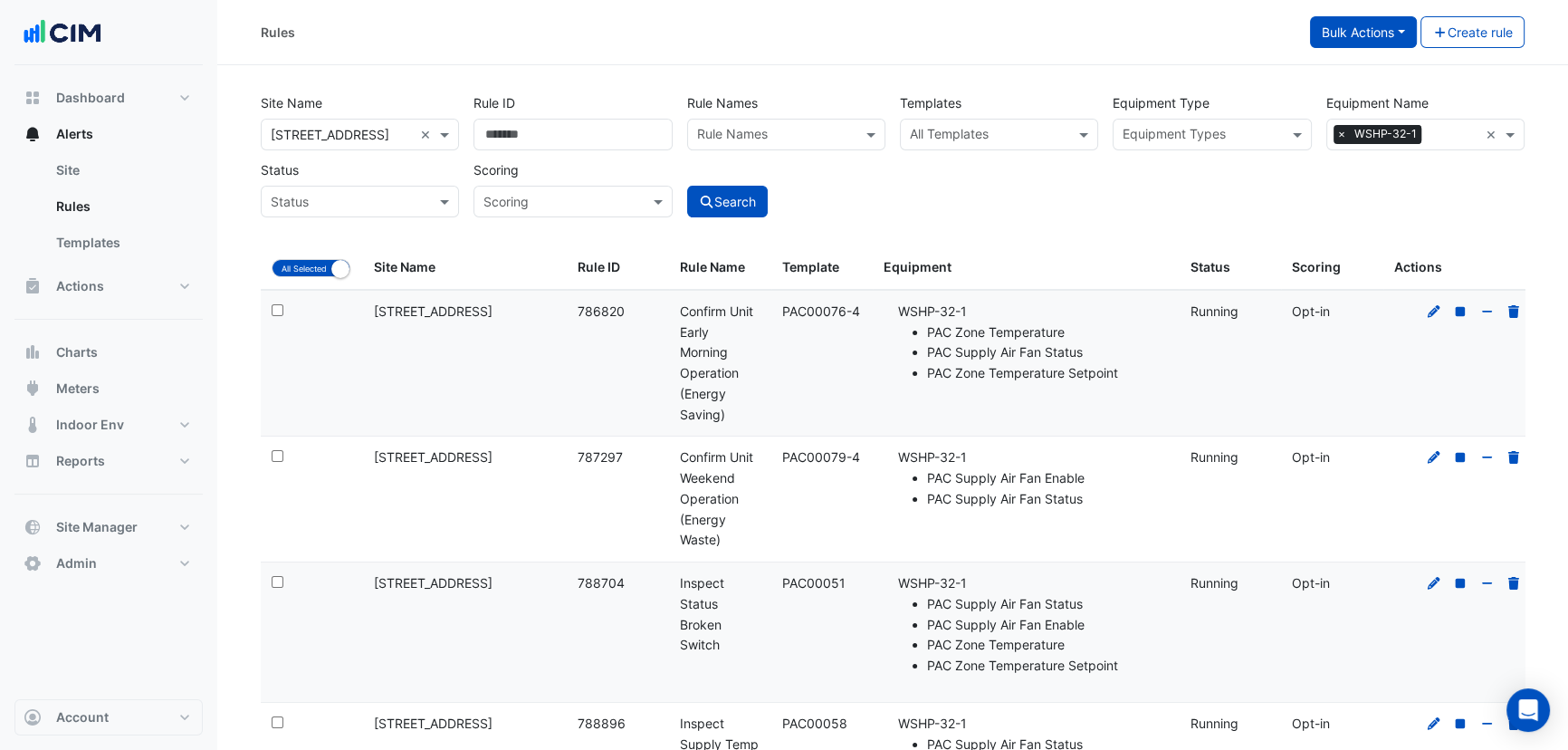 drag, startPoint x: 1385, startPoint y: 27, endPoint x: 1374, endPoint y: 29, distance: 11.18034 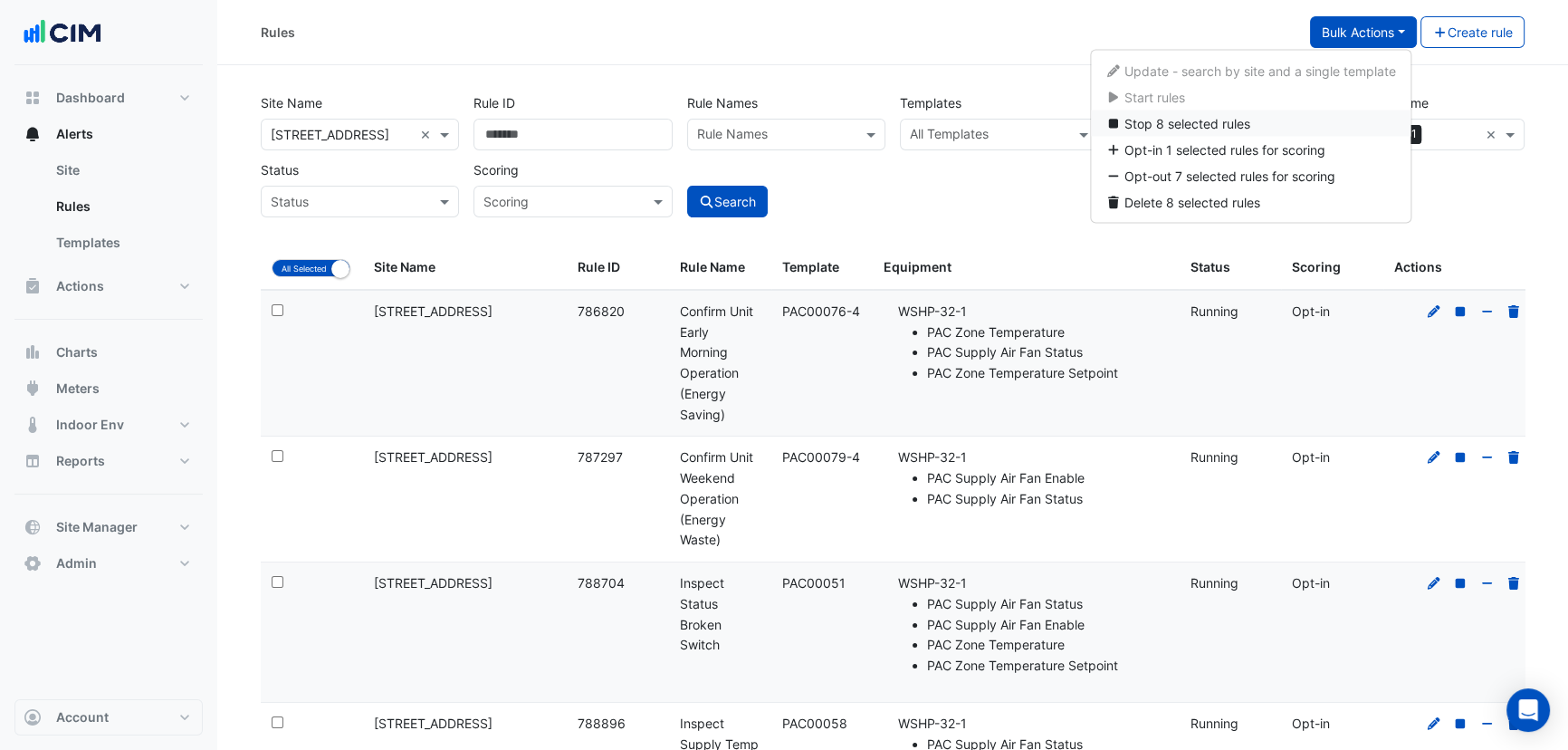 click on "Stop 8 selected rules" at bounding box center (1187, 123) 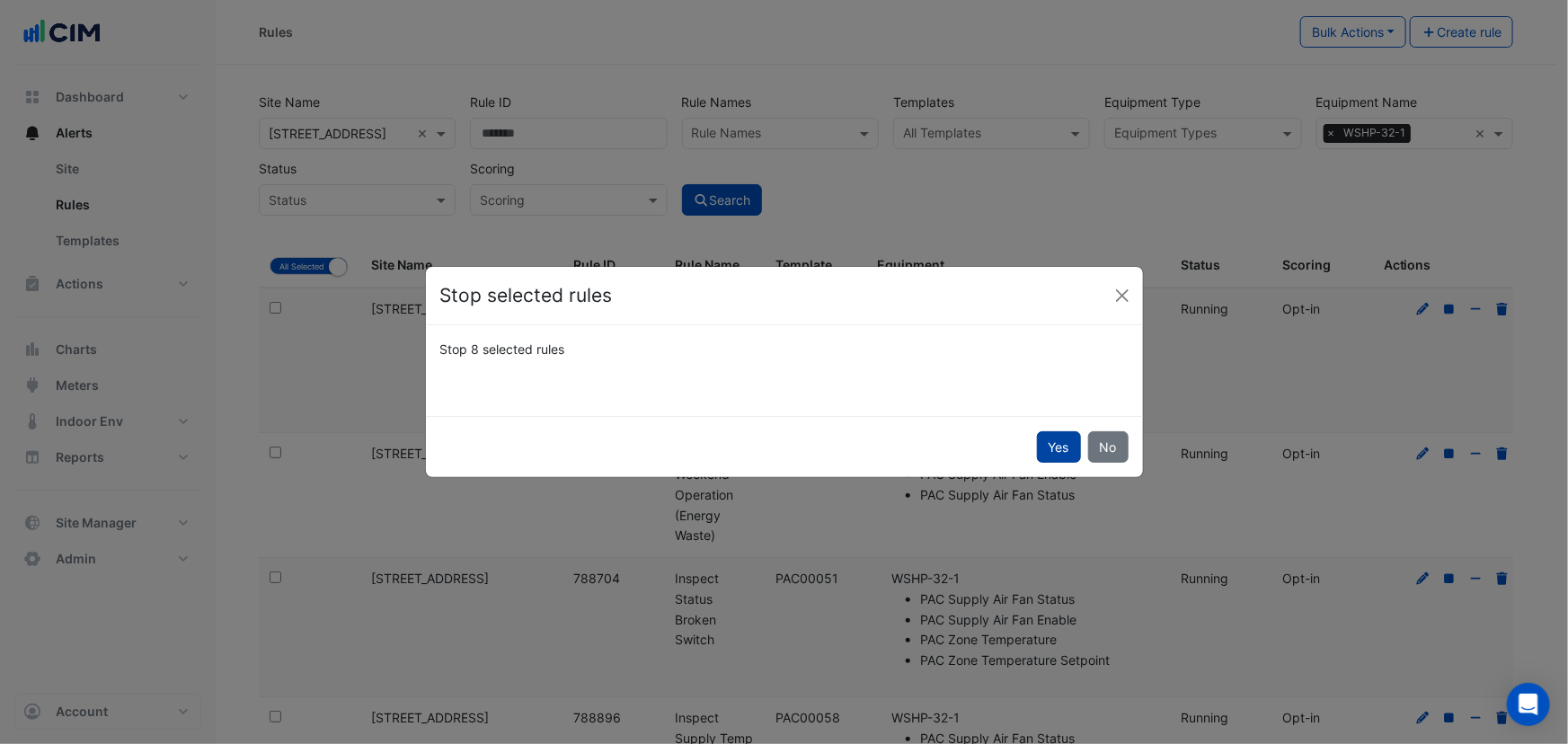 click on "Yes" 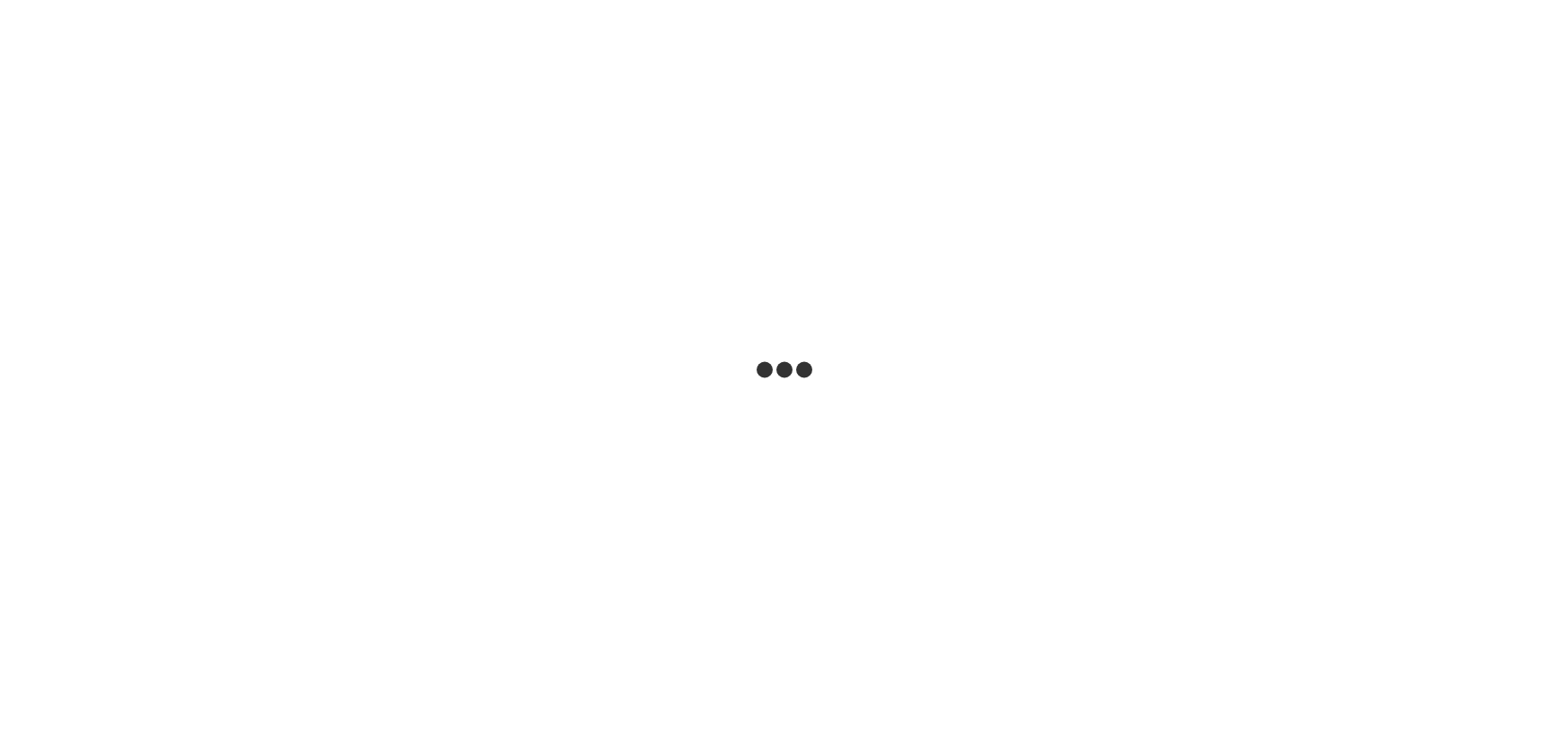 scroll, scrollTop: 0, scrollLeft: 0, axis: both 